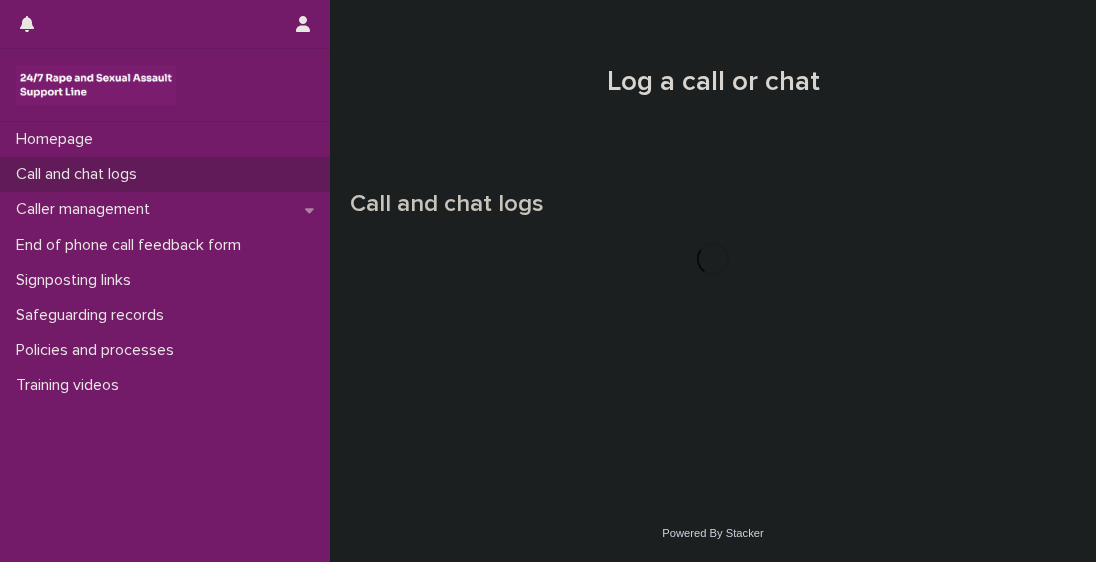 scroll, scrollTop: 0, scrollLeft: 0, axis: both 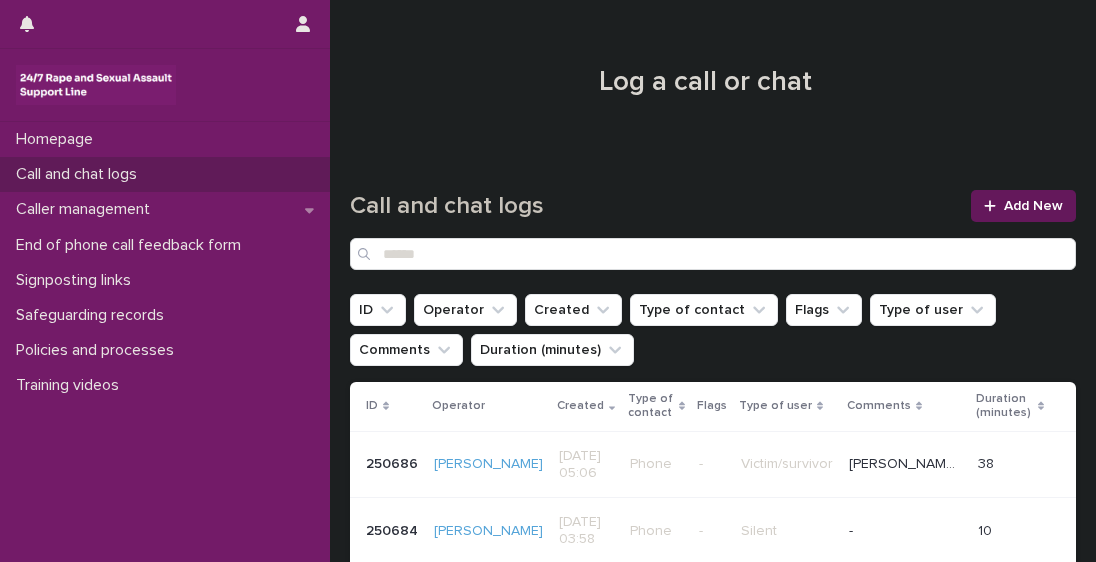 click on "Add New" at bounding box center (1033, 206) 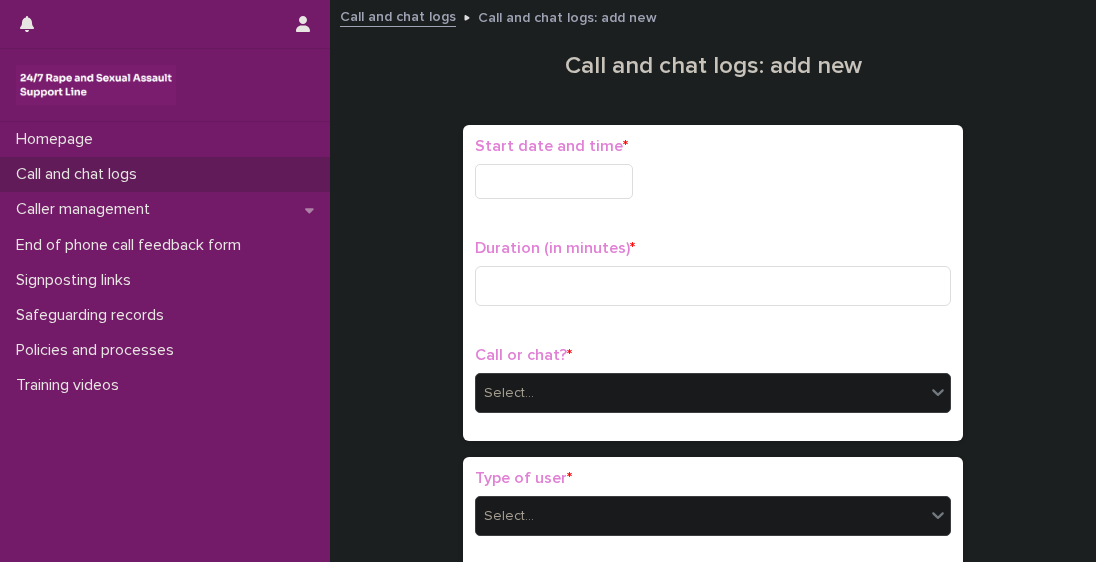 click at bounding box center [554, 181] 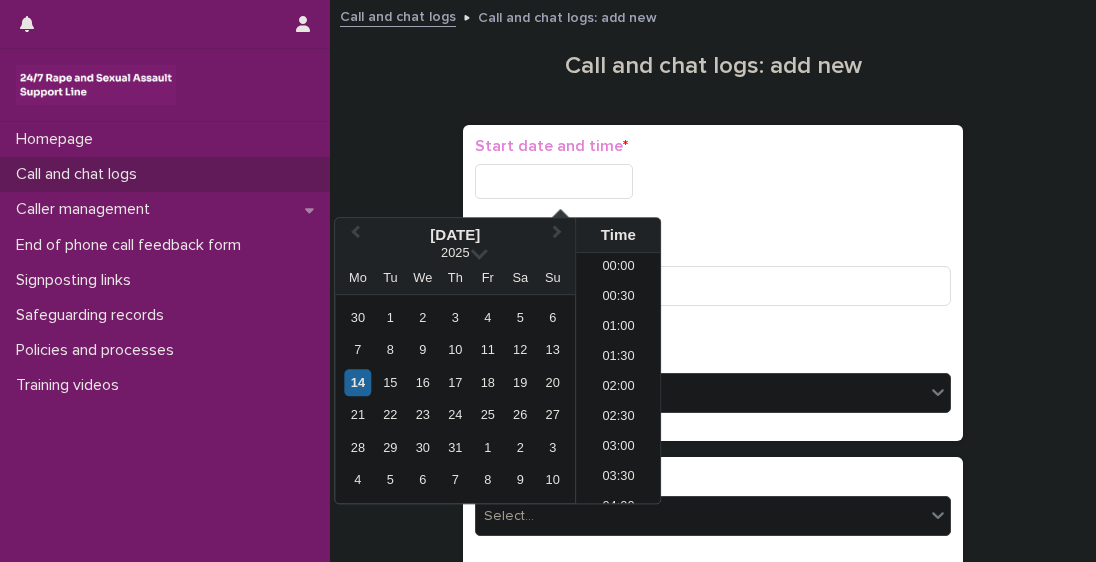 scroll, scrollTop: 1190, scrollLeft: 0, axis: vertical 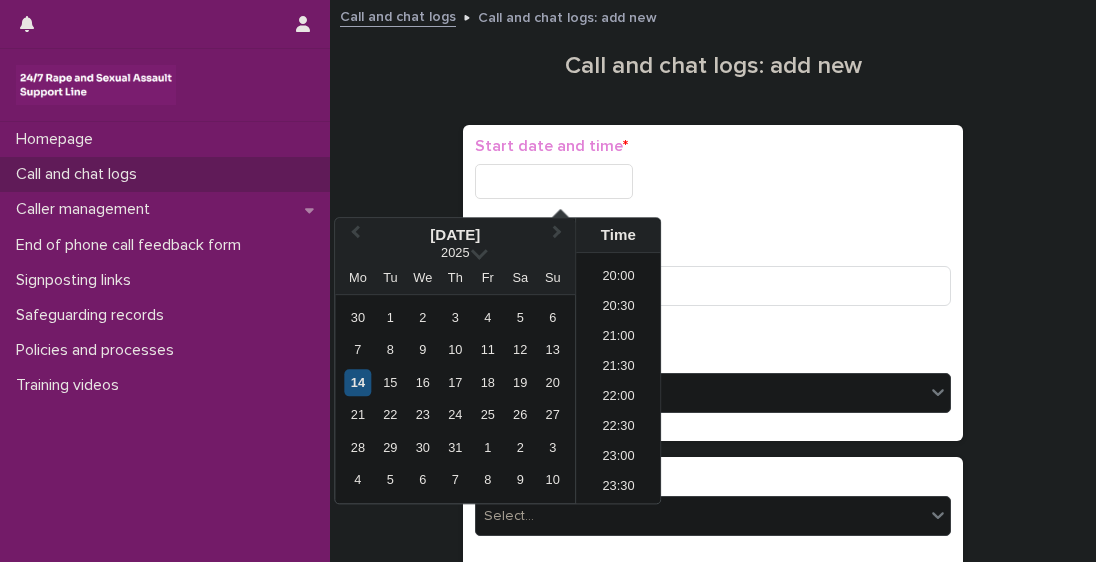 click on "14" at bounding box center [357, 382] 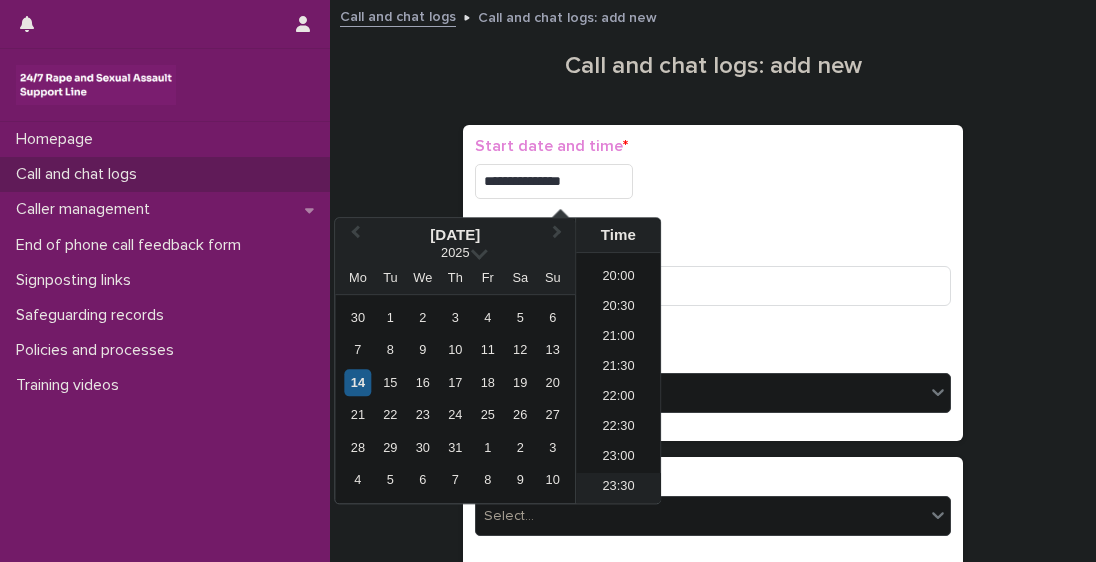 click on "23:30" at bounding box center (618, 488) 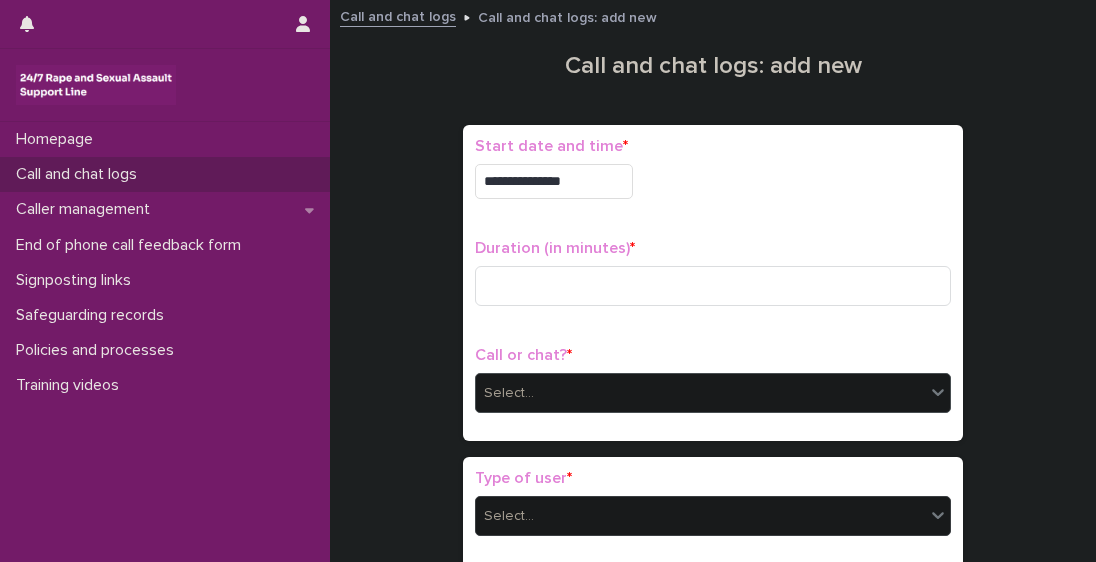 type on "**********" 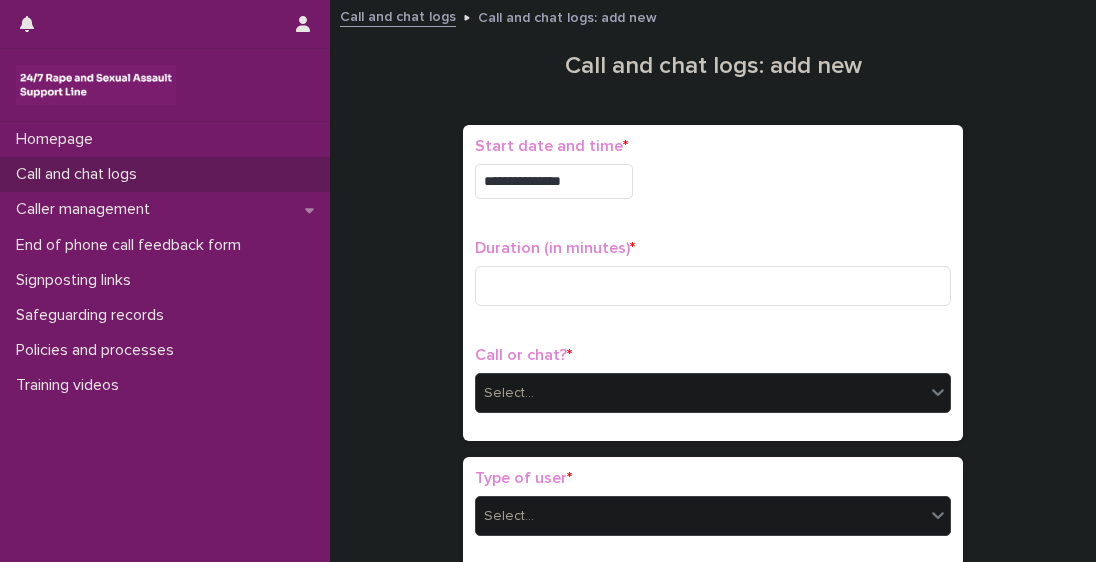 click on "**********" at bounding box center (554, 181) 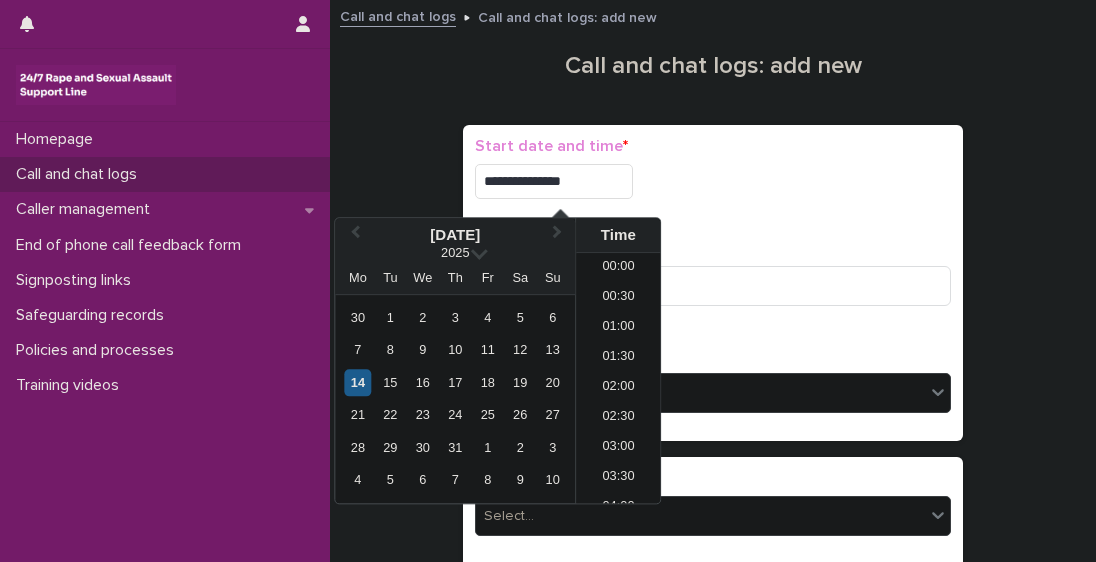 scroll, scrollTop: 1190, scrollLeft: 0, axis: vertical 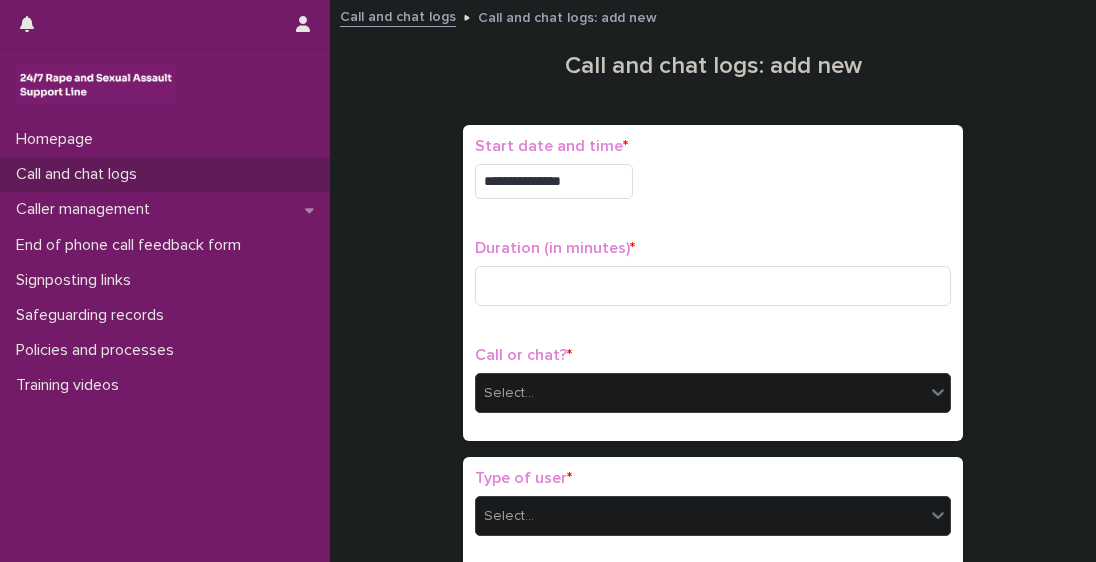 drag, startPoint x: 827, startPoint y: 236, endPoint x: 799, endPoint y: 237, distance: 28.01785 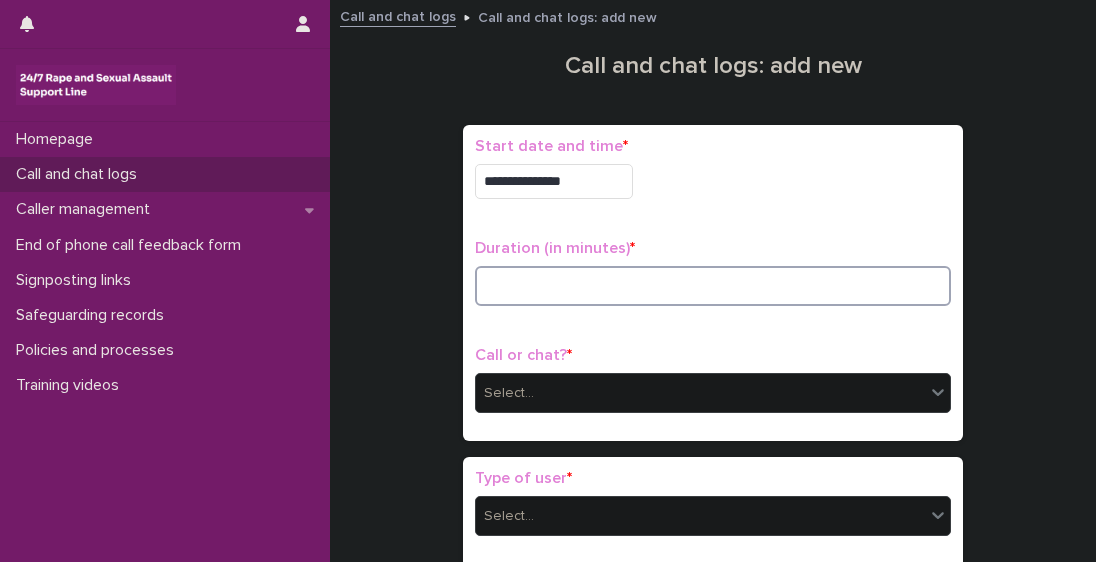 click at bounding box center (713, 286) 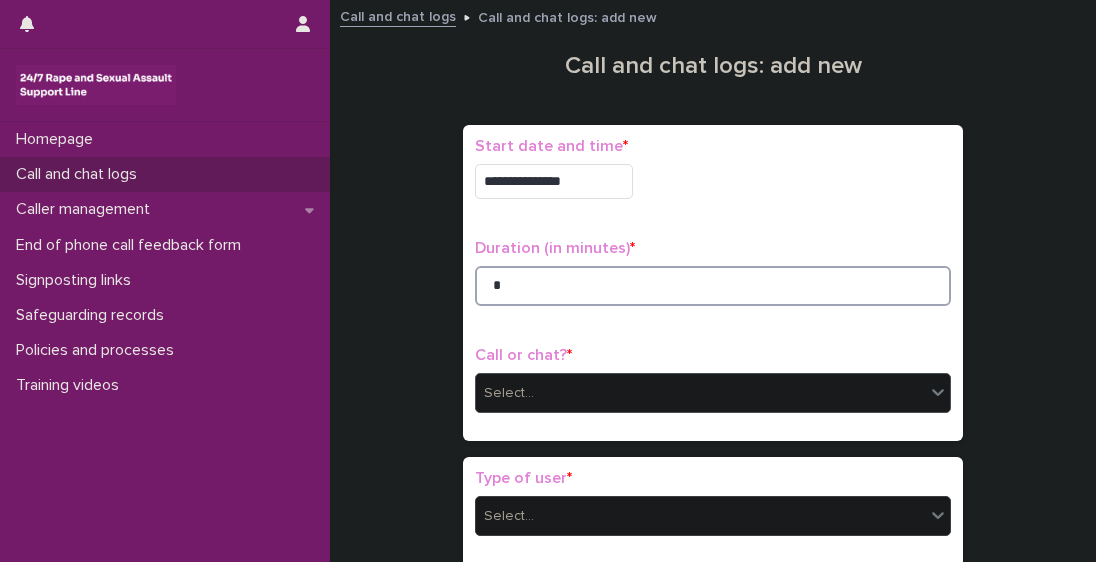 type on "*" 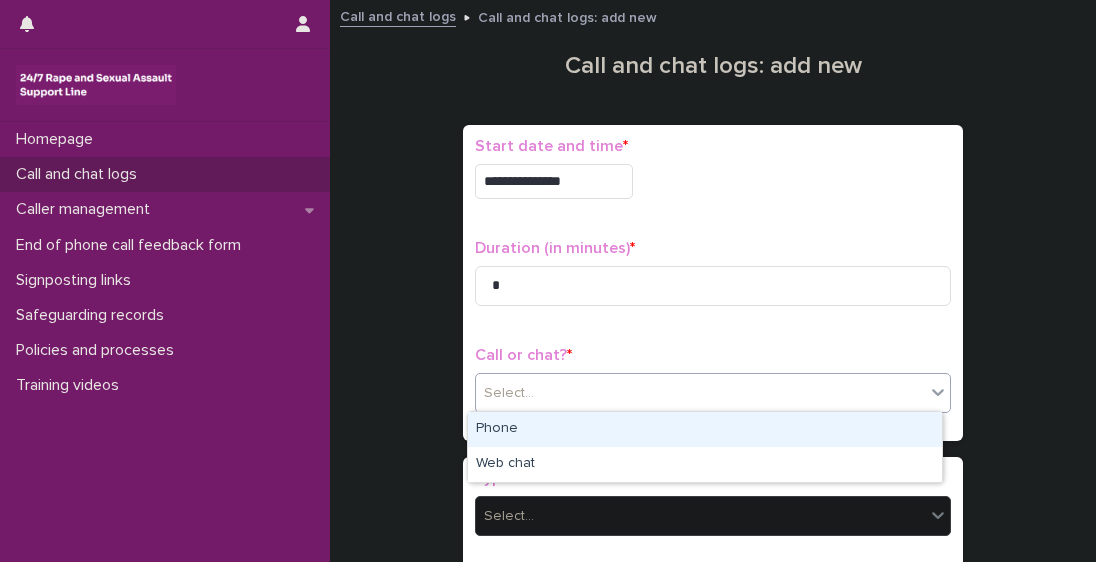 click at bounding box center (537, 393) 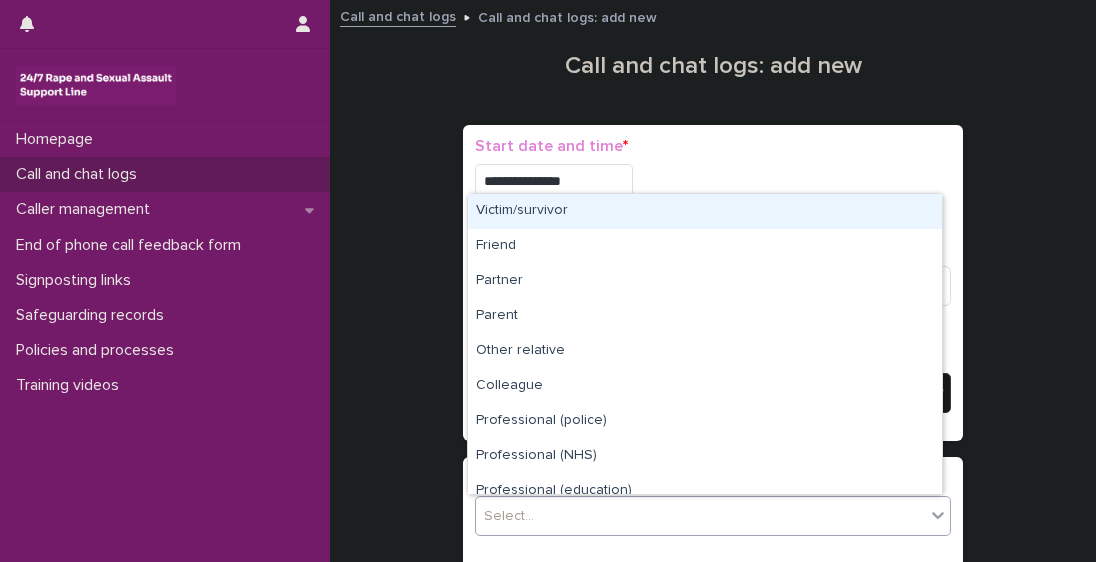 click on "Select..." at bounding box center (509, 516) 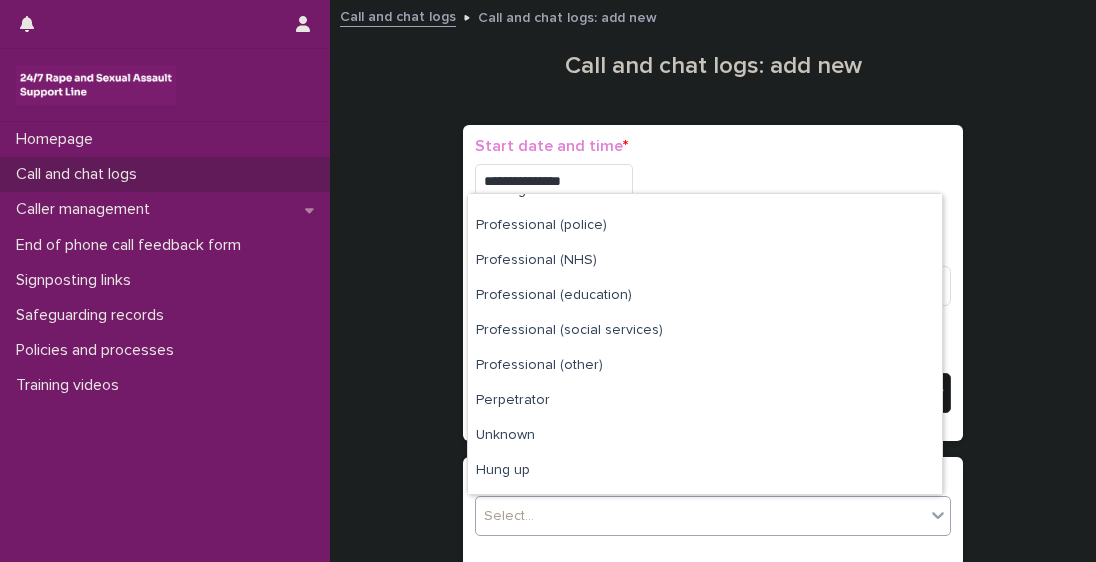 scroll, scrollTop: 208, scrollLeft: 0, axis: vertical 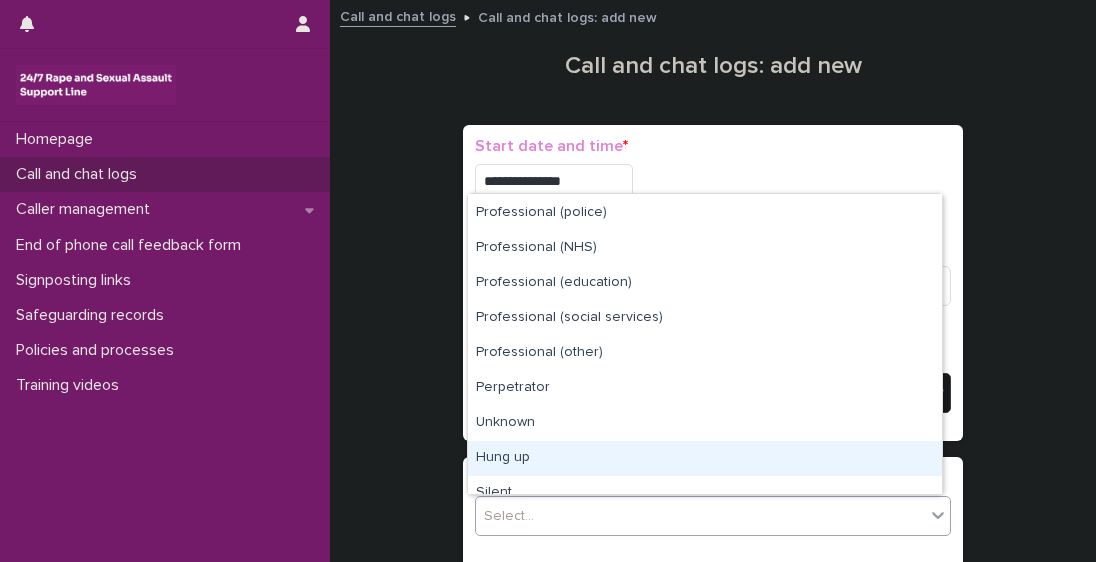click on "Hung up" at bounding box center [705, 458] 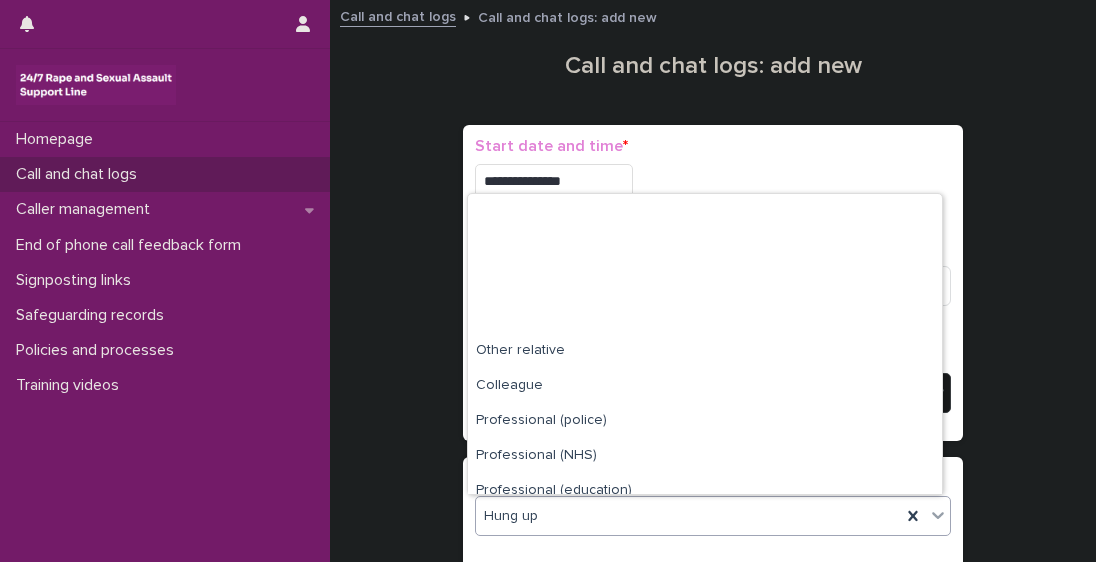 click on "Hung up" at bounding box center (511, 516) 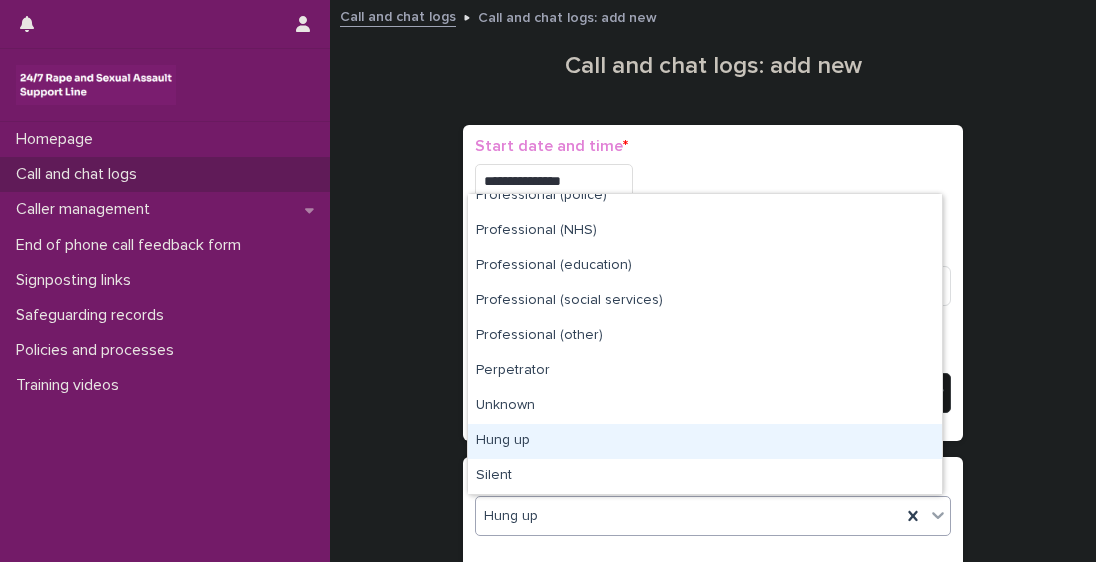 click on "Hung up" at bounding box center (705, 441) 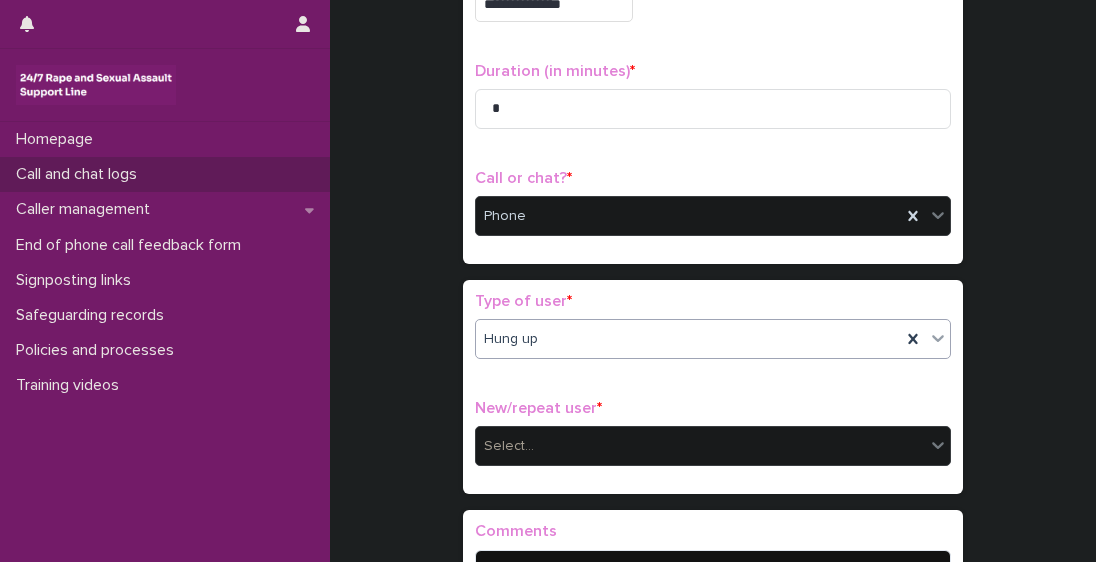 scroll, scrollTop: 252, scrollLeft: 0, axis: vertical 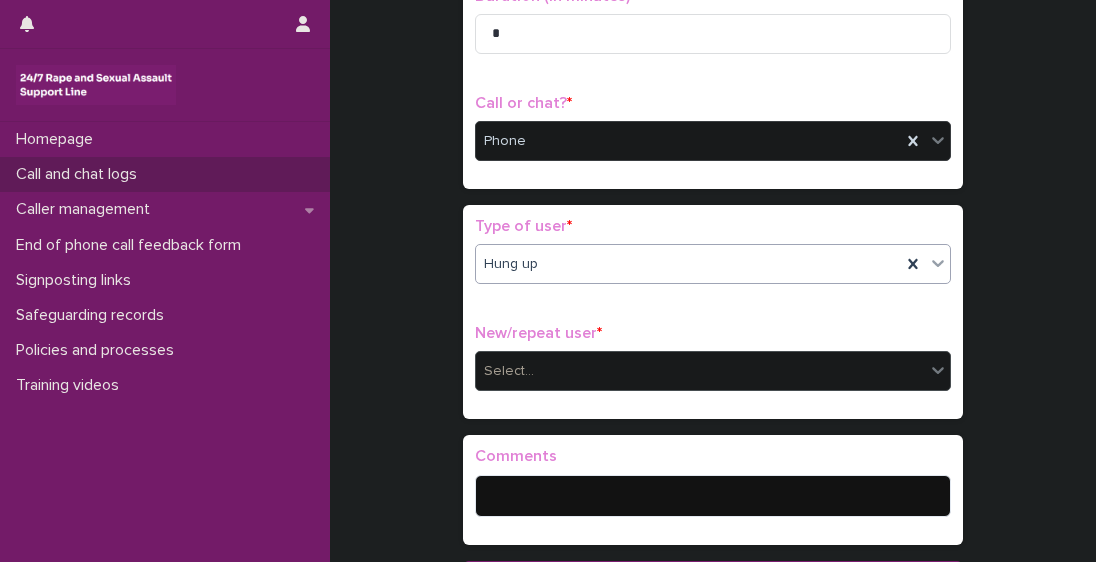 click at bounding box center [537, 371] 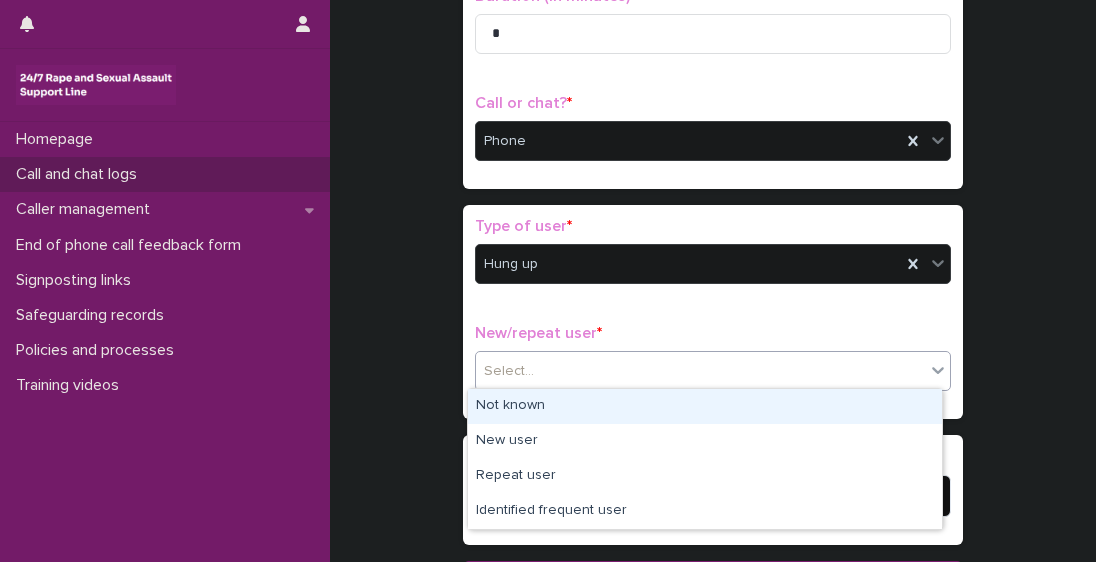click on "Not known" at bounding box center [705, 406] 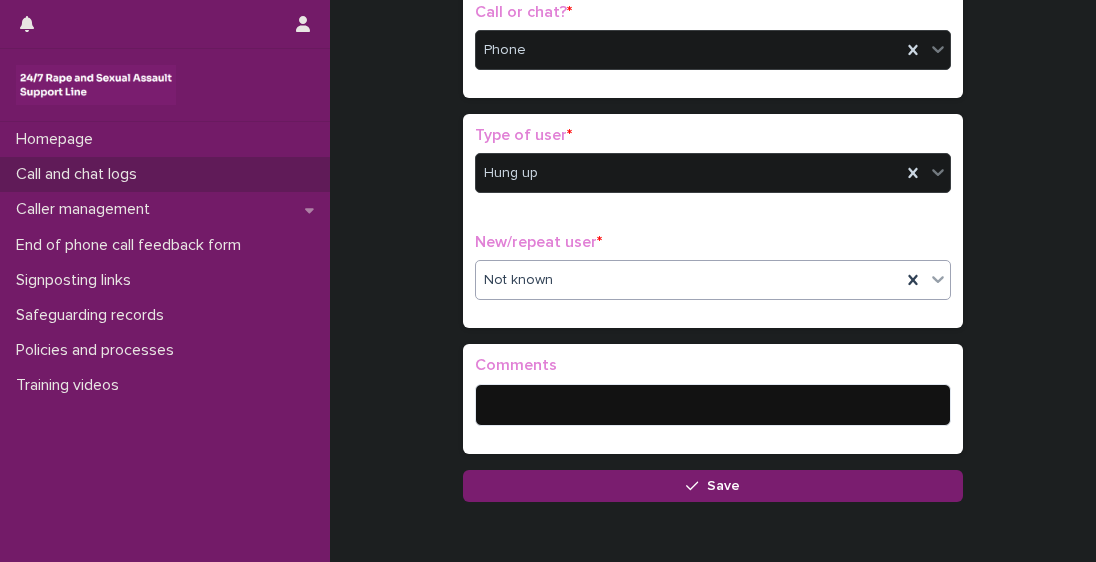 scroll, scrollTop: 358, scrollLeft: 0, axis: vertical 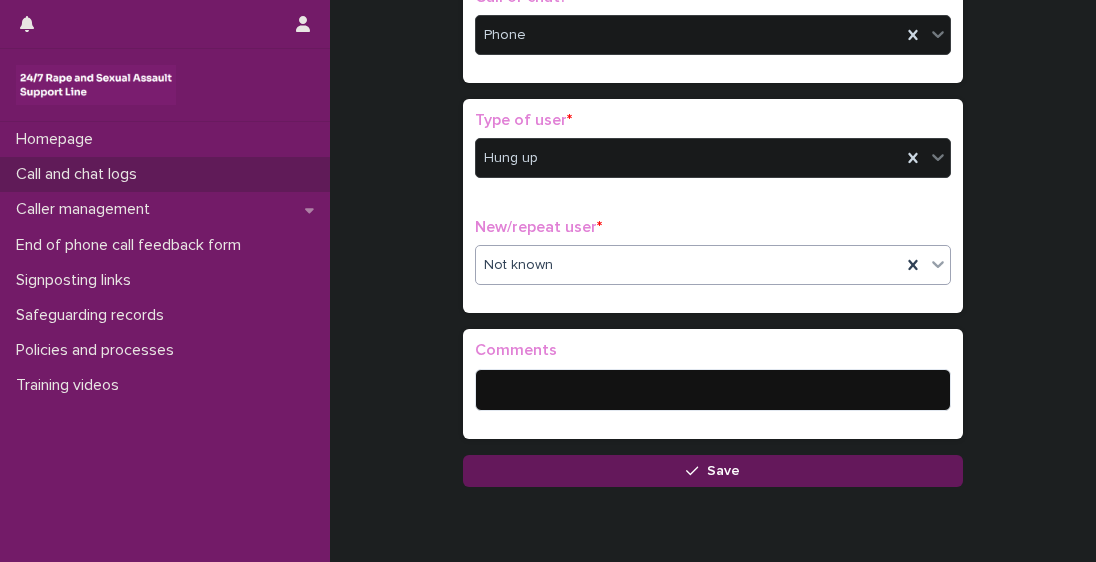 click 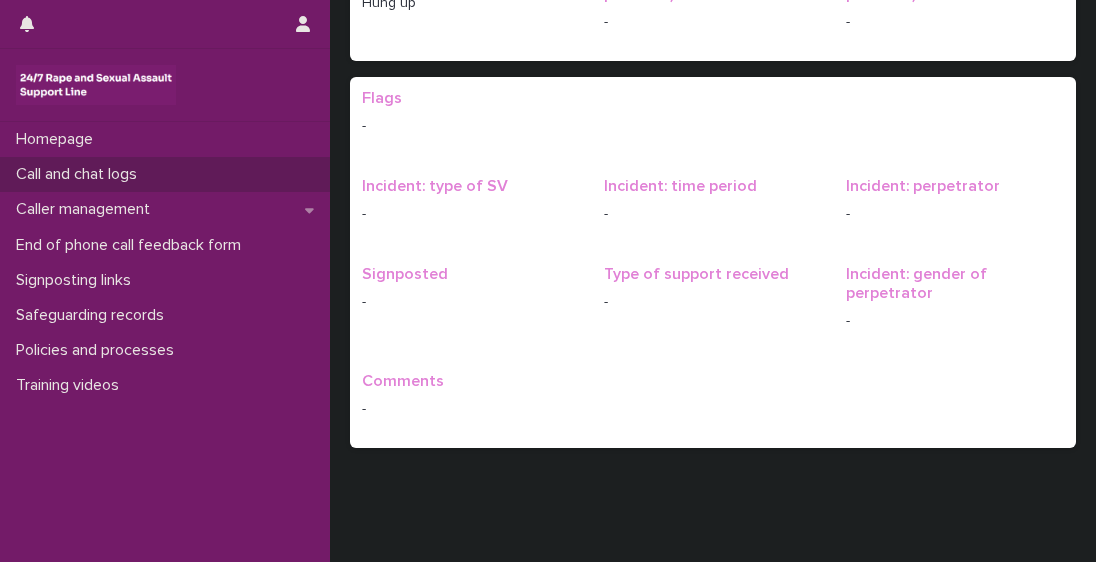 scroll, scrollTop: 0, scrollLeft: 0, axis: both 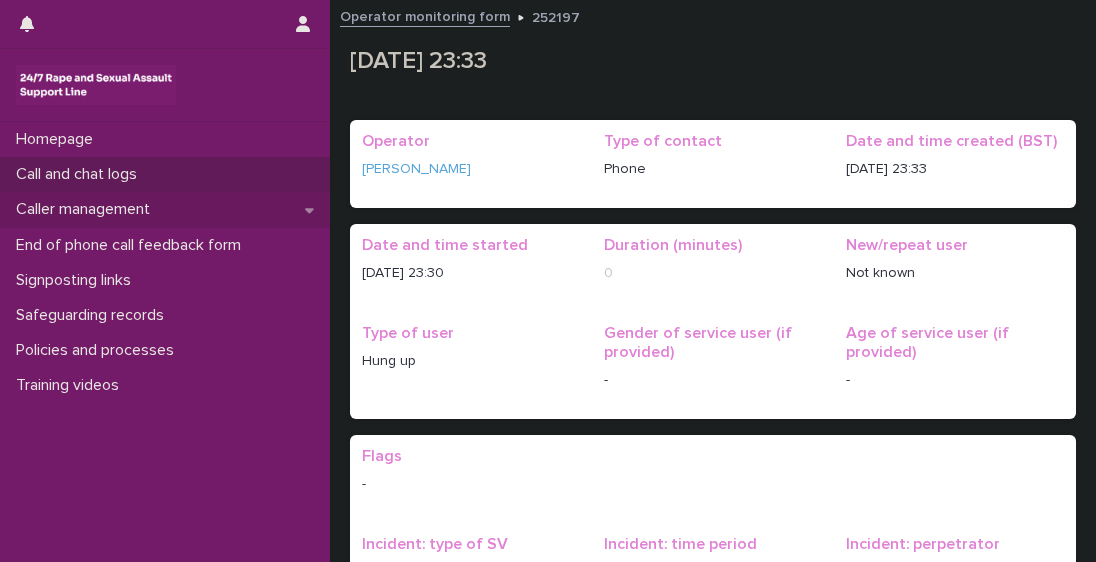 click on "Caller management" at bounding box center (87, 209) 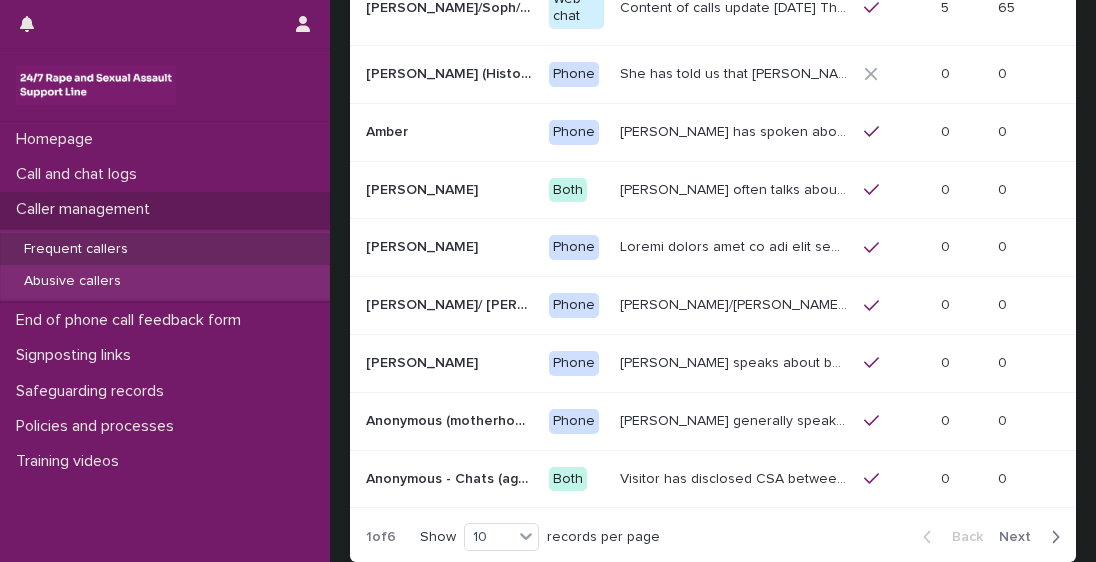 scroll, scrollTop: 387, scrollLeft: 0, axis: vertical 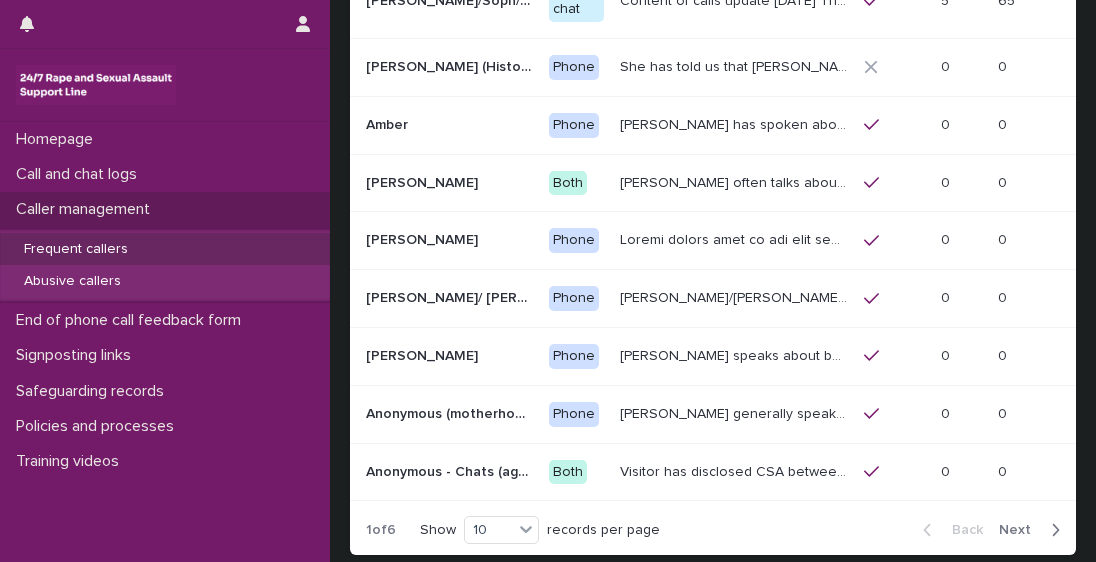 click on "Next" at bounding box center [1021, 530] 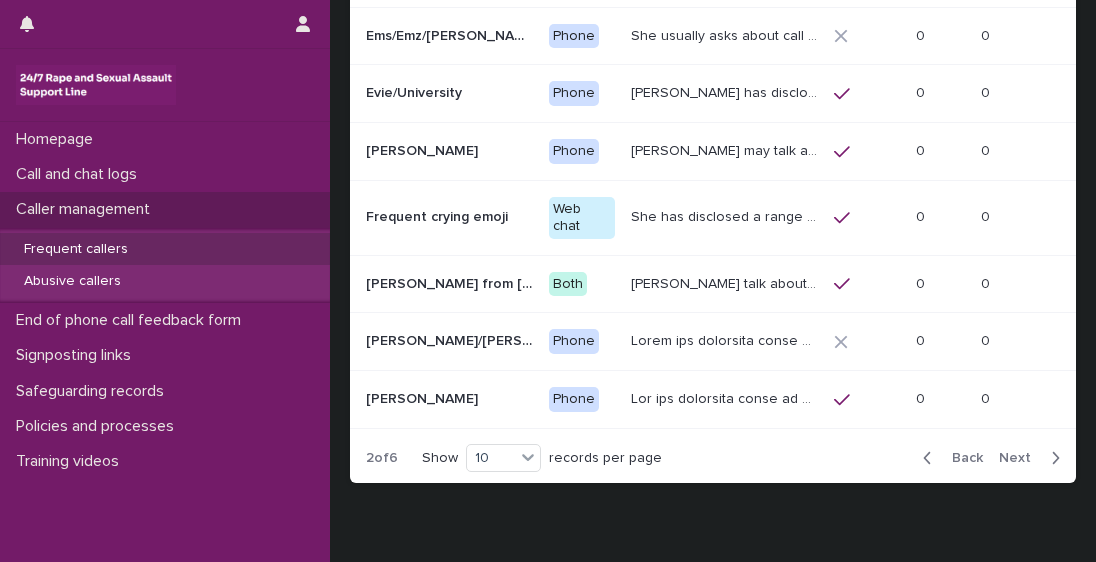 scroll, scrollTop: 452, scrollLeft: 0, axis: vertical 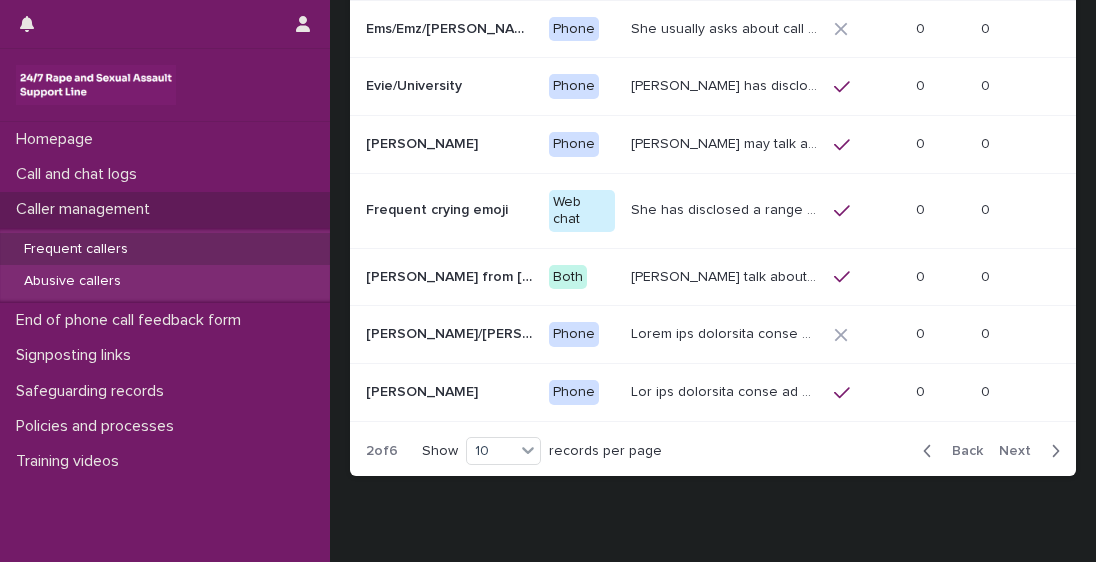 click on "Next" at bounding box center [1021, 451] 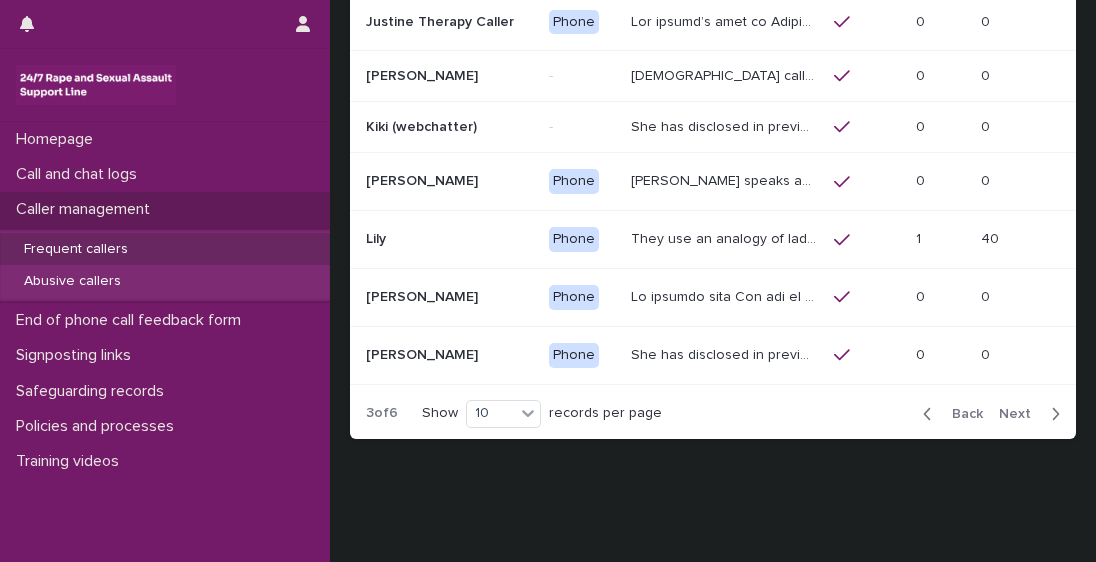 scroll, scrollTop: 454, scrollLeft: 0, axis: vertical 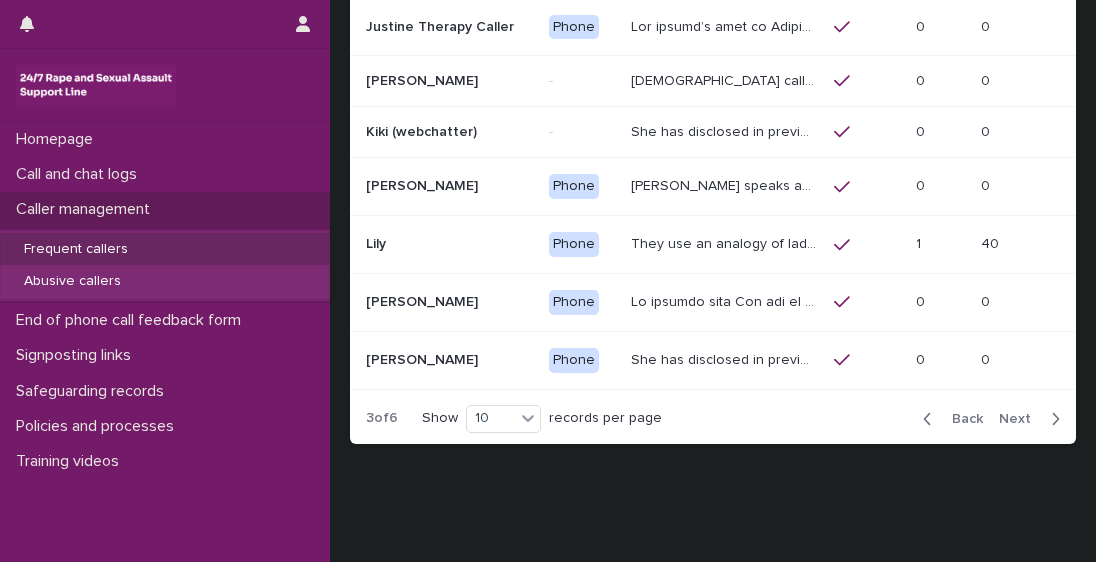 click on "They use an analogy of ladybirds (blood) and white syrup (semen).
They refer to their imagination as  a garden, which is a safe space with sunflowers and a bunny.
They described their father "papa" being big, strong, angry, sitting on her legs in the garage, biting her ears, and pouring hot water on their face.
They describe (Papa) raping them and the abortions that he did whilst coming in and out of flashbacks. Saying things like:-
"Papa said I can't tell anybody about the ladybirds because you will chop off my fingers and I need all of my fingers."
"please don't make him angry", "he is cutting me with his scissors snip, snip, snip", "Papa is on my legs"  "Don't F****** cry or I'll kill you" "we cant make him angry".  "Can you make me stay in the garden whilst he snips."" at bounding box center [726, 242] 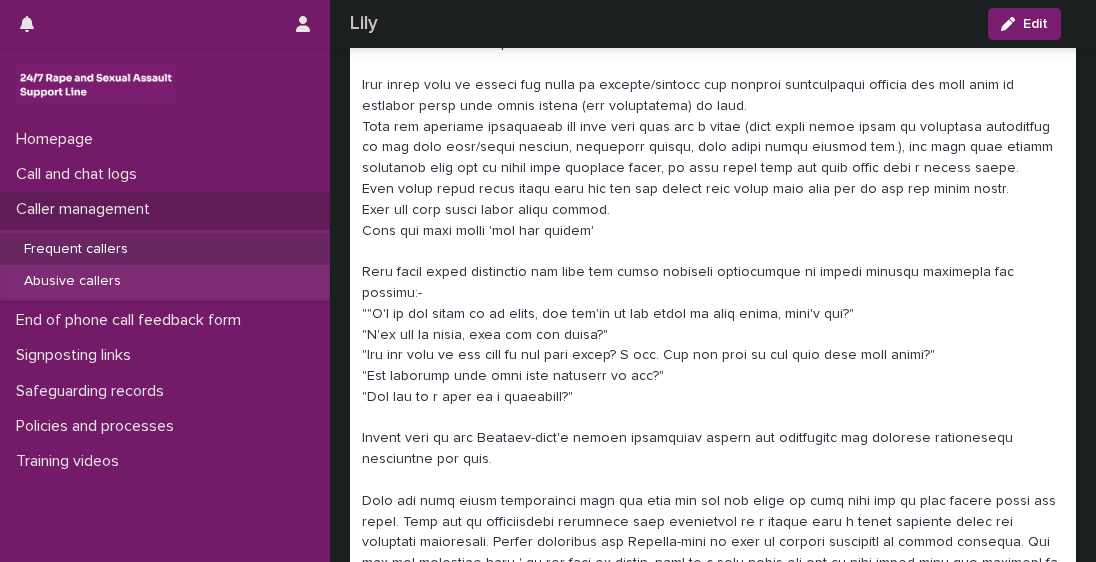 scroll, scrollTop: 392, scrollLeft: 0, axis: vertical 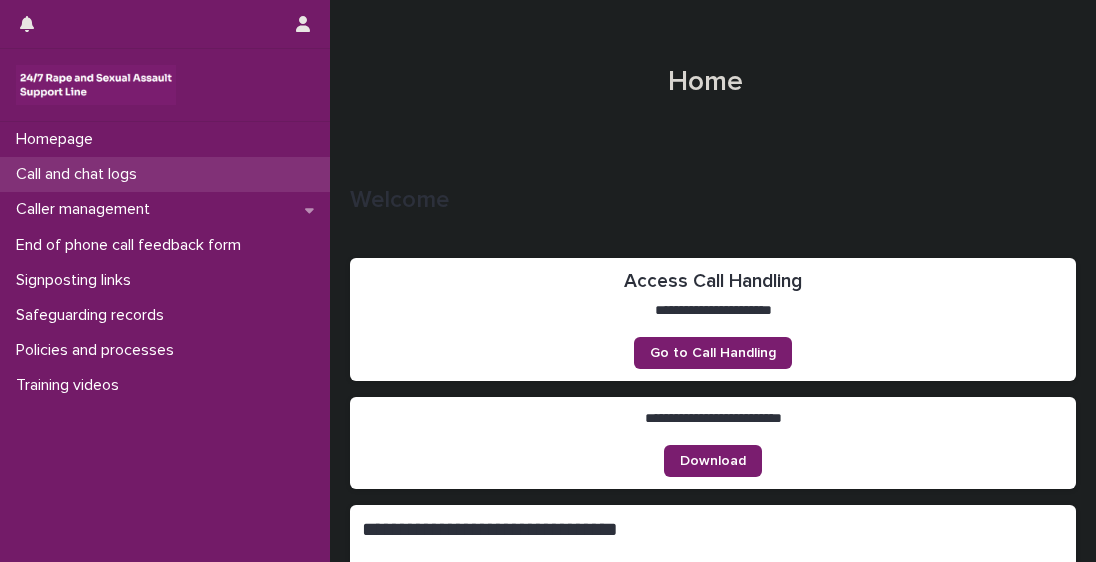 click on "Call and chat logs" at bounding box center (80, 174) 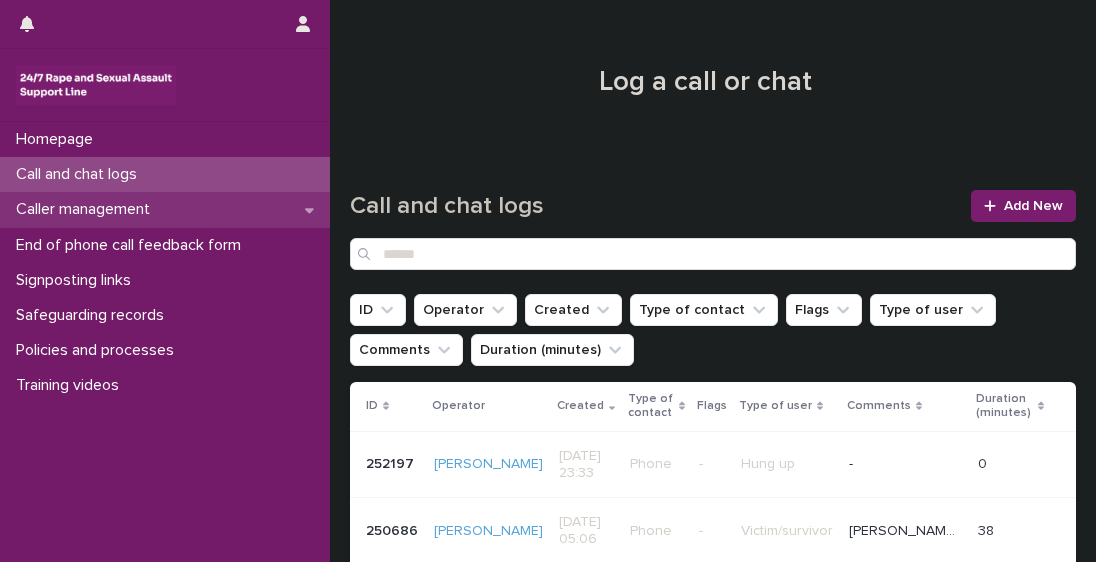 click on "Caller management" at bounding box center [87, 209] 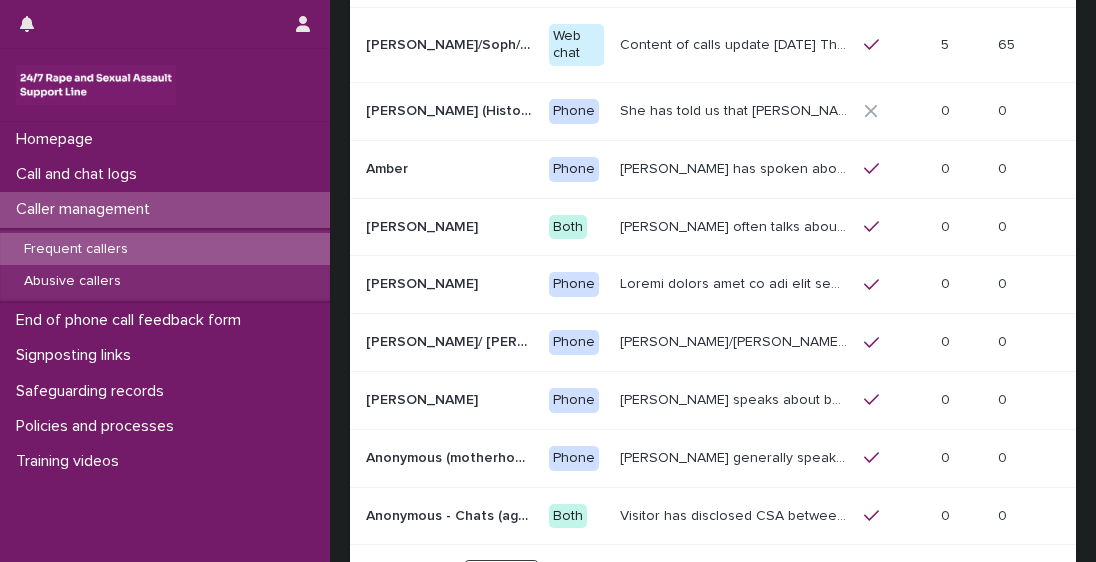 scroll, scrollTop: 380, scrollLeft: 0, axis: vertical 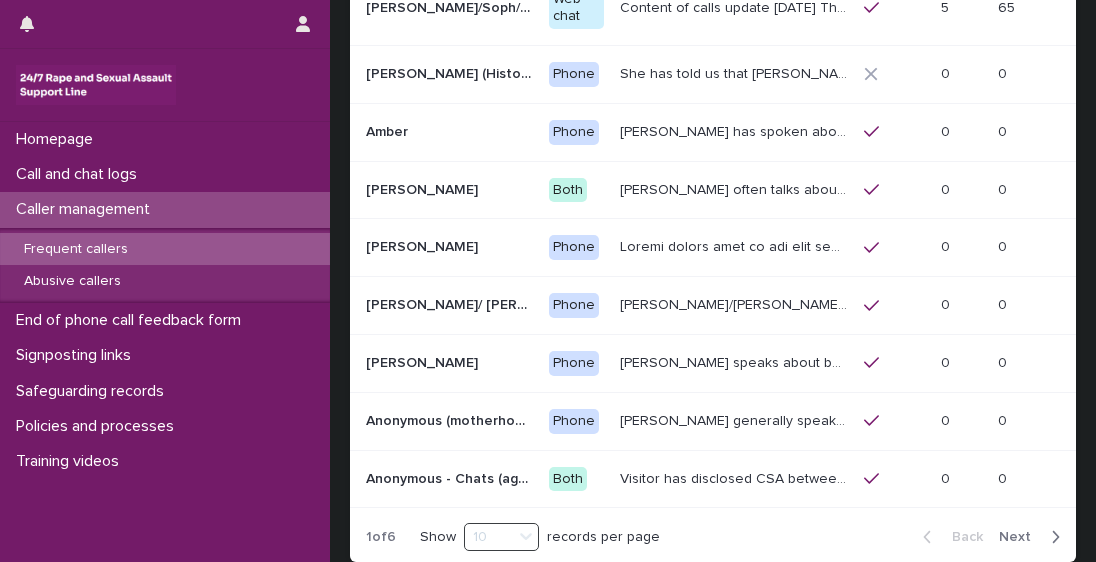 click on "Next" at bounding box center (1021, 537) 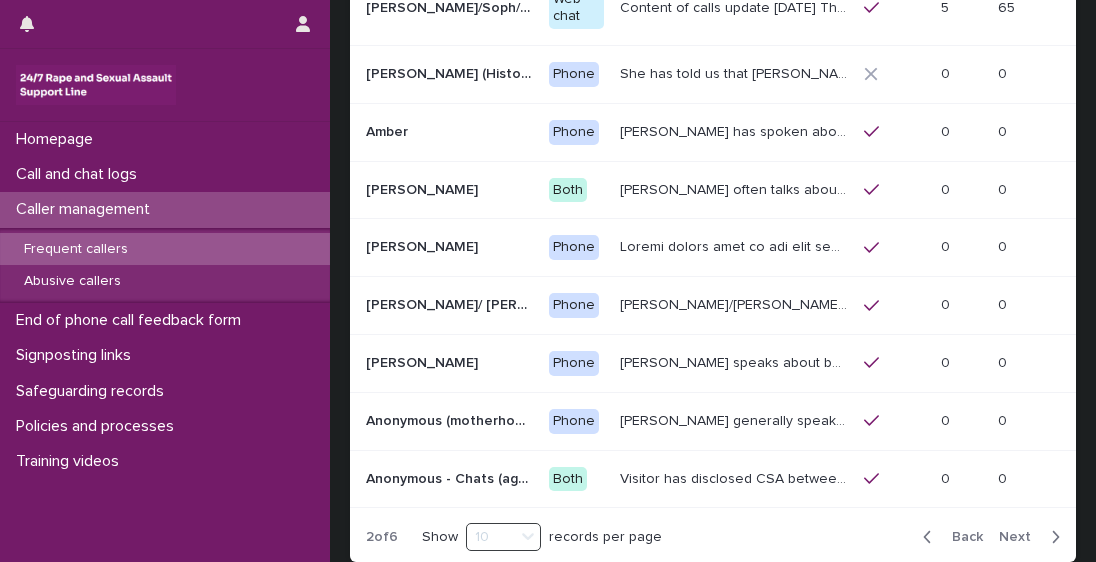 scroll, scrollTop: 371, scrollLeft: 0, axis: vertical 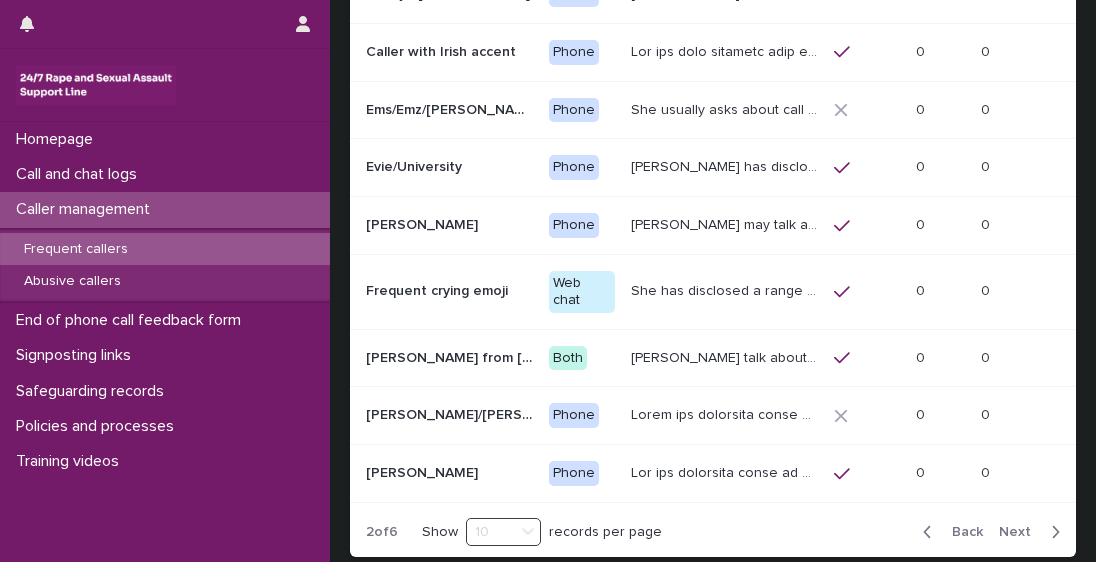 click on "Next" at bounding box center (1021, 532) 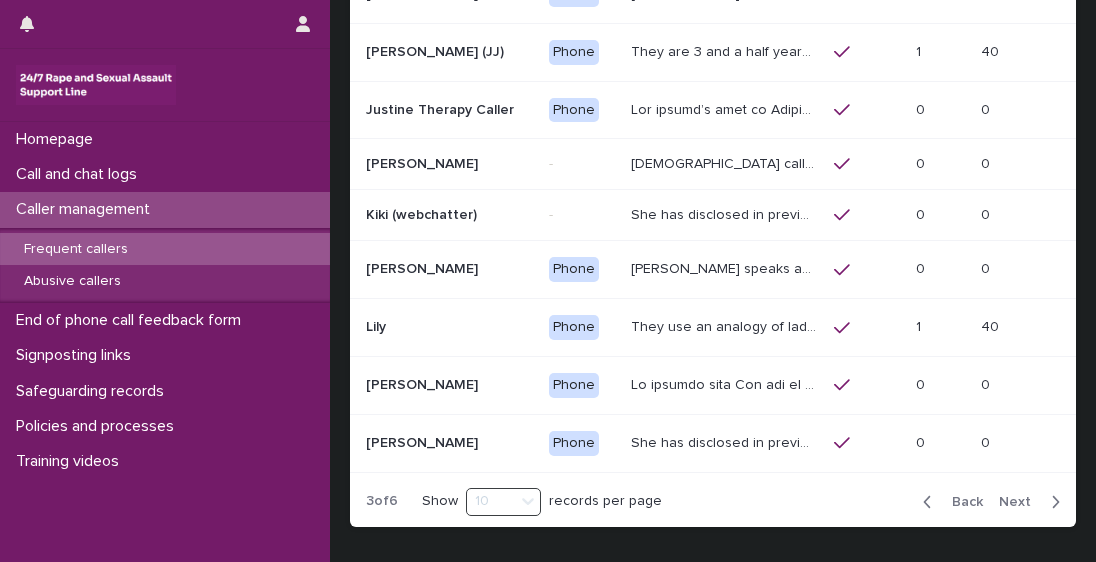 scroll, scrollTop: 378, scrollLeft: 0, axis: vertical 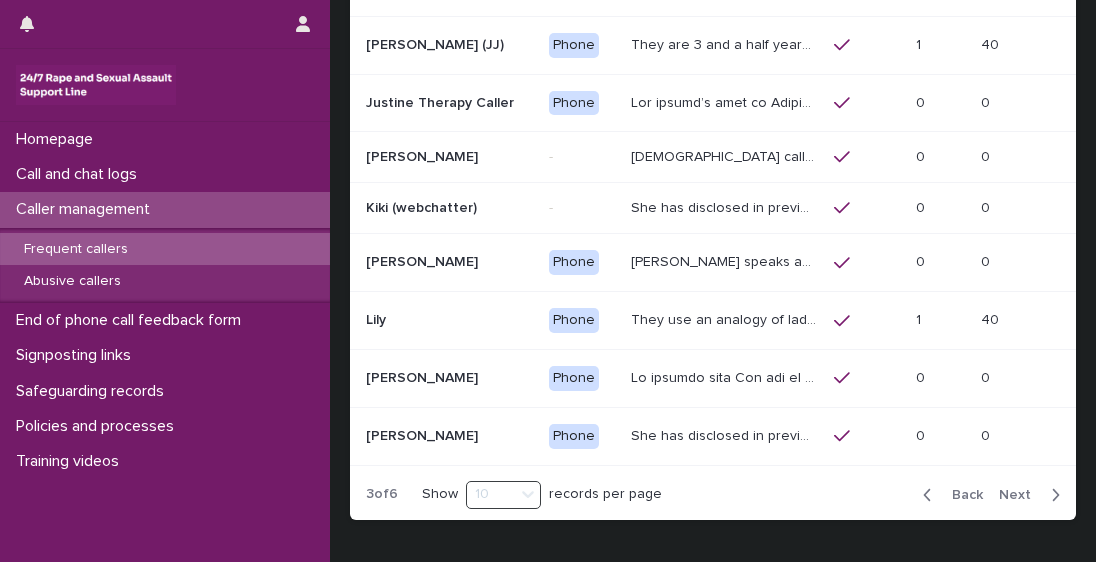 click on "They use an analogy of ladybirds (blood) and white syrup (semen).
They refer to their imagination as  a garden, which is a safe space with sunflowers and a bunny.
They described their father "papa" being big, strong, angry, sitting on her legs in the garage, biting her ears, and pouring hot water on their face.
They describe (Papa) raping them and the abortions that he did whilst coming in and out of flashbacks. Saying things like:-
"Papa said I can't tell anybody about the ladybirds because you will chop off my fingers and I need all of my fingers."
"please don't make him angry", "he is cutting me with his scissors snip, snip, snip", "Papa is on my legs"  "Don't F****** cry or I'll kill you" "we cant make him angry".  "Can you make me stay in the garden whilst he snips."" at bounding box center [726, 318] 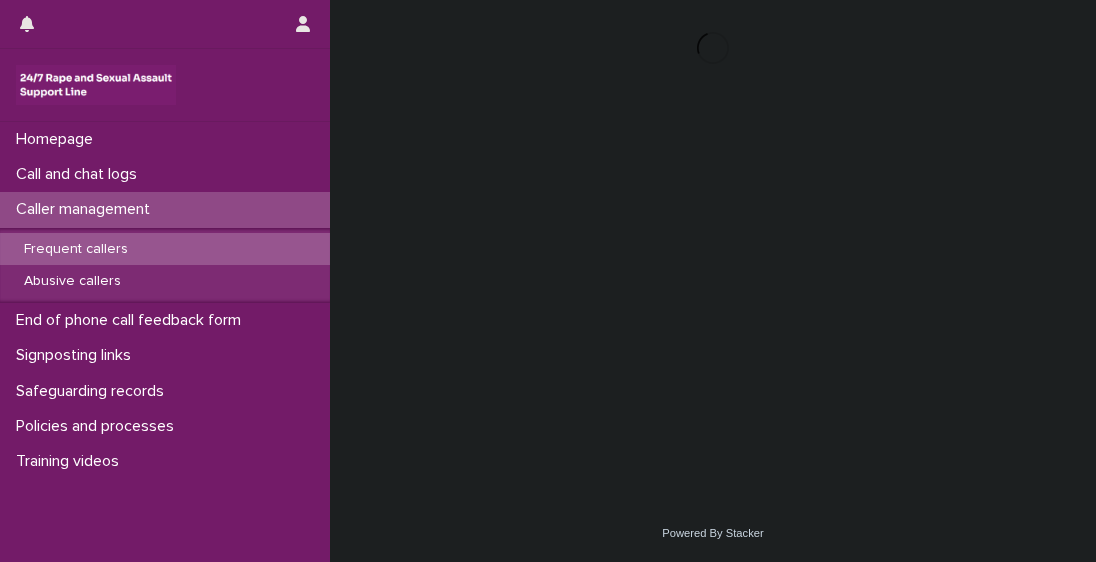 scroll, scrollTop: 0, scrollLeft: 0, axis: both 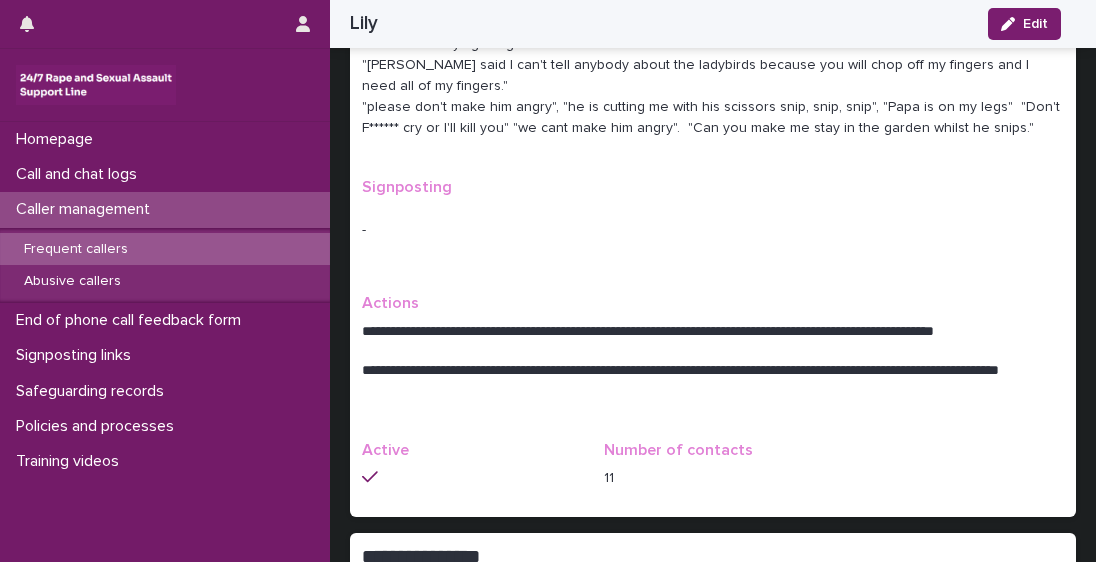 click on "Frequent callers" at bounding box center (76, 249) 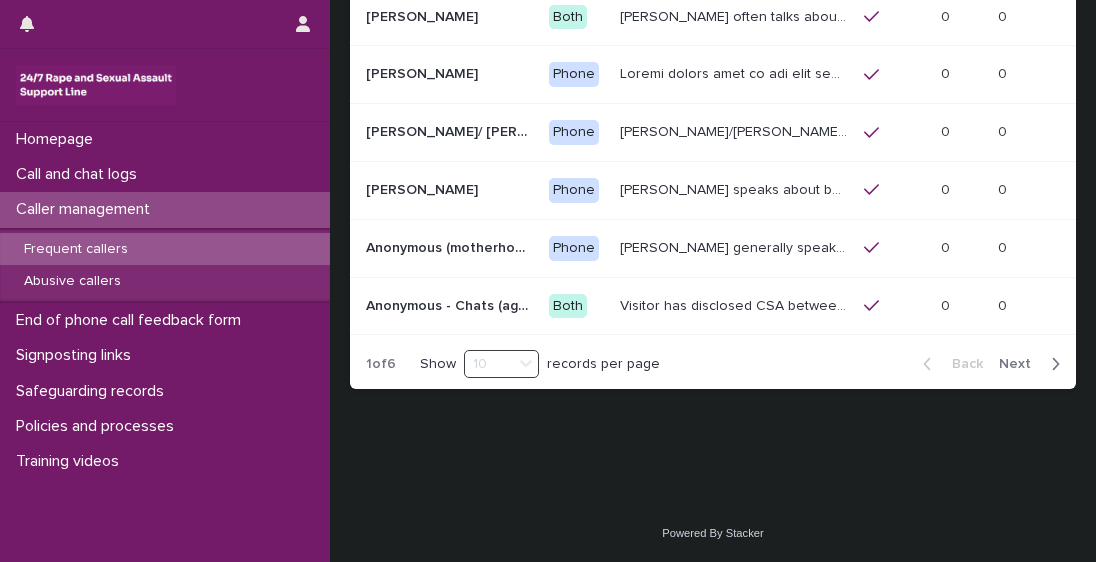 scroll, scrollTop: 0, scrollLeft: 0, axis: both 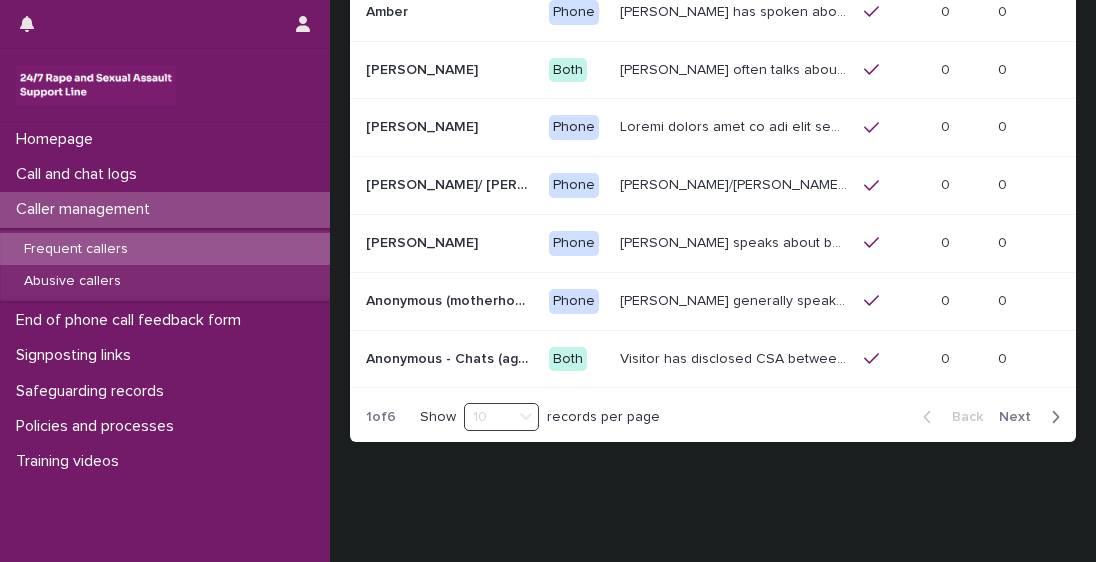 click on "Next" at bounding box center (1021, 417) 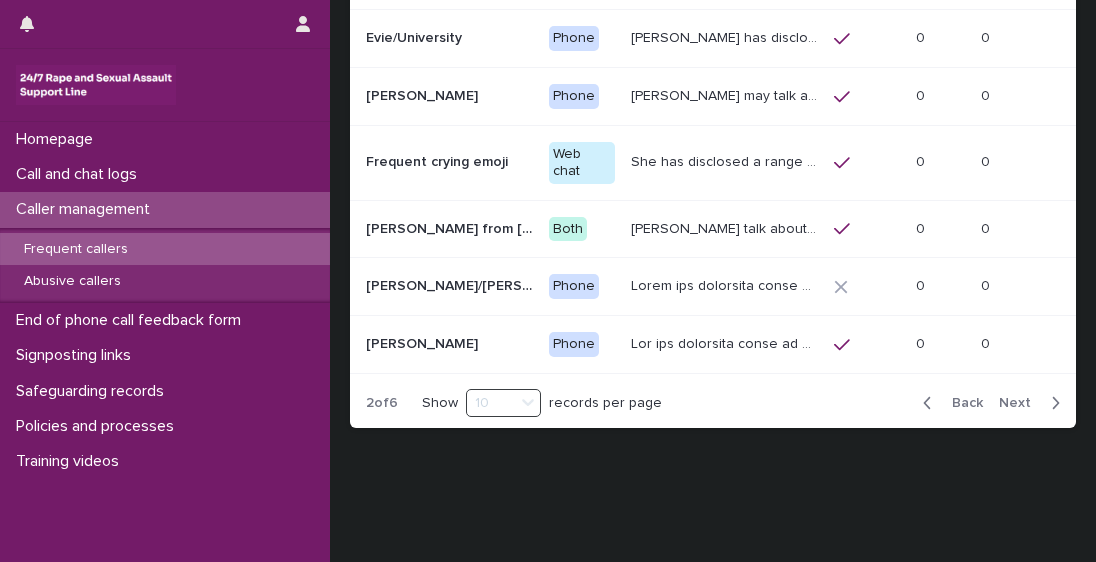 scroll, scrollTop: 492, scrollLeft: 0, axis: vertical 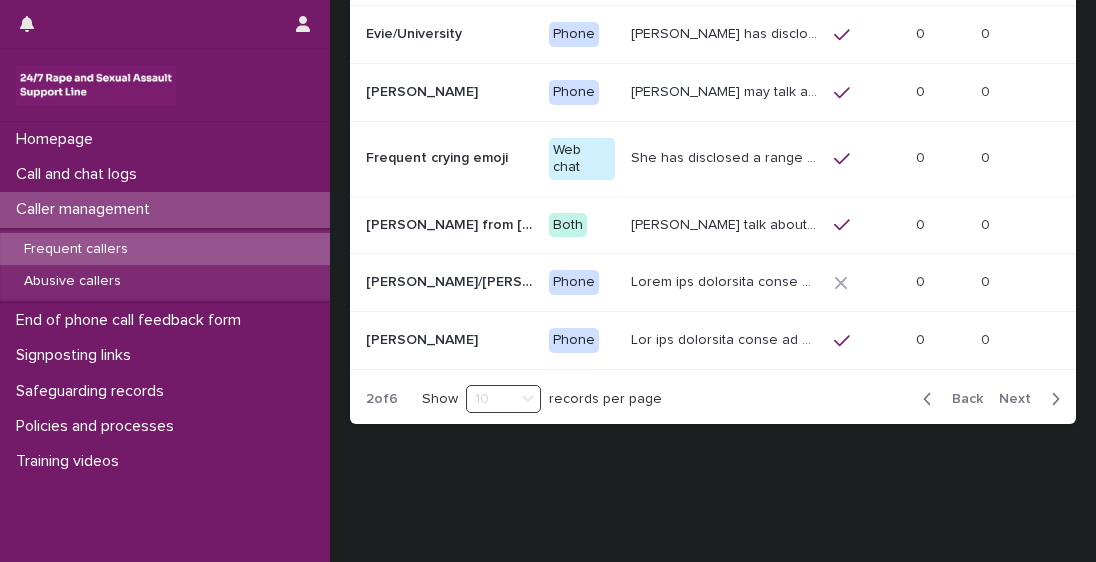 click on "Next" at bounding box center (1021, 399) 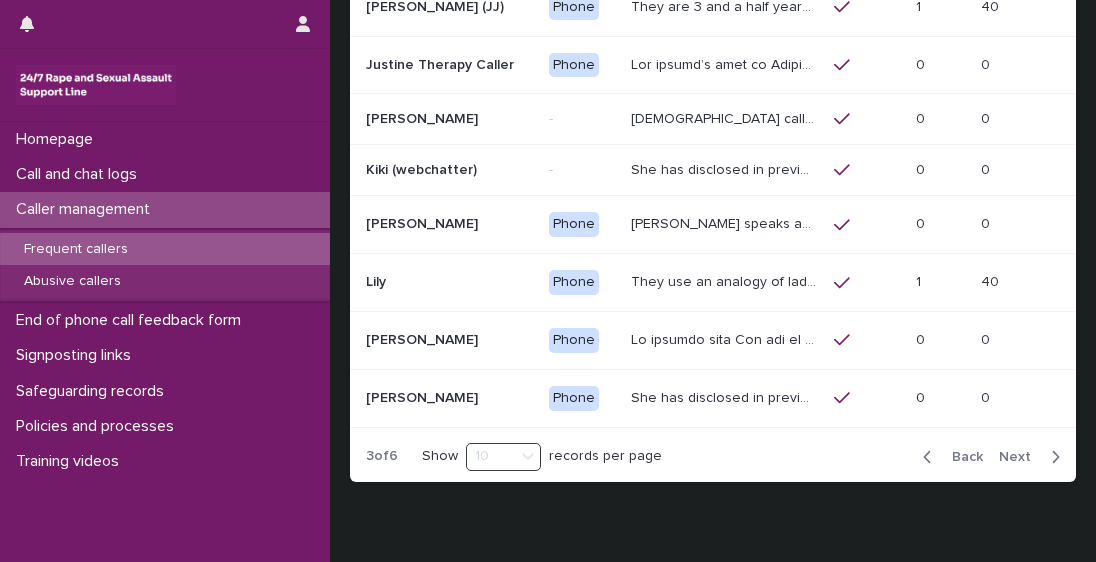scroll, scrollTop: 424, scrollLeft: 0, axis: vertical 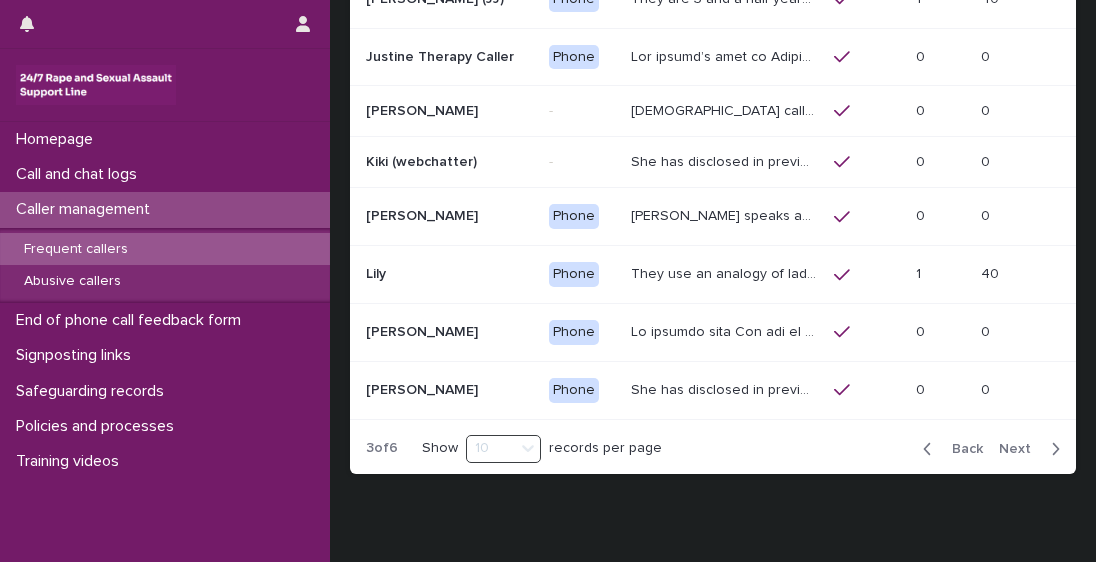 click on "Next" at bounding box center (1021, 449) 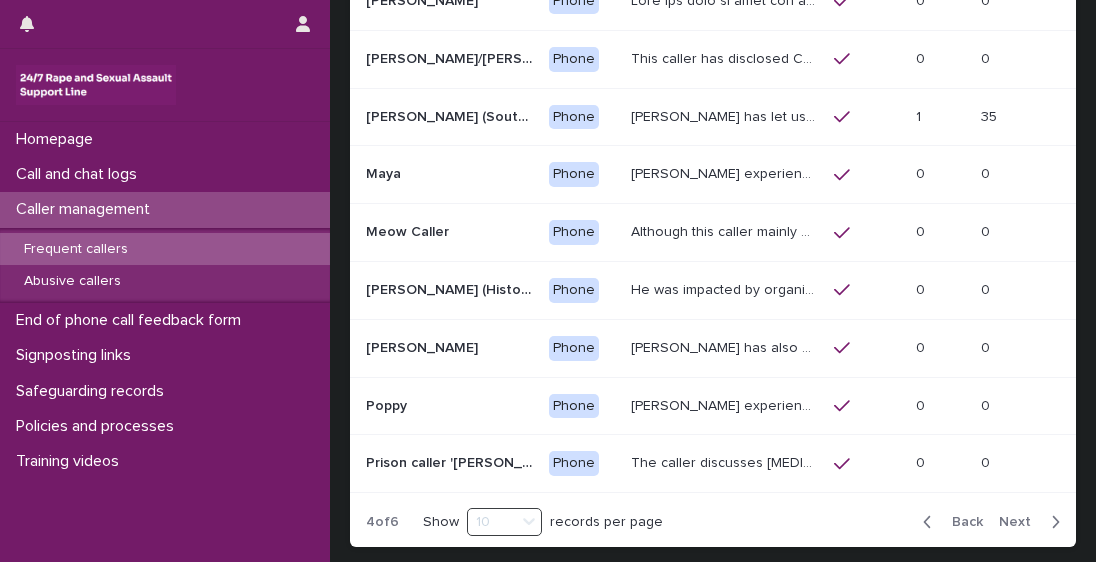 scroll, scrollTop: 408, scrollLeft: 0, axis: vertical 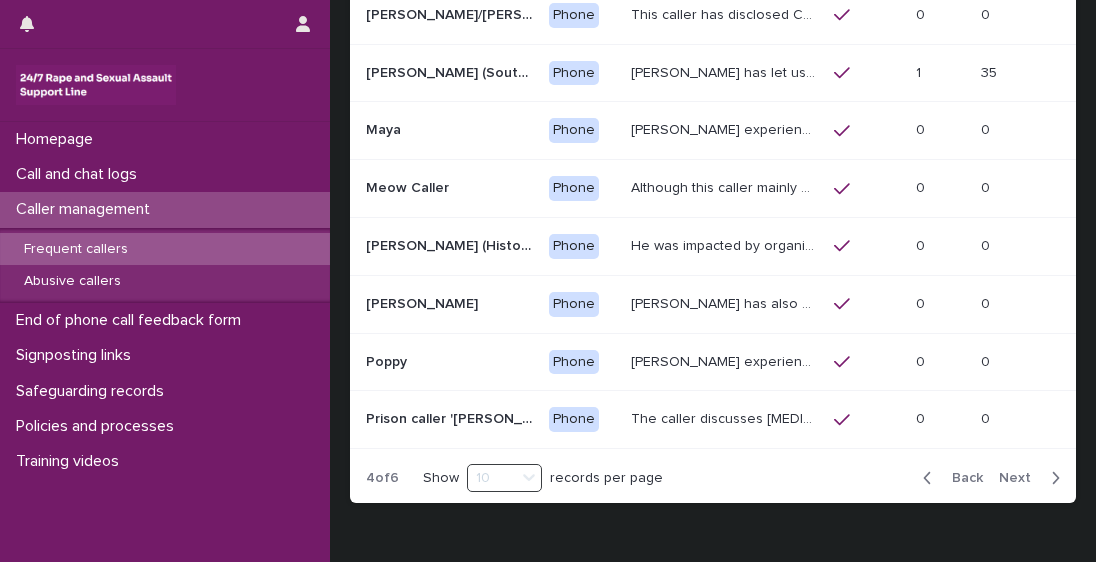 click on "Next" at bounding box center [1033, 478] 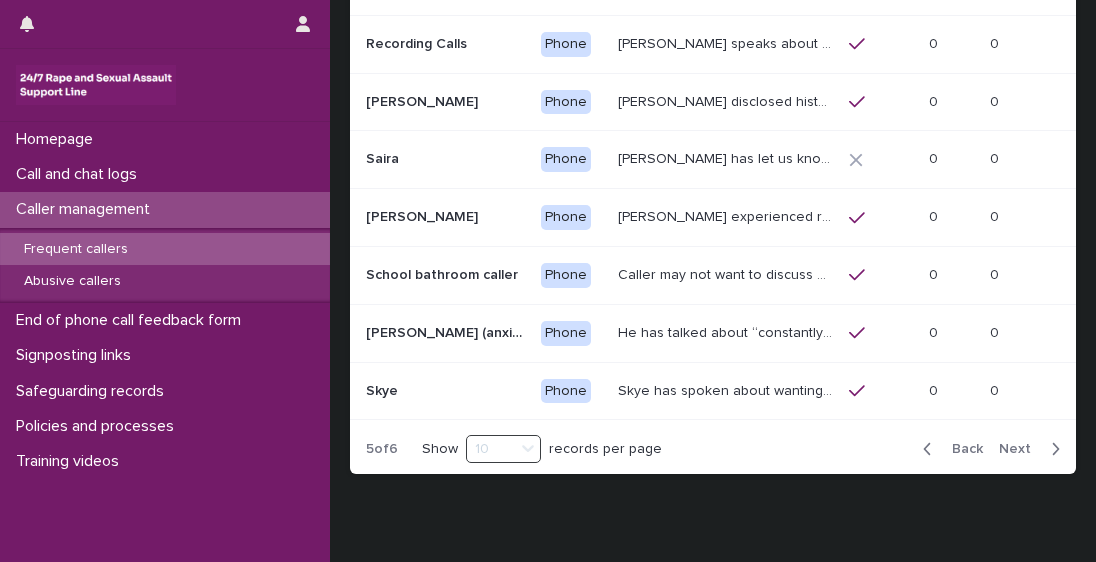 scroll, scrollTop: 504, scrollLeft: 0, axis: vertical 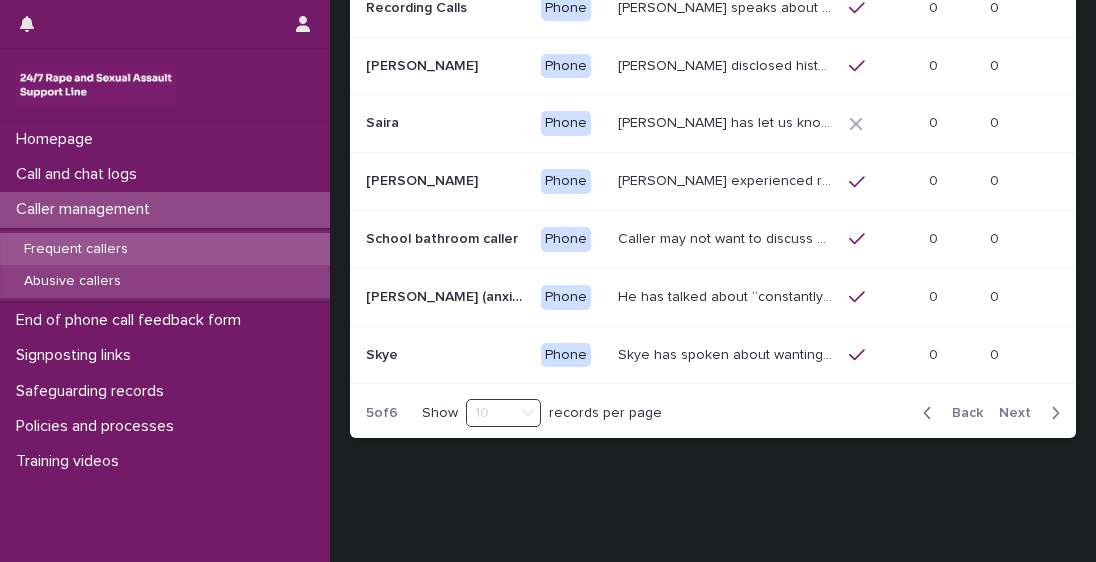 click on "Abusive callers" at bounding box center [72, 281] 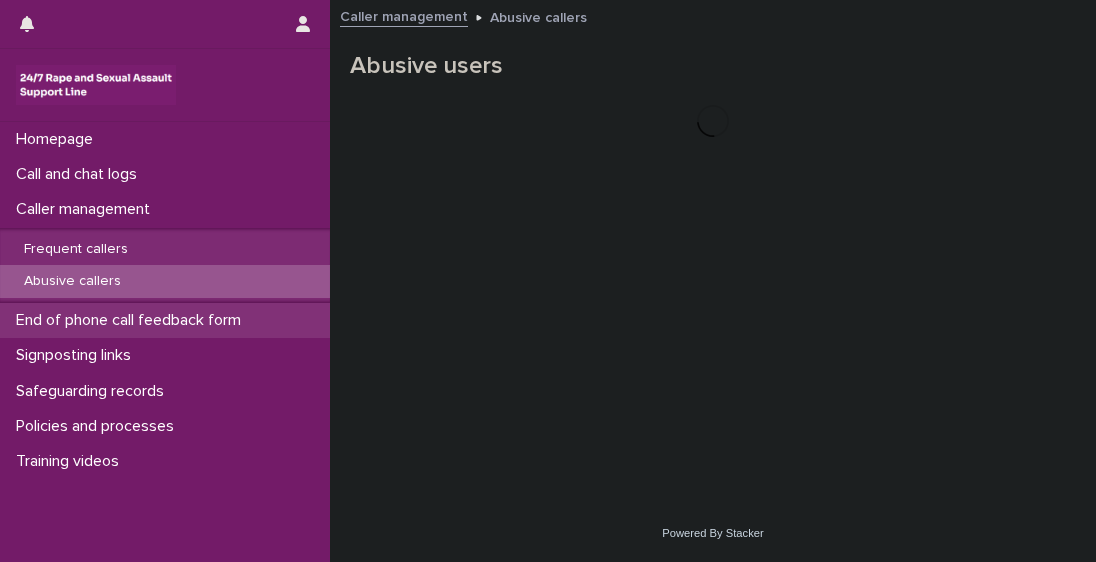 scroll, scrollTop: 0, scrollLeft: 0, axis: both 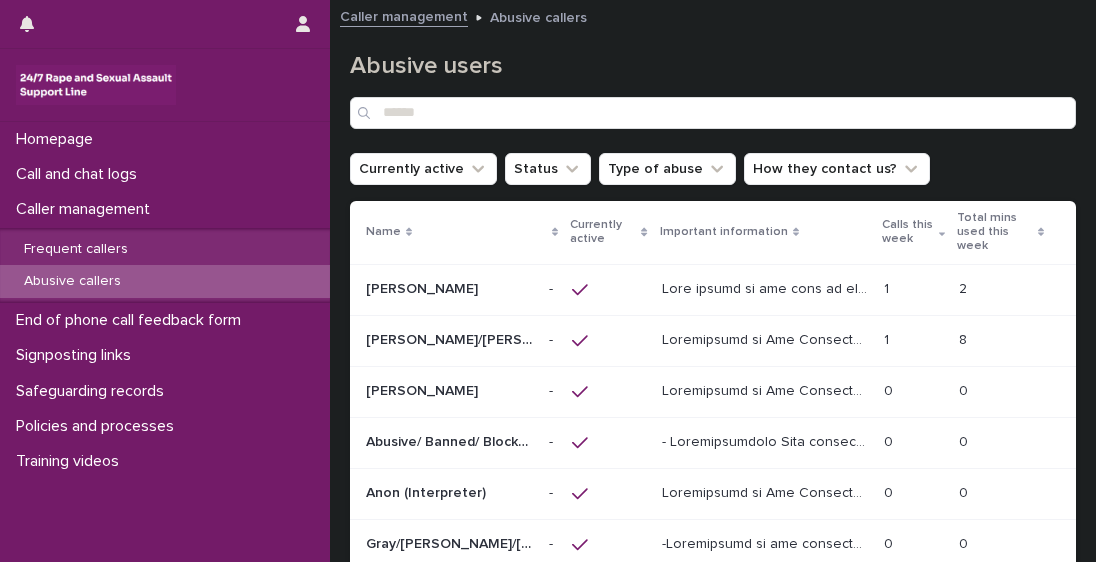 click at bounding box center (767, 287) 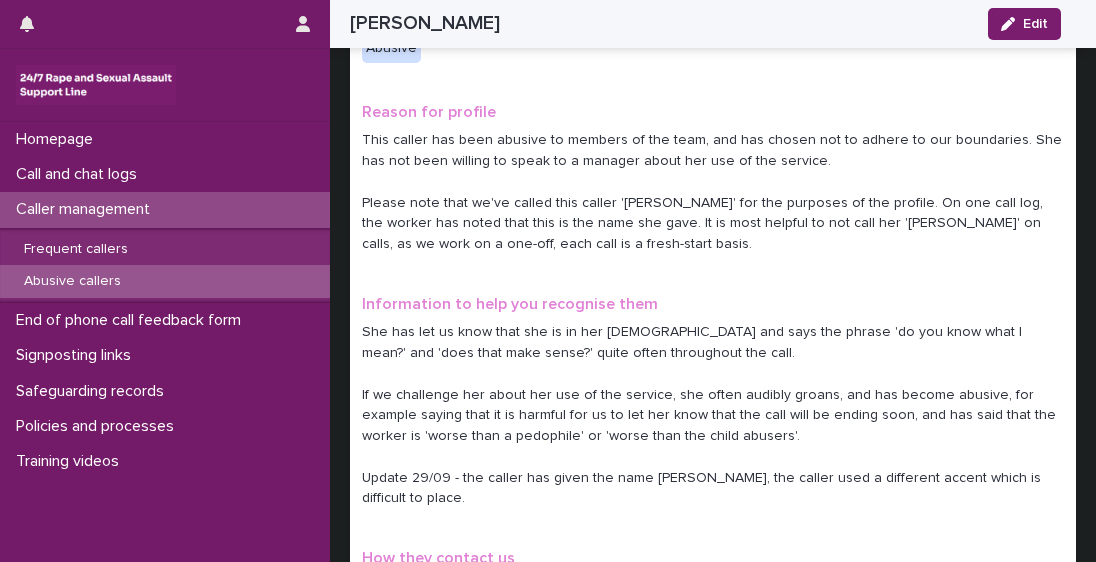 scroll, scrollTop: 340, scrollLeft: 0, axis: vertical 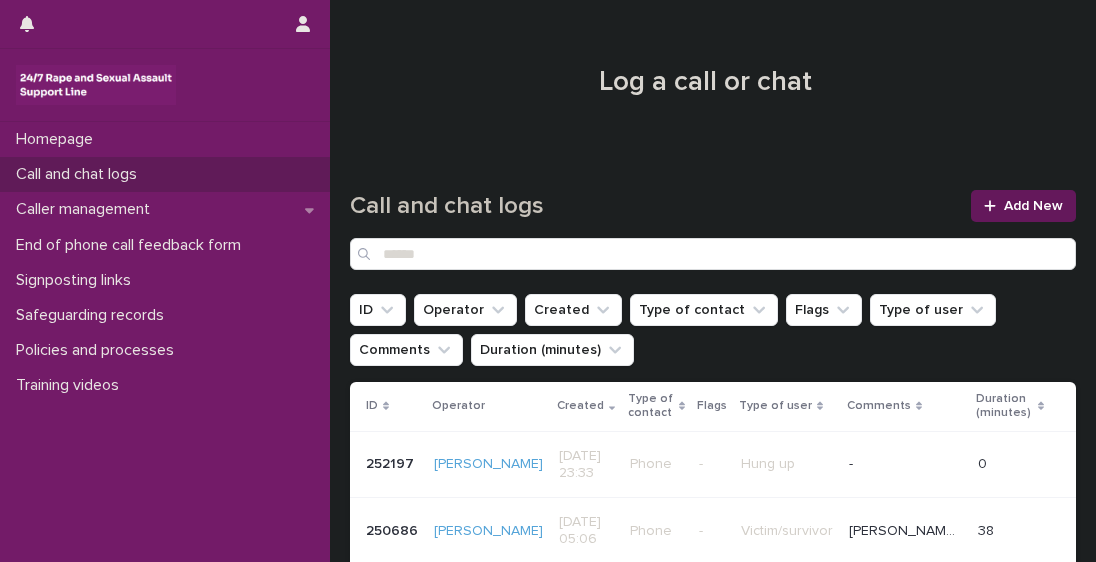 click on "Add New" at bounding box center [1033, 206] 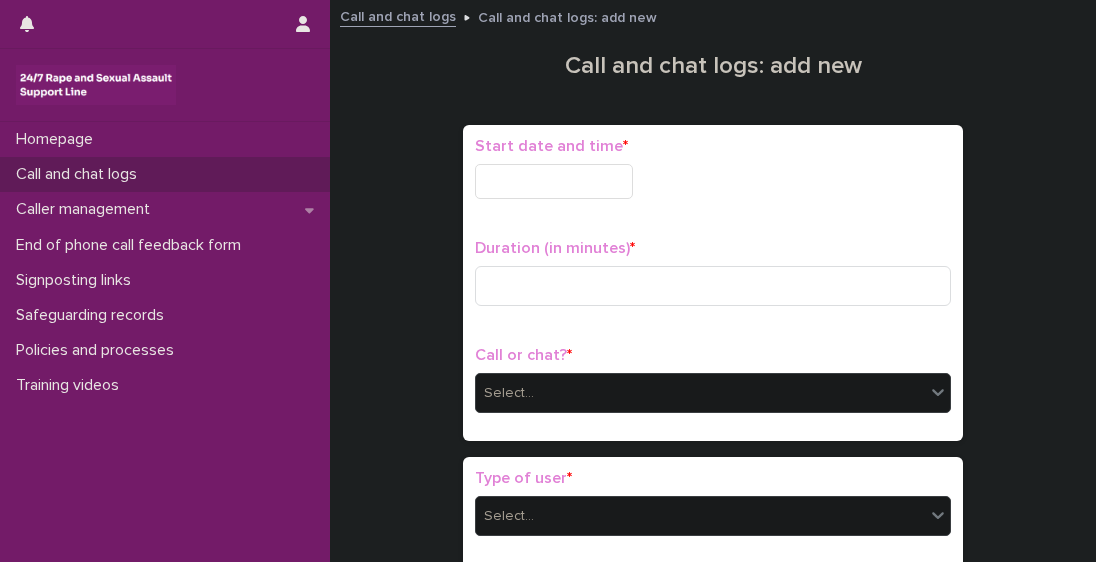 click at bounding box center (554, 181) 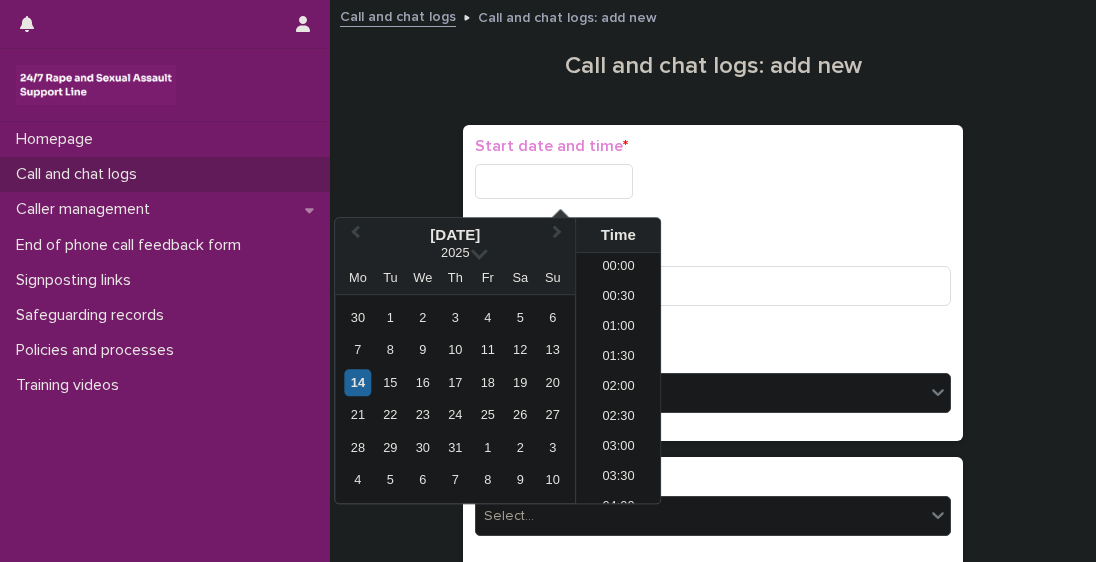 scroll, scrollTop: 1190, scrollLeft: 0, axis: vertical 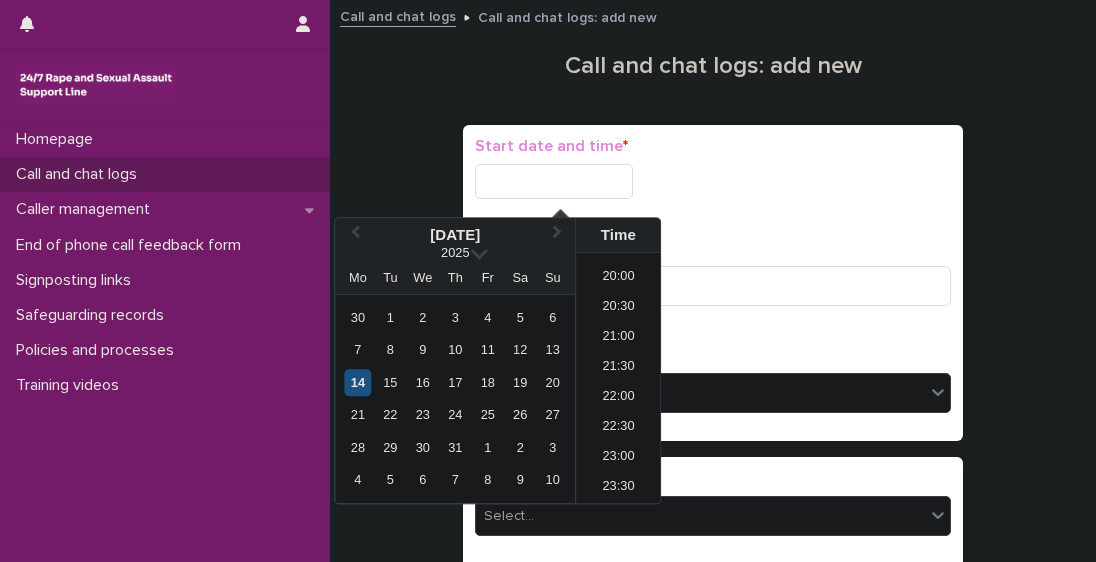 click on "14" at bounding box center [357, 382] 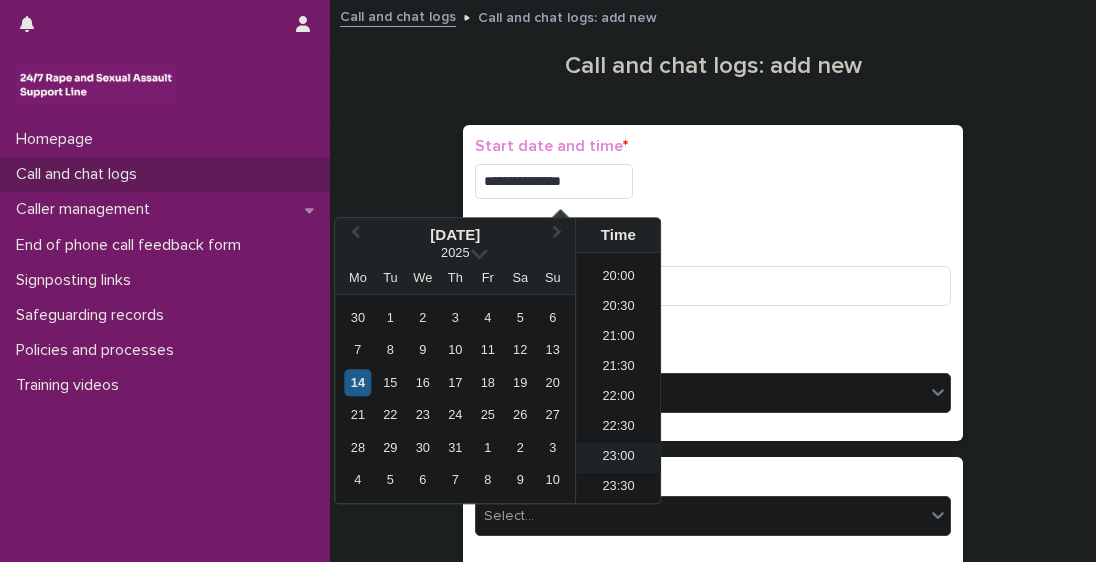 click on "23:00" at bounding box center (618, 458) 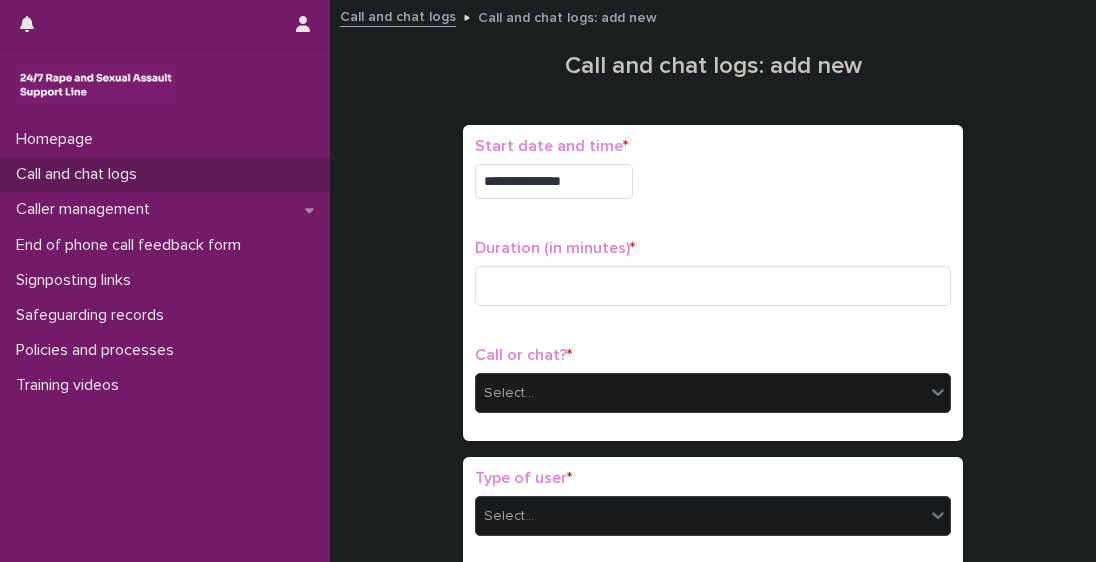click on "**********" at bounding box center [554, 181] 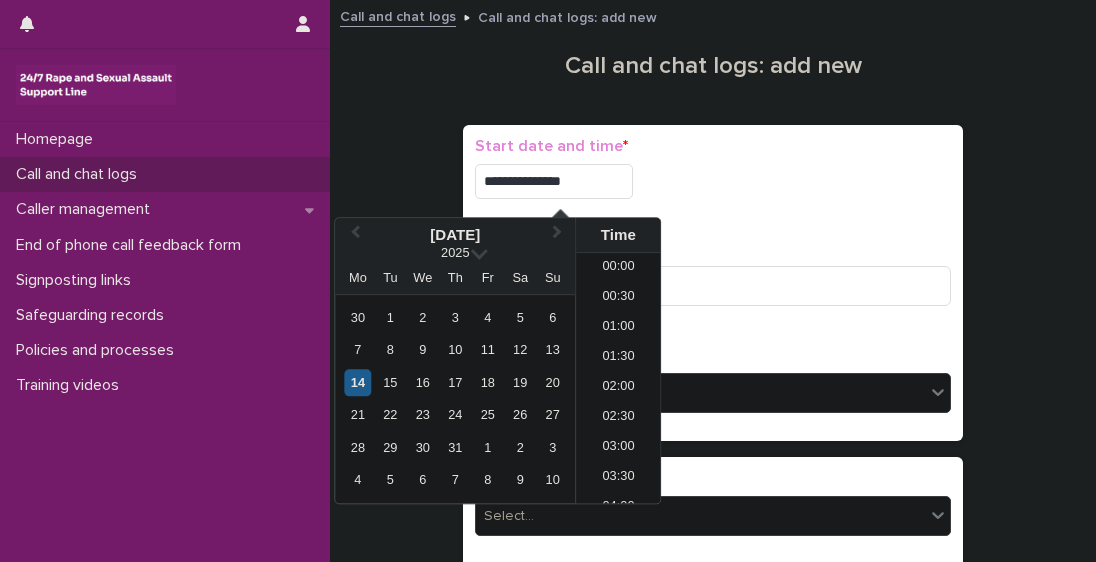 scroll, scrollTop: 1190, scrollLeft: 0, axis: vertical 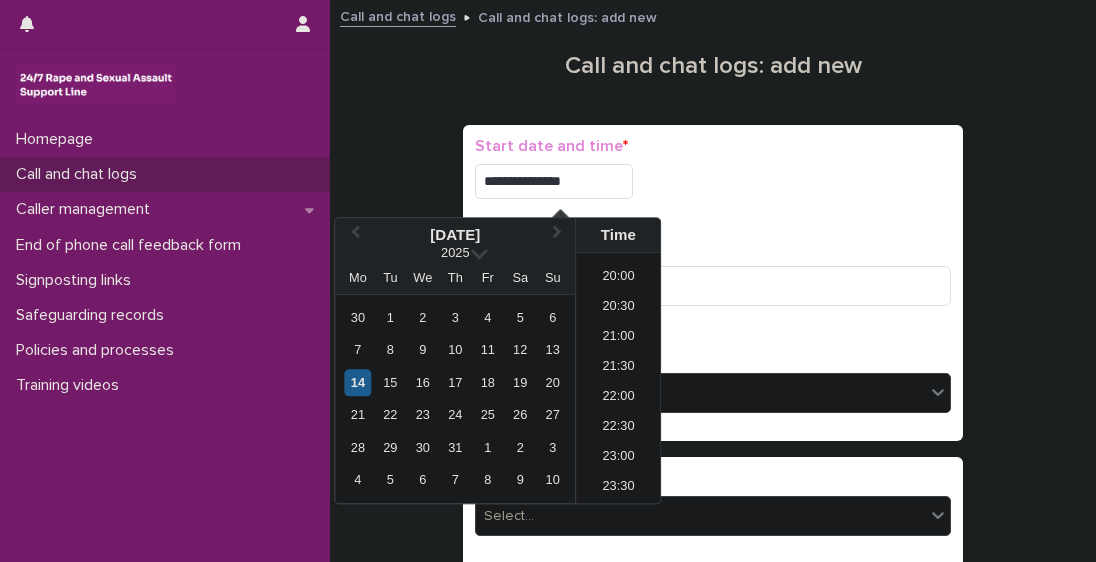 type on "**********" 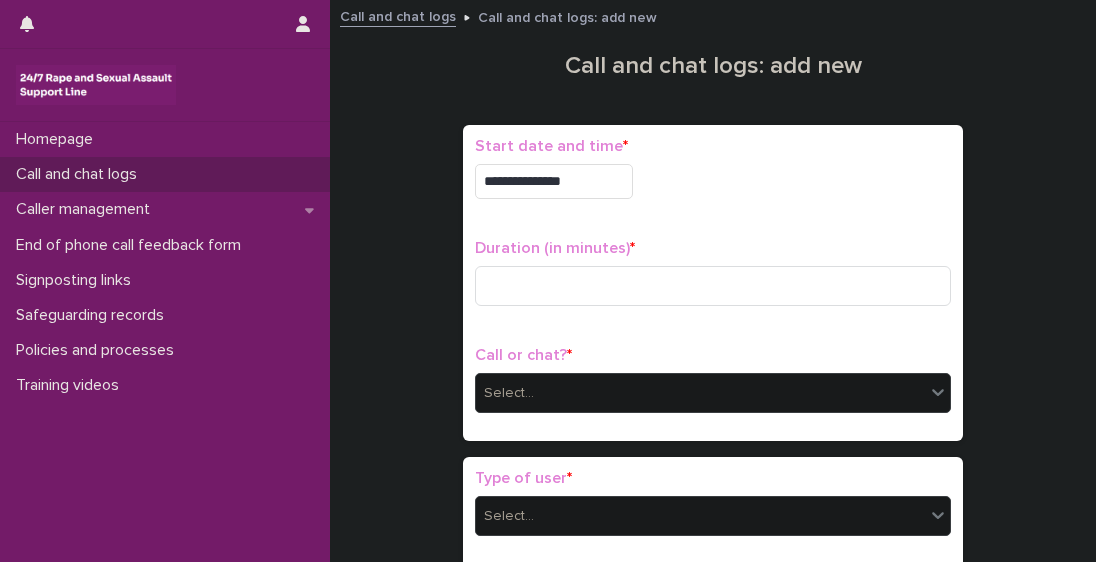 click on "**********" at bounding box center (713, 1034) 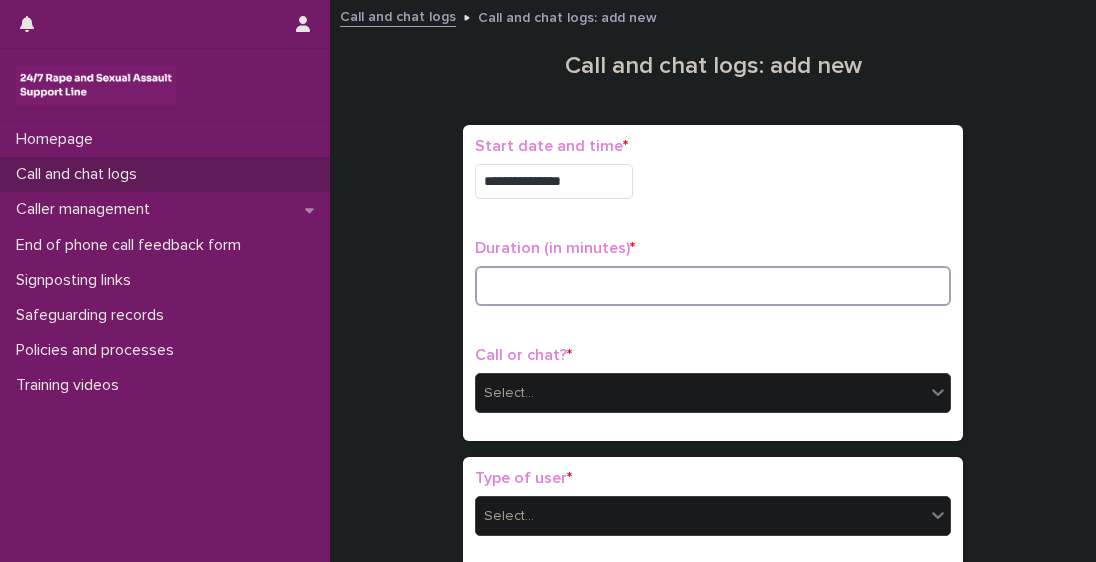 click at bounding box center (713, 286) 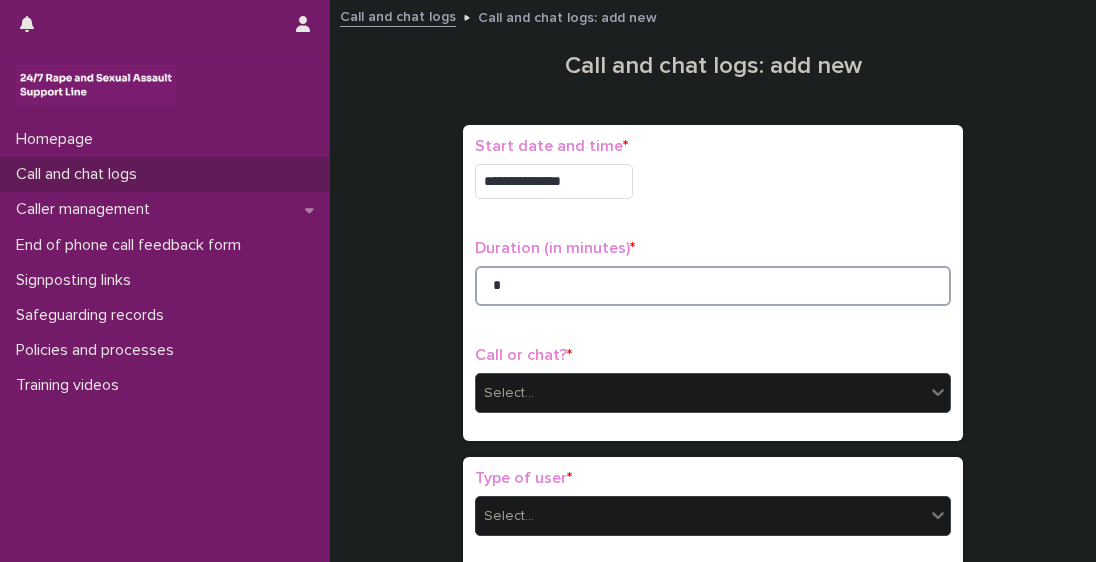 type on "*" 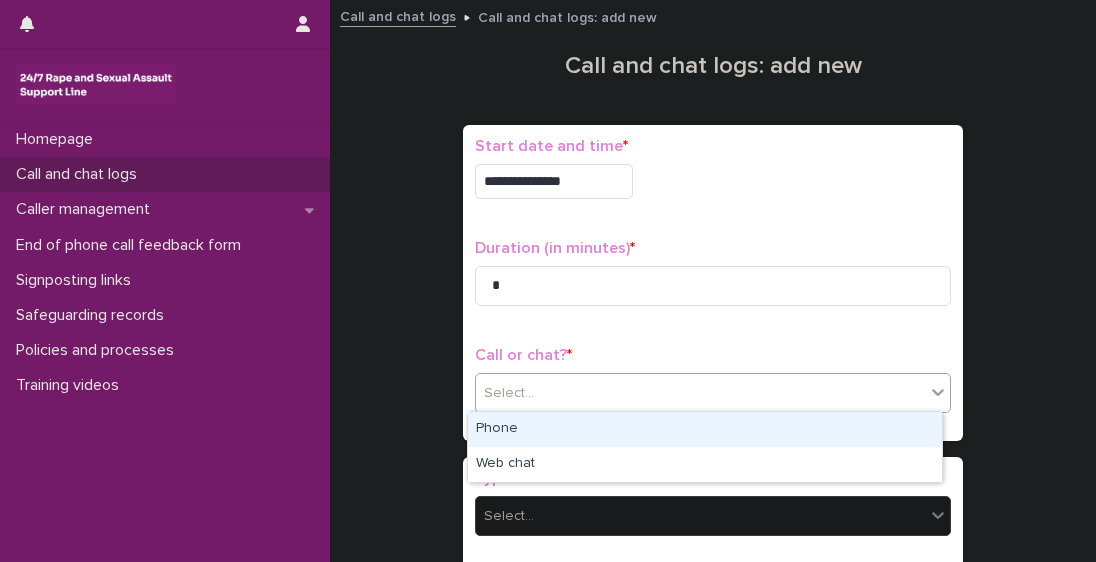 click on "Select..." at bounding box center [700, 393] 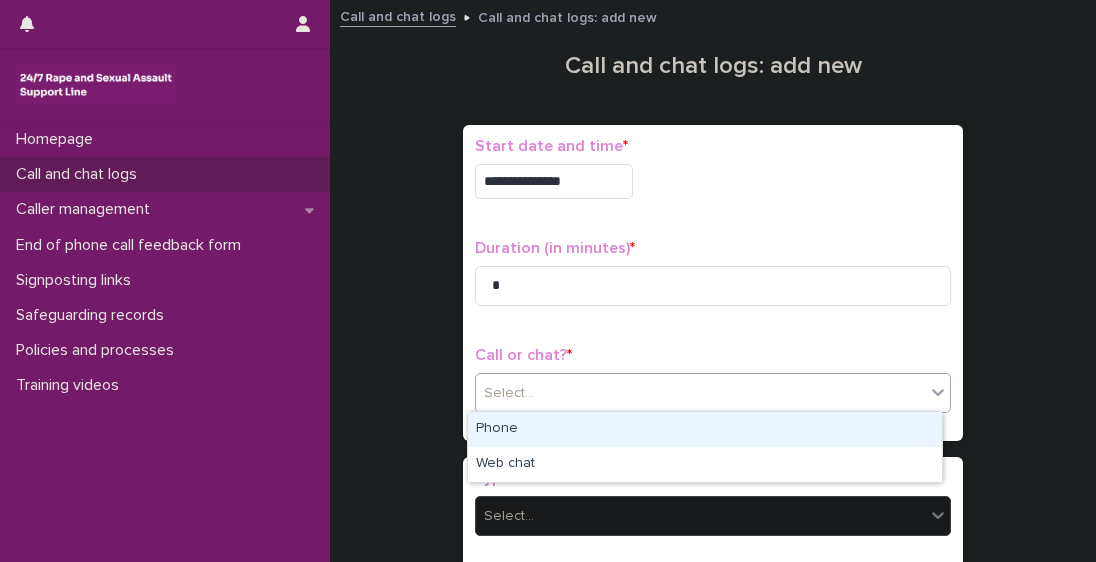 click on "Phone" at bounding box center (705, 429) 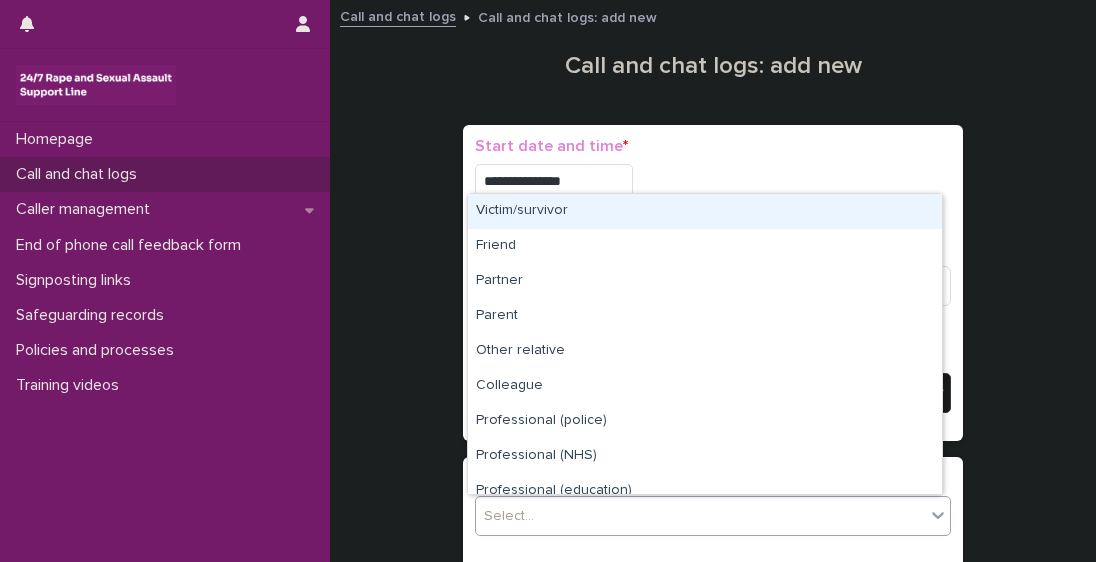 click on "Select..." at bounding box center (700, 516) 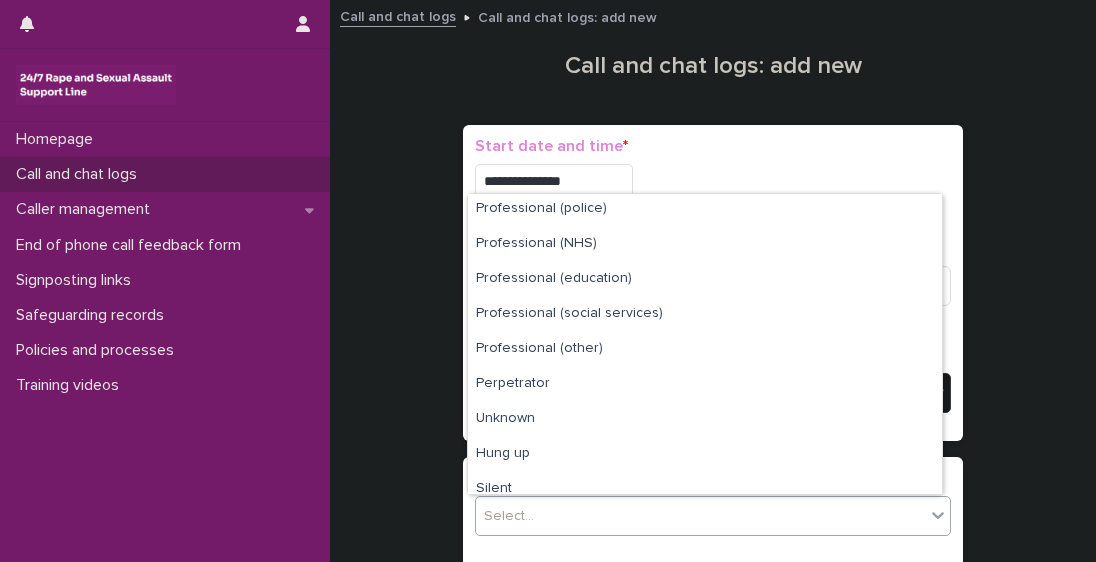 scroll, scrollTop: 225, scrollLeft: 0, axis: vertical 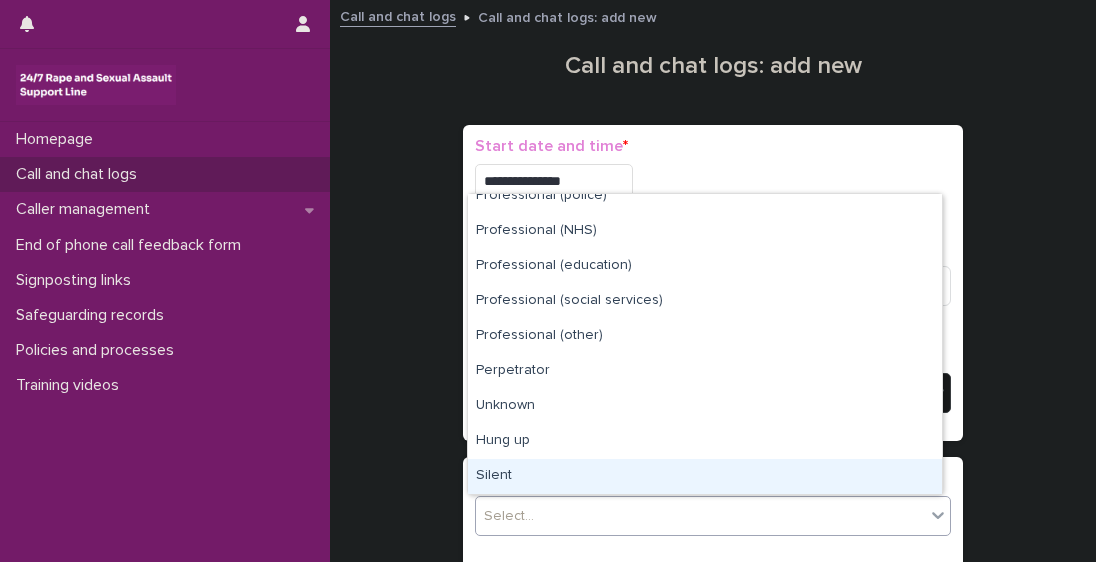 click on "Silent" at bounding box center [705, 476] 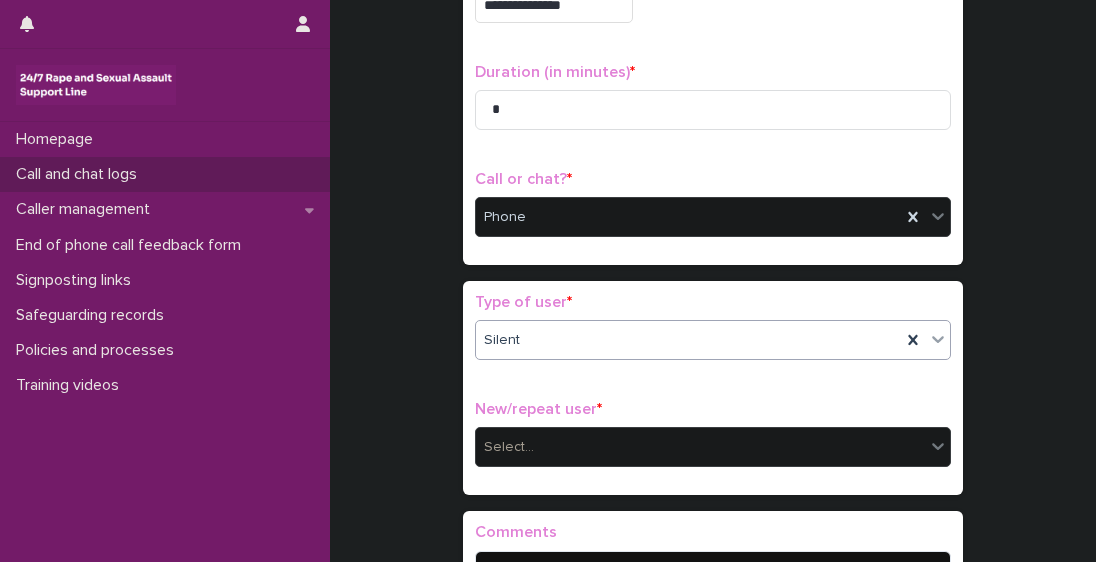 scroll, scrollTop: 184, scrollLeft: 0, axis: vertical 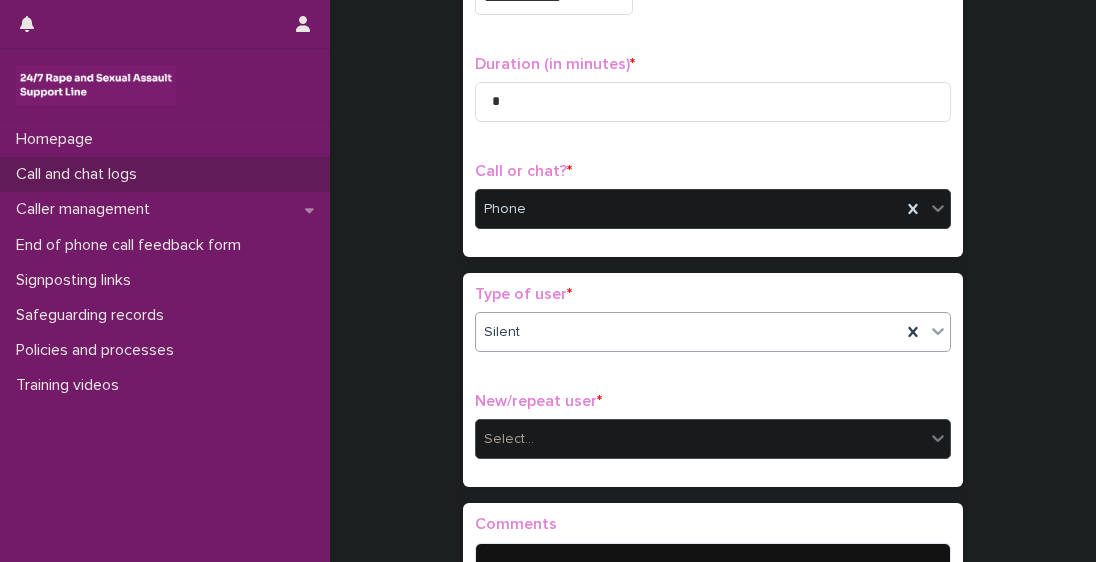 click on "Select..." at bounding box center (700, 439) 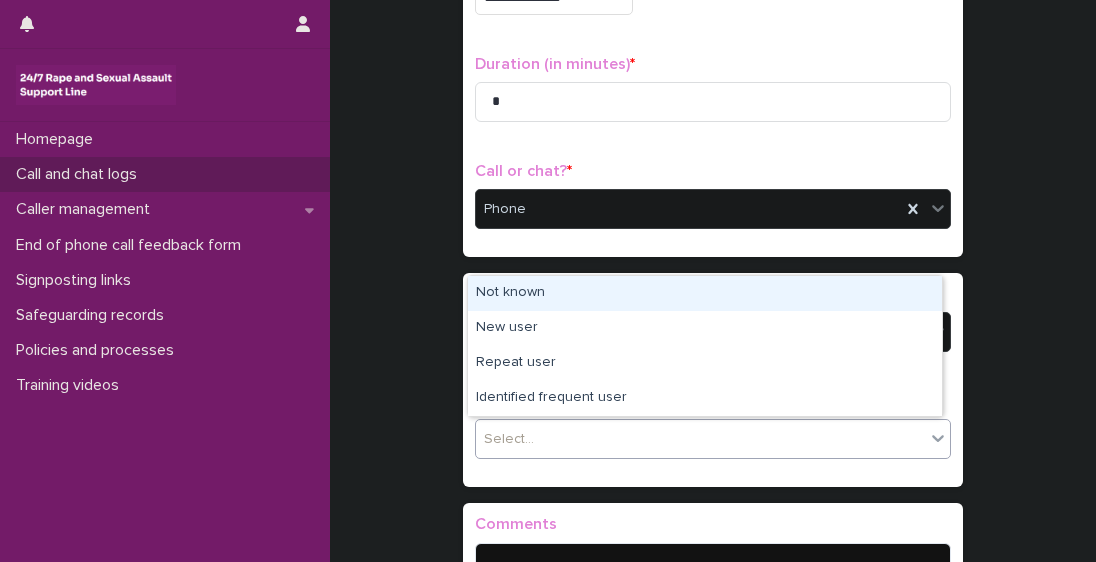 click on "Not known" at bounding box center [705, 293] 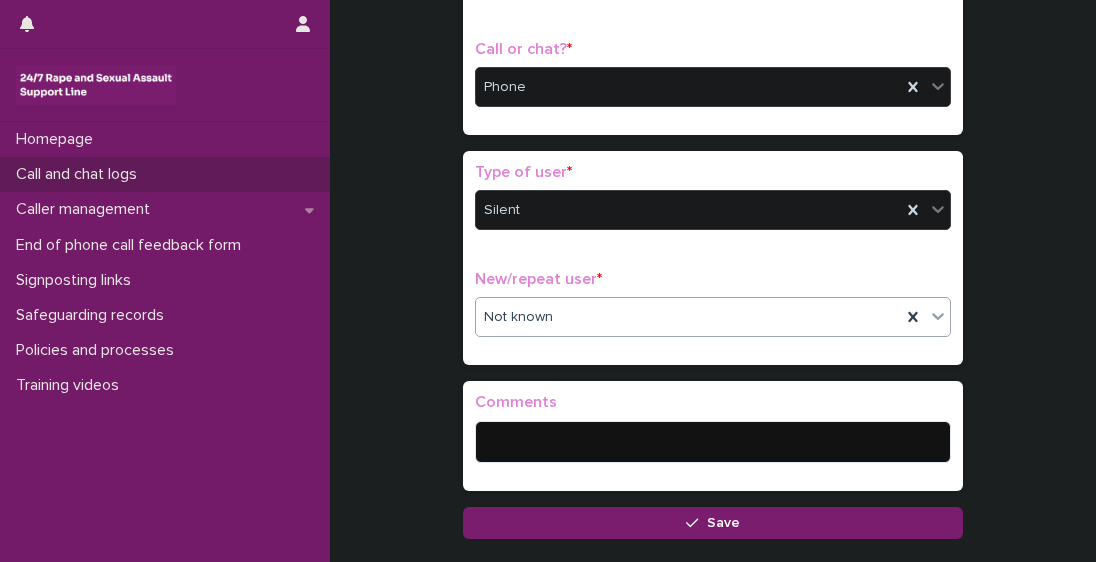 scroll, scrollTop: 315, scrollLeft: 0, axis: vertical 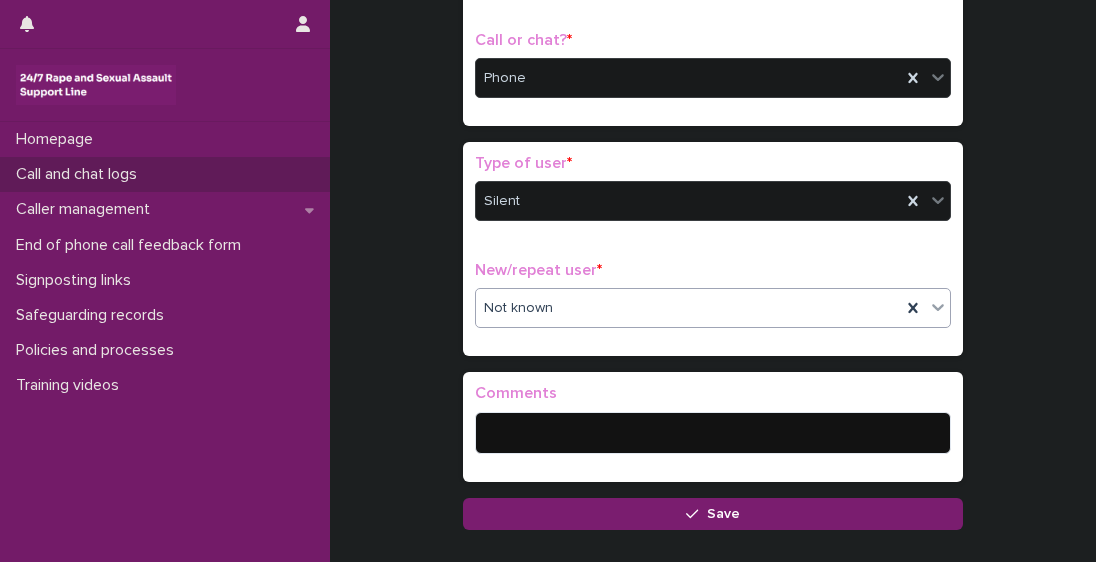 click on "Save" at bounding box center [713, 514] 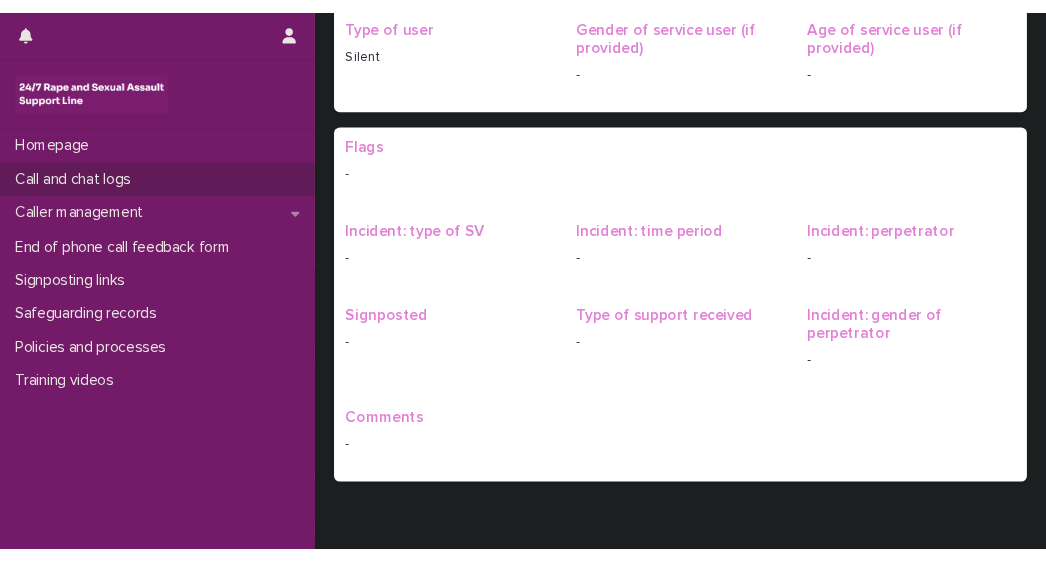 scroll, scrollTop: 0, scrollLeft: 0, axis: both 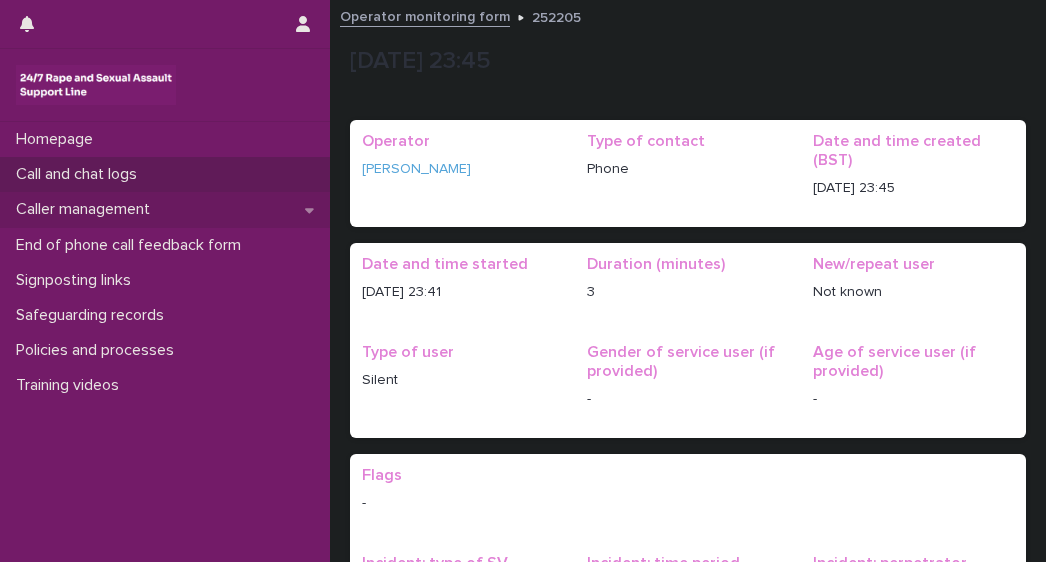 click on "Caller management" at bounding box center [87, 209] 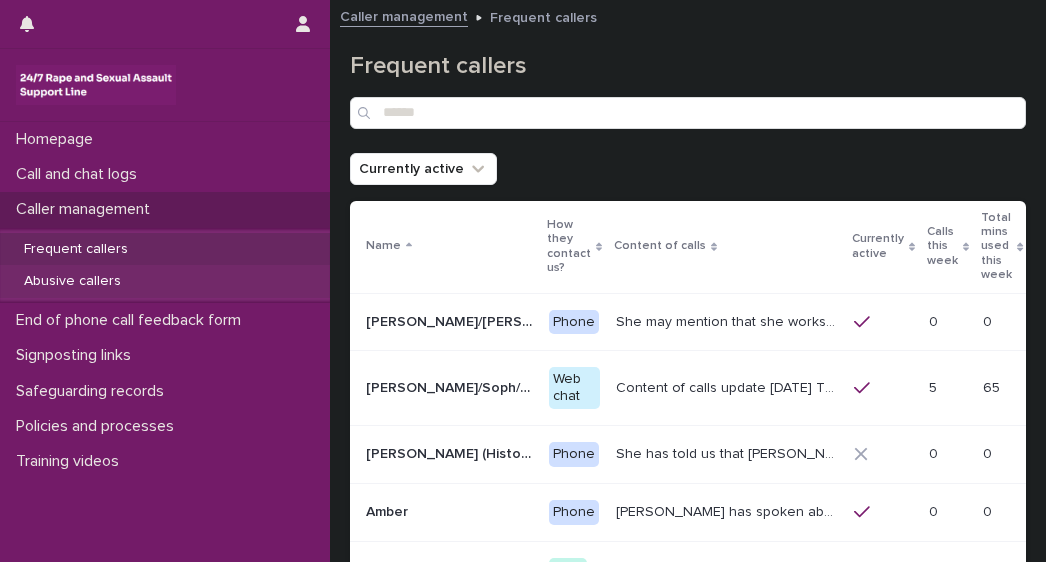 click on "Abusive callers" at bounding box center (72, 281) 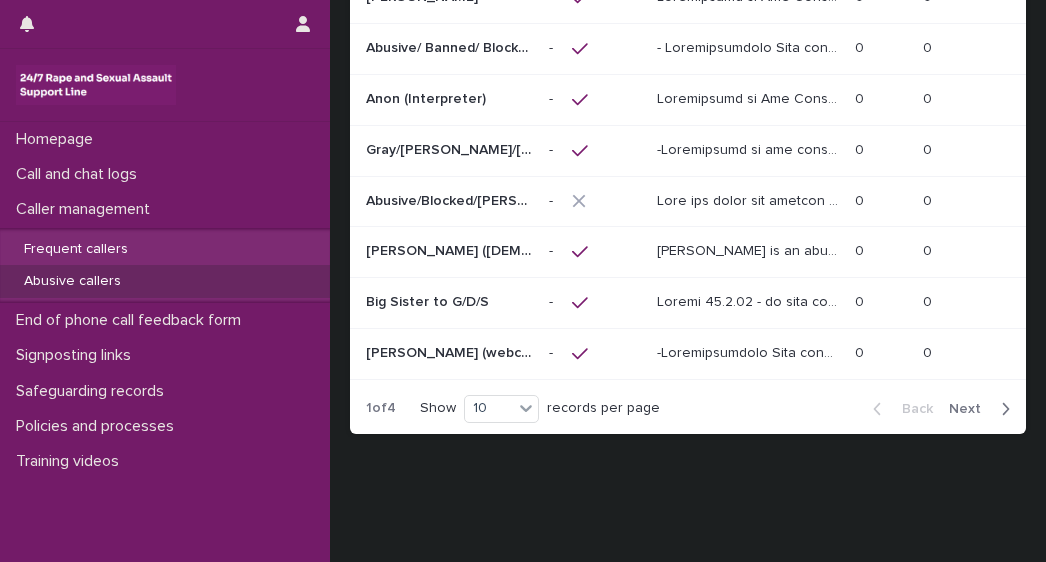 scroll, scrollTop: 435, scrollLeft: 0, axis: vertical 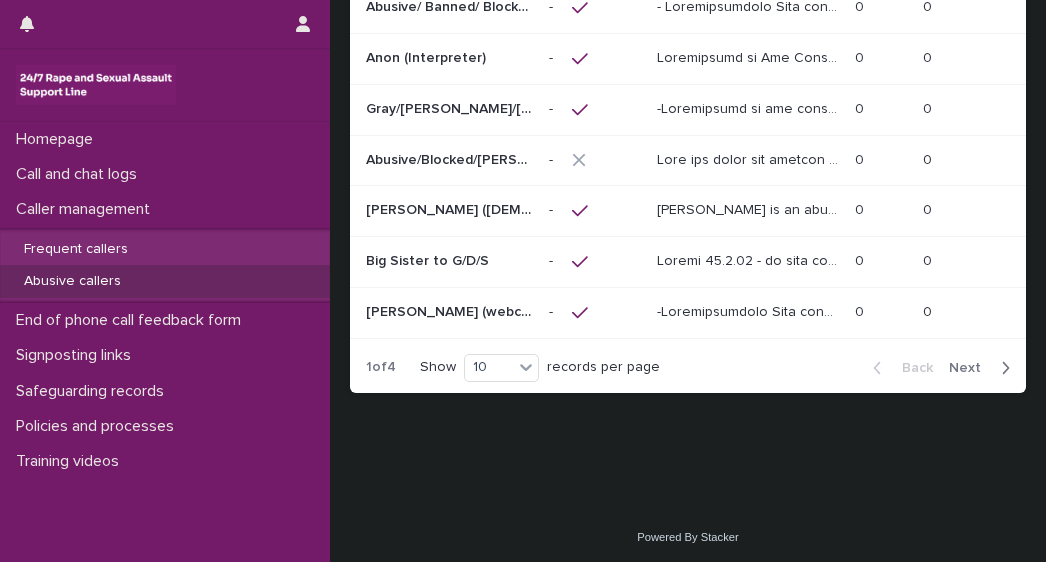 click on "Next" at bounding box center (971, 368) 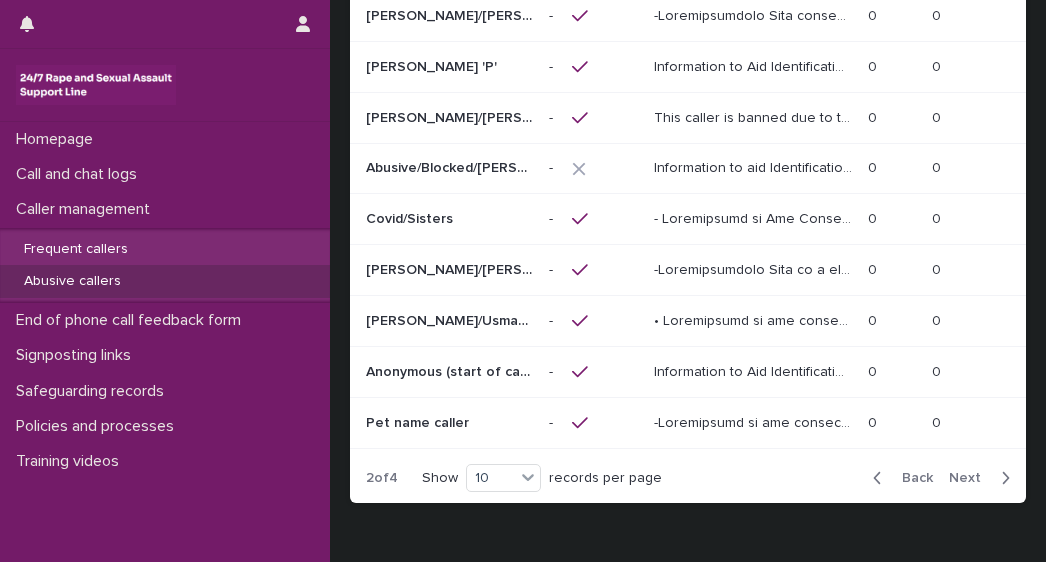 scroll, scrollTop: 370, scrollLeft: 0, axis: vertical 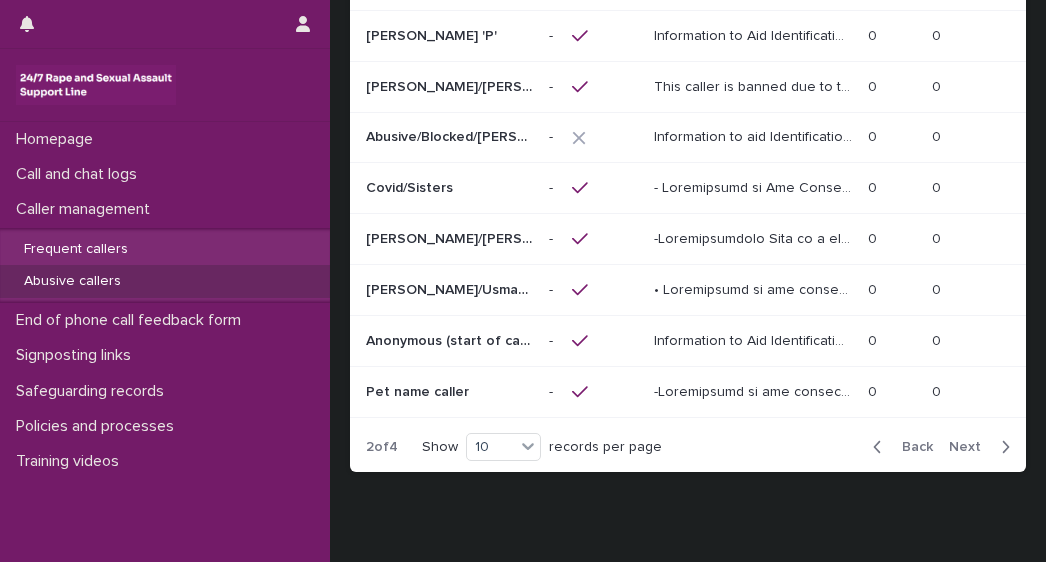 click on "Next" at bounding box center [971, 447] 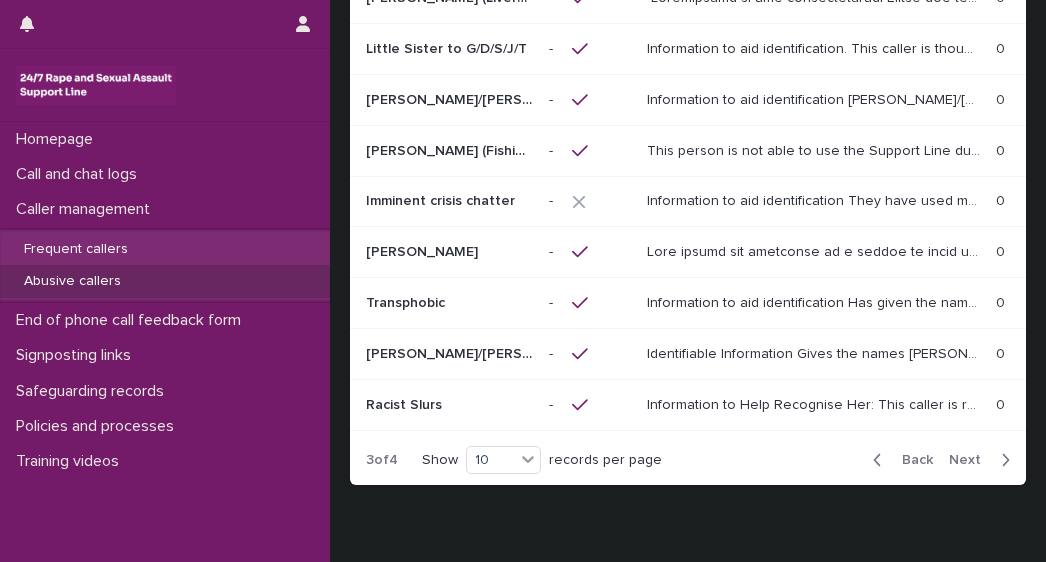 scroll, scrollTop: 369, scrollLeft: 0, axis: vertical 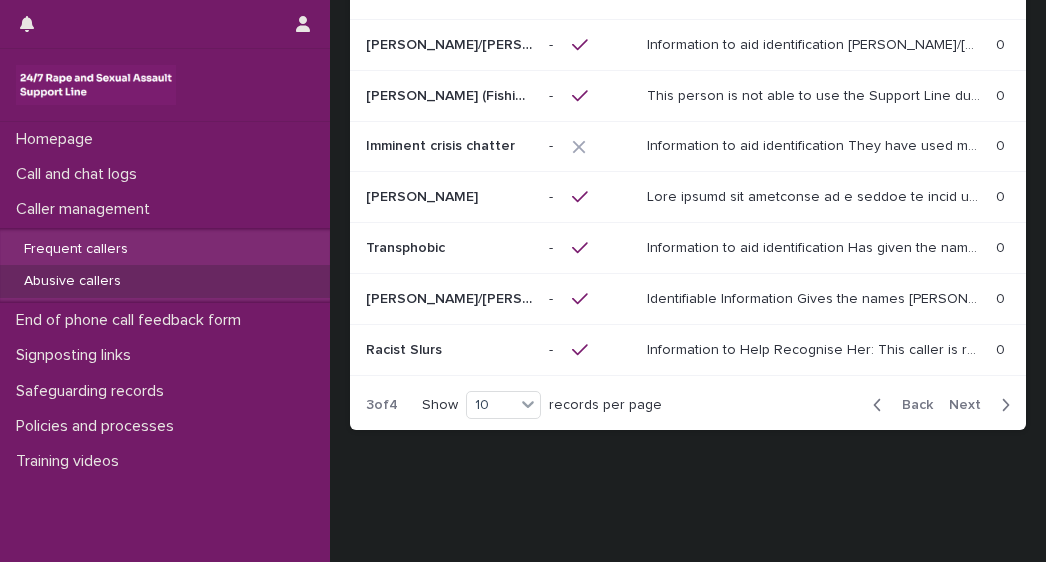 click on "Next" at bounding box center [971, 405] 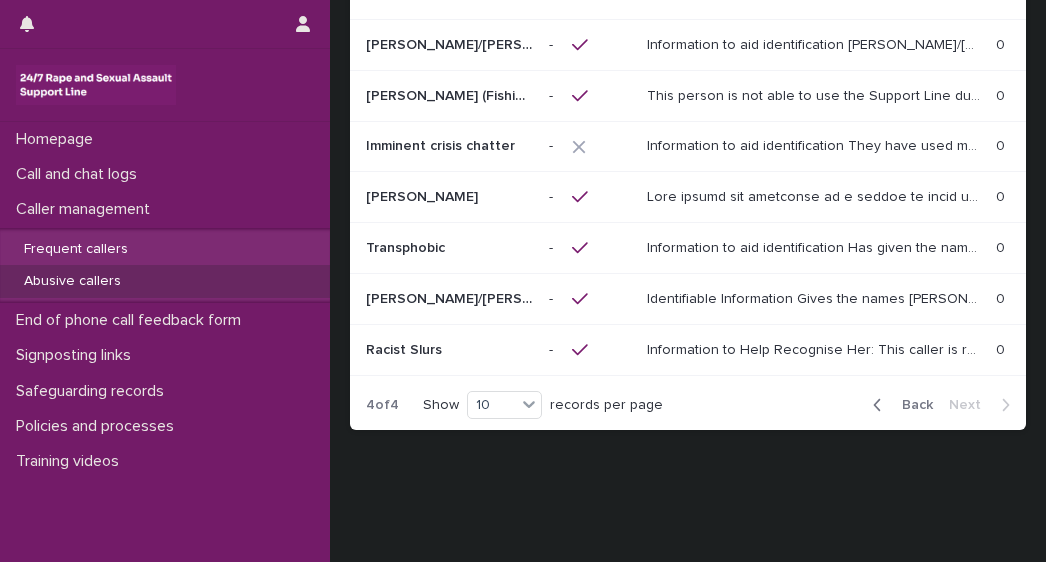 scroll, scrollTop: 426, scrollLeft: 0, axis: vertical 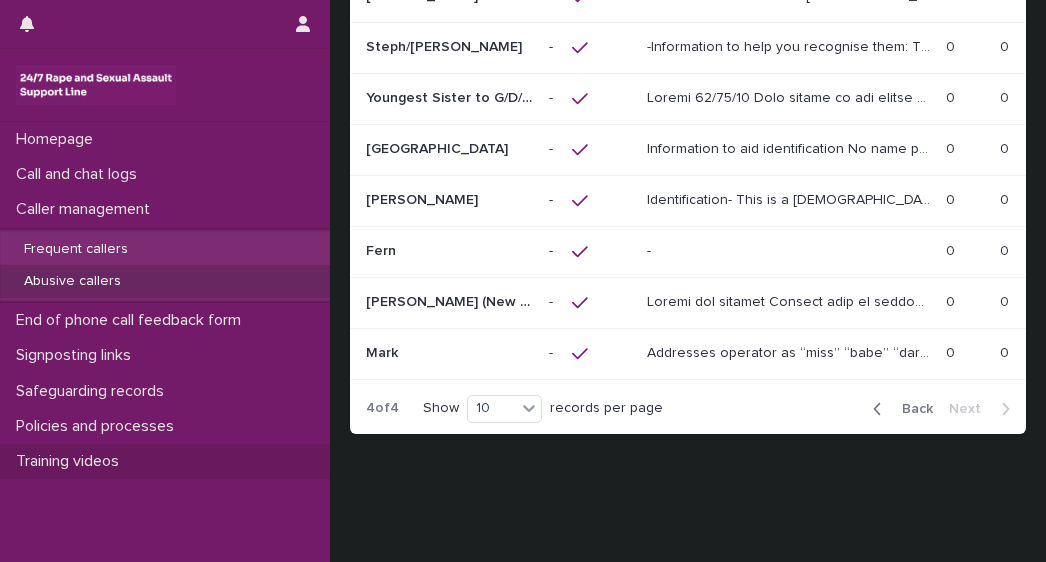 click on "Training videos" at bounding box center (71, 461) 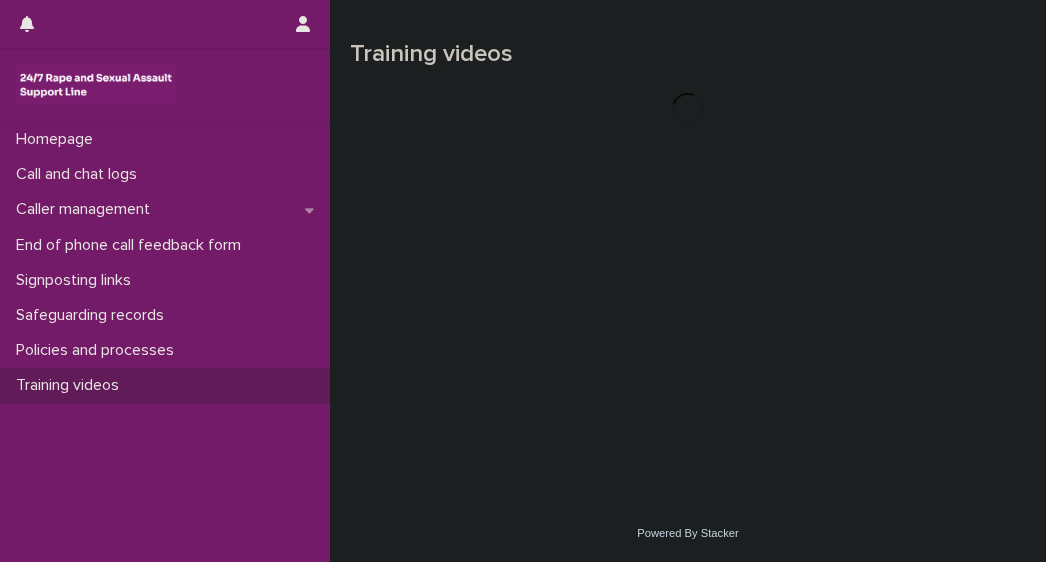scroll, scrollTop: 0, scrollLeft: 0, axis: both 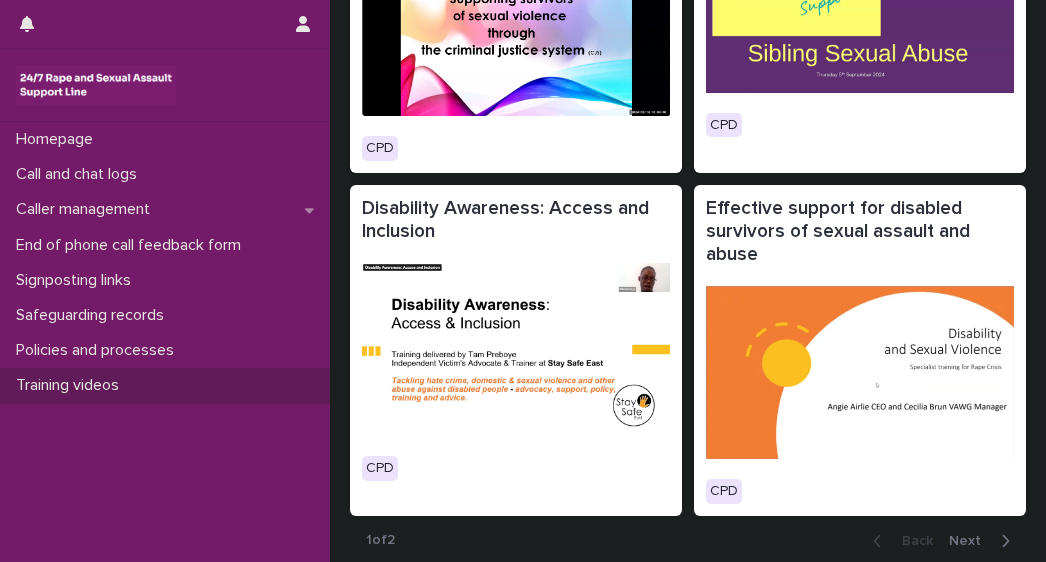 click on "Next" at bounding box center (971, 541) 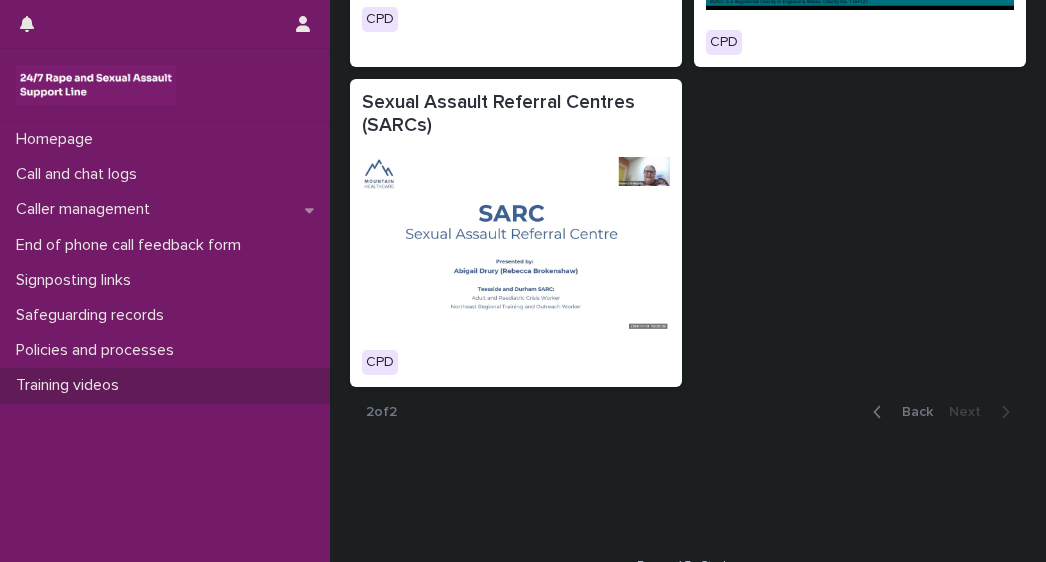 scroll, scrollTop: 454, scrollLeft: 0, axis: vertical 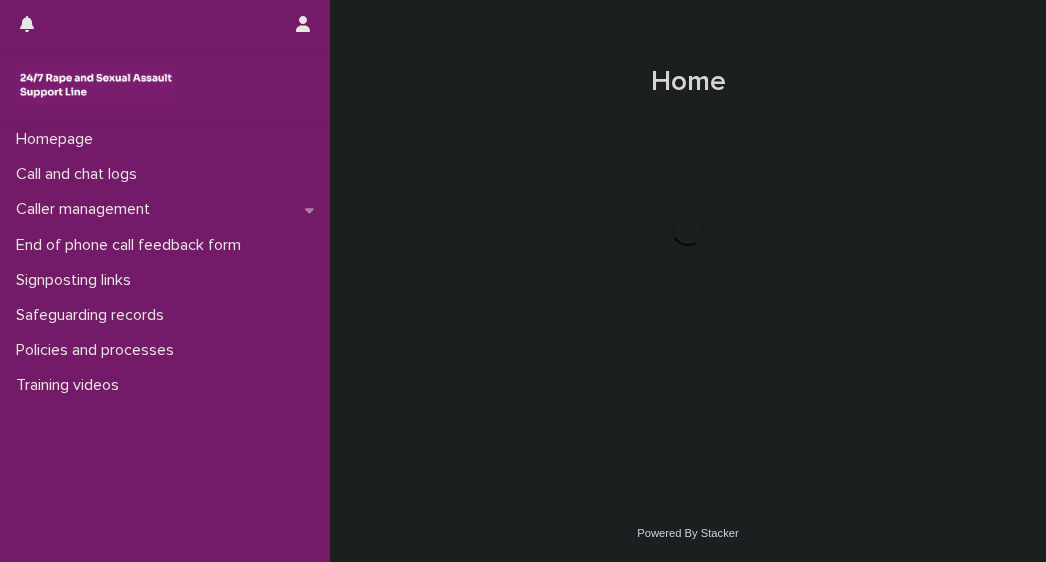 click on "Call and chat logs" at bounding box center (80, 174) 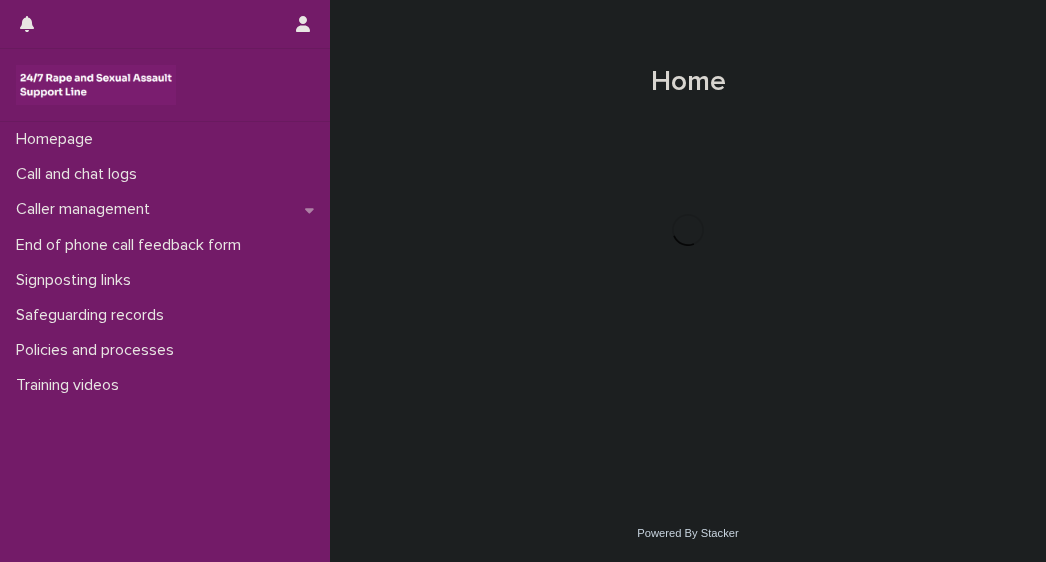 scroll, scrollTop: 0, scrollLeft: 0, axis: both 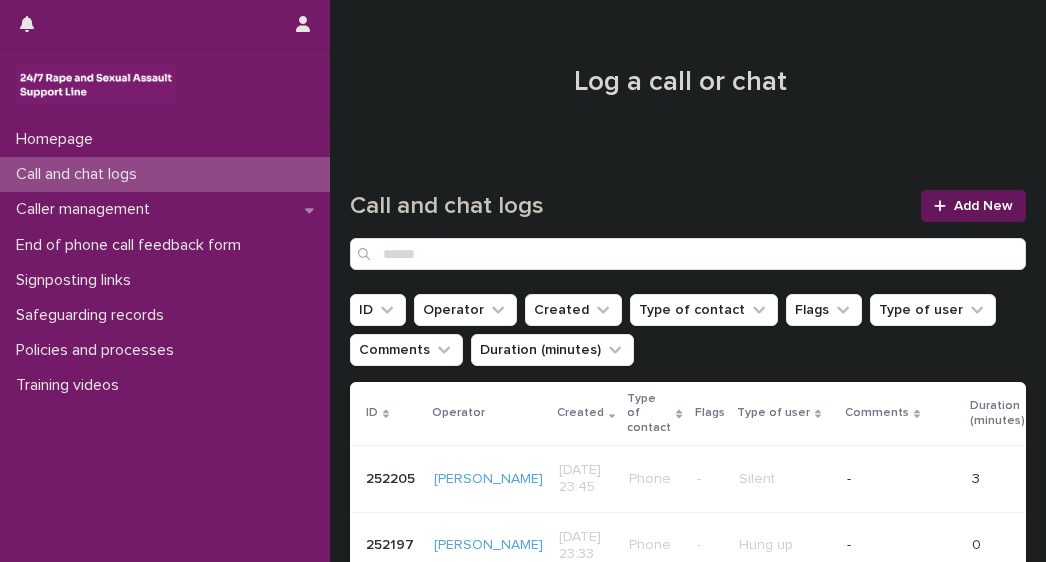 click on "Add New" at bounding box center (983, 206) 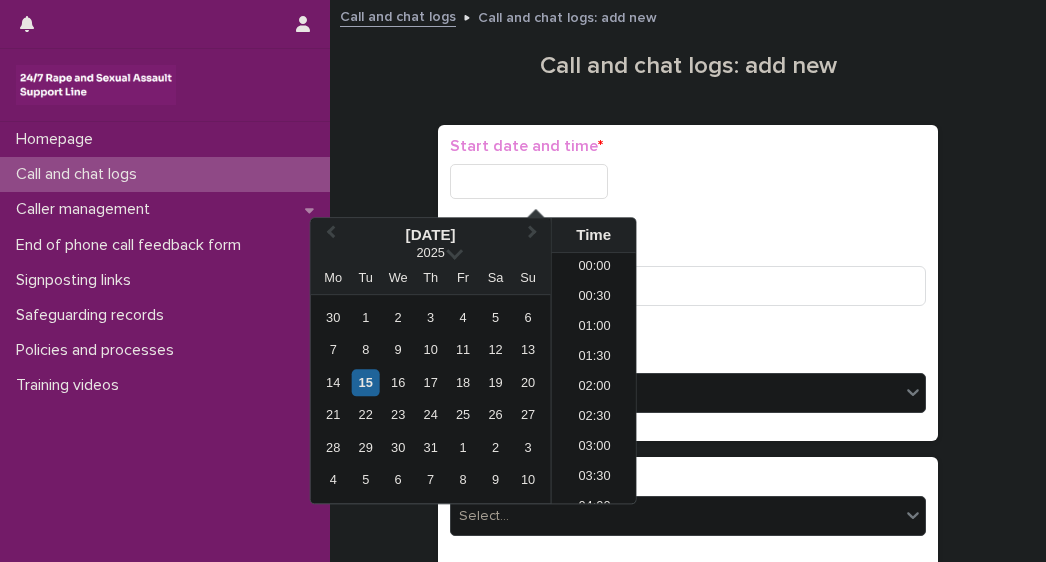 click at bounding box center [529, 181] 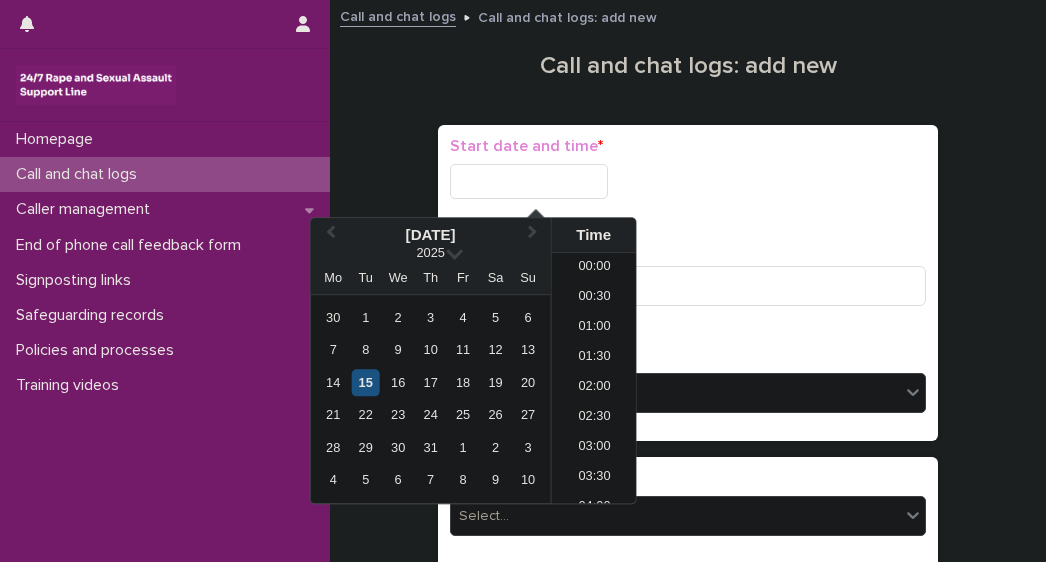 click on "15" at bounding box center [365, 382] 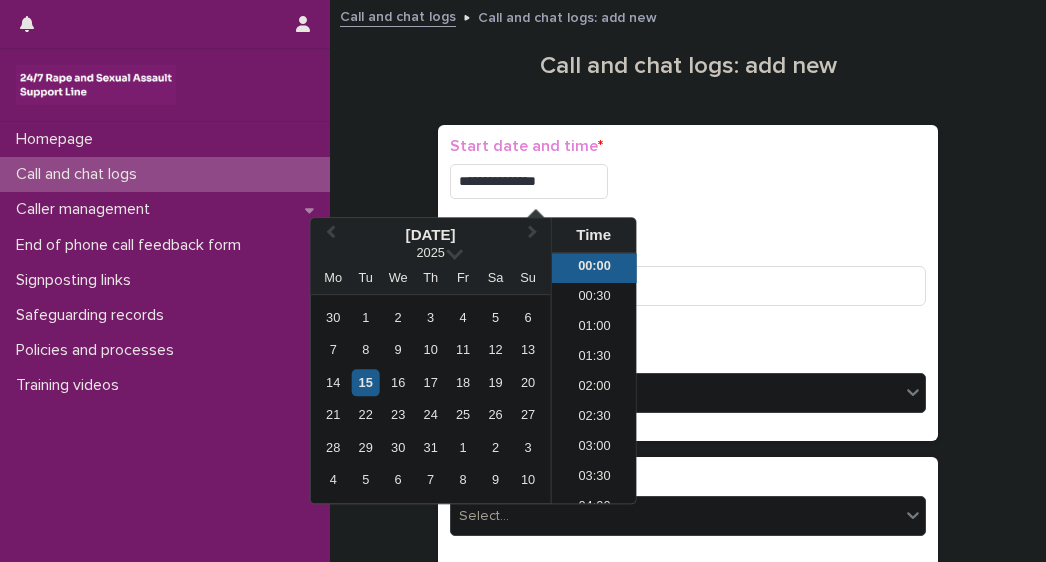 click on "**********" at bounding box center (529, 181) 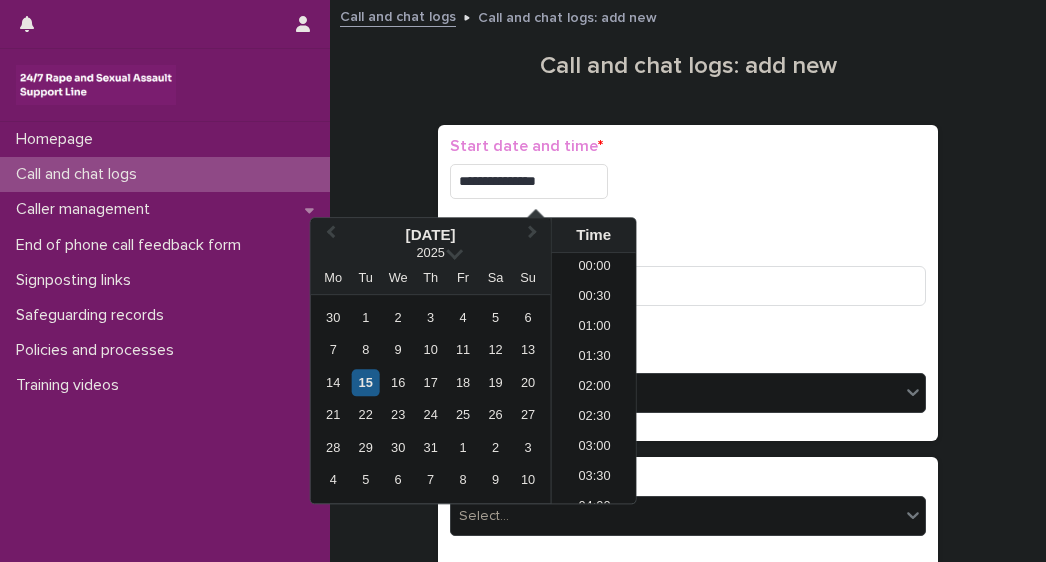 type on "**********" 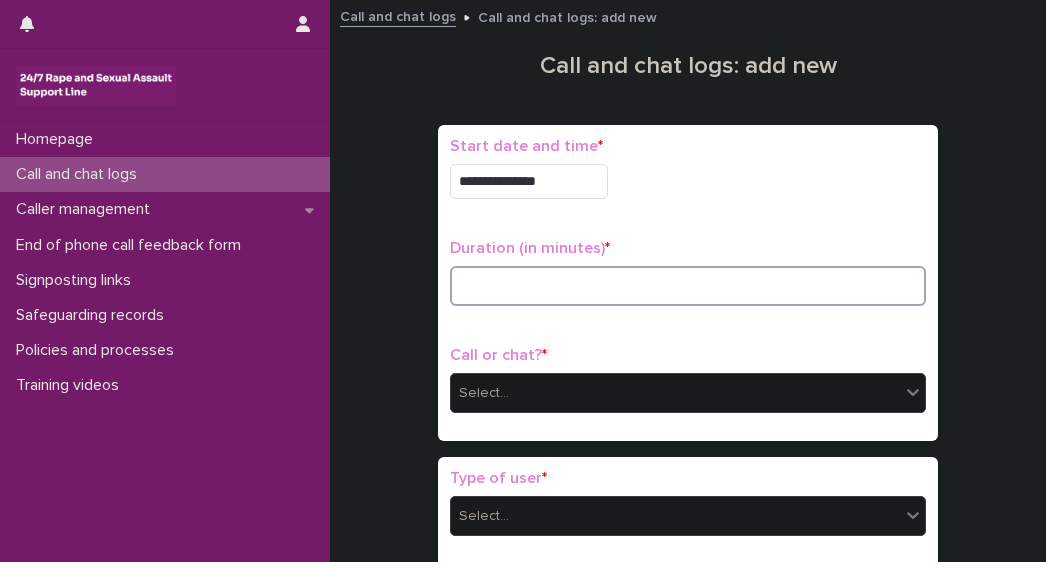 click at bounding box center [688, 286] 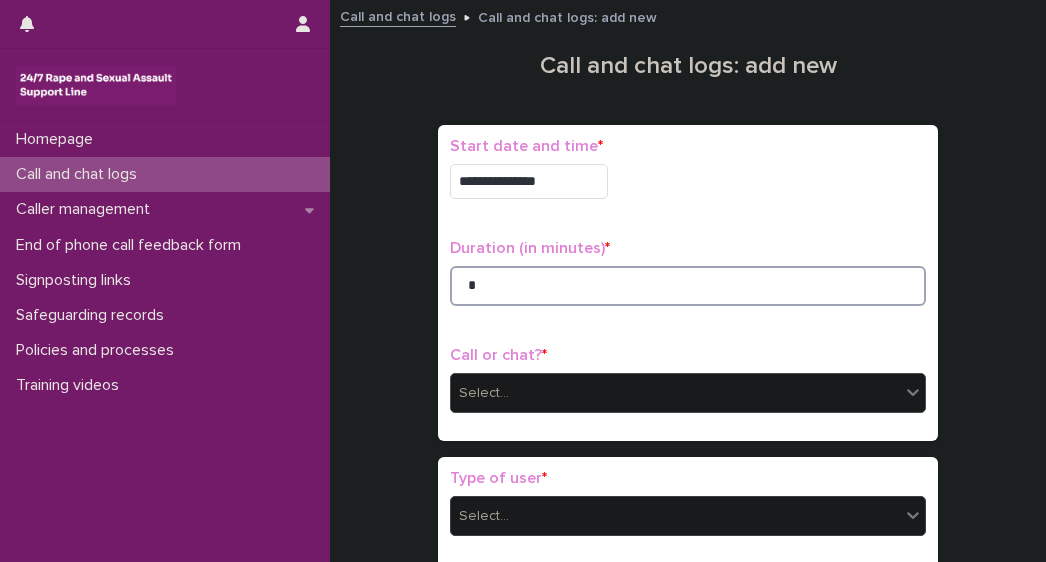 type on "*" 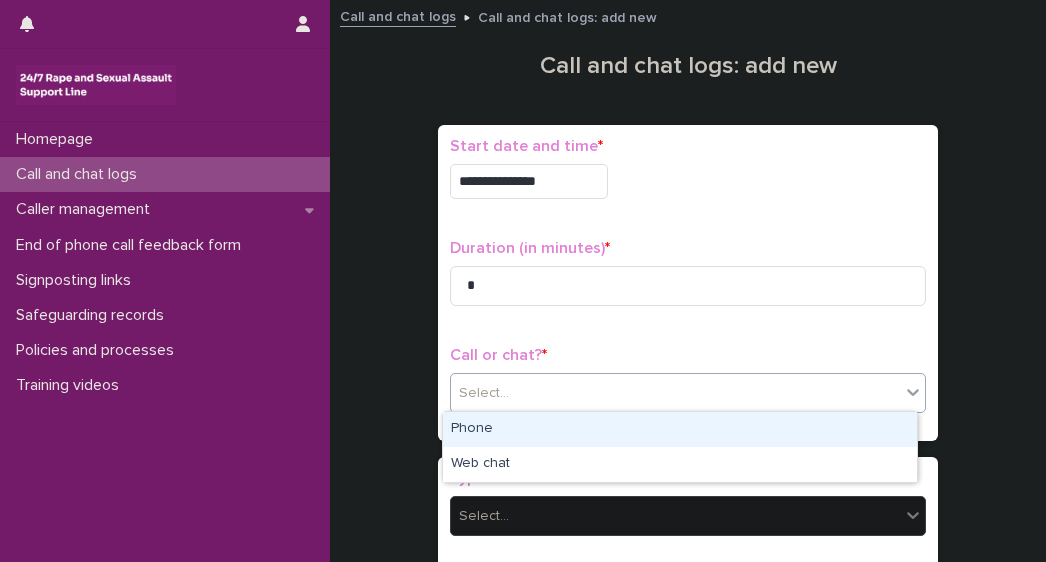 click on "Select..." at bounding box center [675, 393] 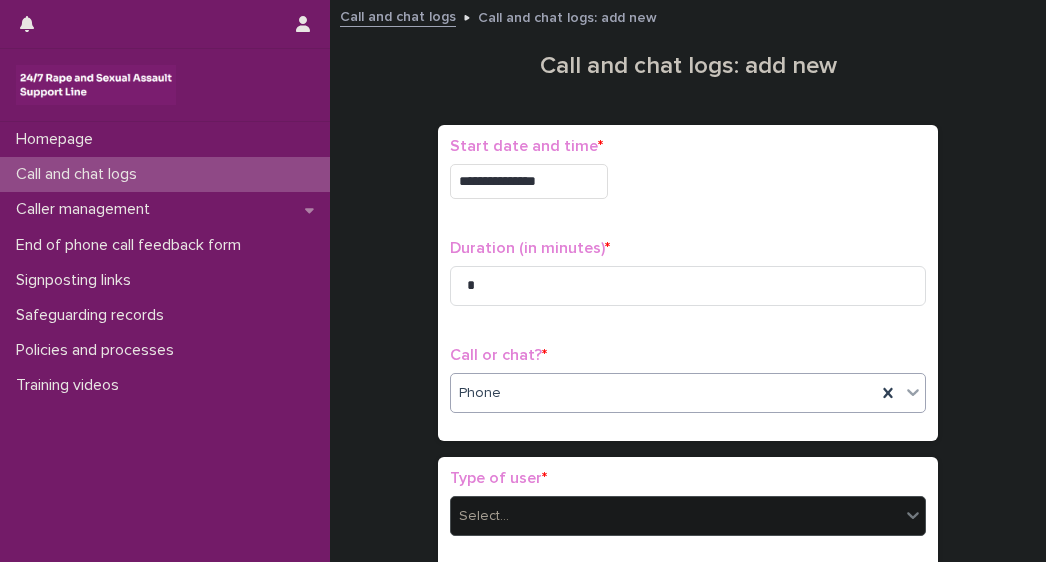 click on "Select..." at bounding box center [675, 516] 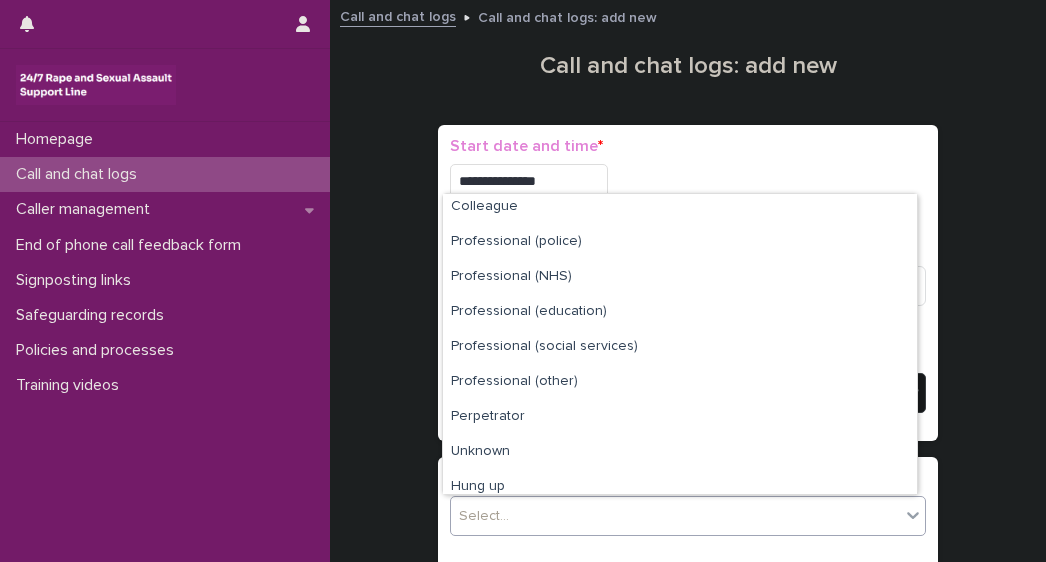 scroll, scrollTop: 190, scrollLeft: 0, axis: vertical 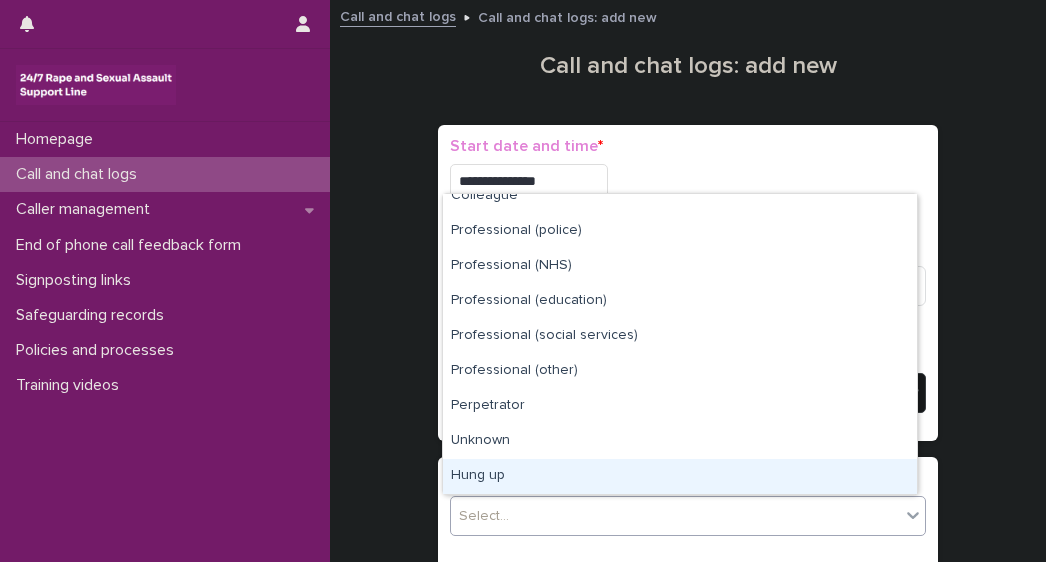 click on "Hung up" at bounding box center [680, 476] 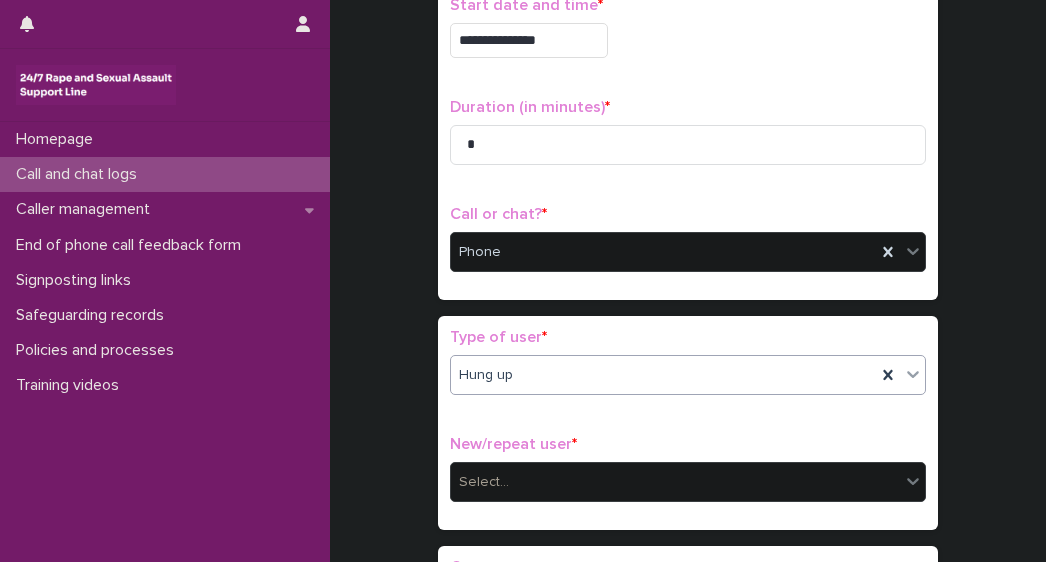 scroll, scrollTop: 204, scrollLeft: 0, axis: vertical 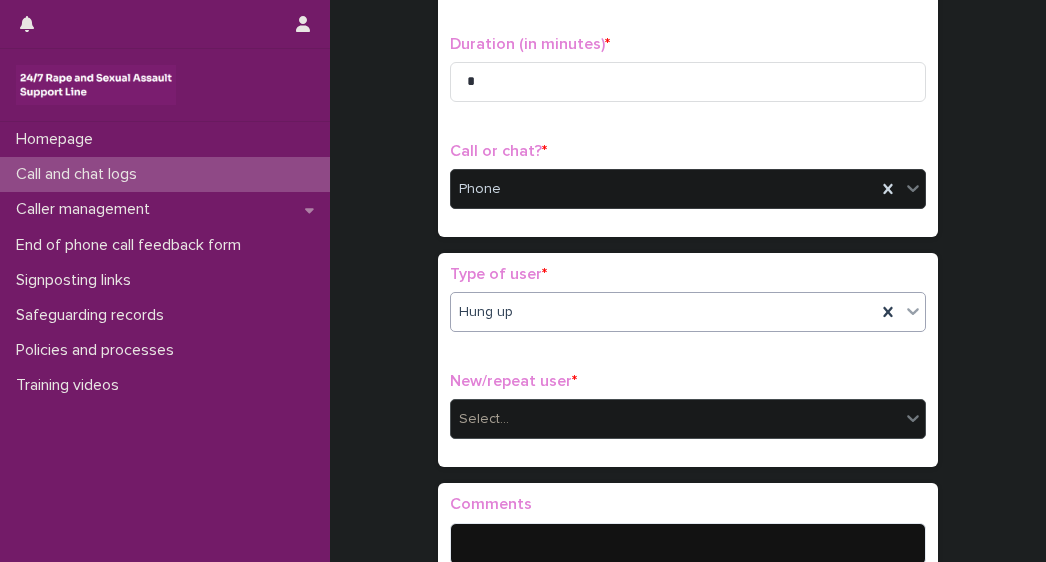 click on "Select..." at bounding box center (675, 419) 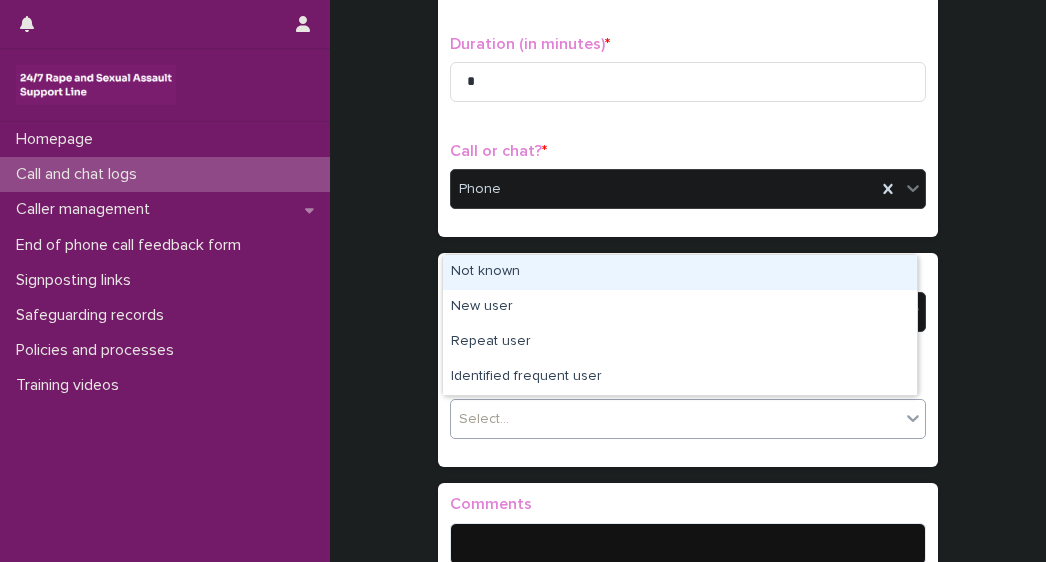 click on "Not known" at bounding box center [680, 272] 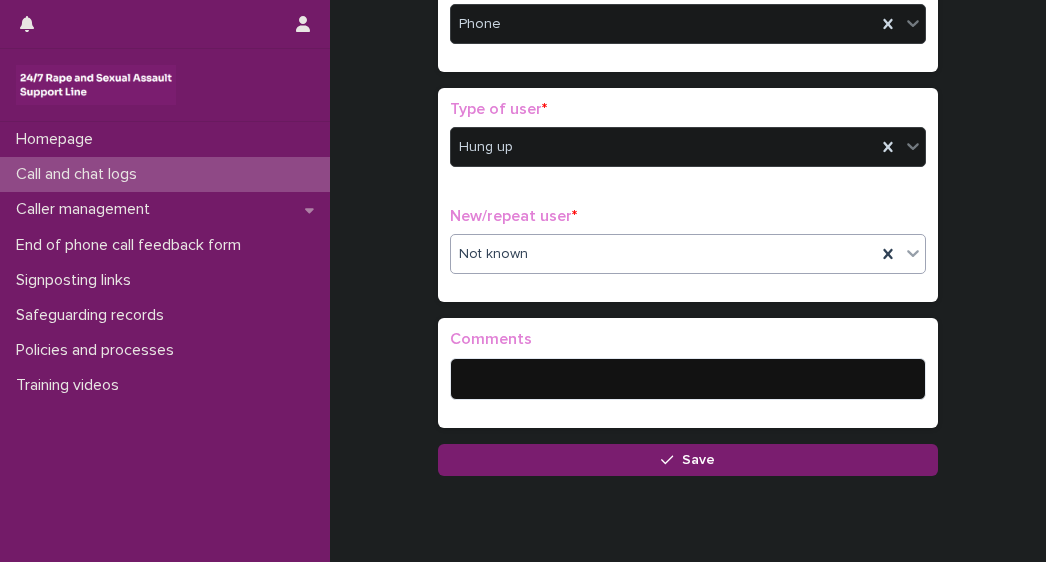 scroll, scrollTop: 422, scrollLeft: 0, axis: vertical 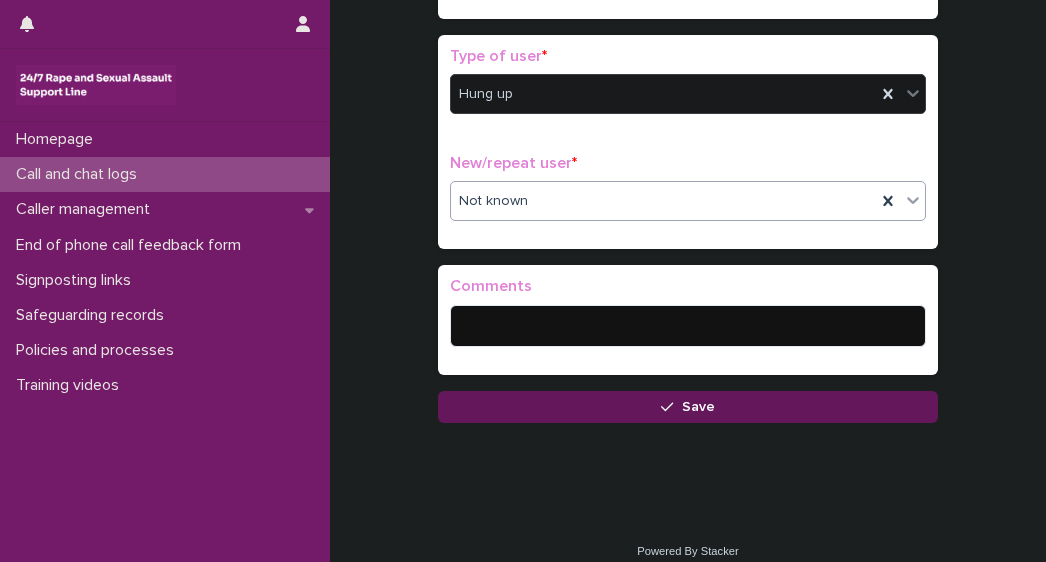 click on "Save" at bounding box center [688, 407] 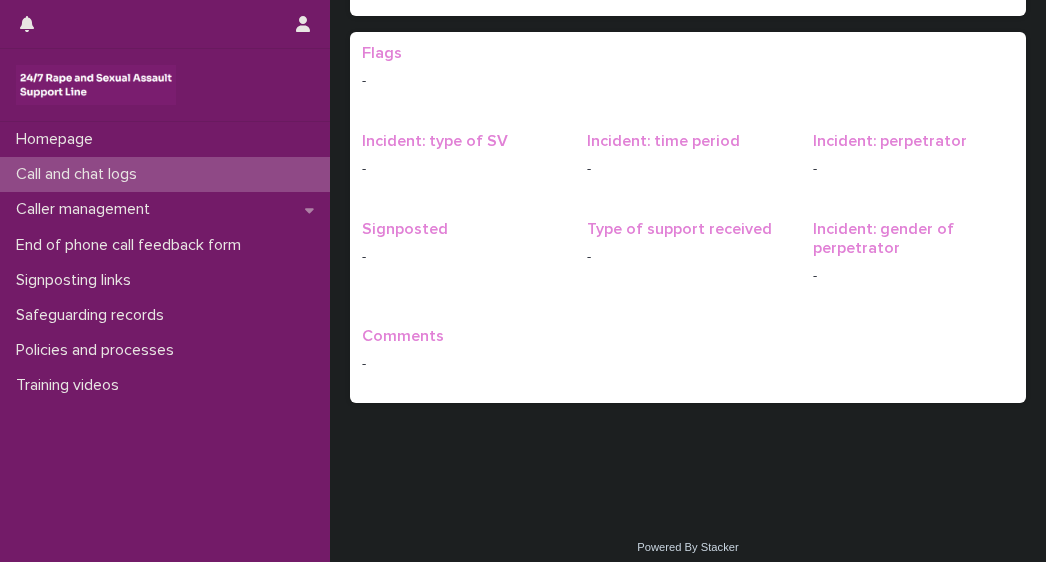 scroll, scrollTop: 0, scrollLeft: 0, axis: both 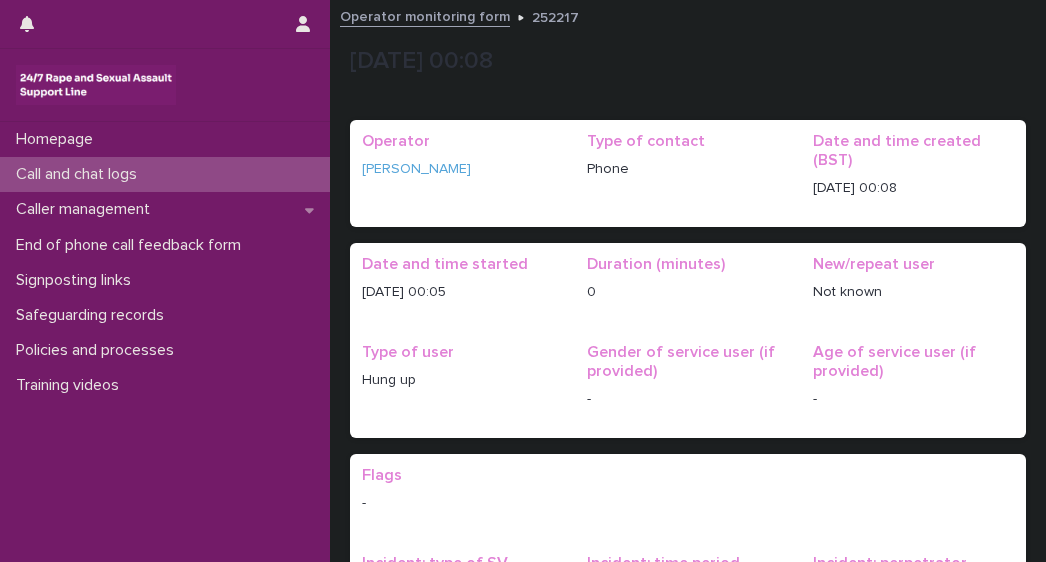 click on "Call and chat logs" at bounding box center [80, 174] 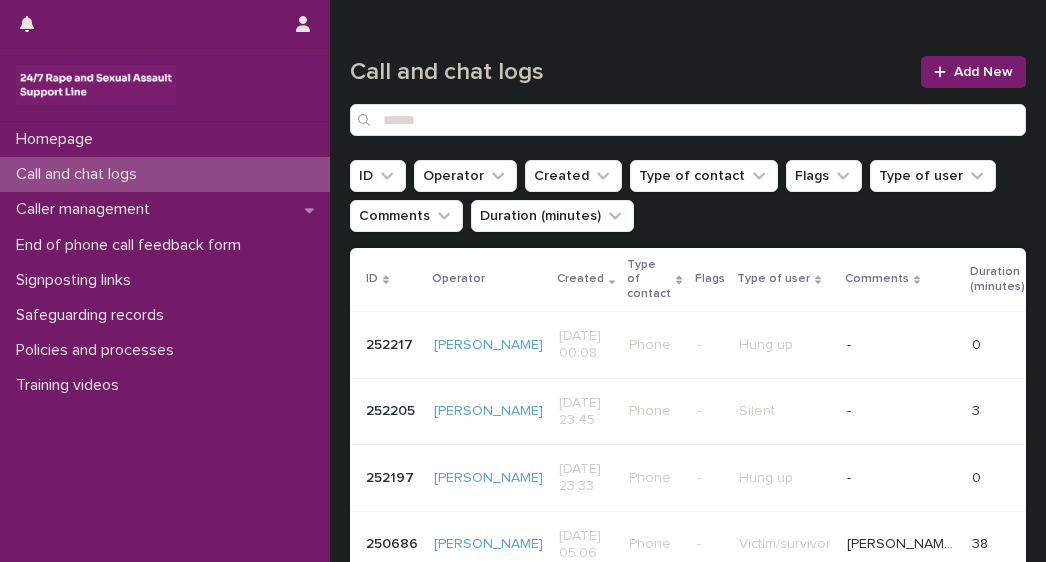 scroll, scrollTop: 158, scrollLeft: 0, axis: vertical 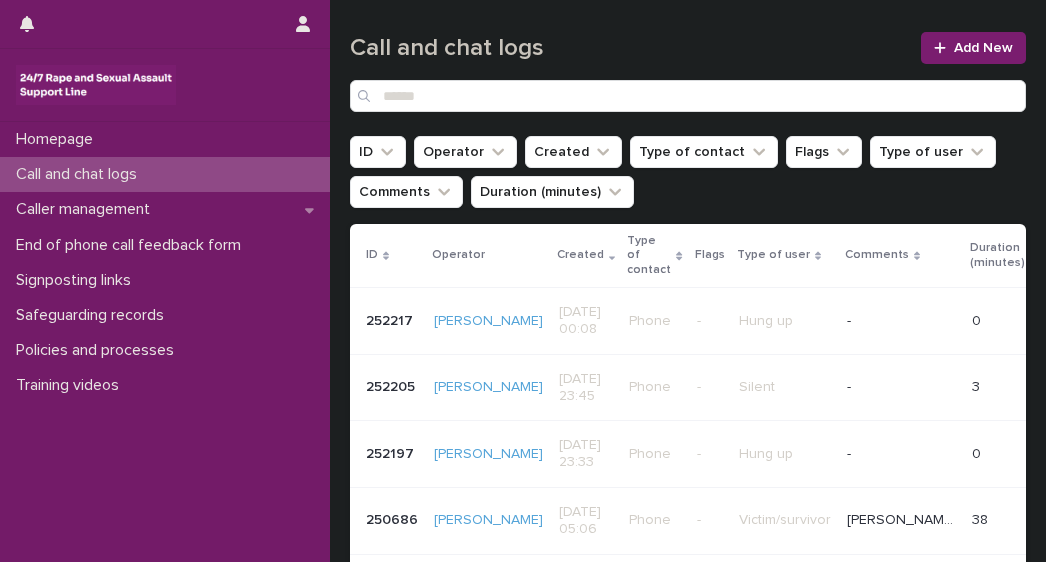 drag, startPoint x: 20, startPoint y: 405, endPoint x: 289, endPoint y: 456, distance: 273.7919 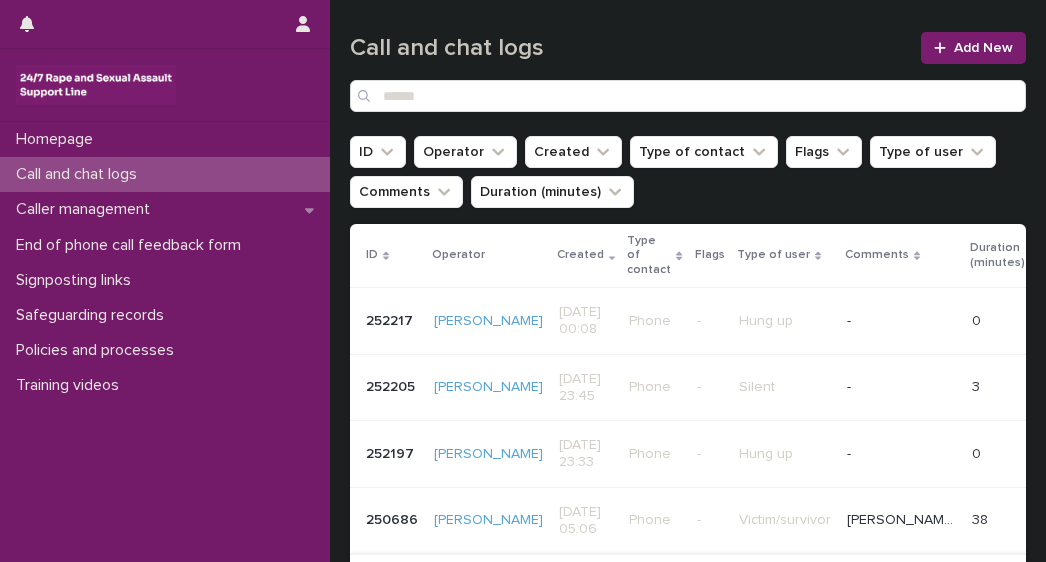 click on "Call and chat logs" at bounding box center [629, 48] 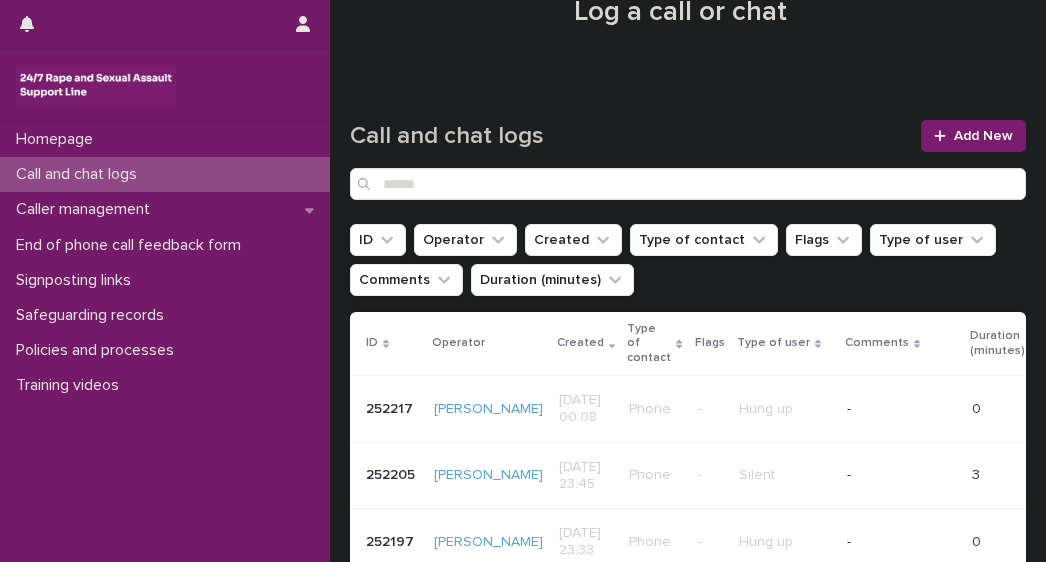 scroll, scrollTop: 72, scrollLeft: 0, axis: vertical 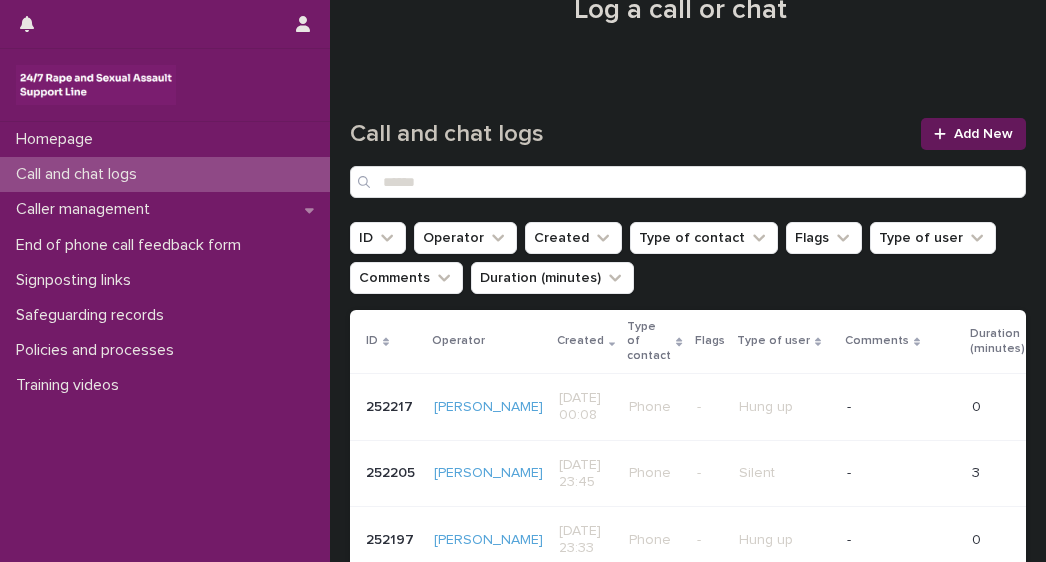 click on "Add New" at bounding box center [983, 134] 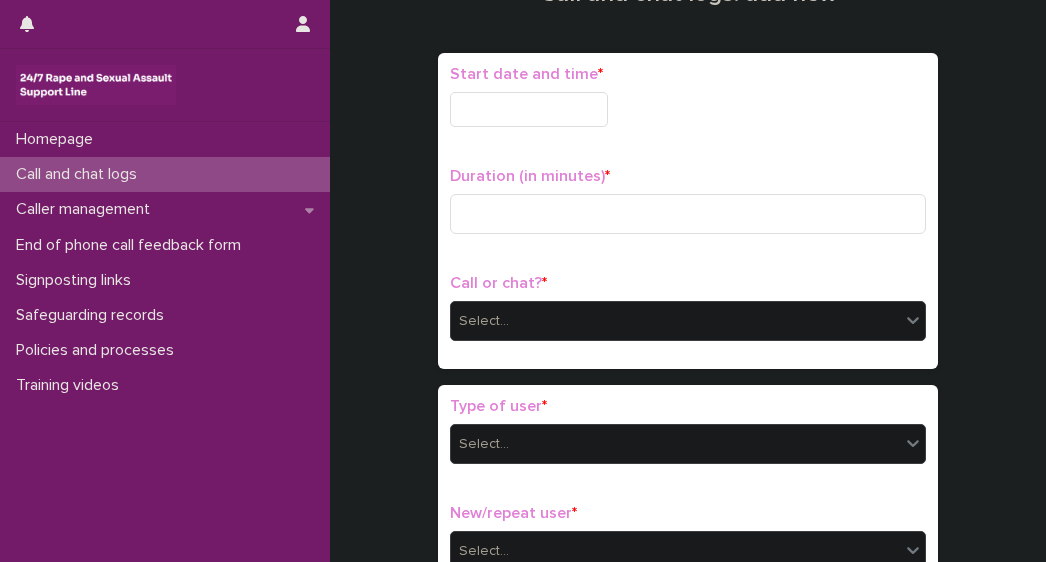 scroll, scrollTop: 83, scrollLeft: 0, axis: vertical 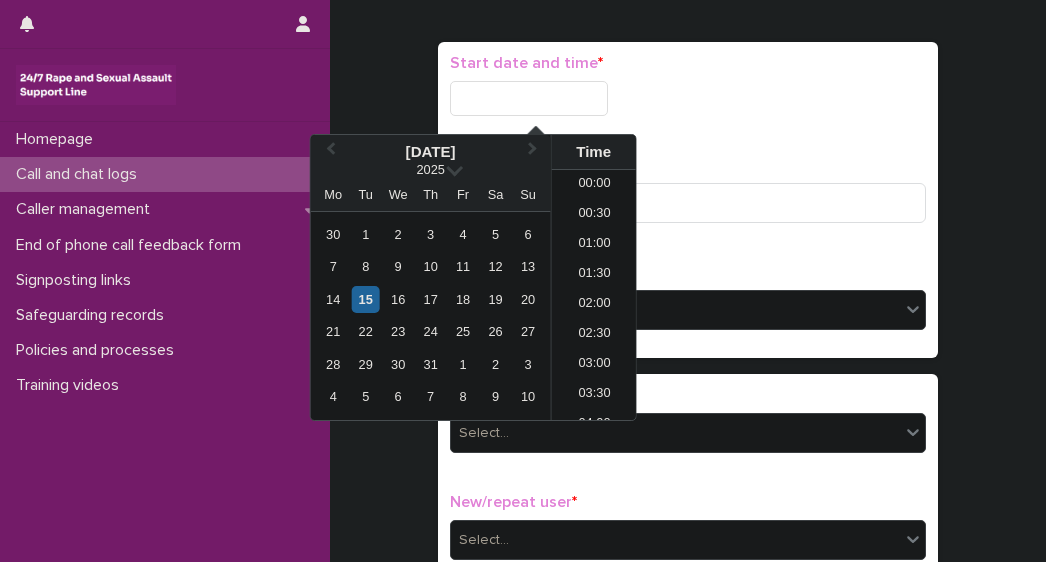 click at bounding box center (529, 98) 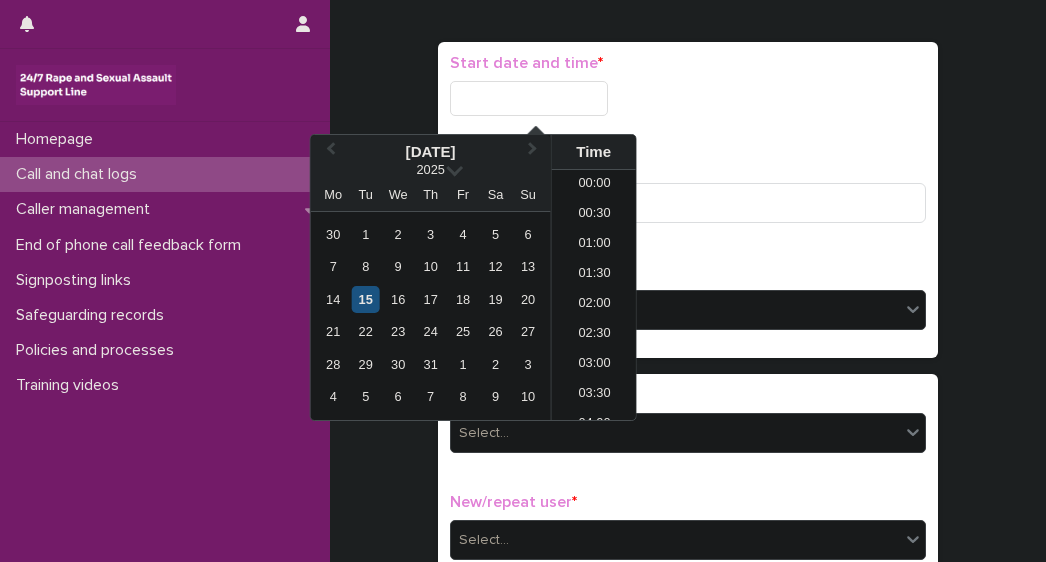 click on "15" at bounding box center (365, 299) 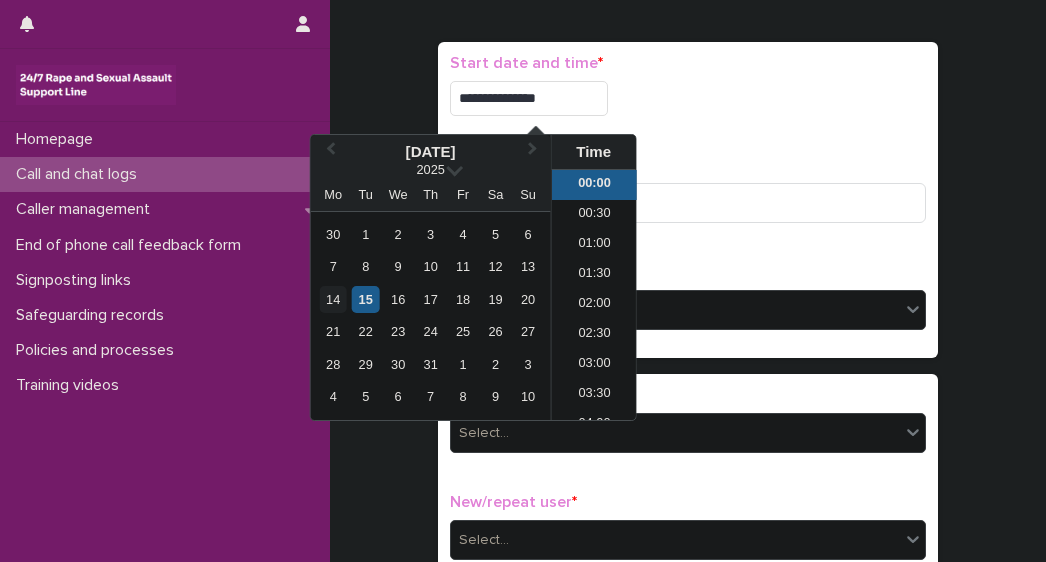 click on "14" at bounding box center [333, 299] 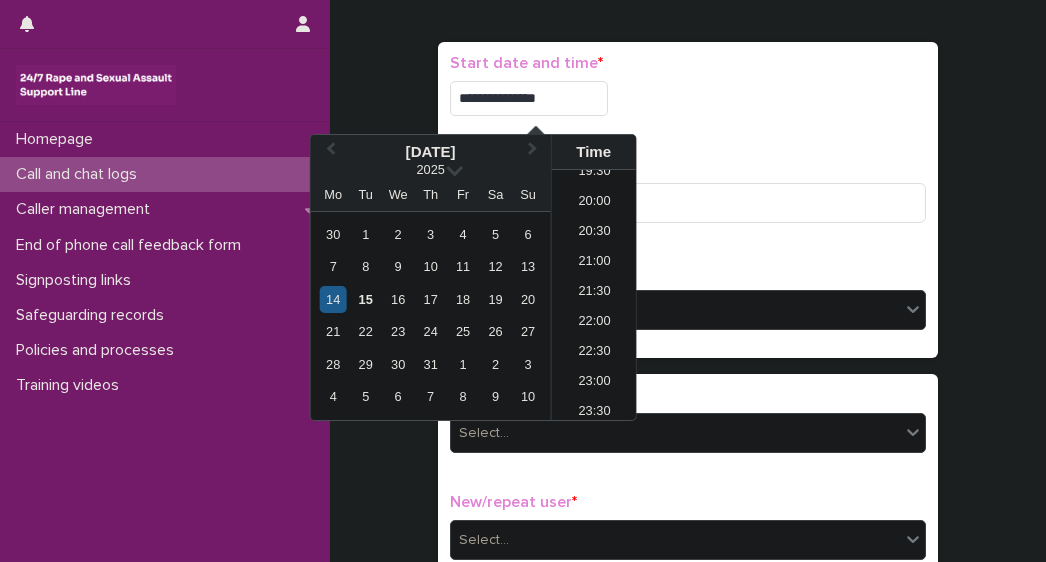 scroll, scrollTop: 1190, scrollLeft: 0, axis: vertical 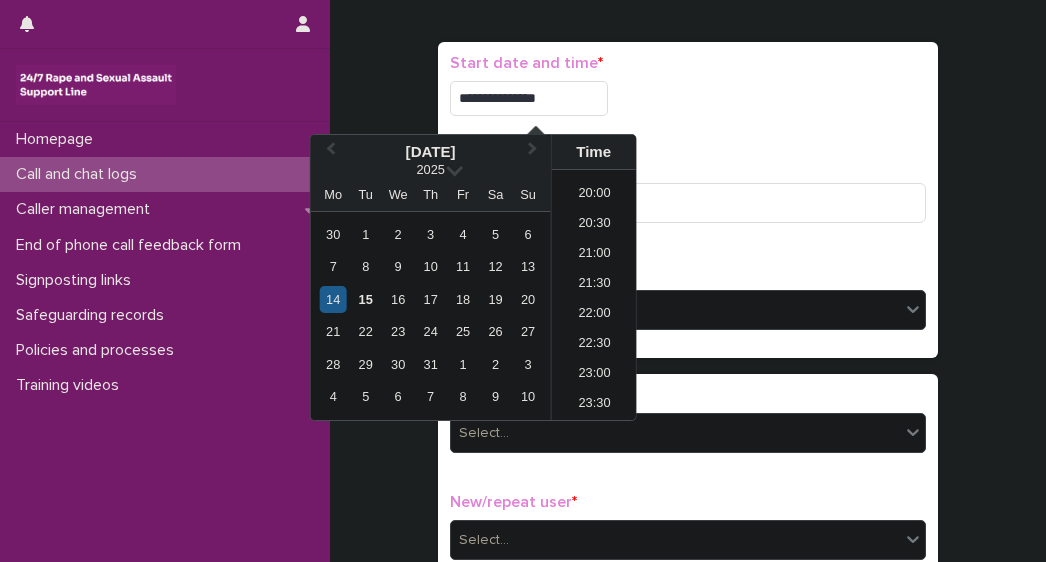 click on "23:00" at bounding box center [594, 375] 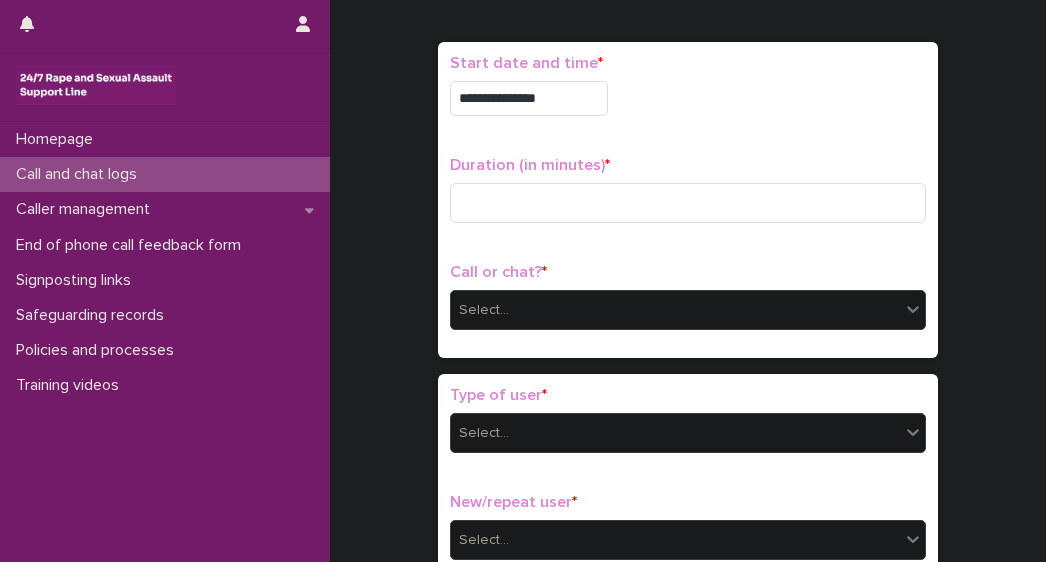 click on "**********" at bounding box center [529, 98] 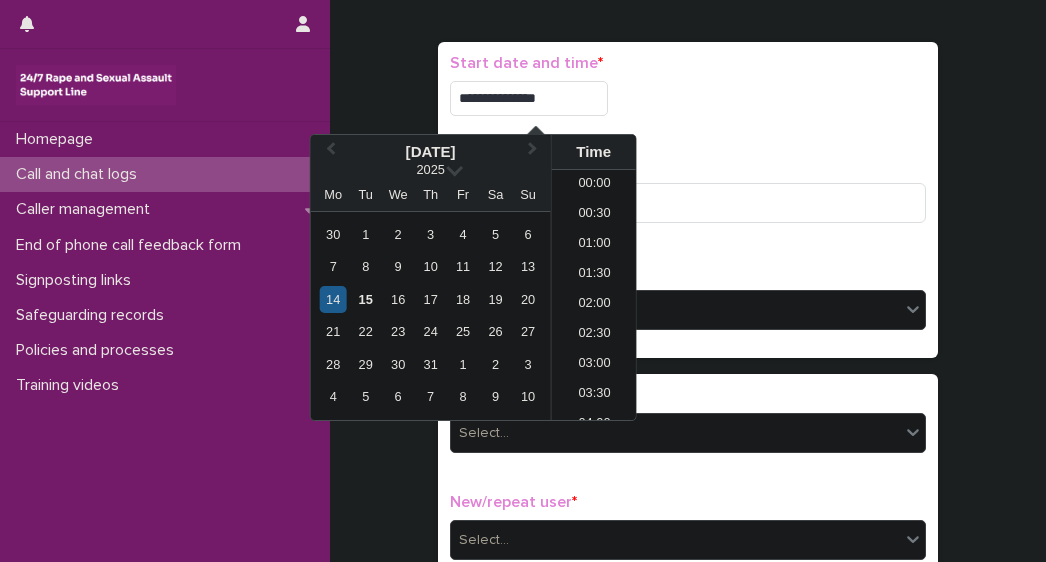 scroll, scrollTop: 1190, scrollLeft: 0, axis: vertical 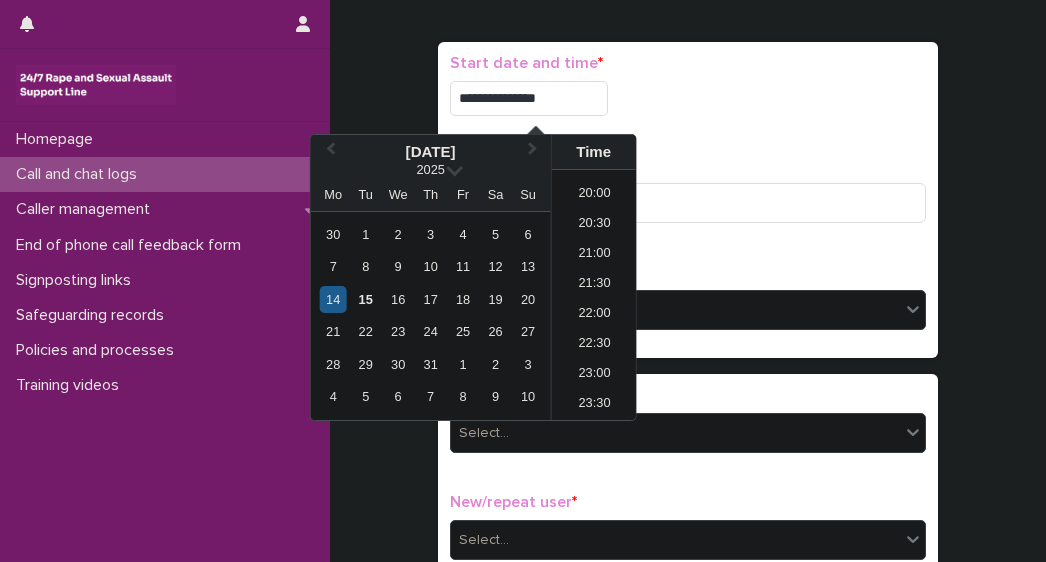 type on "**********" 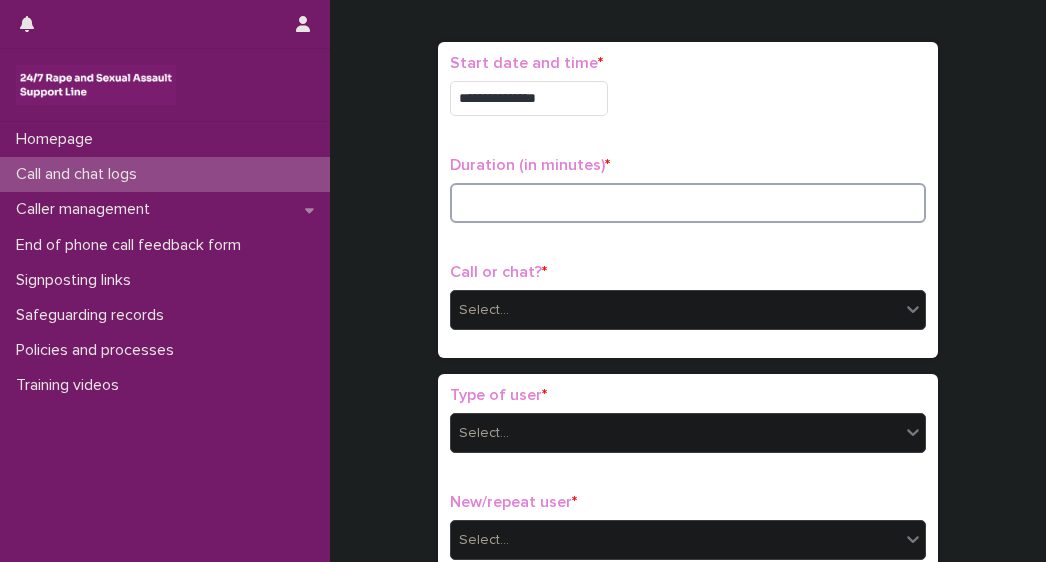 click at bounding box center [688, 203] 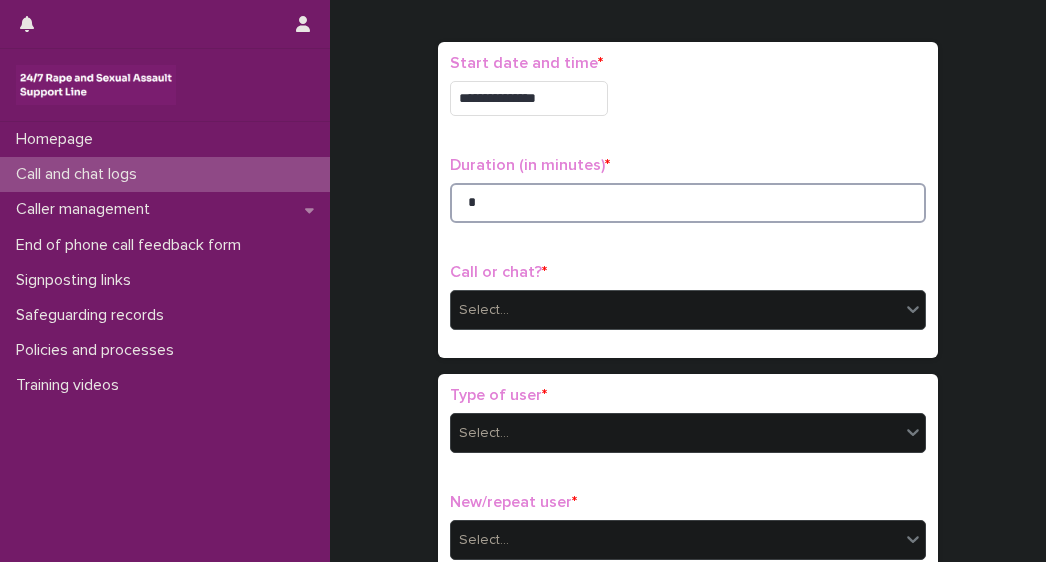 type on "*" 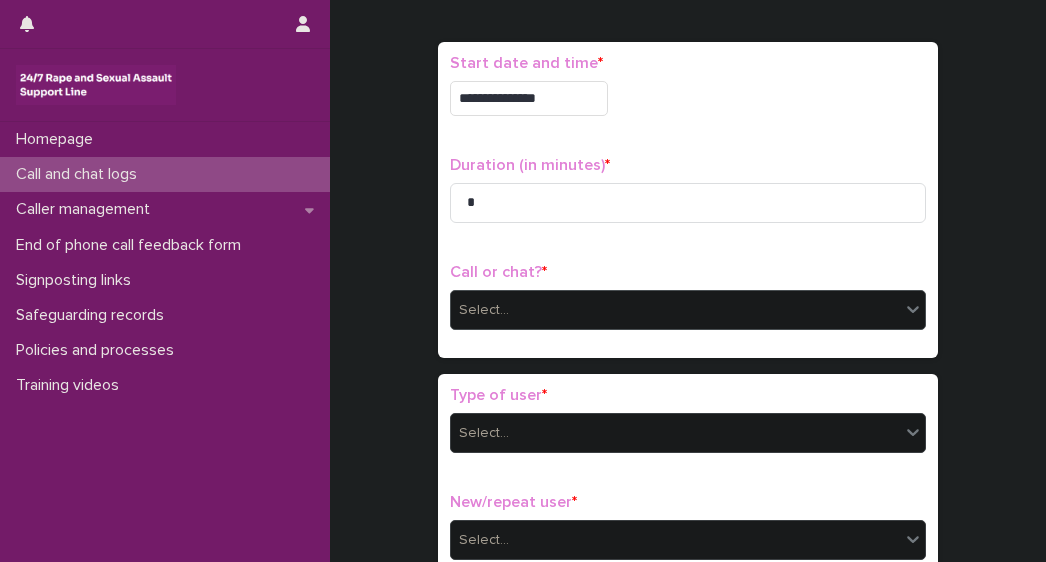 click on "Select..." at bounding box center (675, 310) 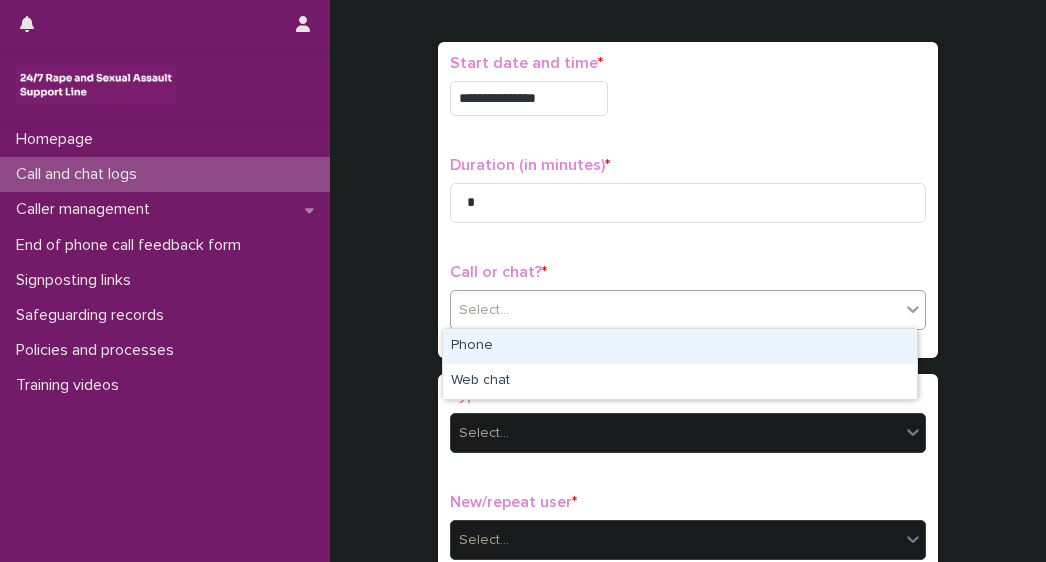 click on "Phone" at bounding box center [680, 346] 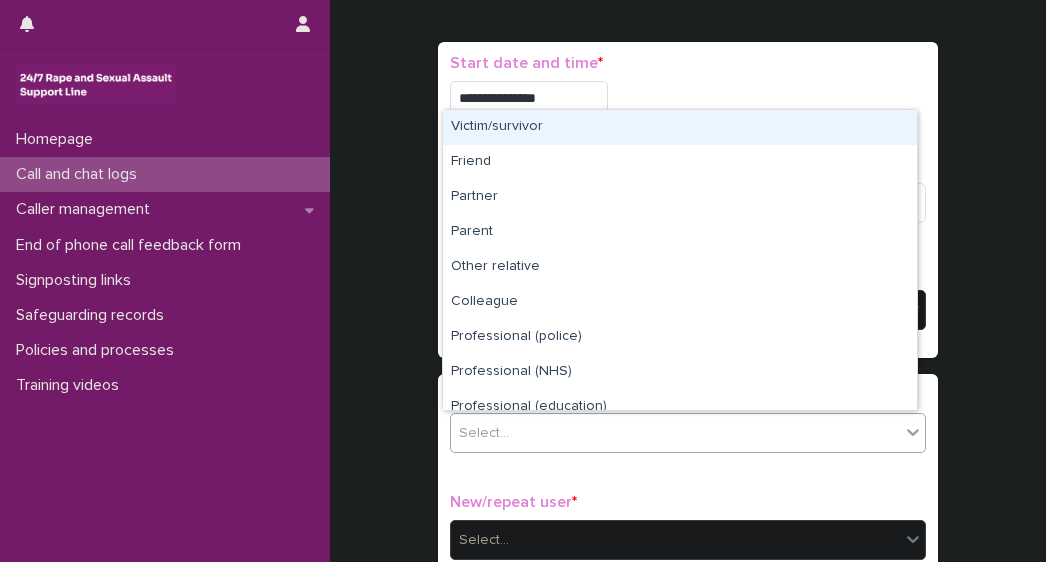 click on "Select..." at bounding box center (484, 433) 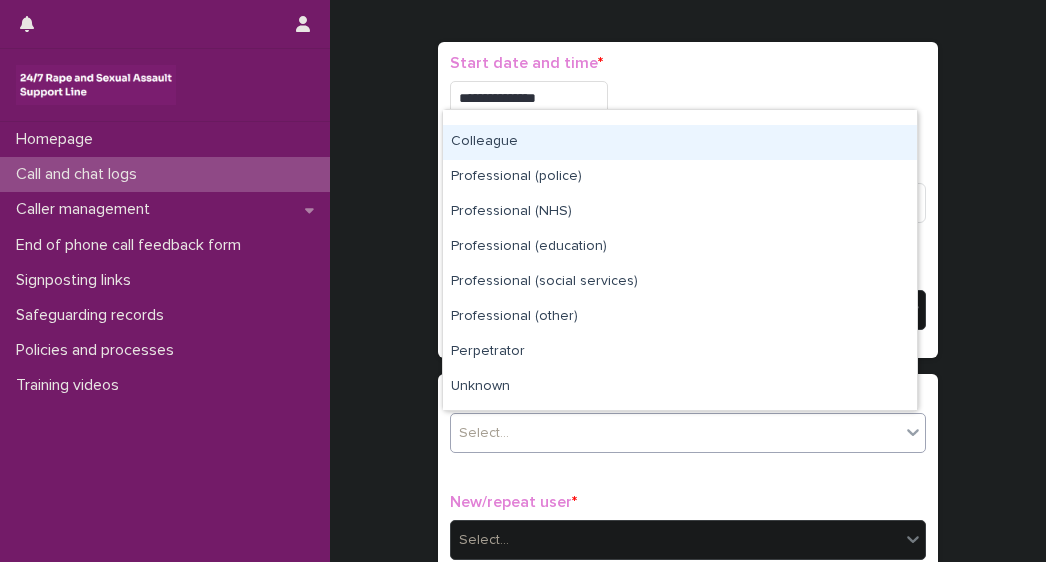 scroll, scrollTop: 225, scrollLeft: 0, axis: vertical 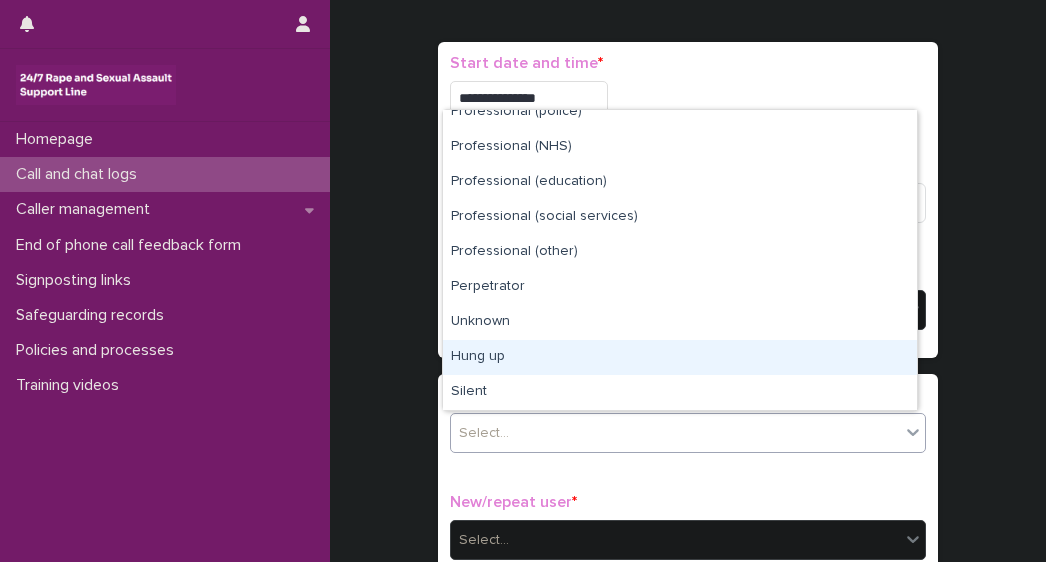 click on "Hung up" at bounding box center [680, 357] 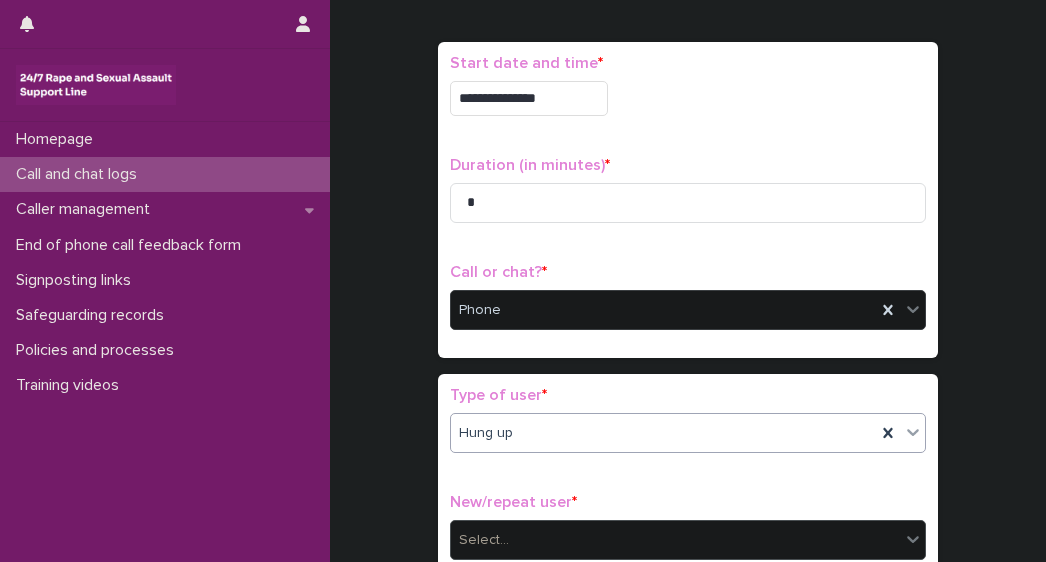 click on "Select..." at bounding box center (675, 540) 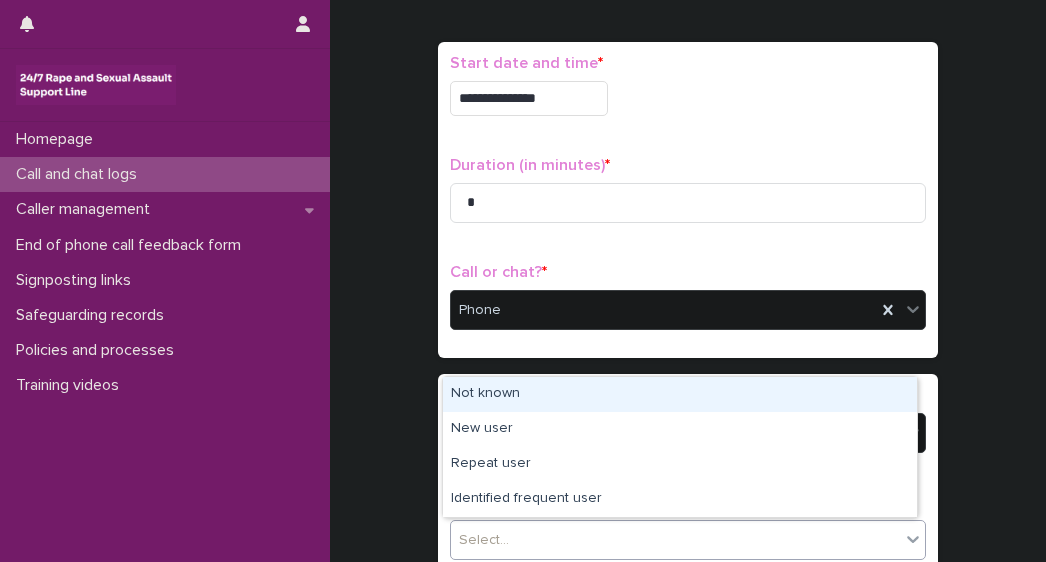 click on "Not known" at bounding box center (680, 394) 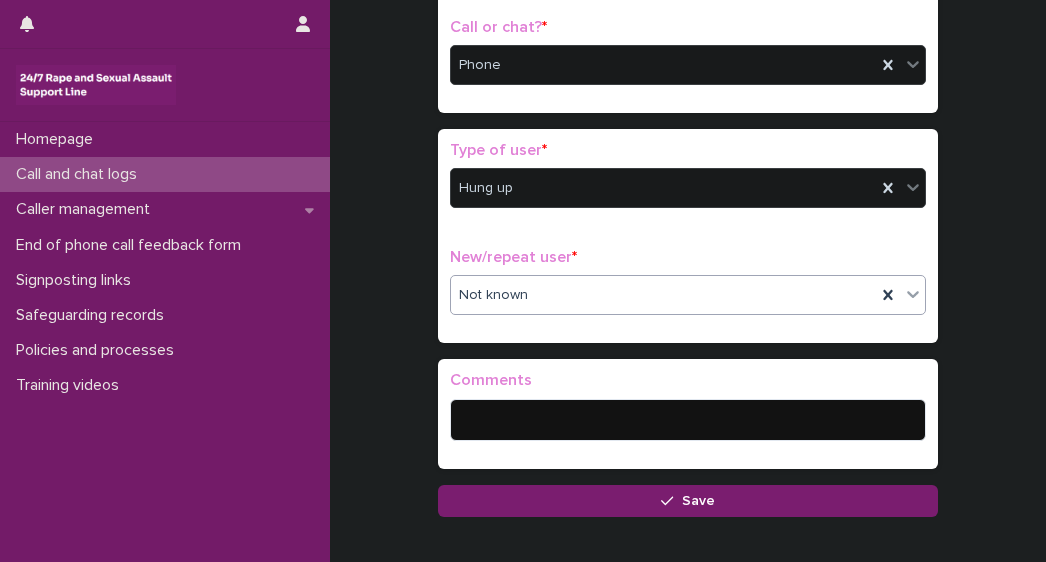 scroll, scrollTop: 358, scrollLeft: 0, axis: vertical 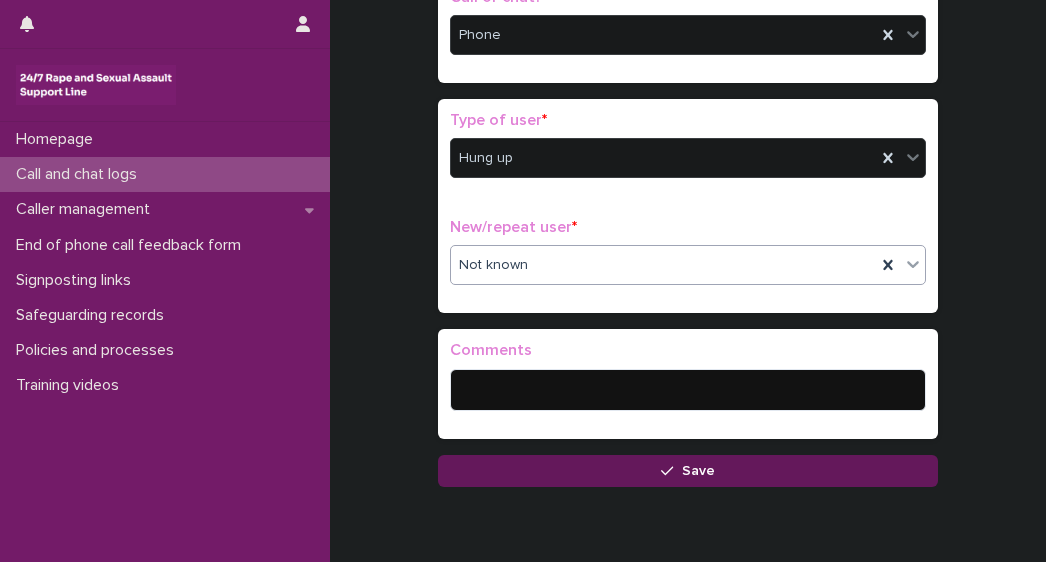 click on "Save" at bounding box center (688, 471) 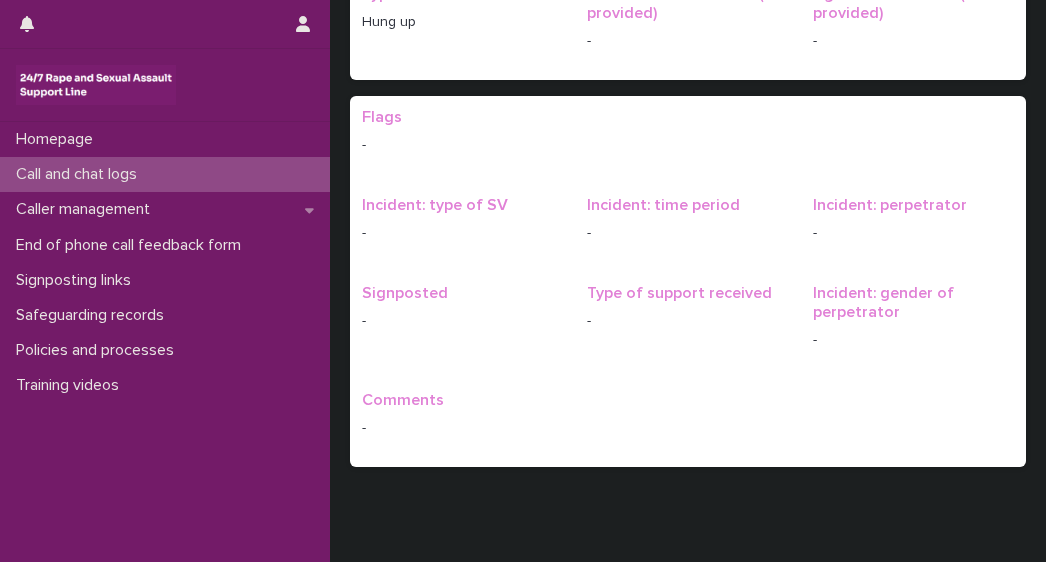scroll, scrollTop: 0, scrollLeft: 0, axis: both 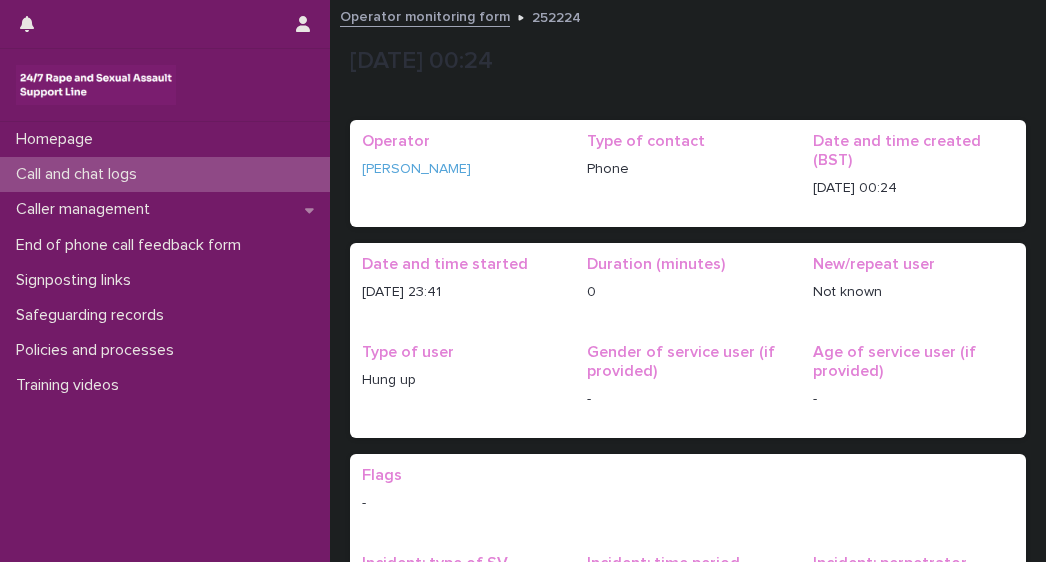 click on "Call and chat logs" at bounding box center [80, 174] 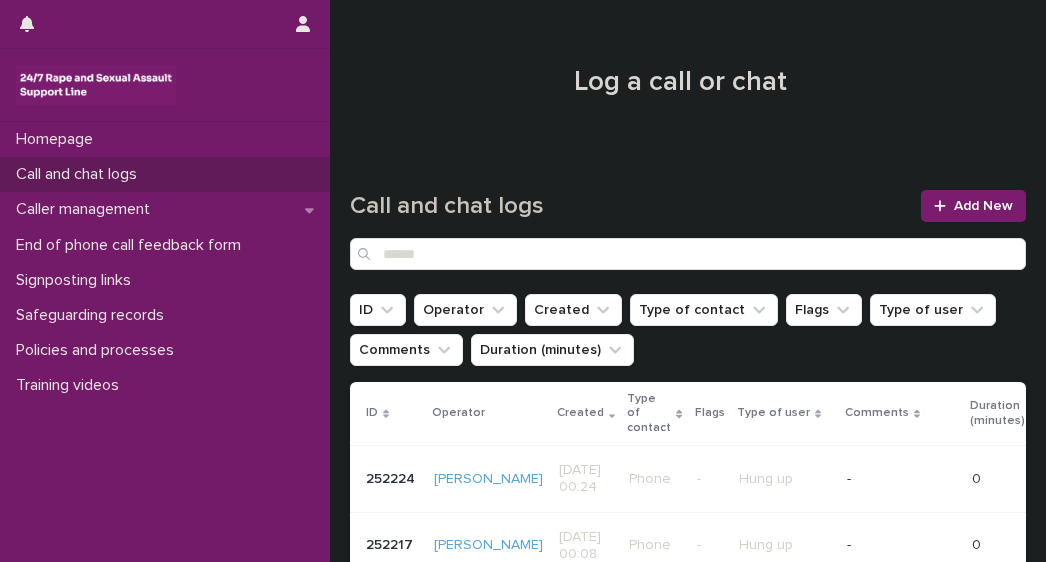 scroll, scrollTop: 0, scrollLeft: 0, axis: both 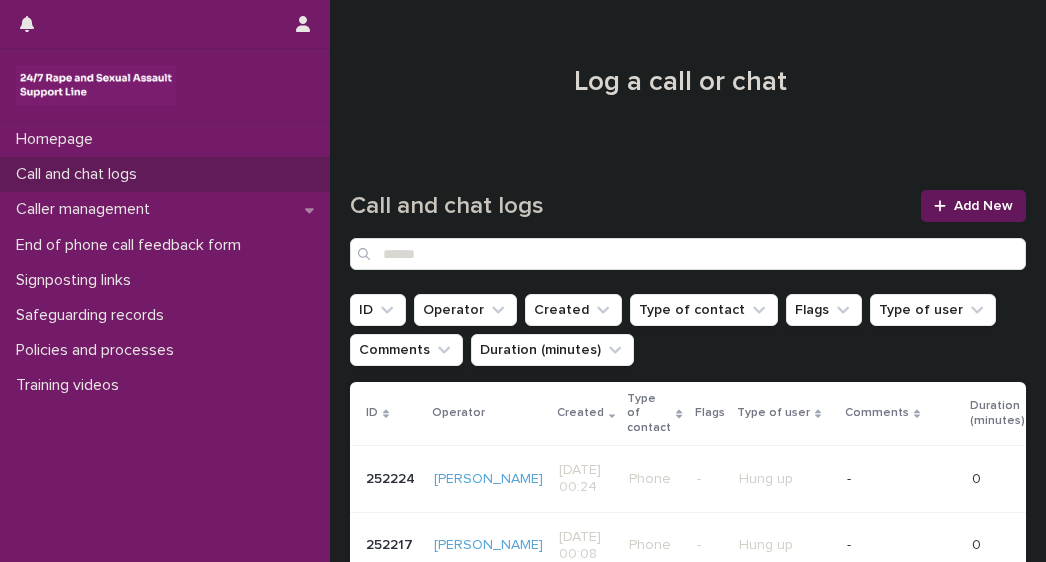 click on "Add New" at bounding box center [983, 206] 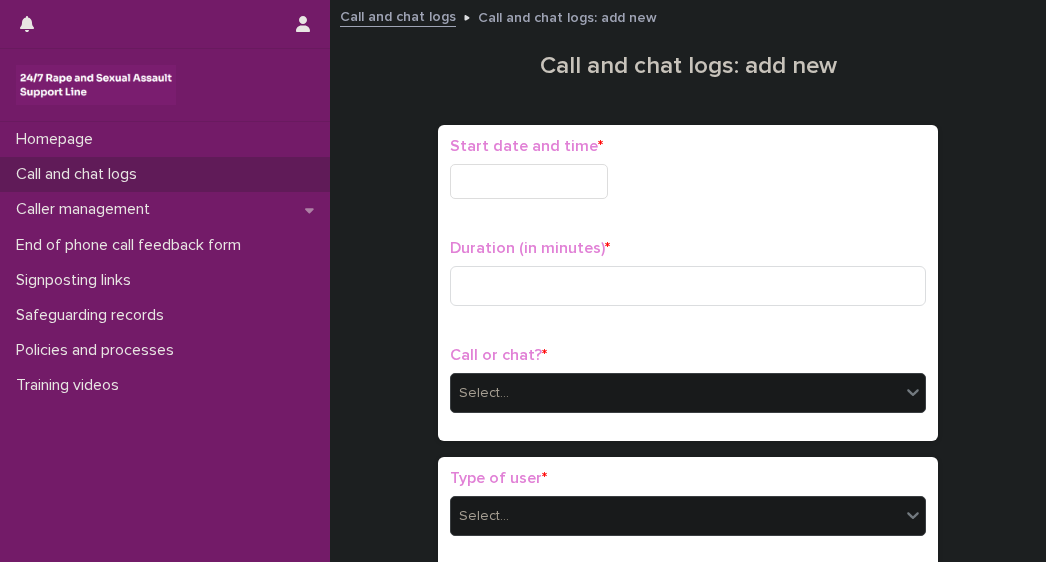 click at bounding box center (529, 181) 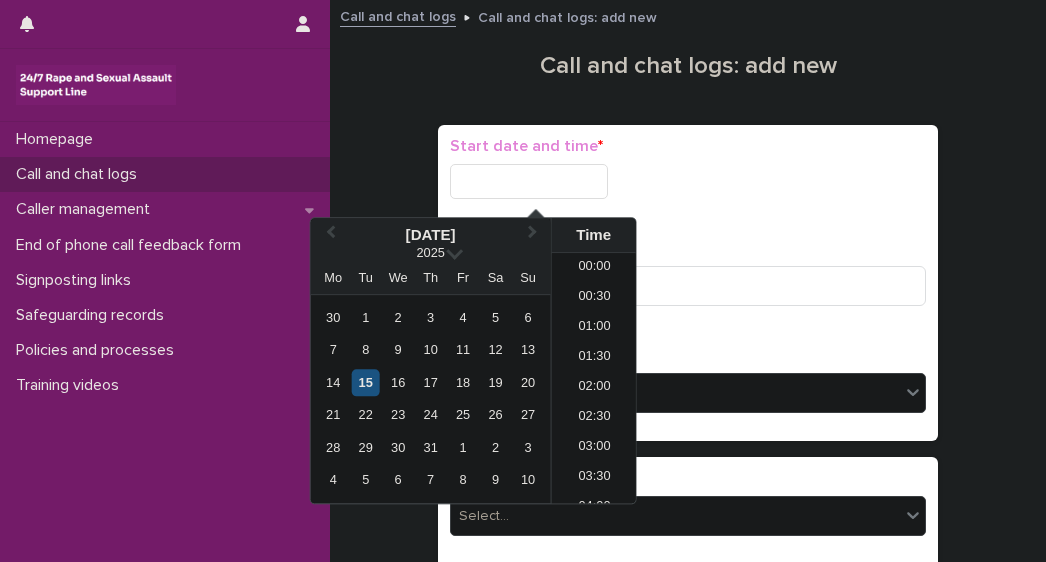 click on "15" at bounding box center [365, 382] 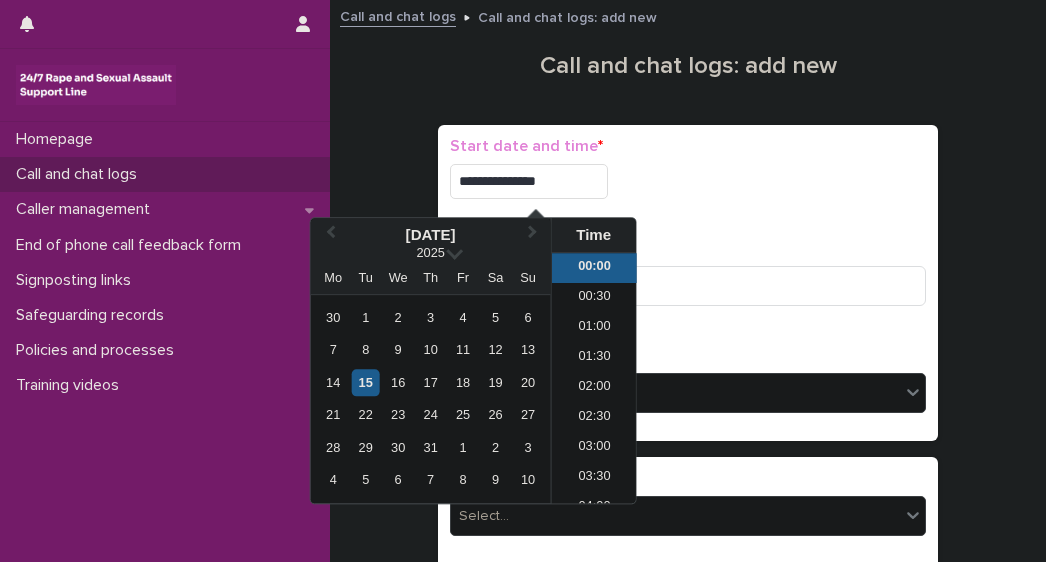 click on "**********" at bounding box center [529, 181] 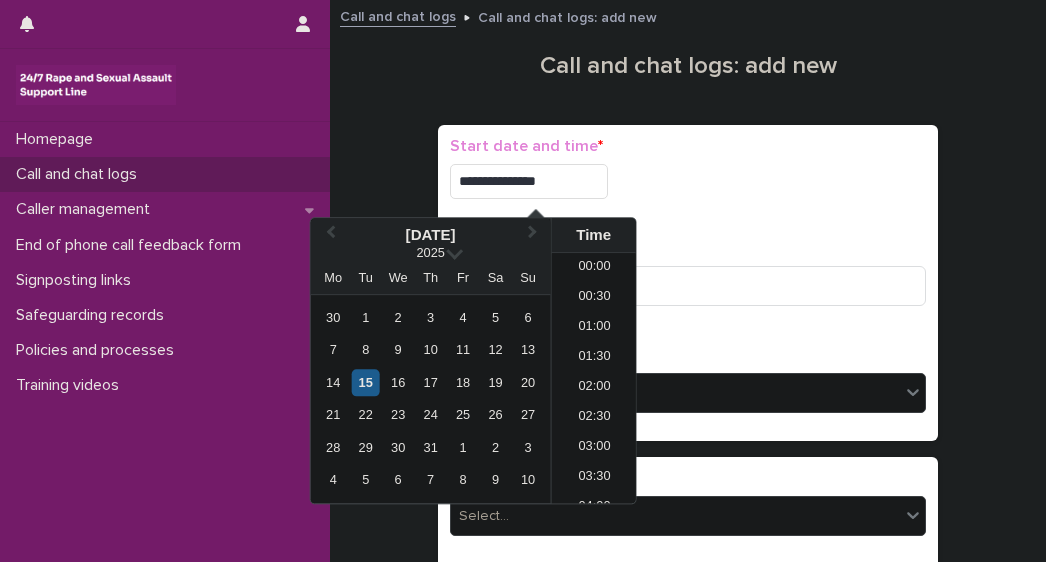 type on "**********" 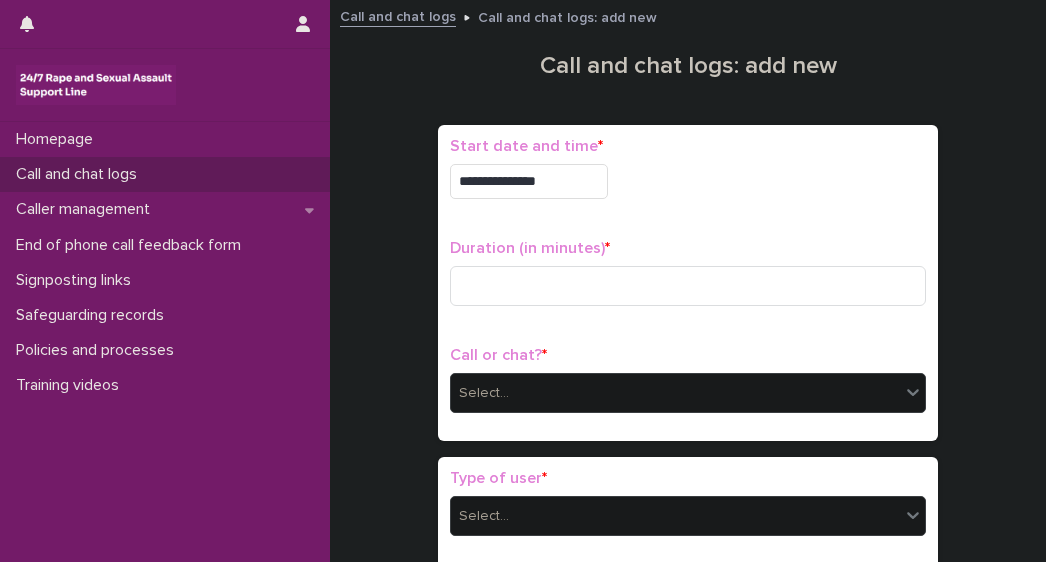 click on "Duration (in minutes) *" at bounding box center [688, 248] 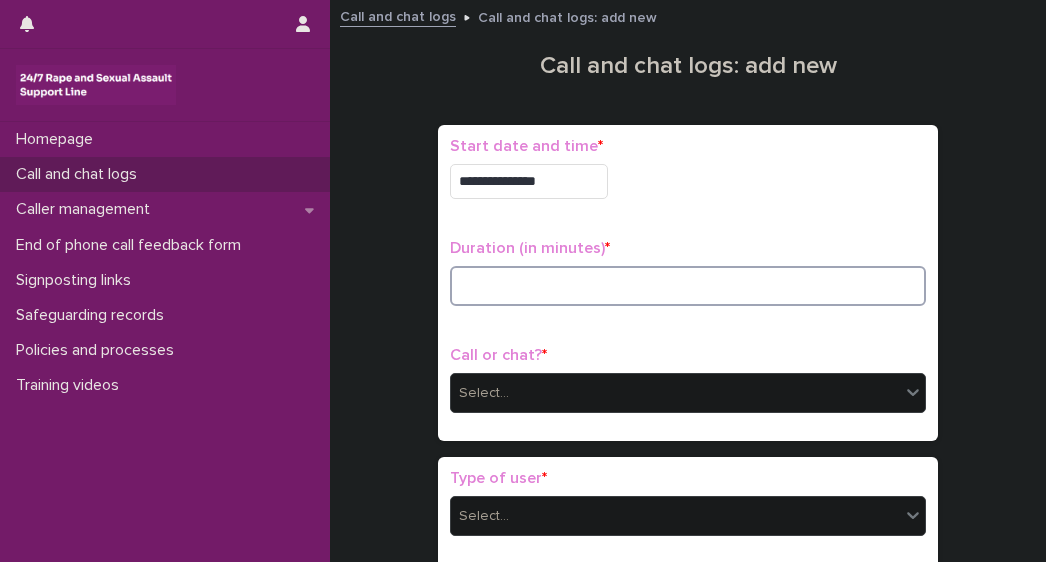 click at bounding box center [688, 286] 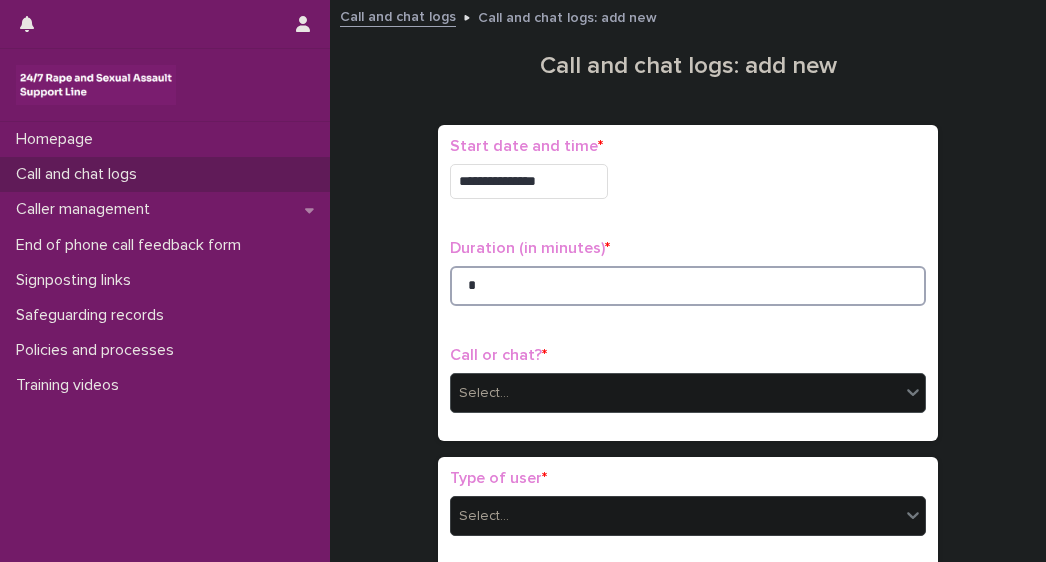 type on "*" 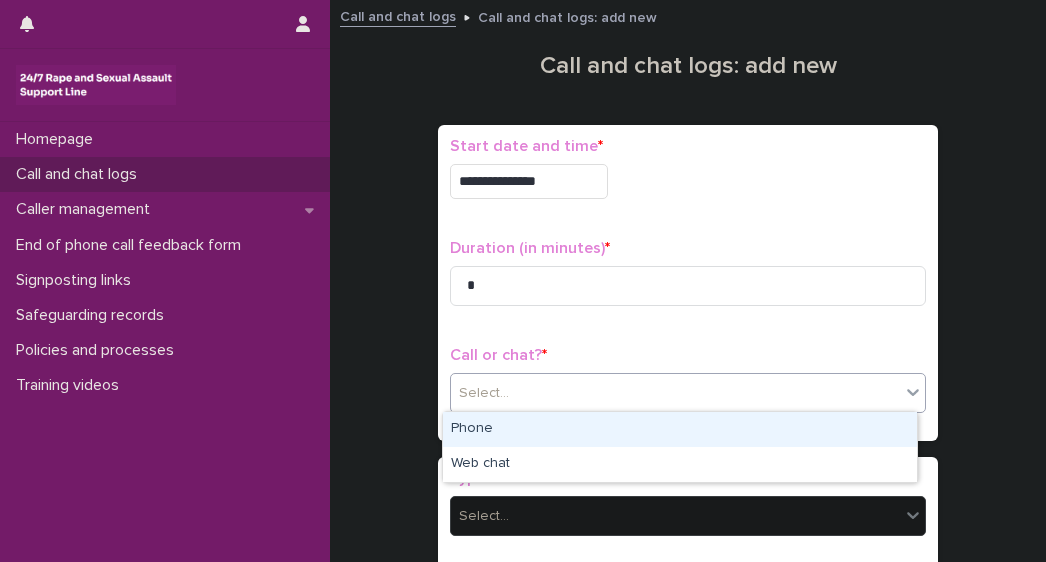 click on "Select..." at bounding box center (484, 393) 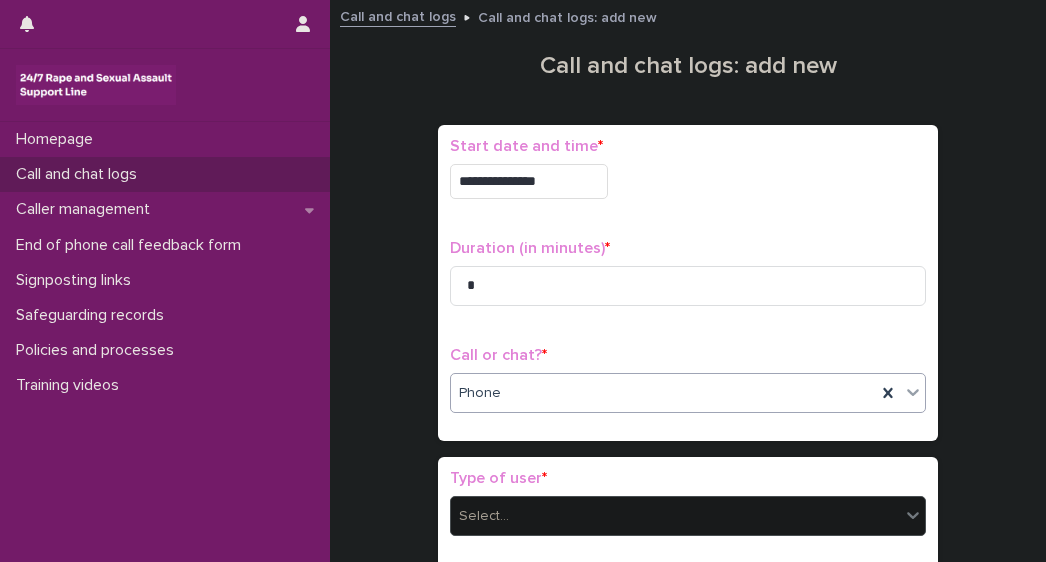 click on "Select..." at bounding box center (484, 516) 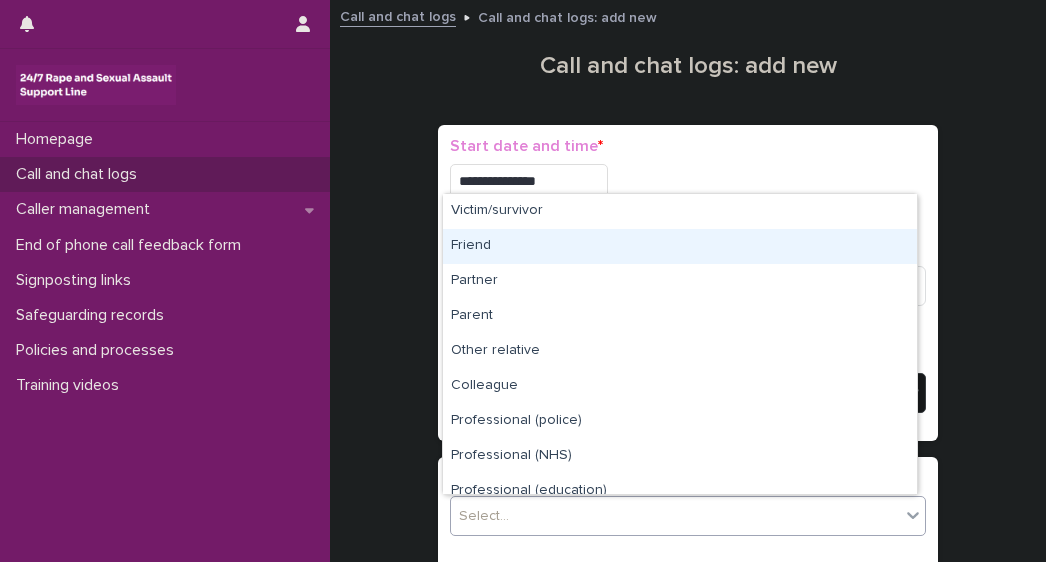 scroll, scrollTop: 225, scrollLeft: 0, axis: vertical 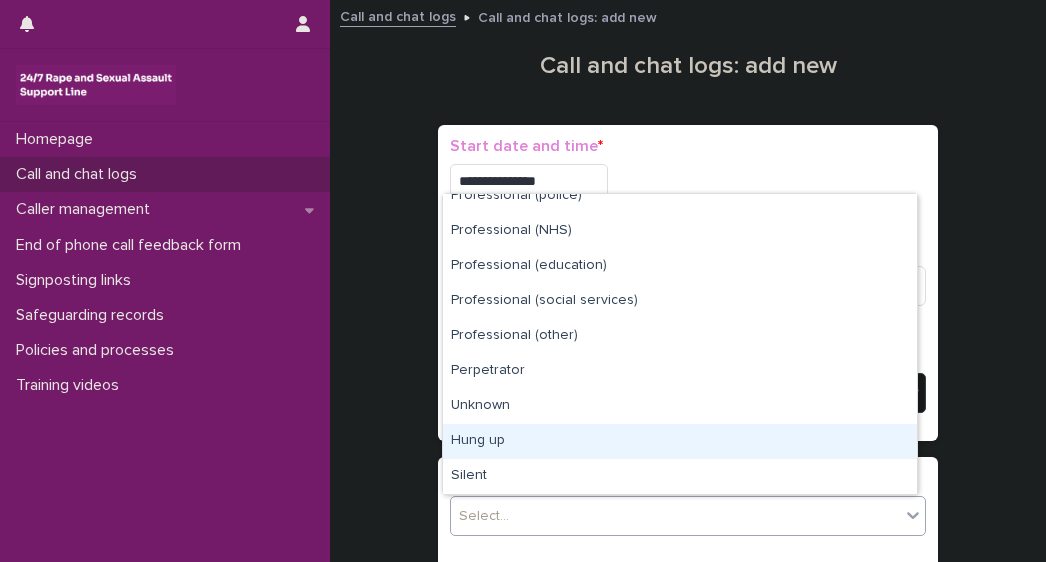 click on "Hung up" at bounding box center (680, 441) 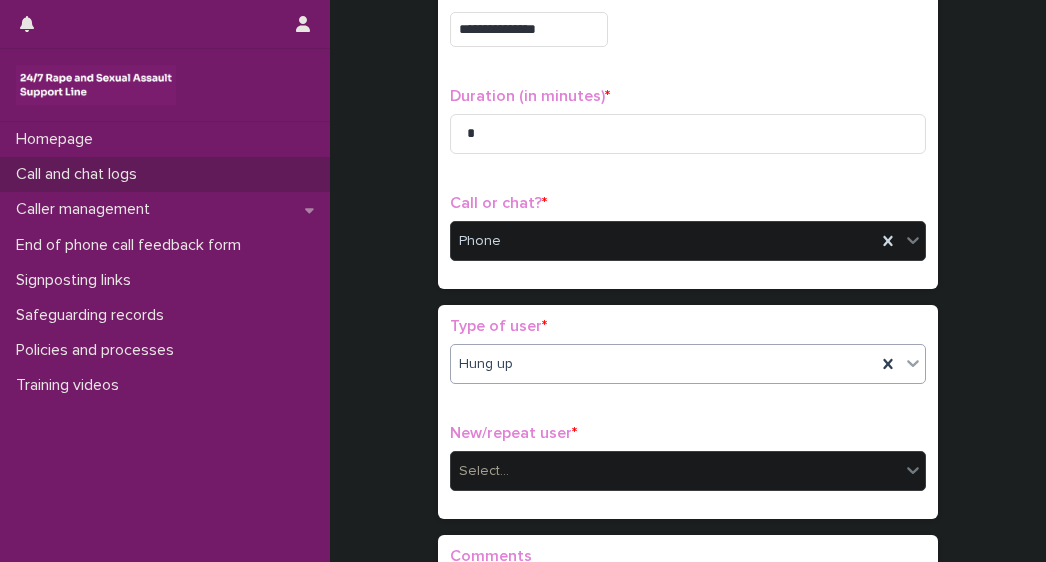 scroll, scrollTop: 159, scrollLeft: 0, axis: vertical 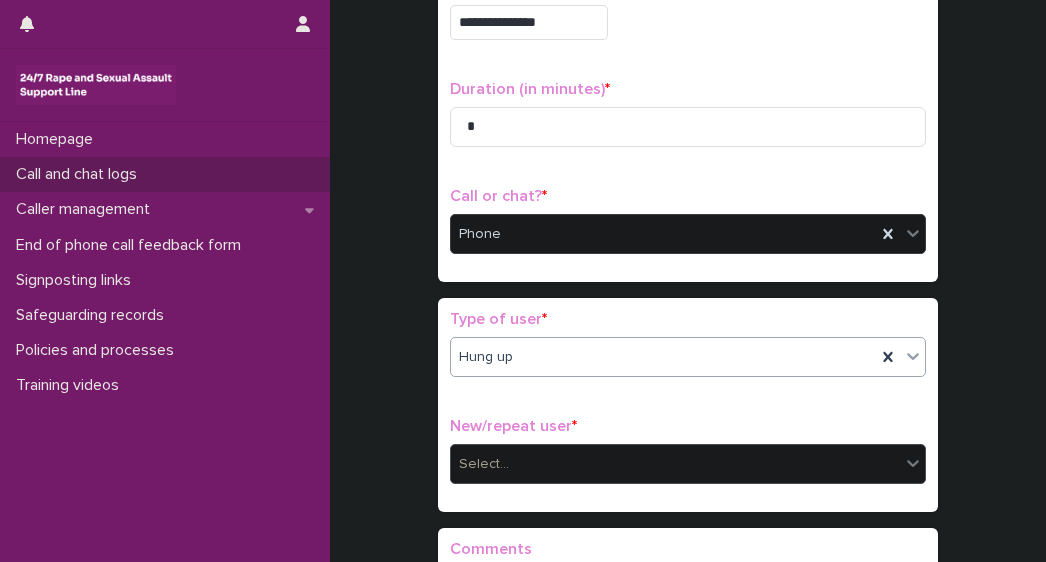 click on "Select..." at bounding box center [675, 464] 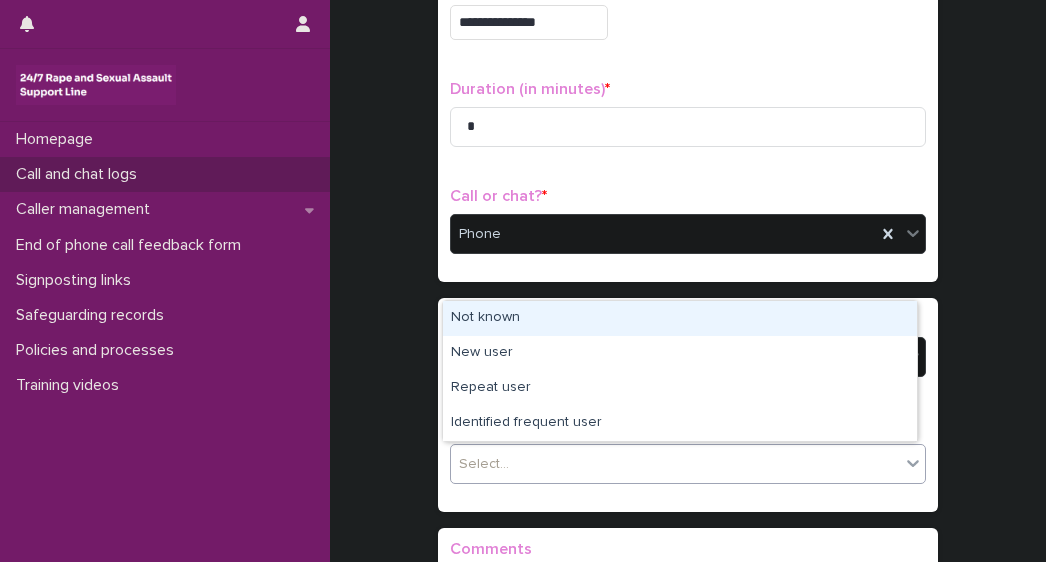 click on "Not known" at bounding box center [680, 318] 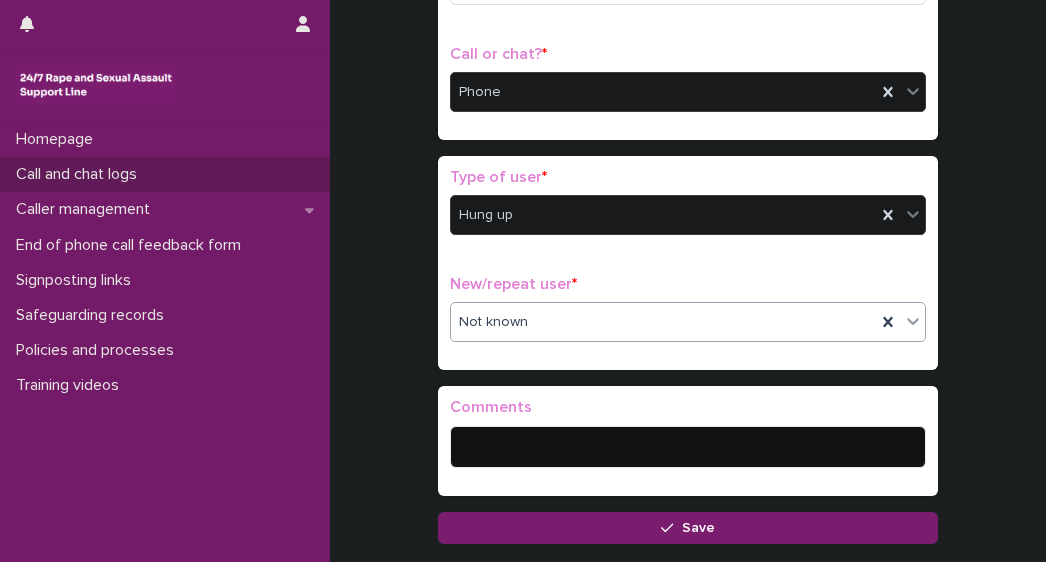 scroll, scrollTop: 316, scrollLeft: 0, axis: vertical 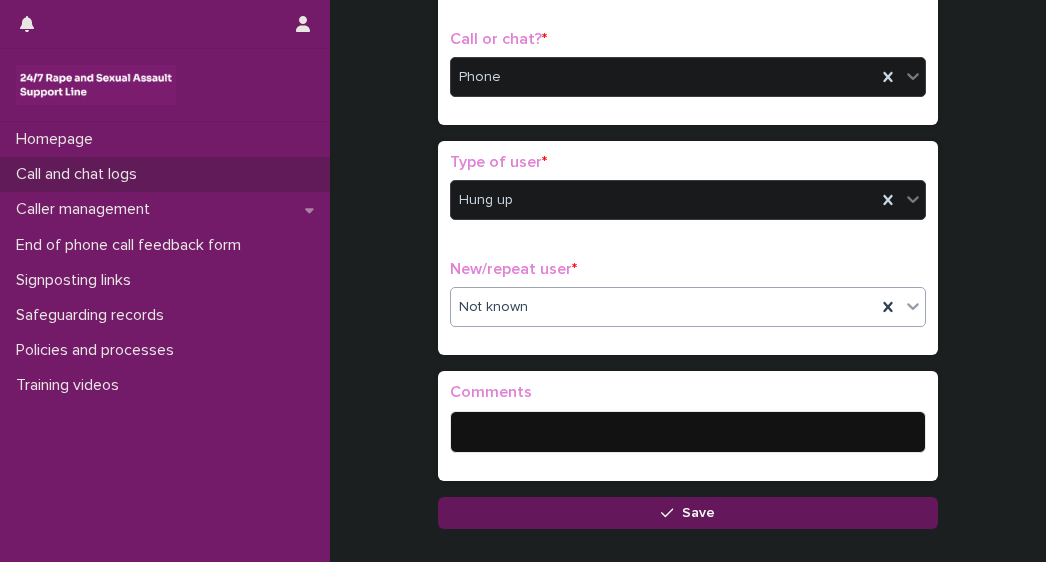 click on "Save" at bounding box center (688, 513) 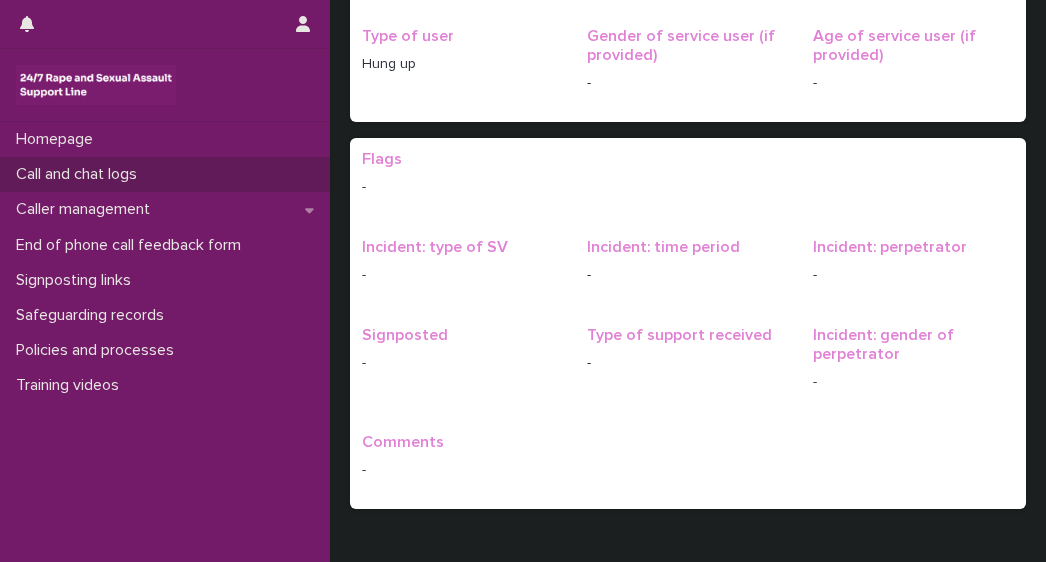 scroll, scrollTop: 0, scrollLeft: 0, axis: both 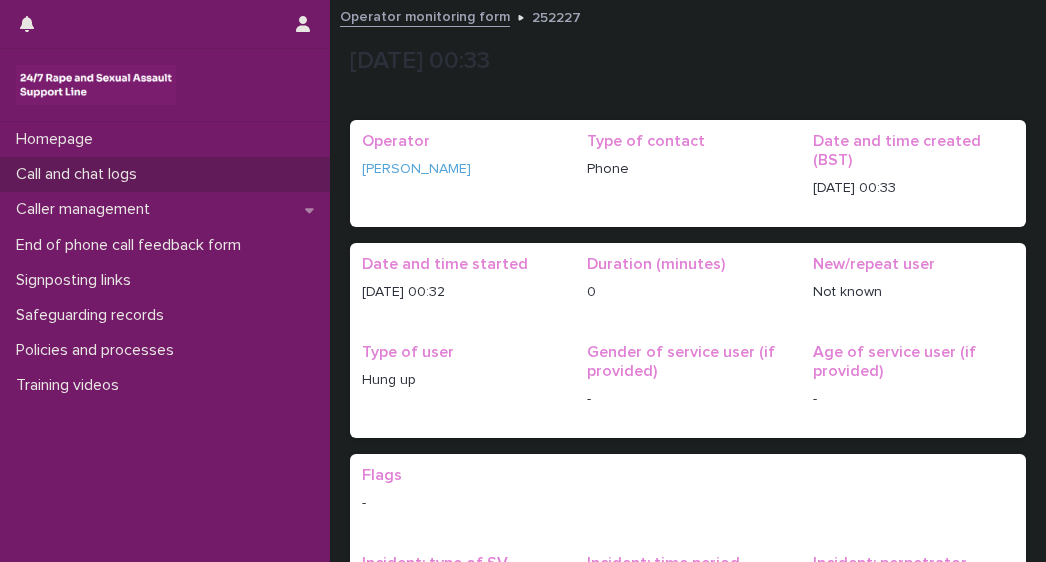 click on "Call and chat logs" at bounding box center (80, 174) 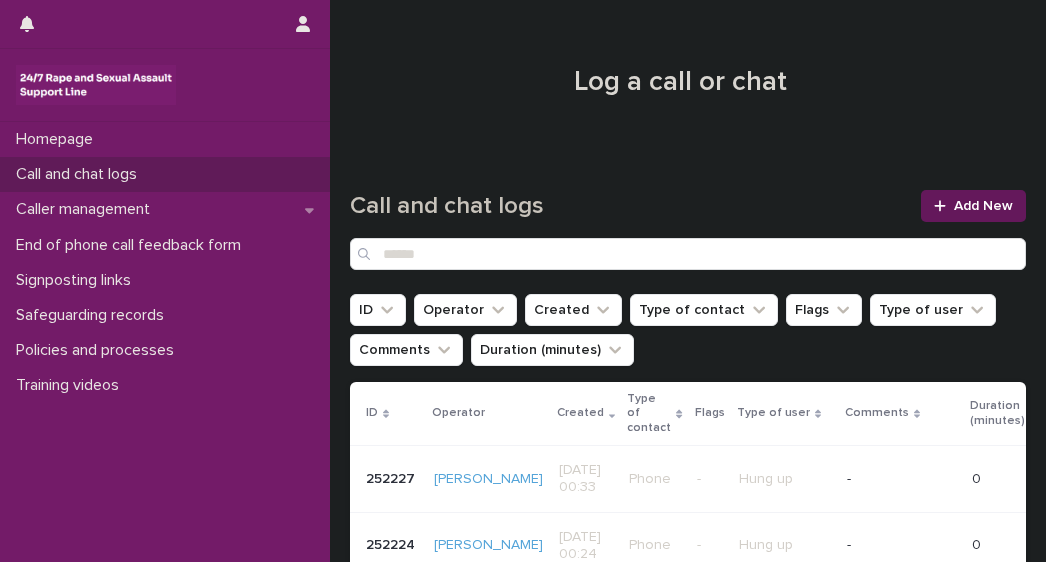 click on "Add New" at bounding box center [983, 206] 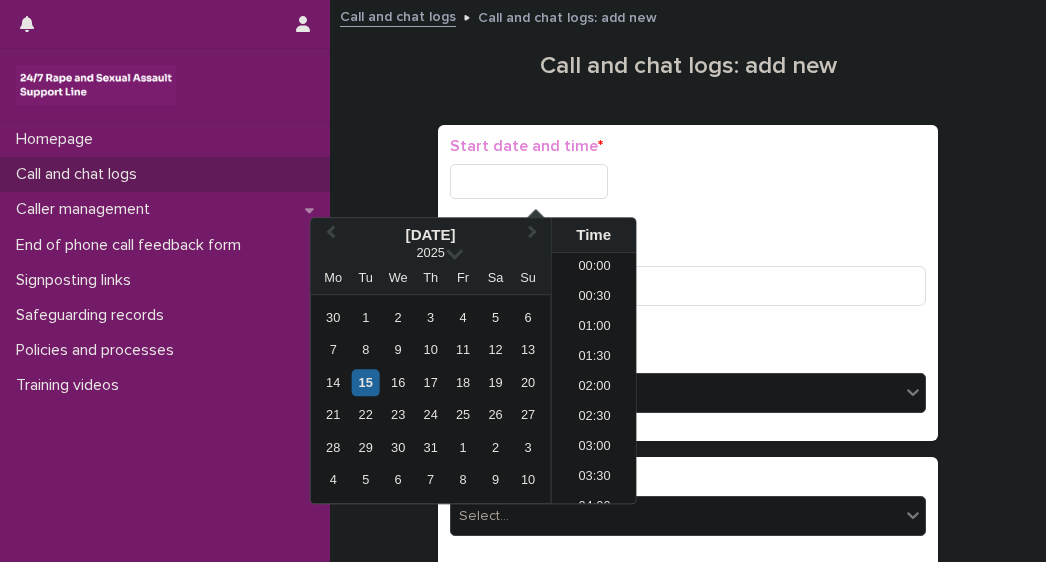 click at bounding box center [529, 181] 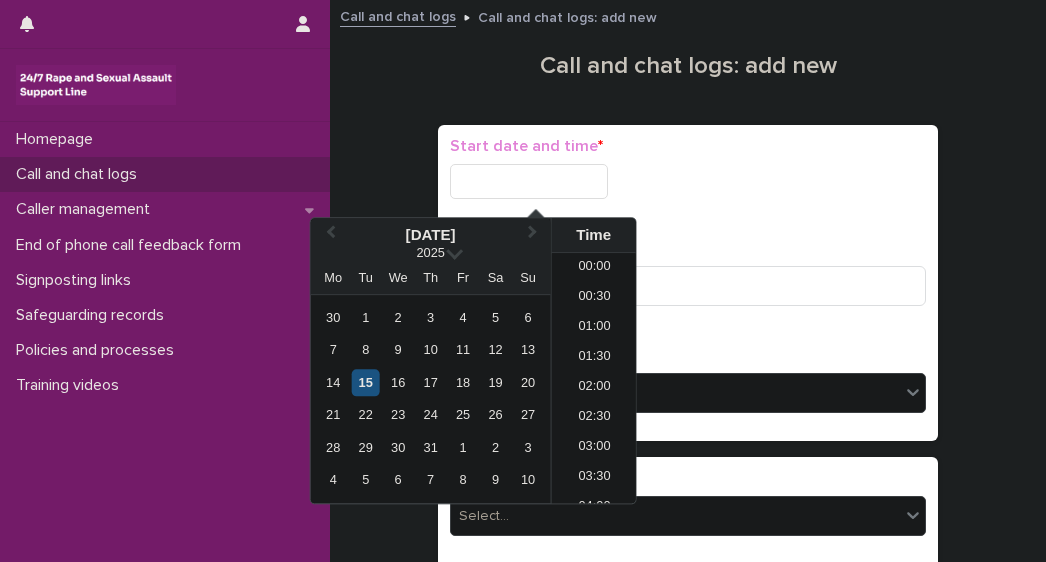 click on "15" at bounding box center (365, 382) 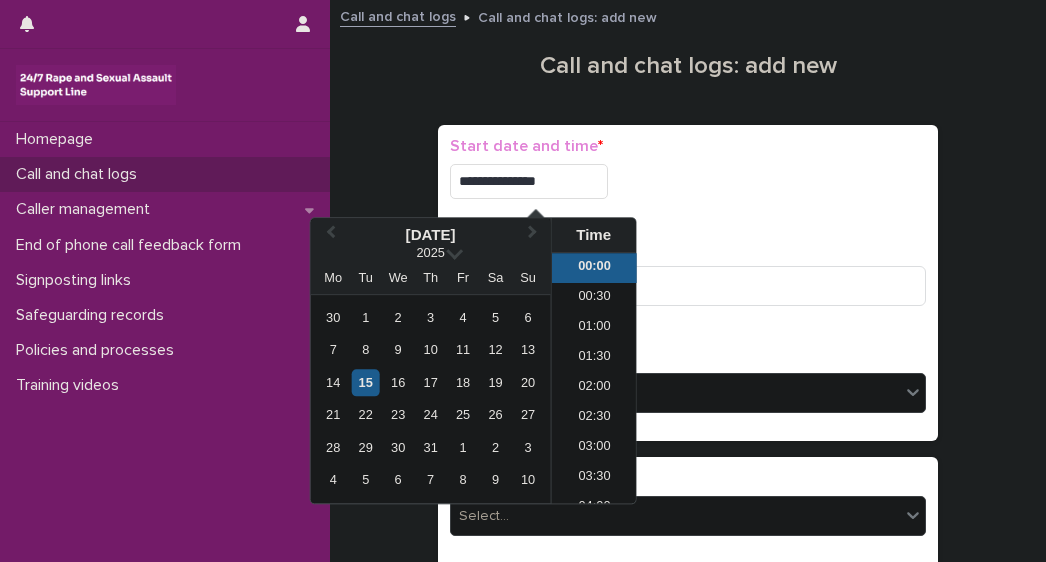 click on "**********" at bounding box center [529, 181] 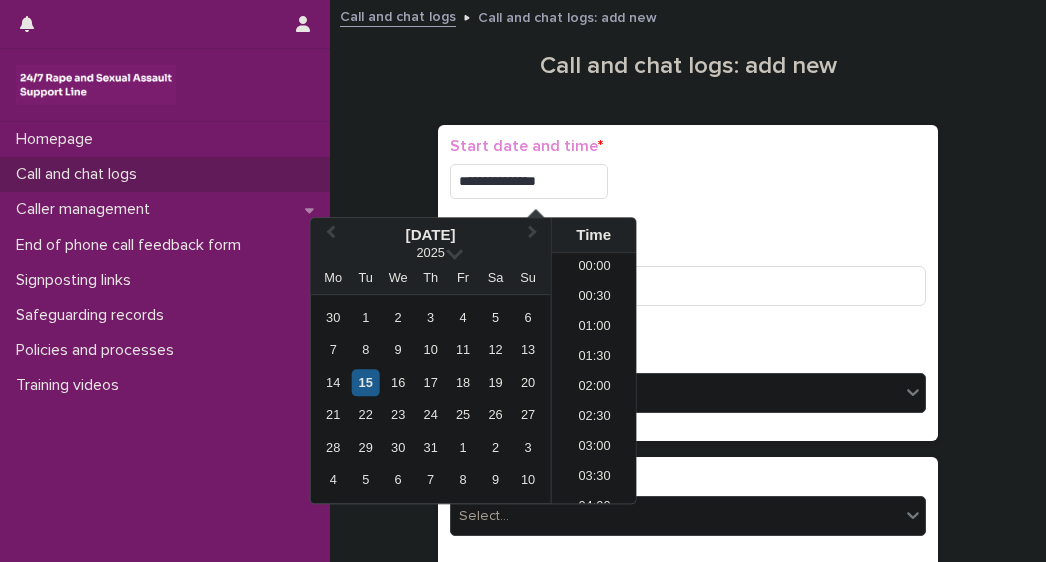type on "**********" 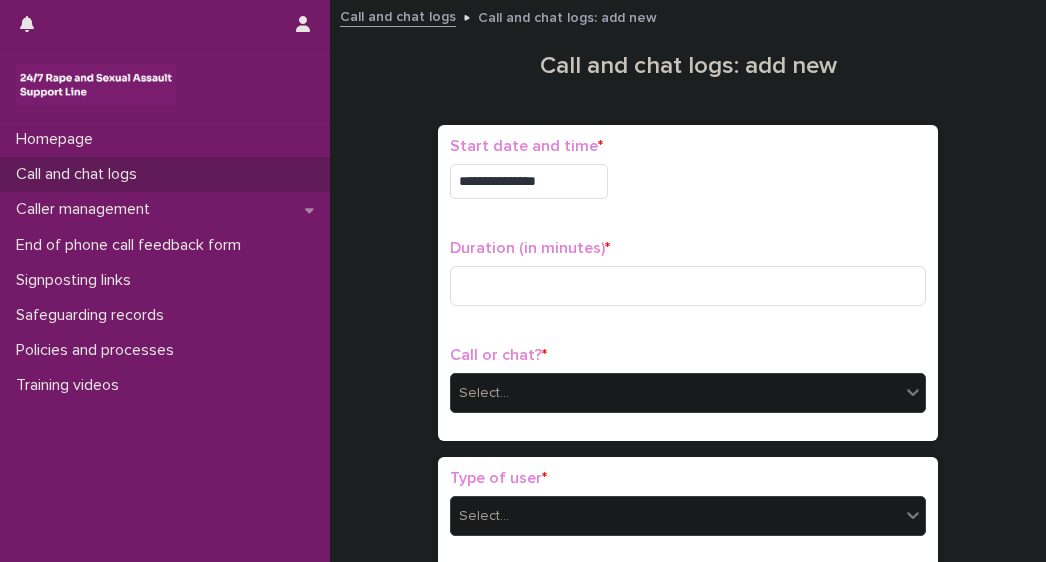 click on "**********" at bounding box center [688, 181] 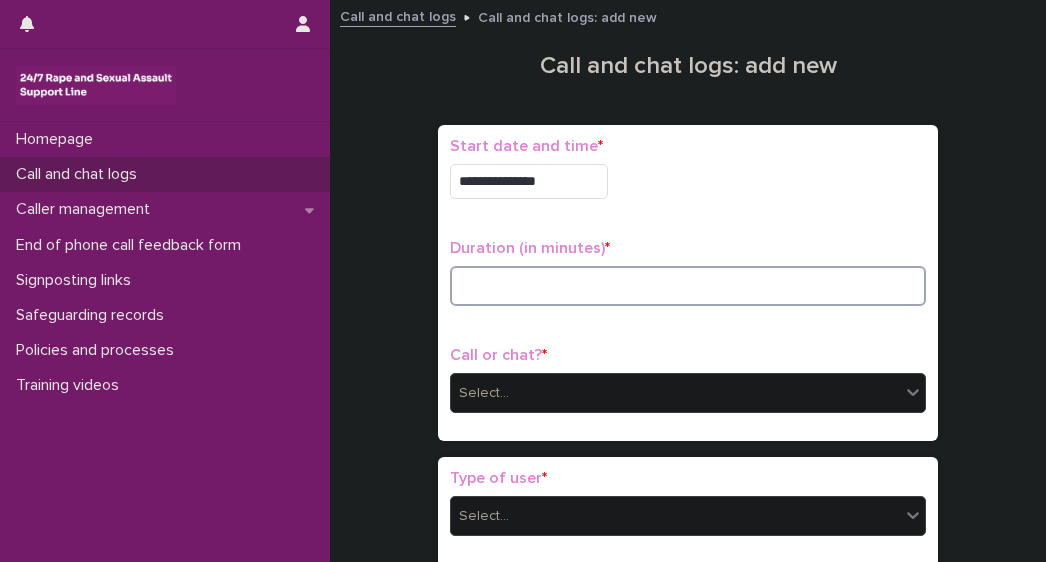 click at bounding box center (688, 286) 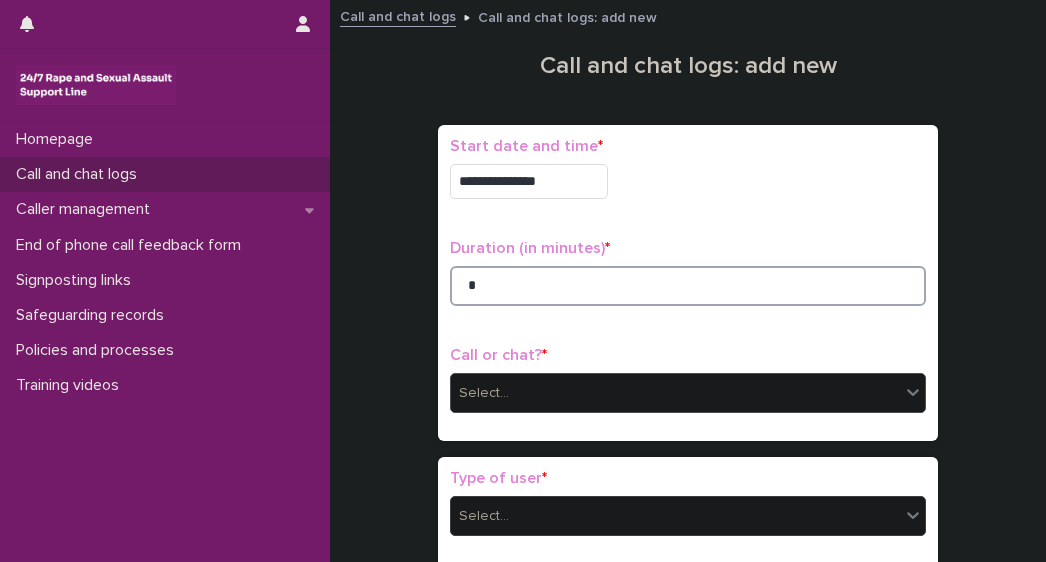 type on "*" 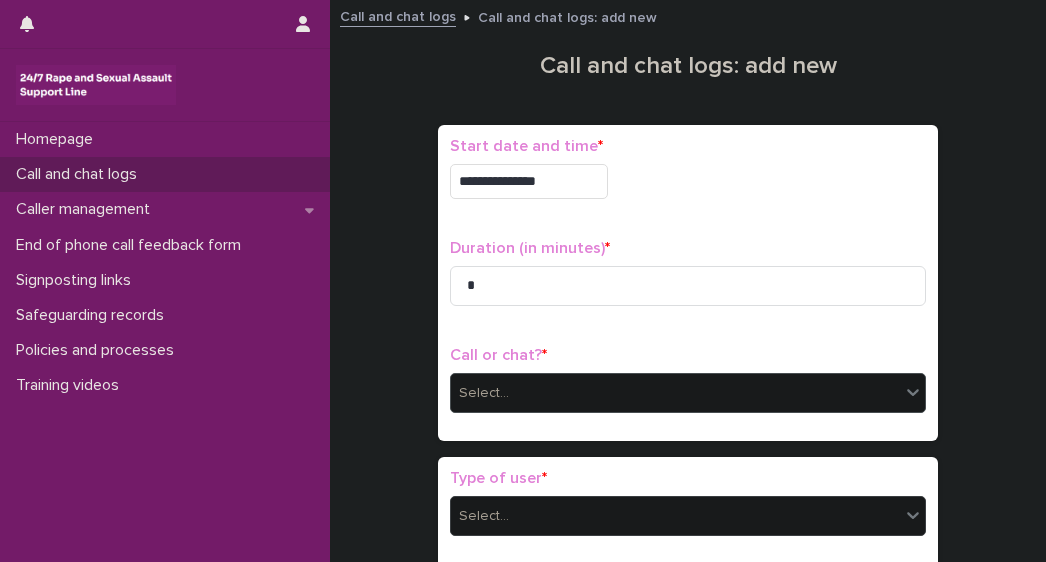 click on "Select..." at bounding box center [484, 393] 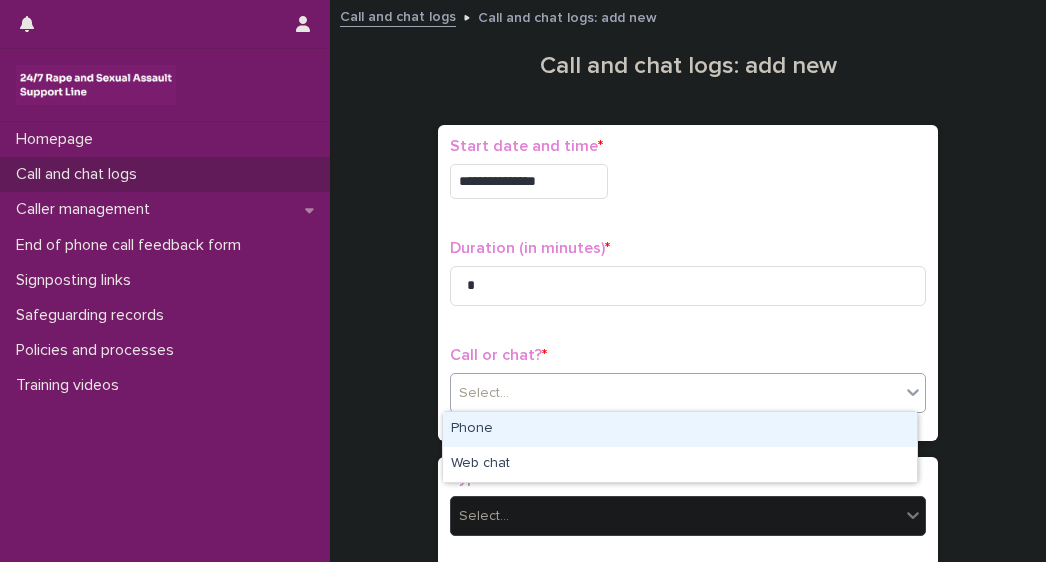 click on "Phone" at bounding box center (680, 429) 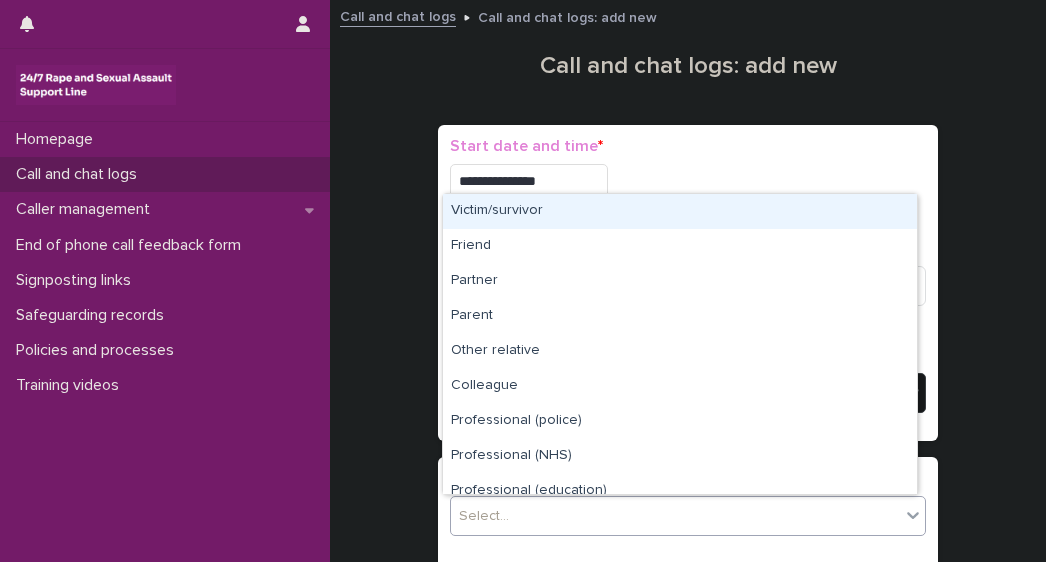 click at bounding box center [512, 516] 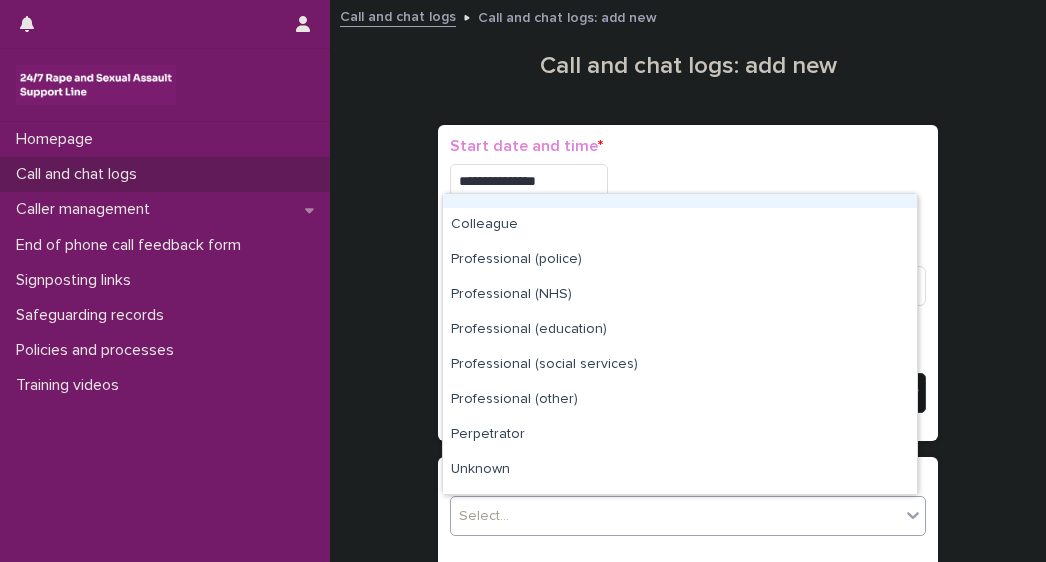 scroll, scrollTop: 225, scrollLeft: 0, axis: vertical 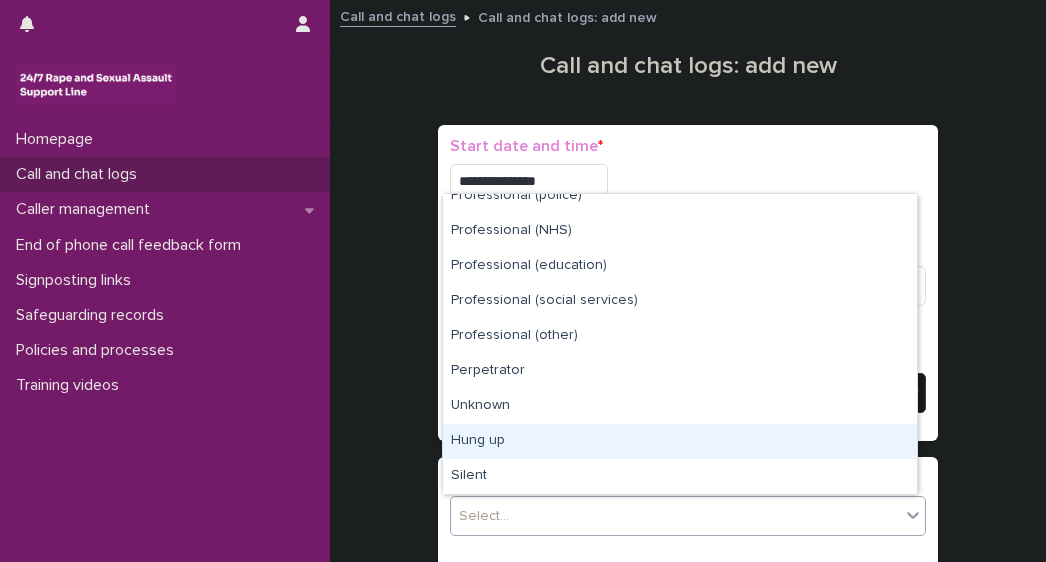 click on "Hung up" at bounding box center [680, 441] 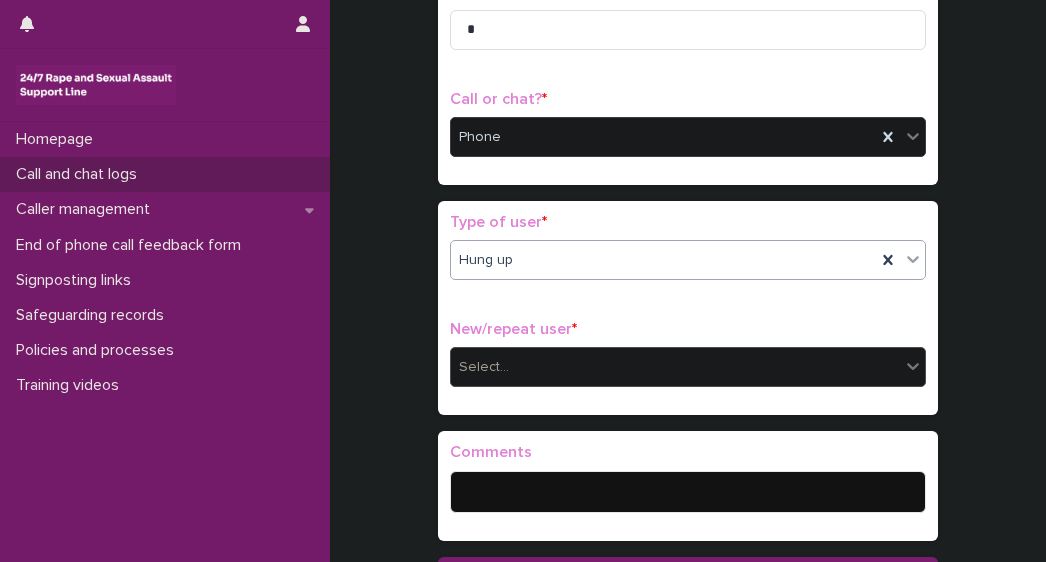 scroll, scrollTop: 258, scrollLeft: 0, axis: vertical 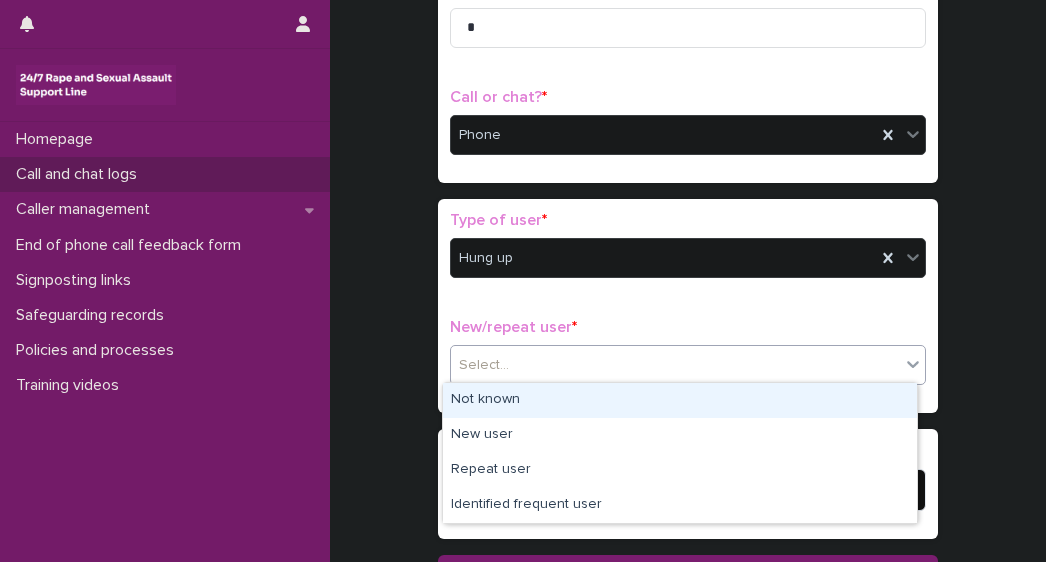 click on "Select..." at bounding box center (675, 365) 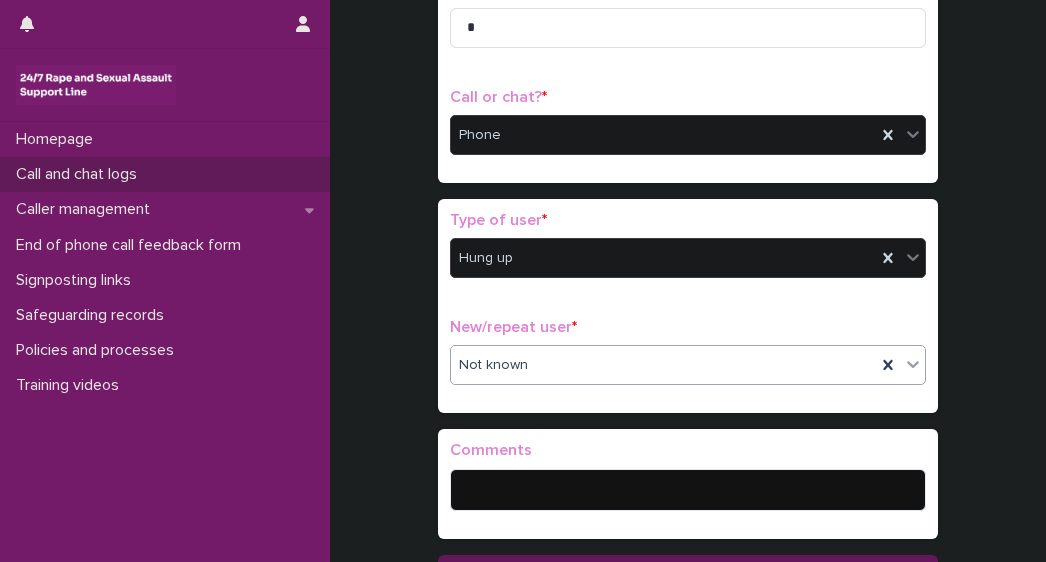 click on "Save" at bounding box center [688, 571] 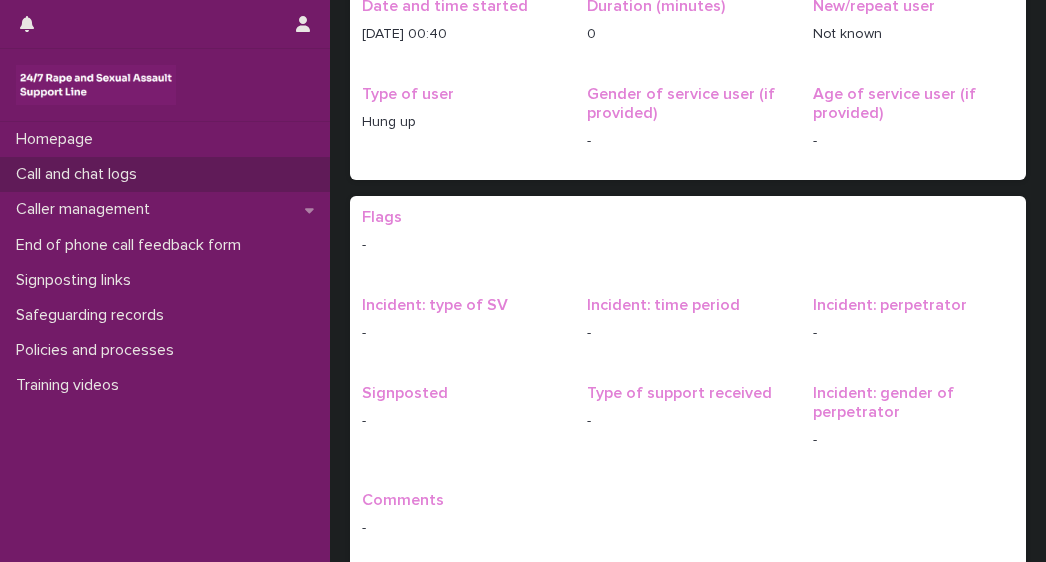 scroll, scrollTop: 0, scrollLeft: 0, axis: both 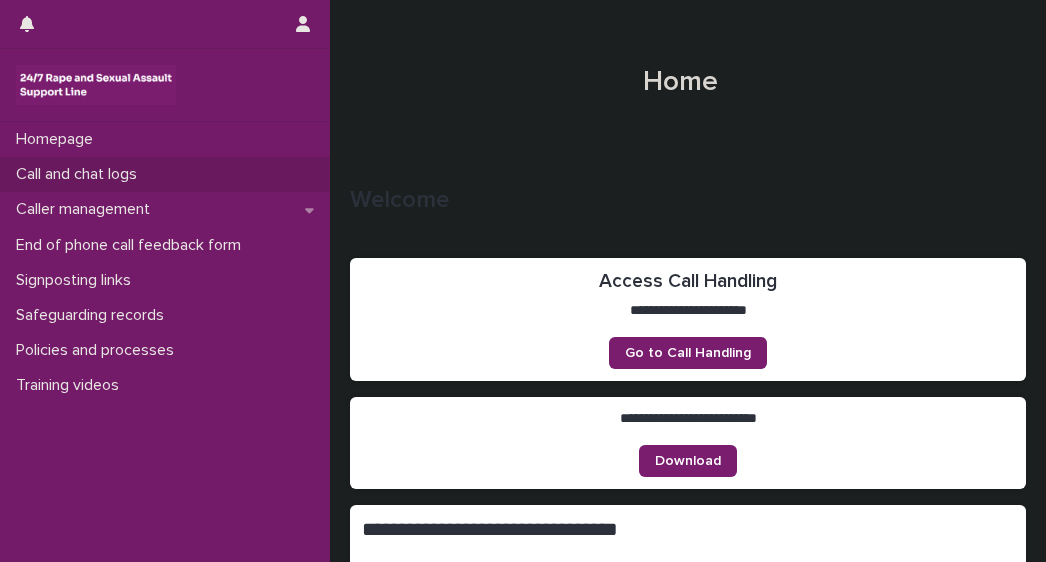 click on "Call and chat logs" at bounding box center [80, 174] 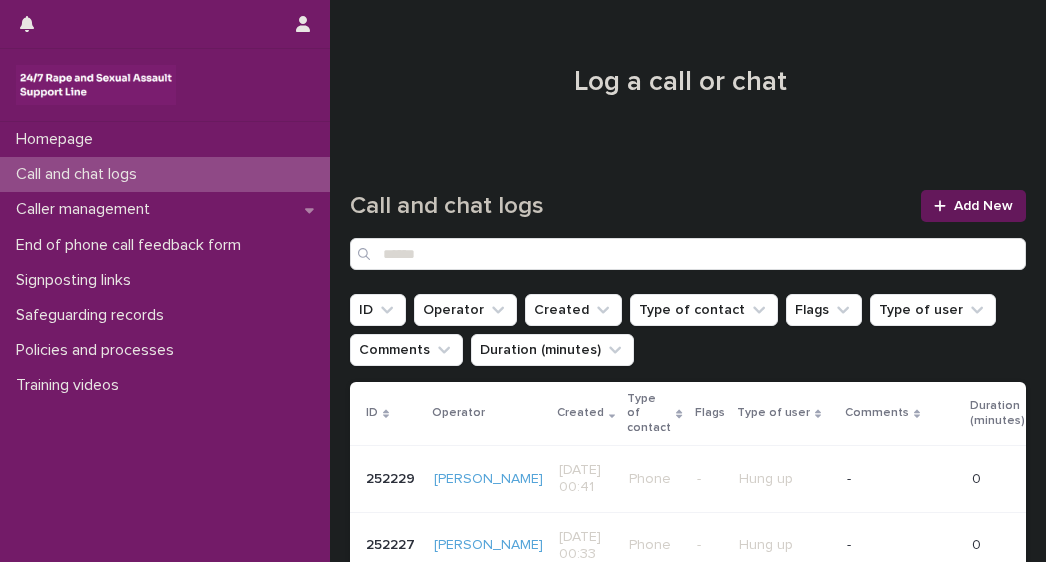 click on "Add New" at bounding box center (983, 206) 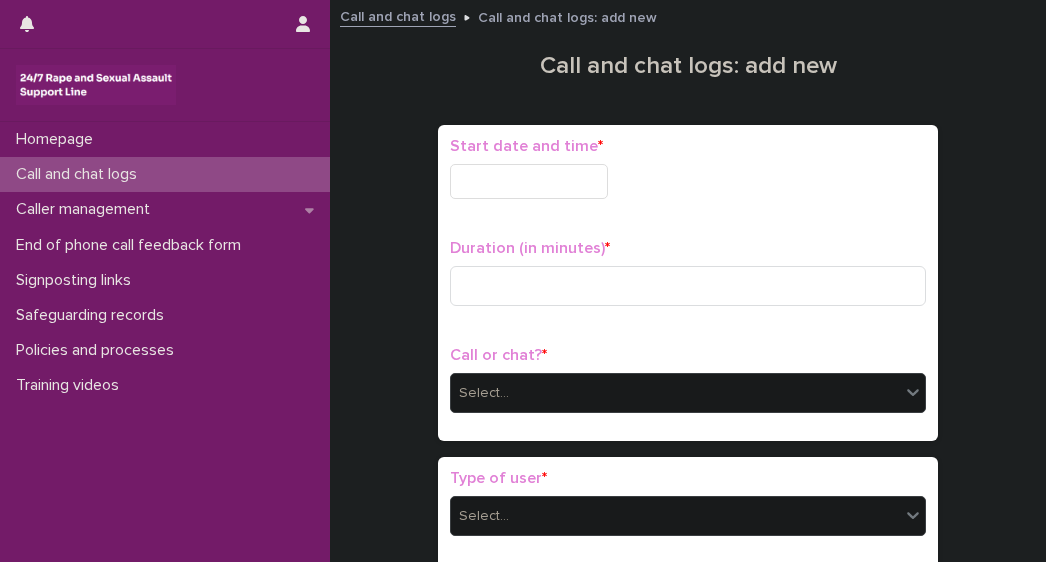 click at bounding box center (529, 181) 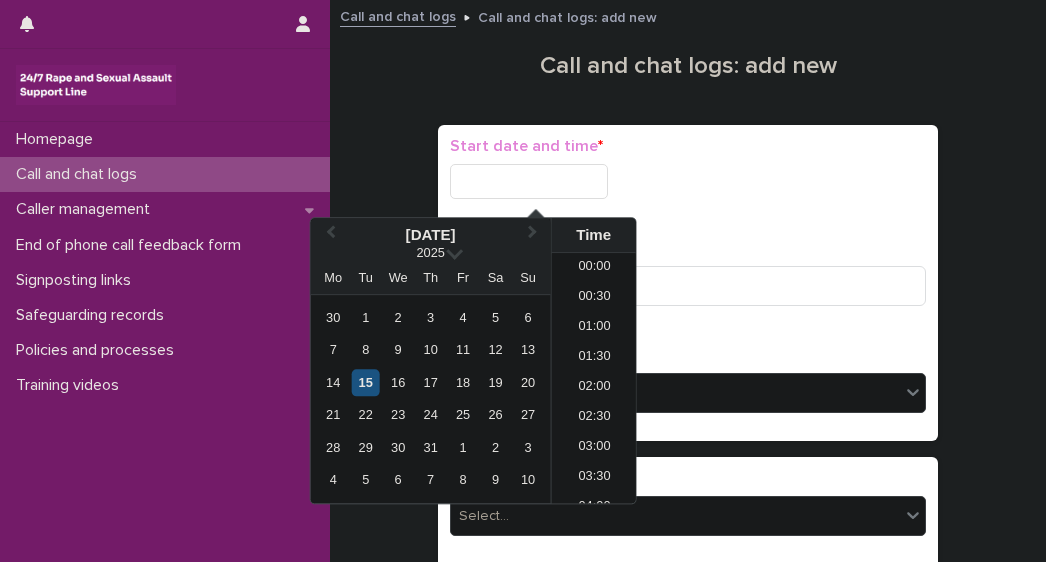 click on "15" at bounding box center (365, 382) 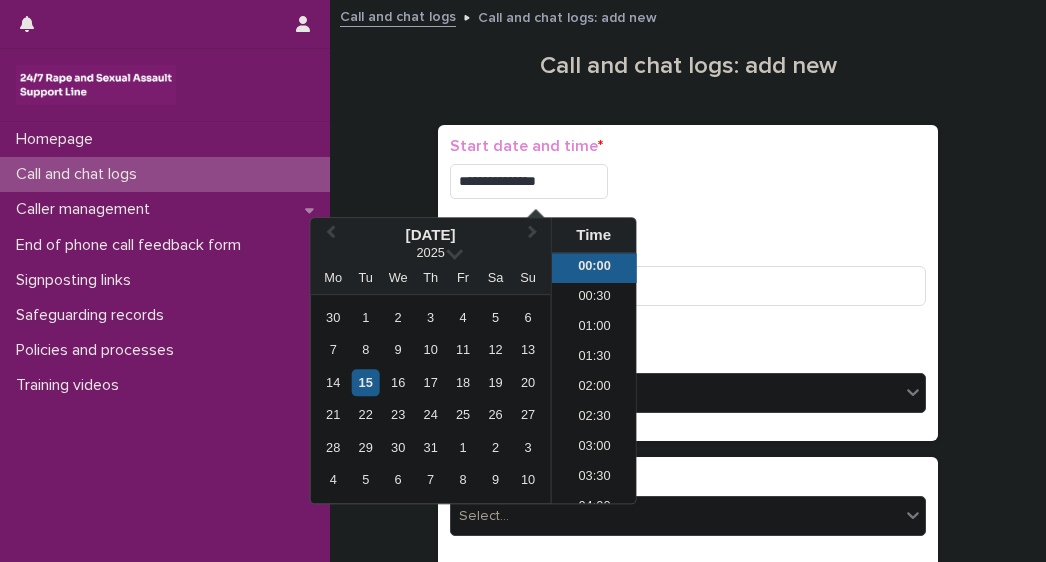 click on "00:00" at bounding box center [594, 268] 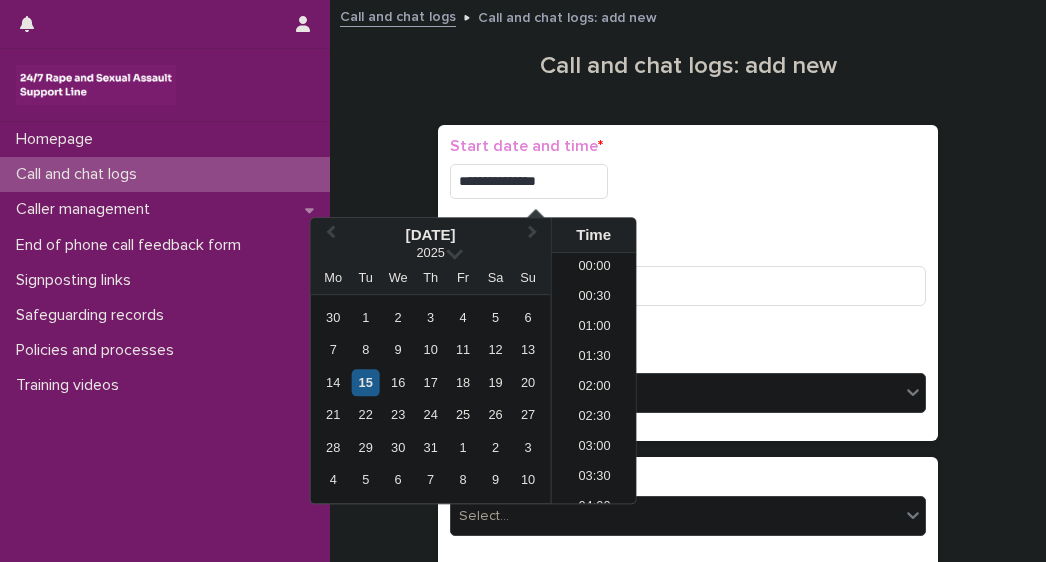 type on "**********" 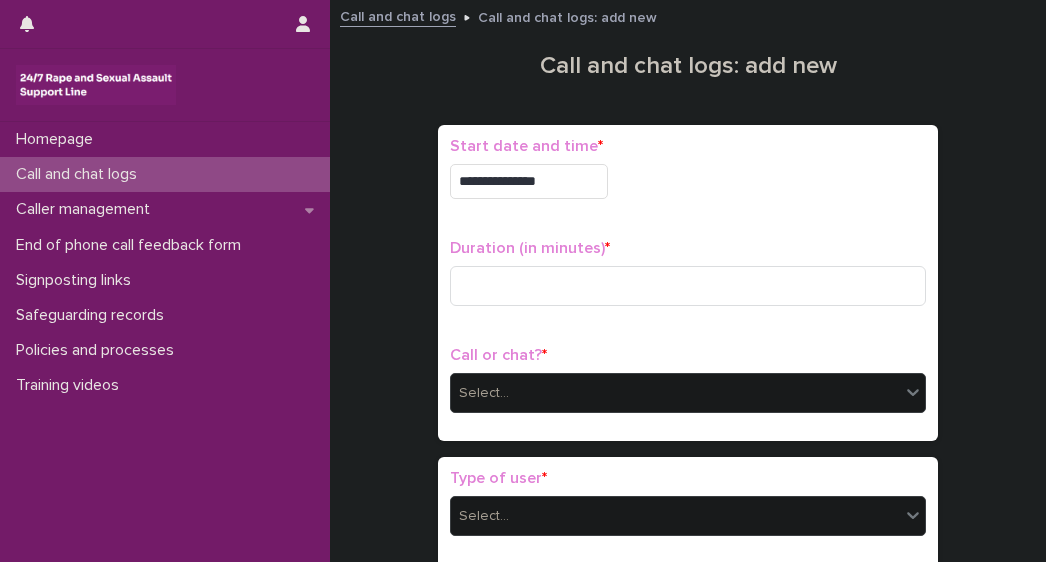click on "**********" at bounding box center (688, 283) 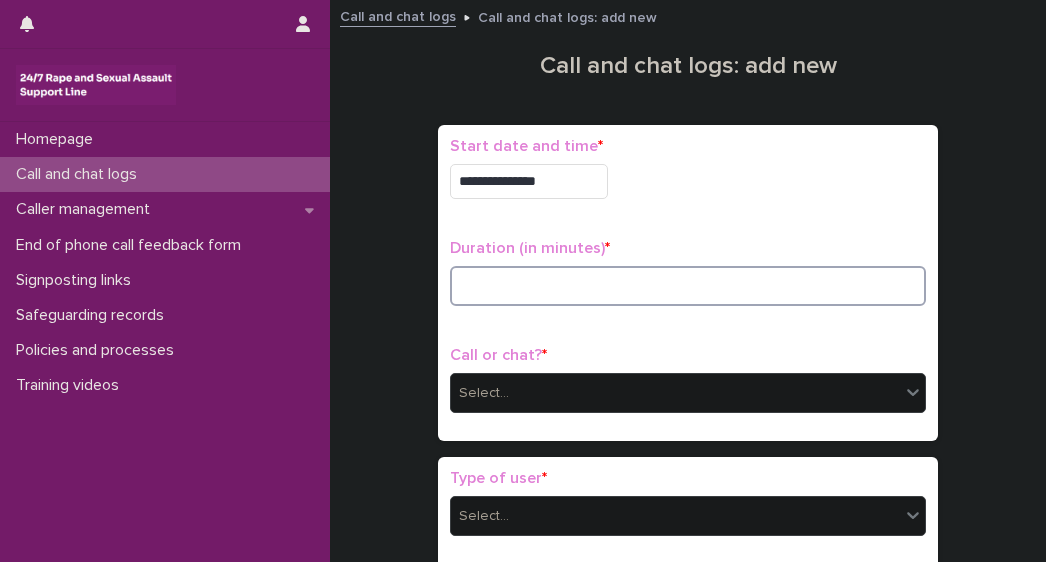 click at bounding box center [688, 286] 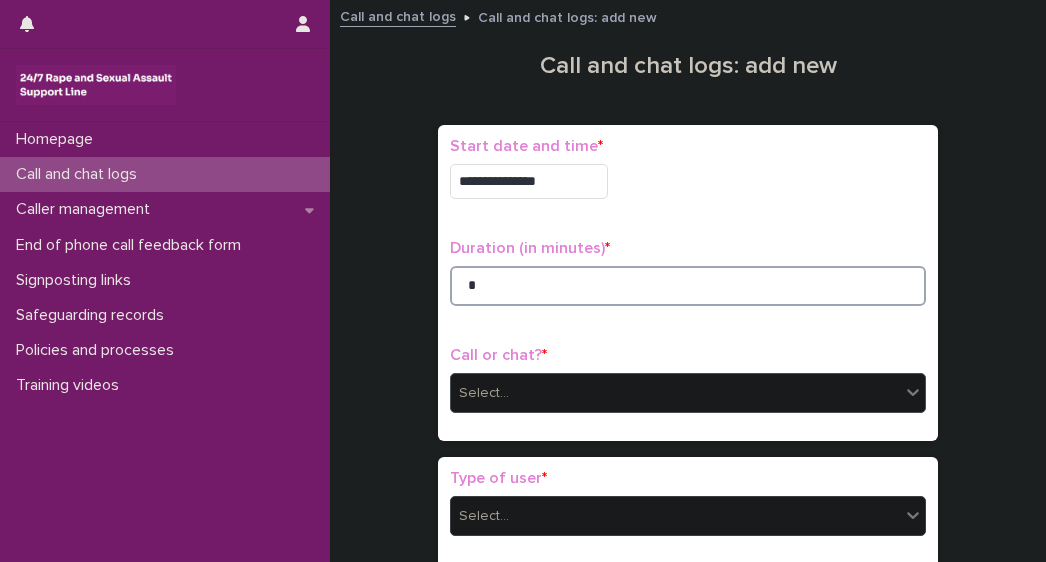 type on "*" 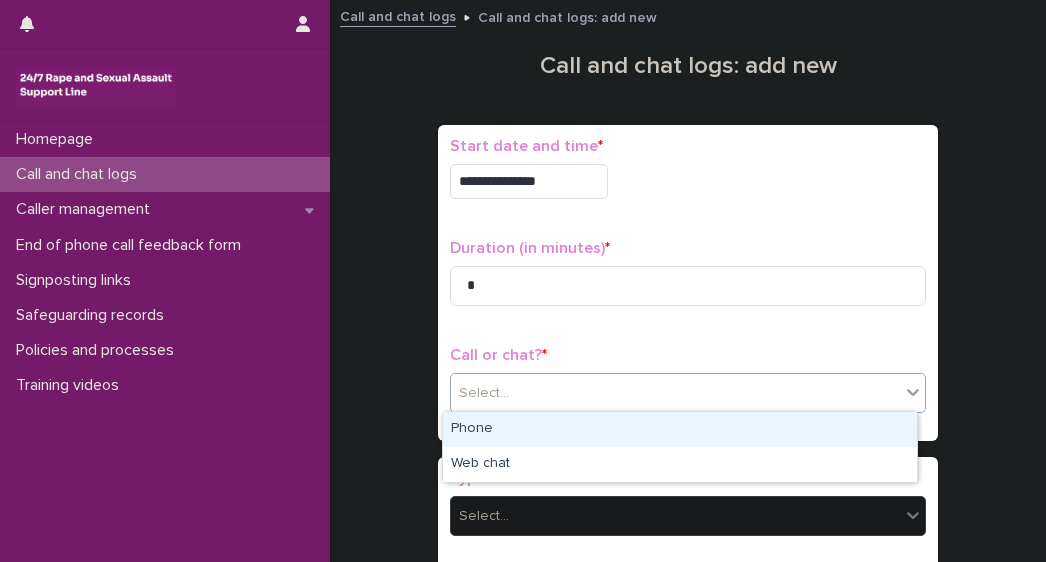 click on "Select..." at bounding box center [675, 393] 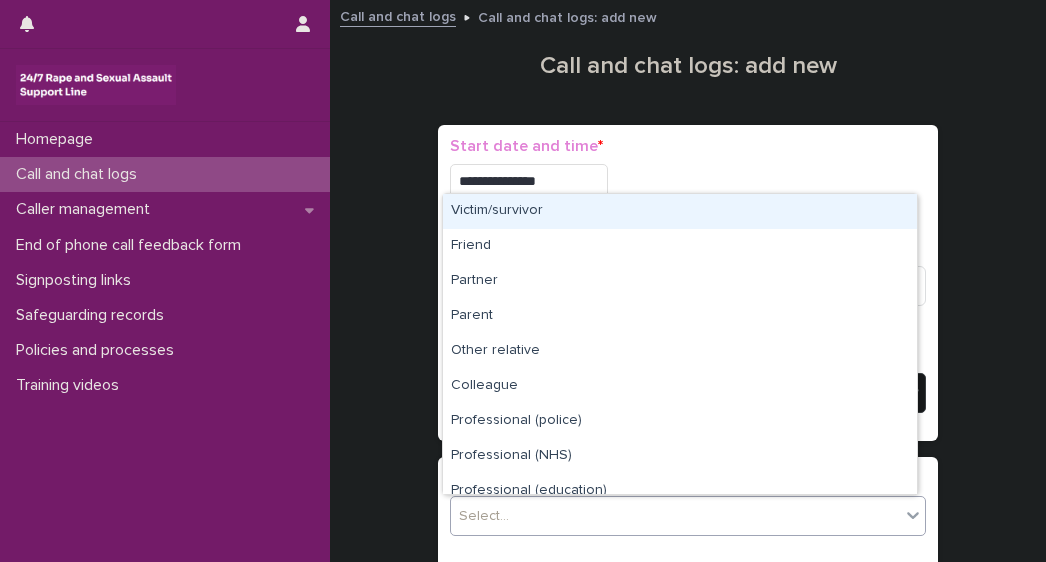 click on "Select..." at bounding box center (484, 516) 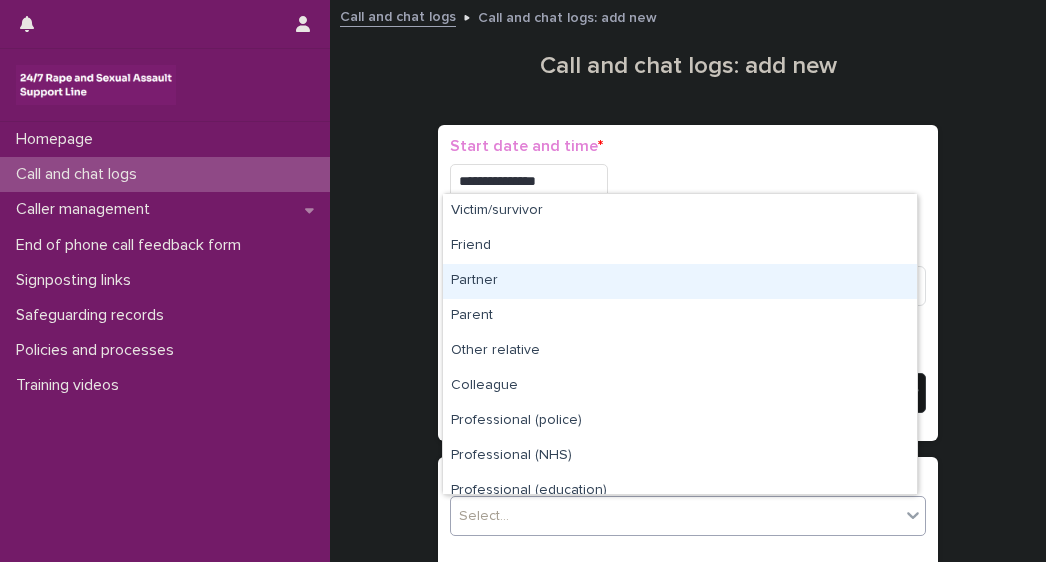 scroll, scrollTop: 225, scrollLeft: 0, axis: vertical 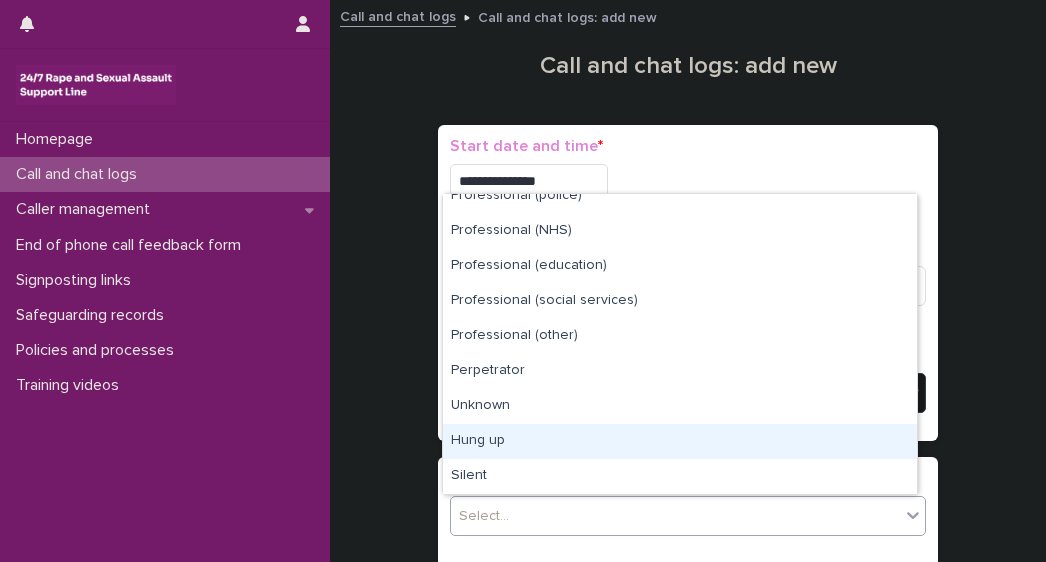 click on "Hung up" at bounding box center [680, 441] 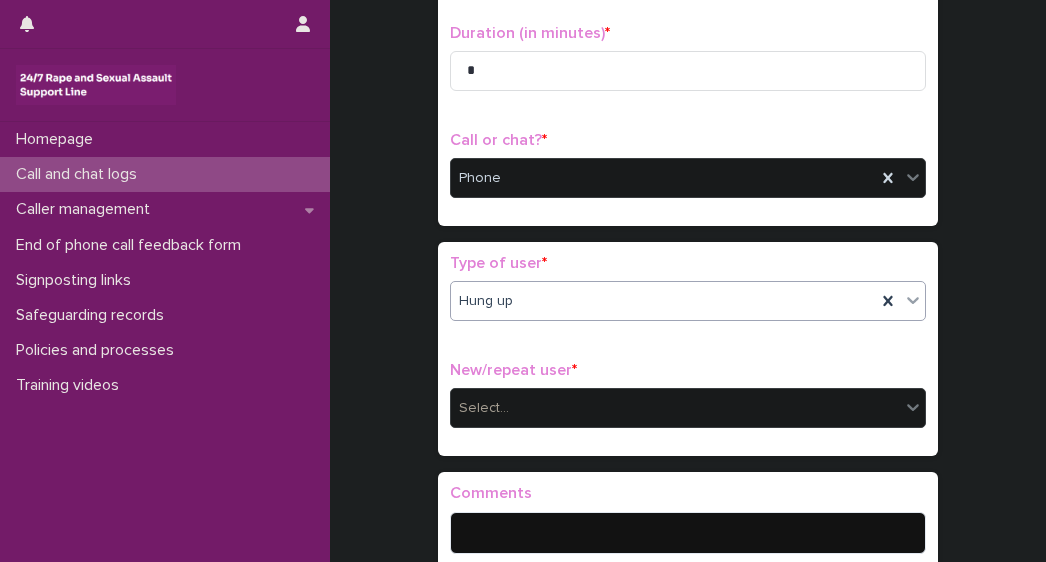 scroll, scrollTop: 225, scrollLeft: 0, axis: vertical 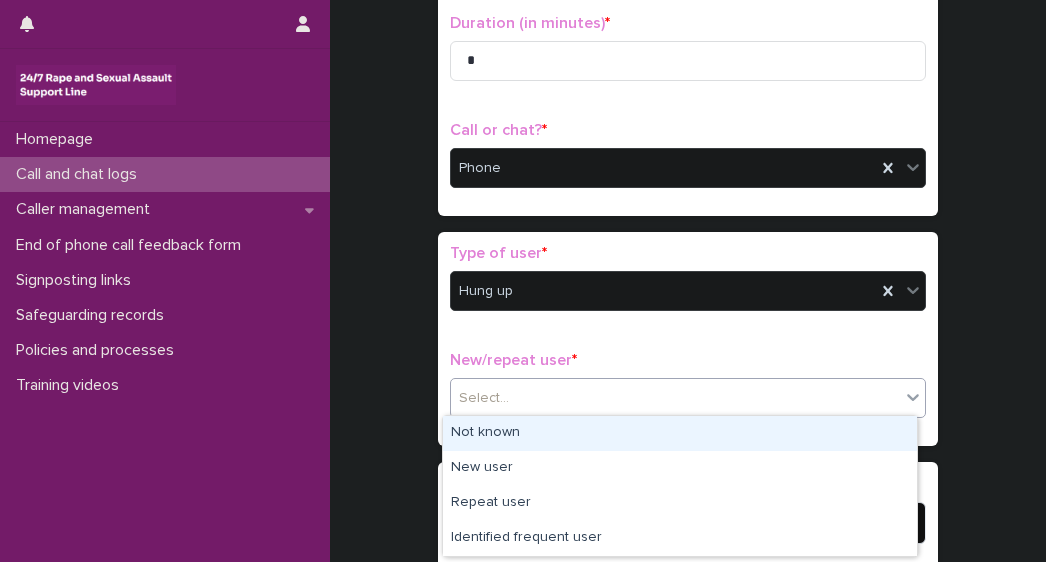 click on "Select..." at bounding box center (675, 398) 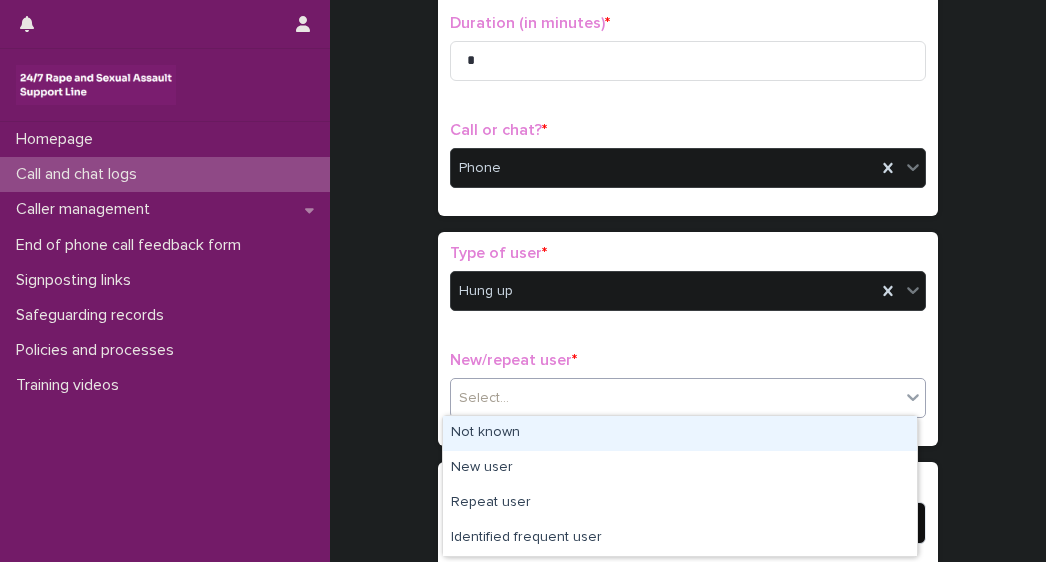 click on "Not known" at bounding box center [680, 433] 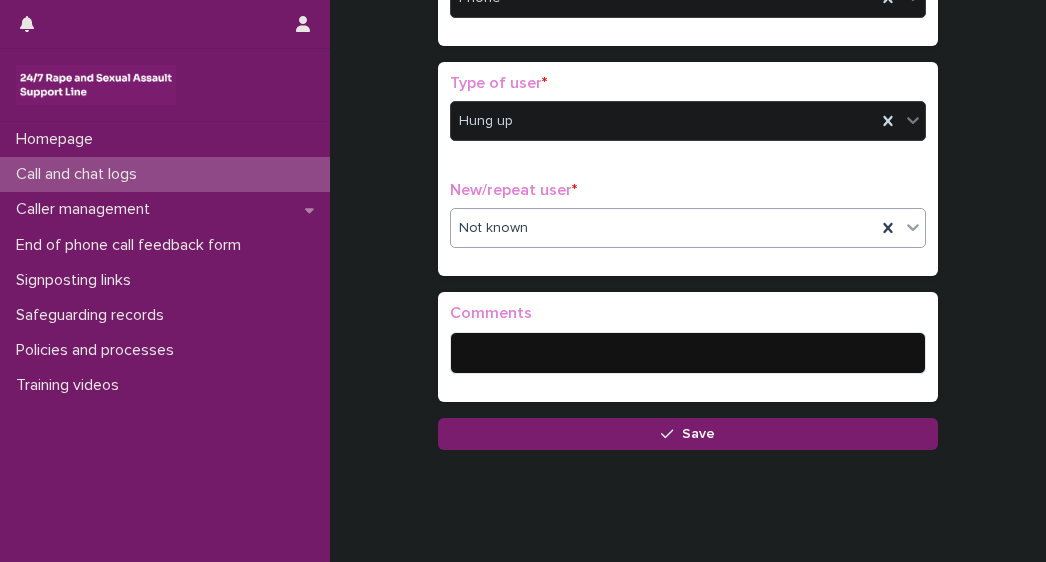 scroll, scrollTop: 424, scrollLeft: 0, axis: vertical 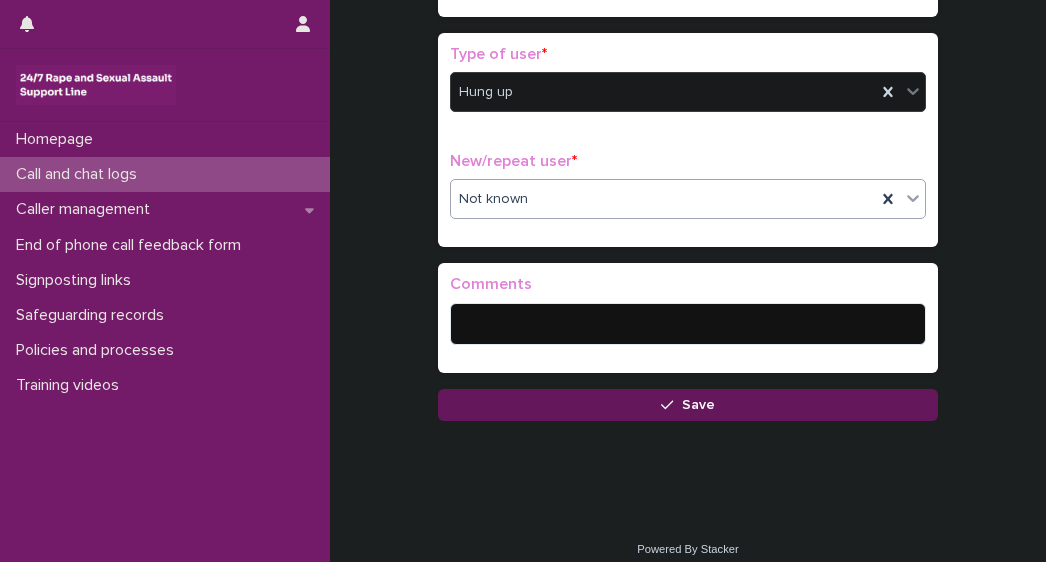 click on "Save" at bounding box center [688, 405] 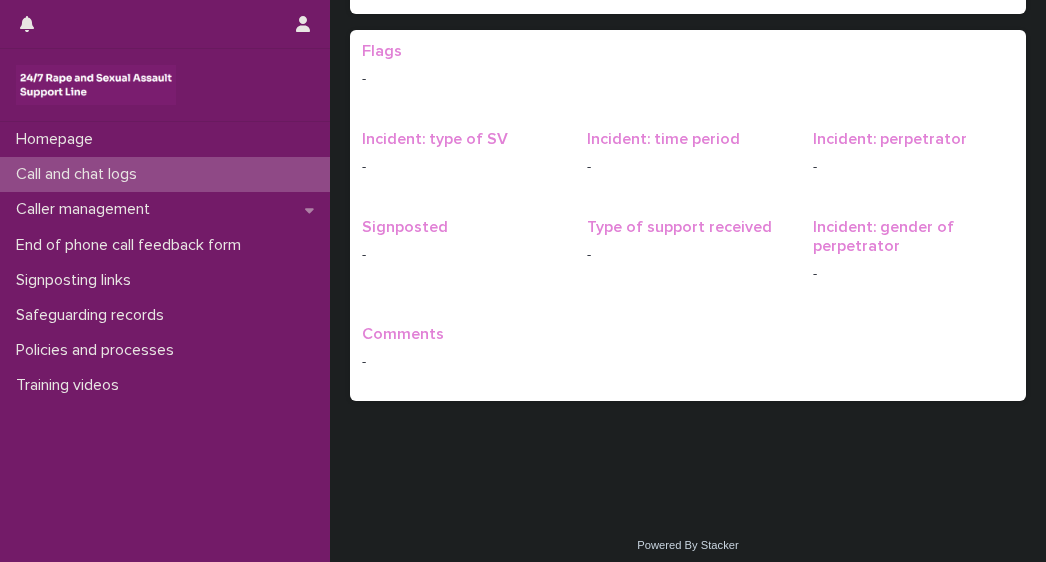 scroll, scrollTop: 0, scrollLeft: 0, axis: both 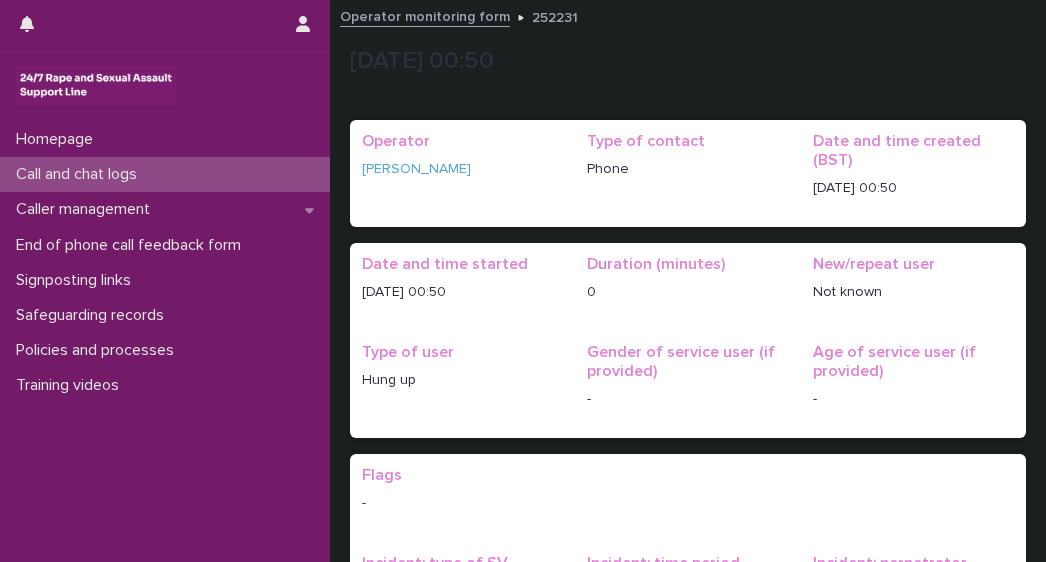click on "Call and chat logs" at bounding box center [80, 174] 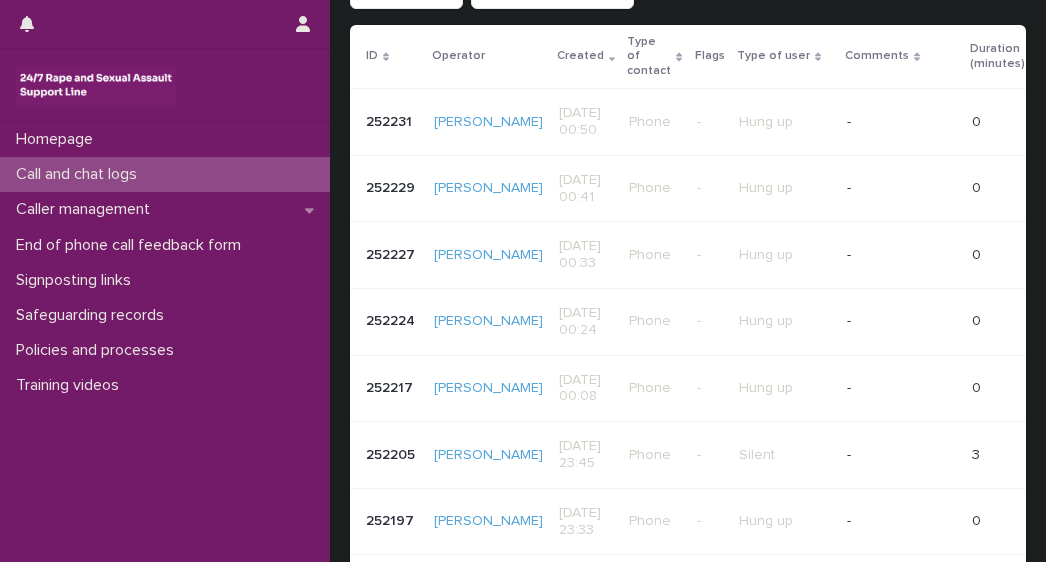 scroll, scrollTop: 311, scrollLeft: 0, axis: vertical 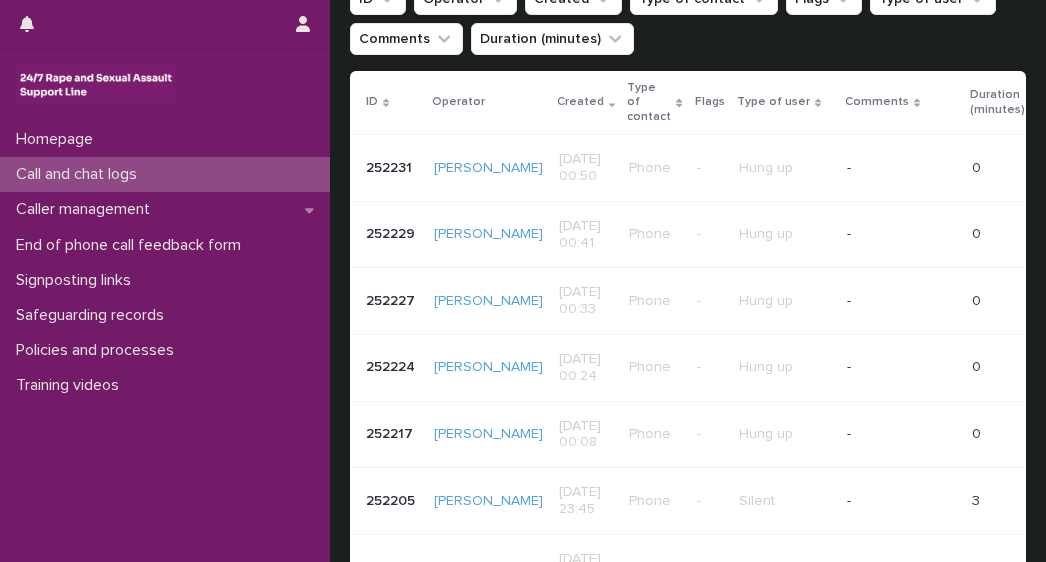 click at bounding box center [165, 85] 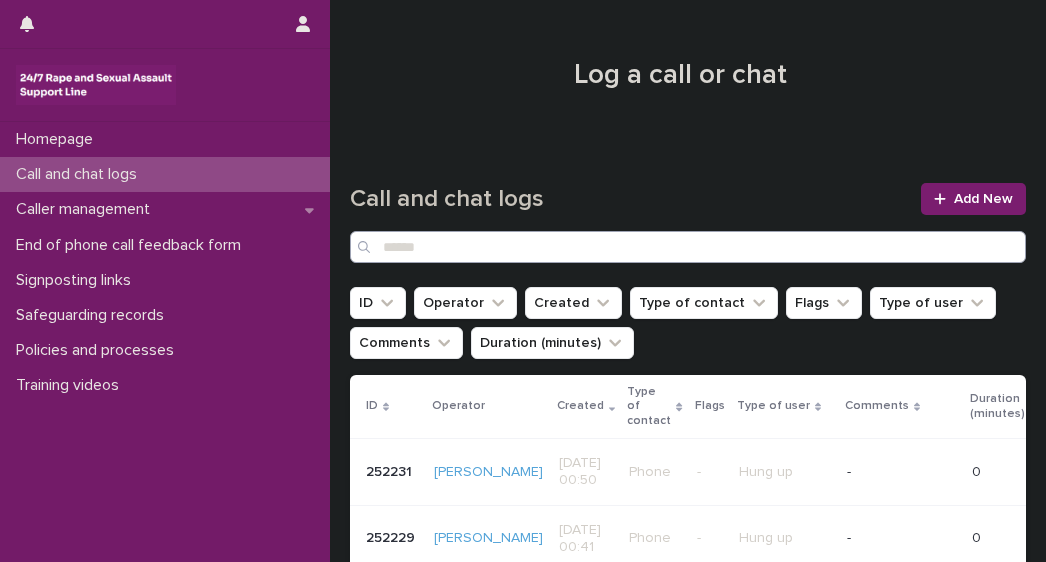 scroll, scrollTop: 12, scrollLeft: 0, axis: vertical 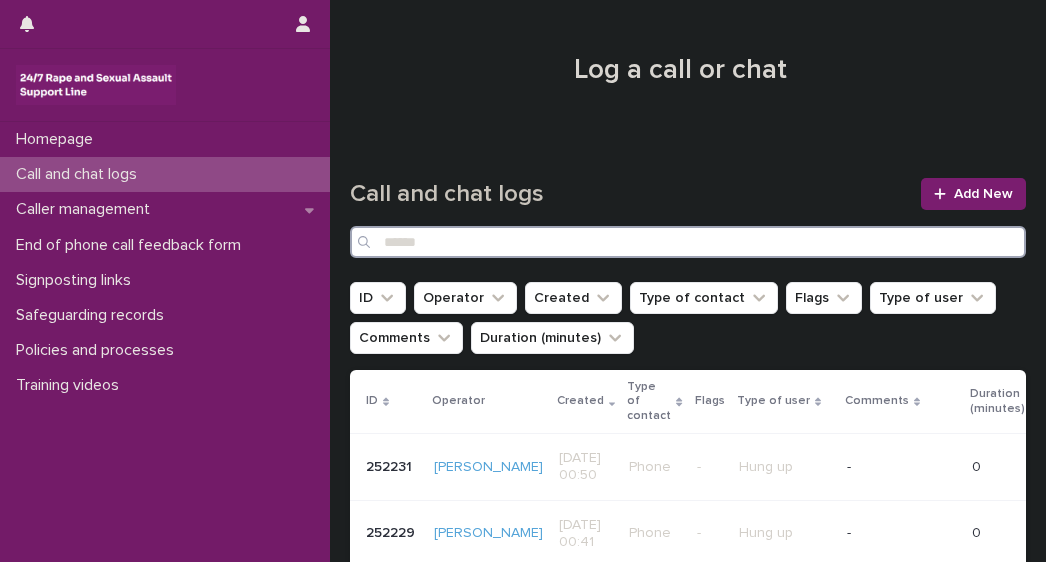 click at bounding box center [688, 242] 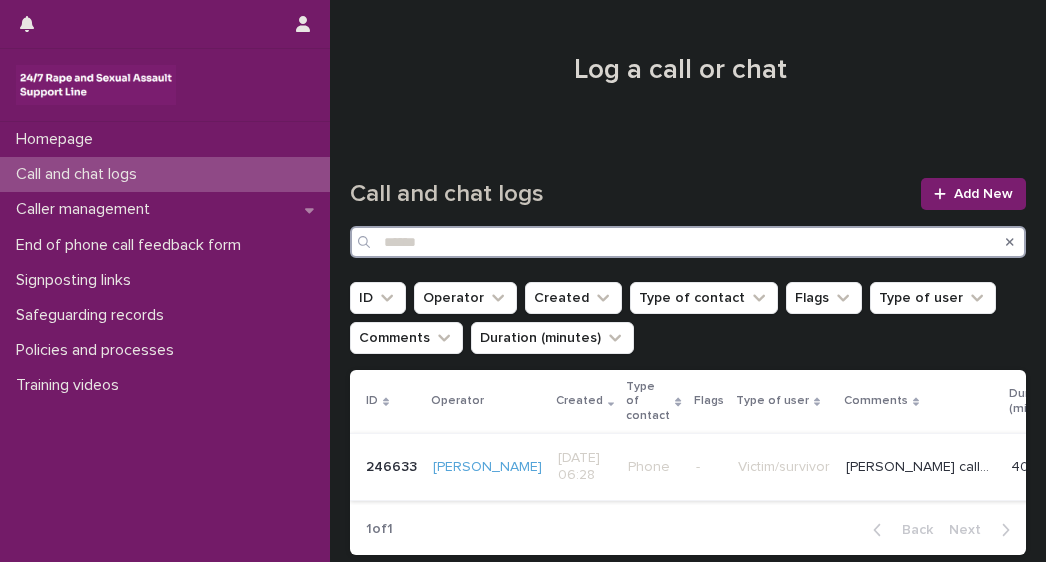 type on "******" 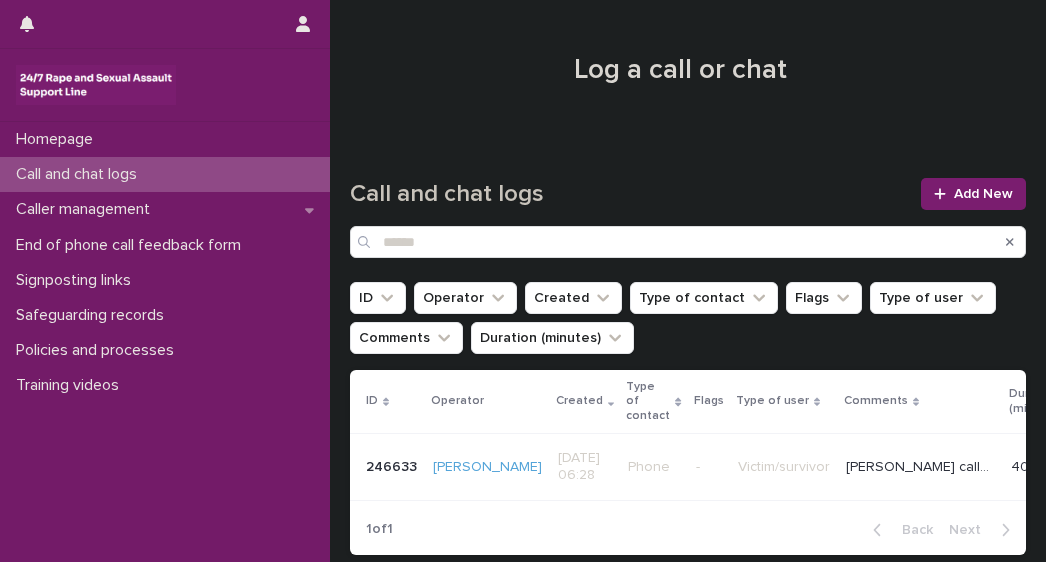 click on "Phone" at bounding box center [653, 467] 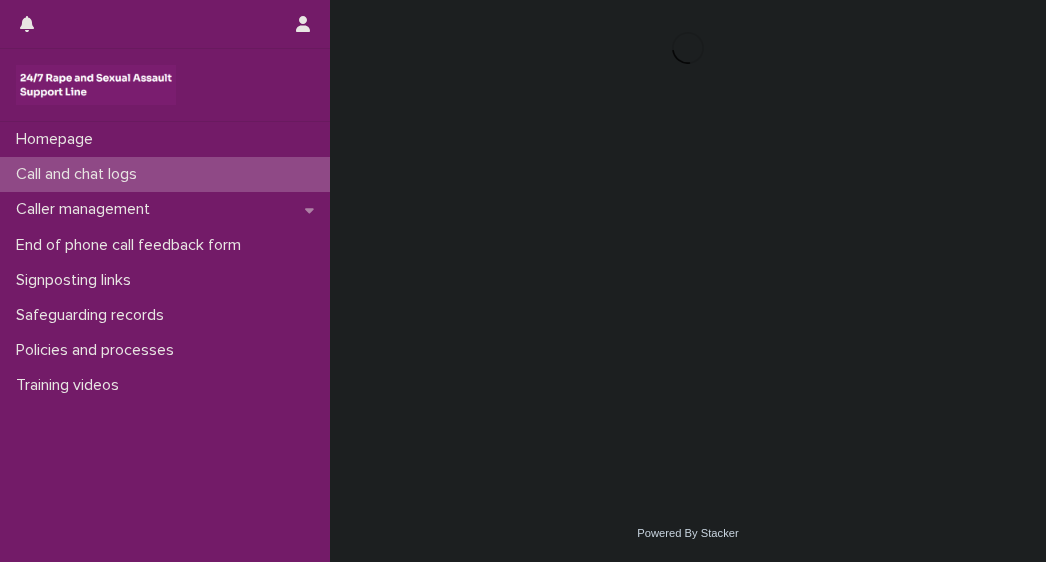 scroll, scrollTop: 0, scrollLeft: 0, axis: both 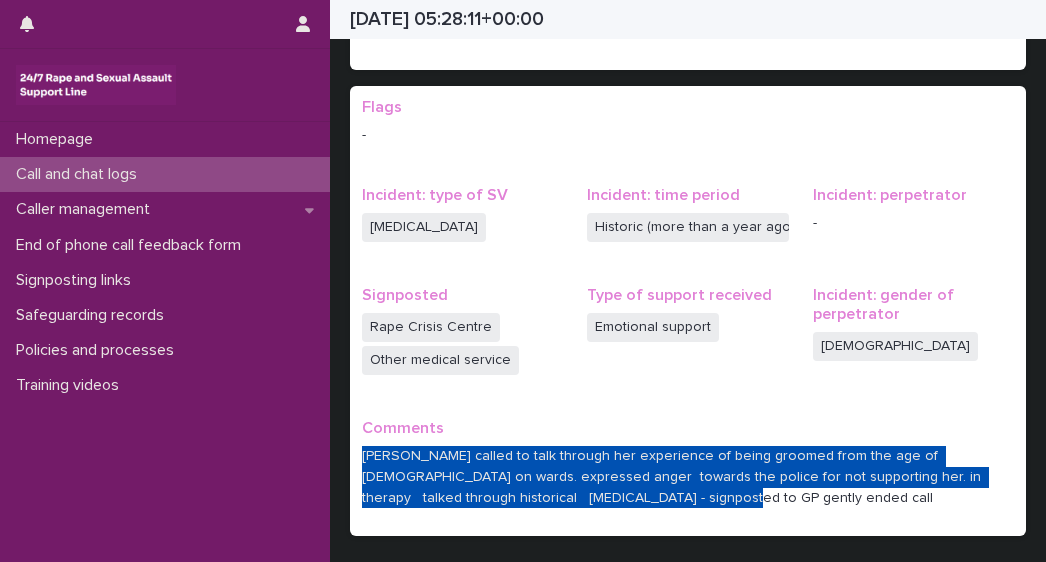 drag, startPoint x: 589, startPoint y: 506, endPoint x: 370, endPoint y: 459, distance: 223.9866 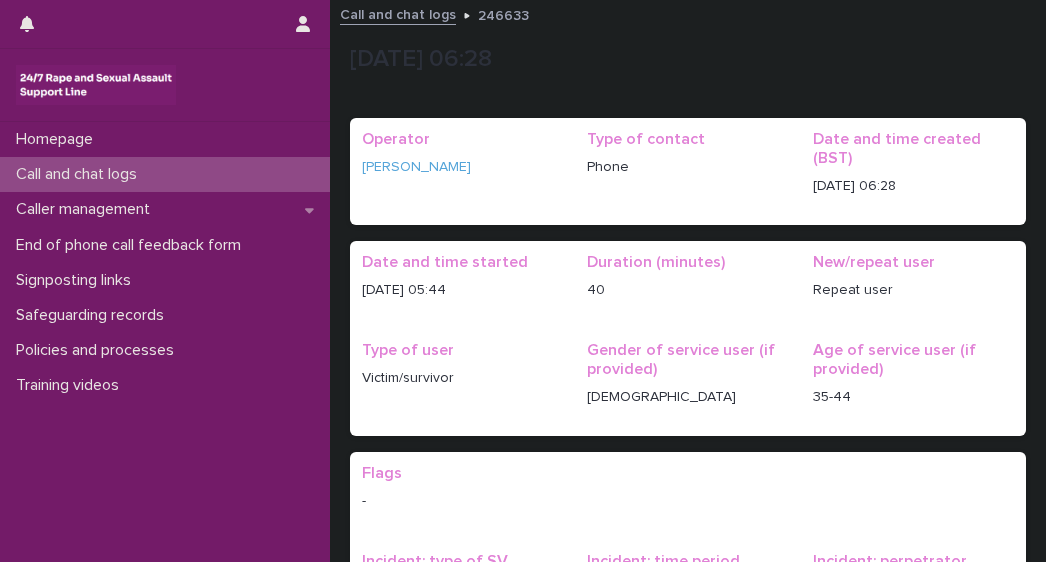 scroll, scrollTop: 0, scrollLeft: 0, axis: both 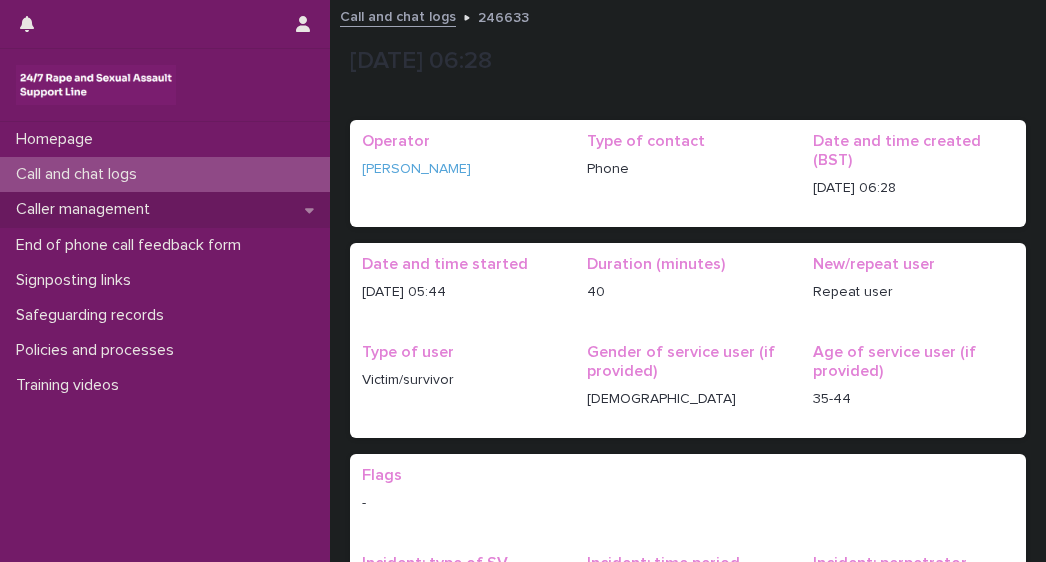 click on "Caller management" at bounding box center [87, 209] 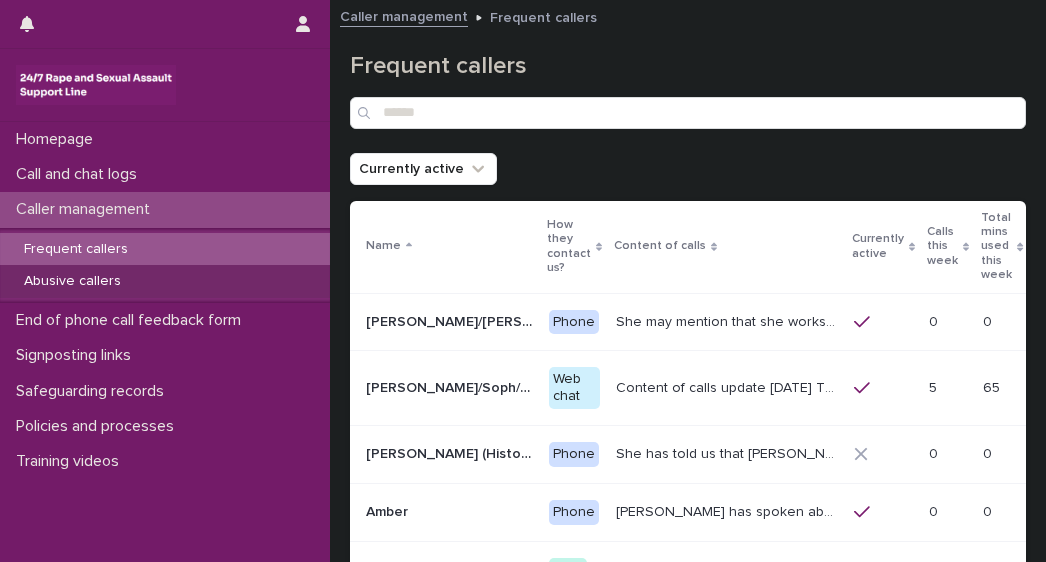 click on "Abusive callers" at bounding box center (72, 281) 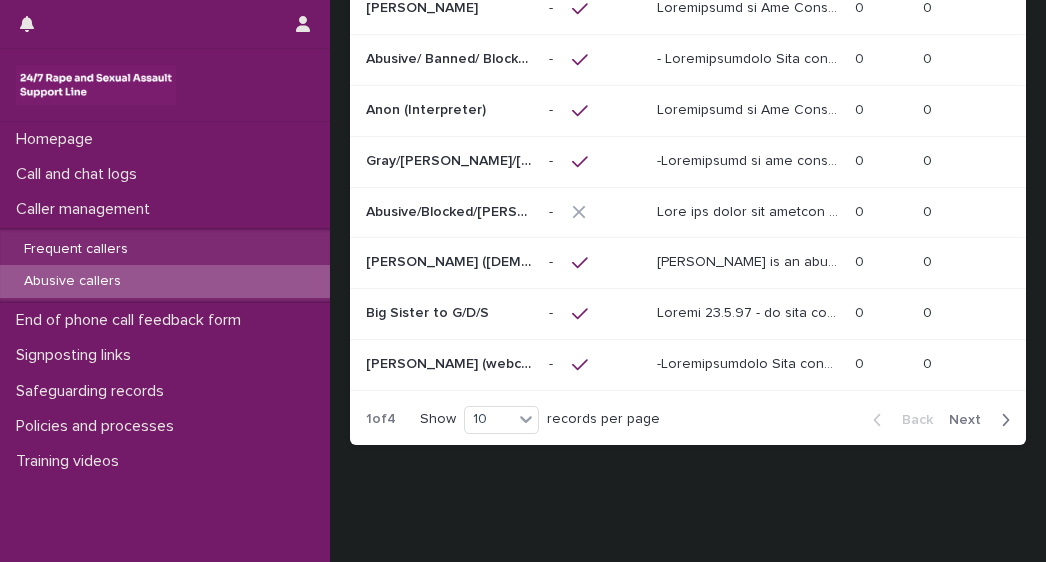 scroll, scrollTop: 386, scrollLeft: 0, axis: vertical 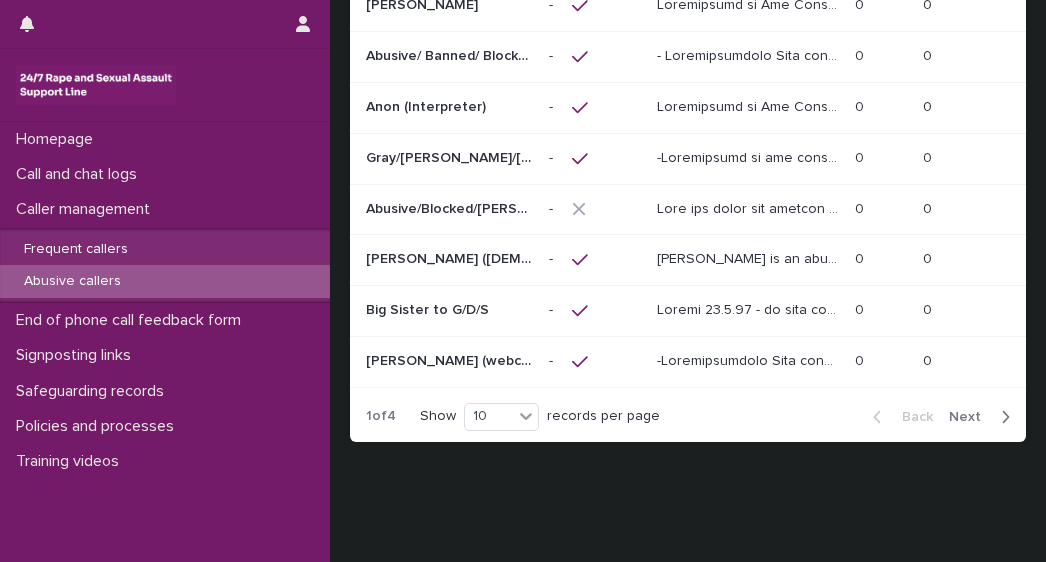 click on "Back Next" at bounding box center (941, 417) 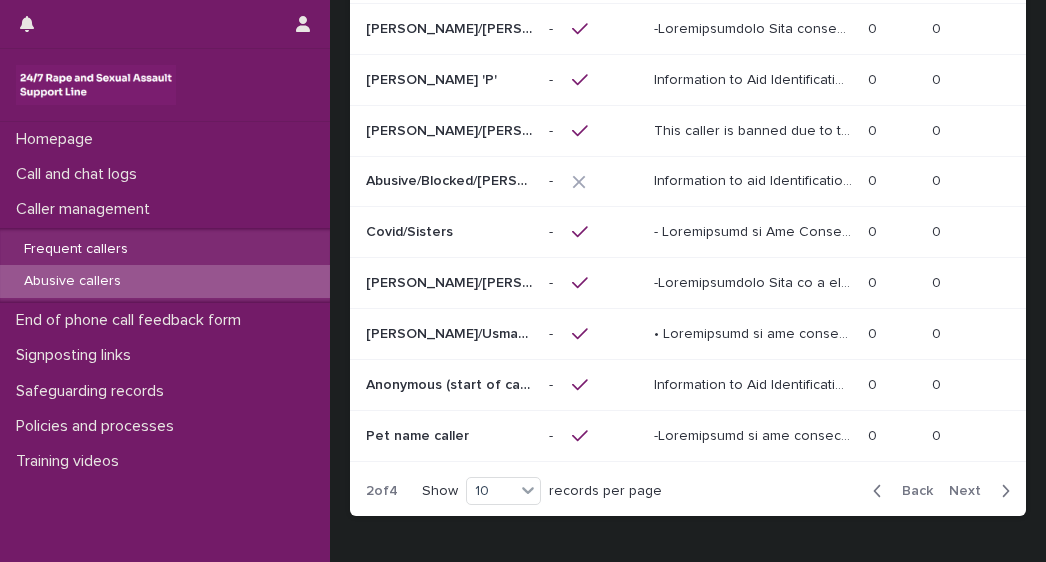 scroll, scrollTop: 355, scrollLeft: 0, axis: vertical 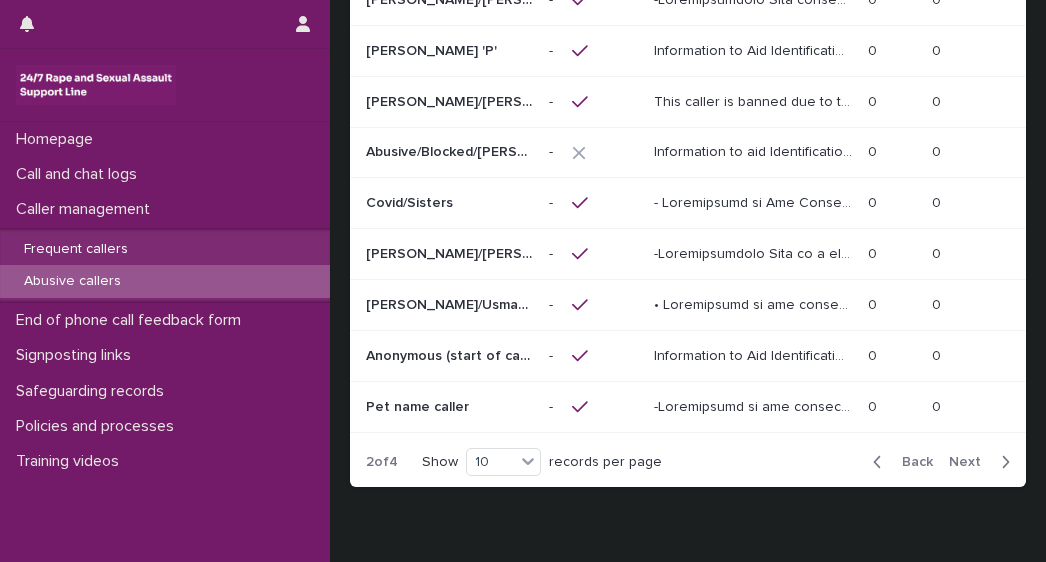 click on "Next" at bounding box center [971, 462] 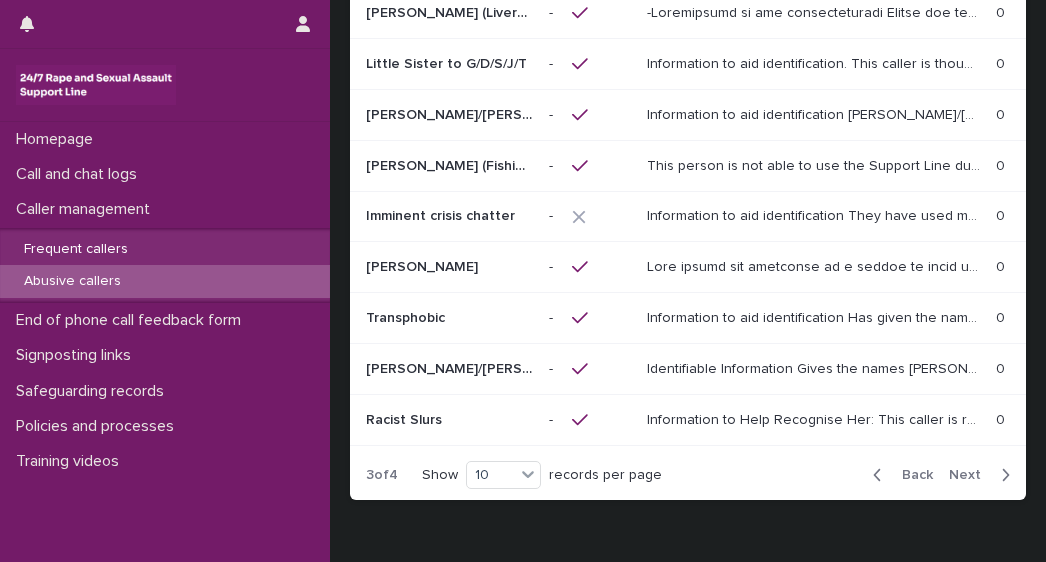 scroll, scrollTop: 354, scrollLeft: 0, axis: vertical 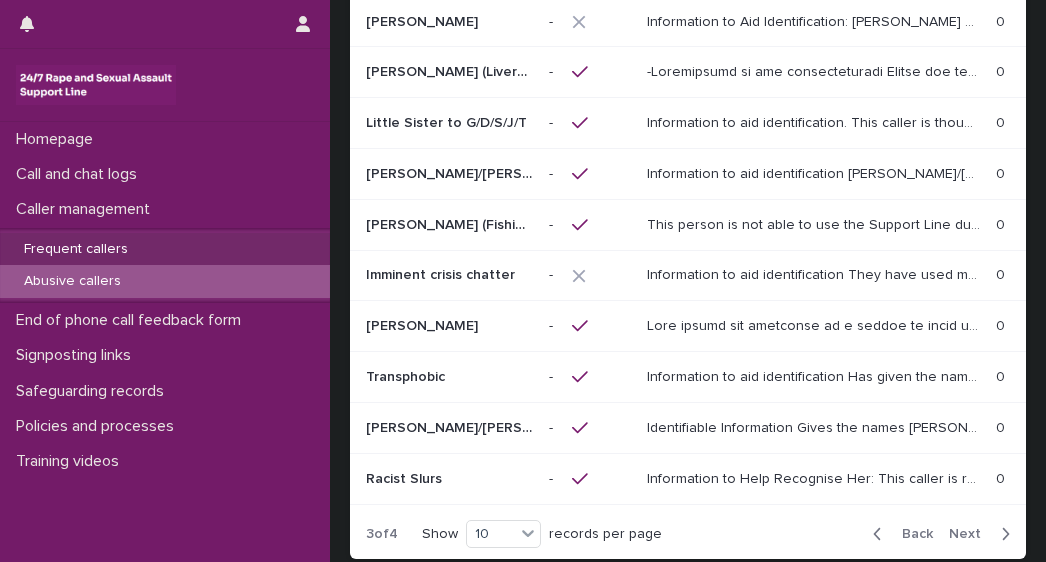 click on "Frequent callers" at bounding box center [76, 249] 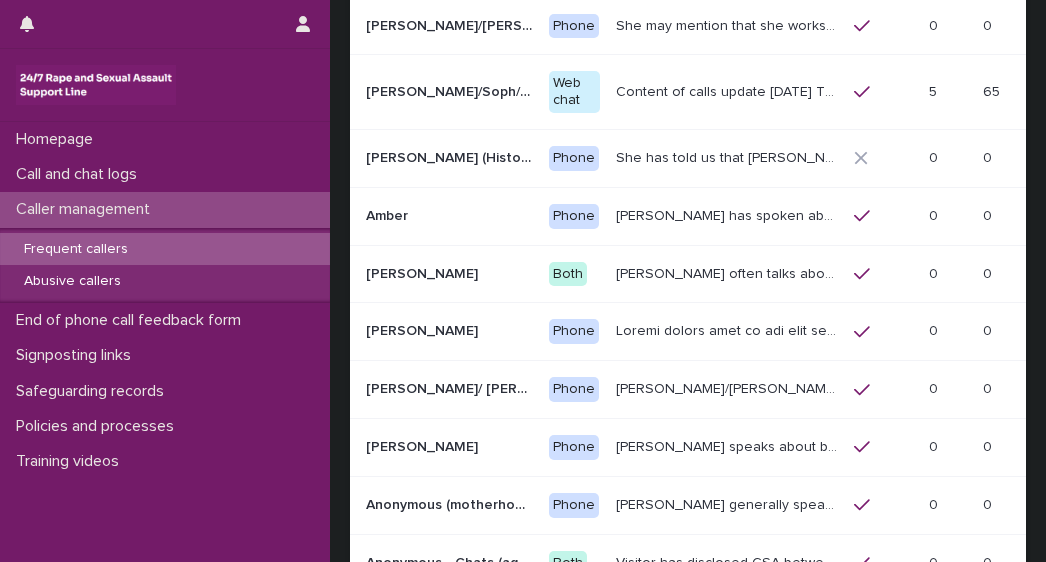 scroll, scrollTop: 0, scrollLeft: 0, axis: both 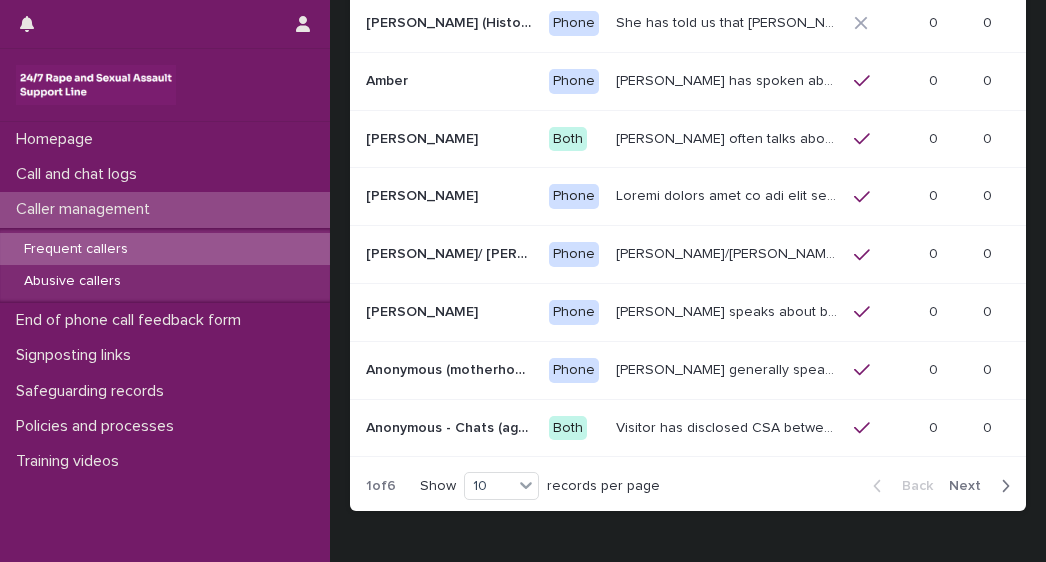 click on "Next" at bounding box center [971, 486] 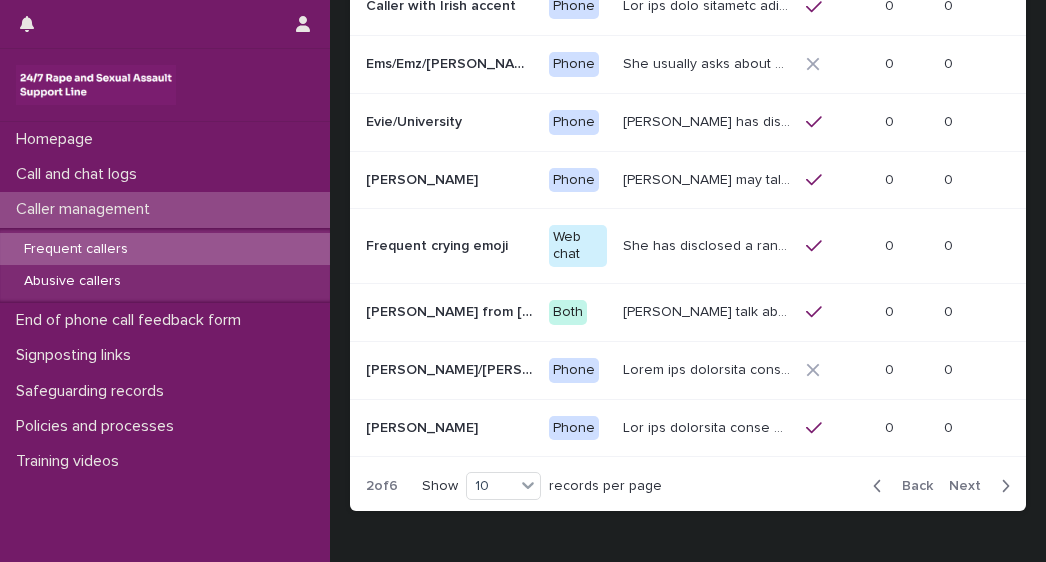 scroll, scrollTop: 408, scrollLeft: 0, axis: vertical 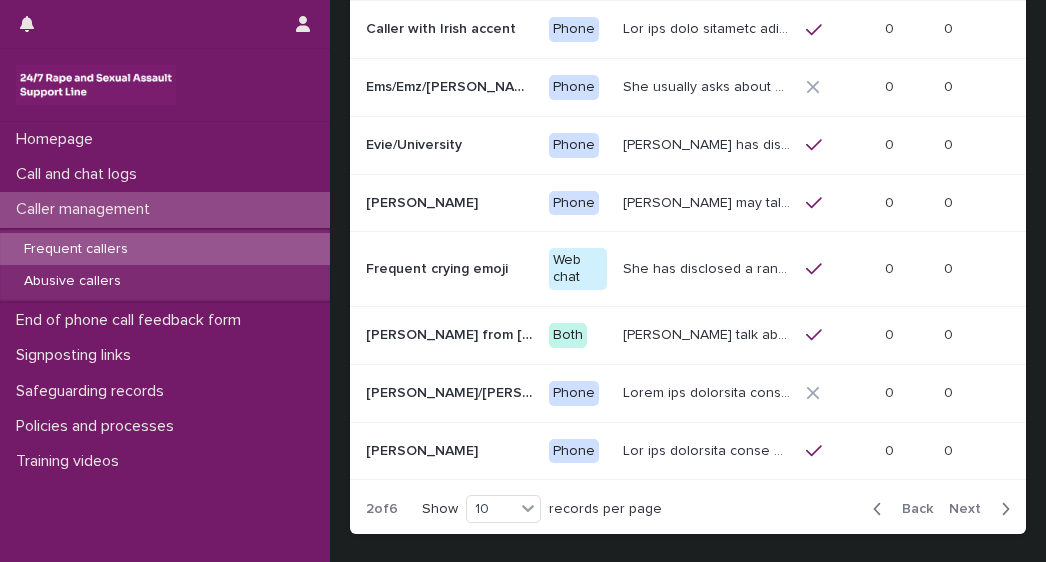 click on "Back Next" at bounding box center (941, 509) 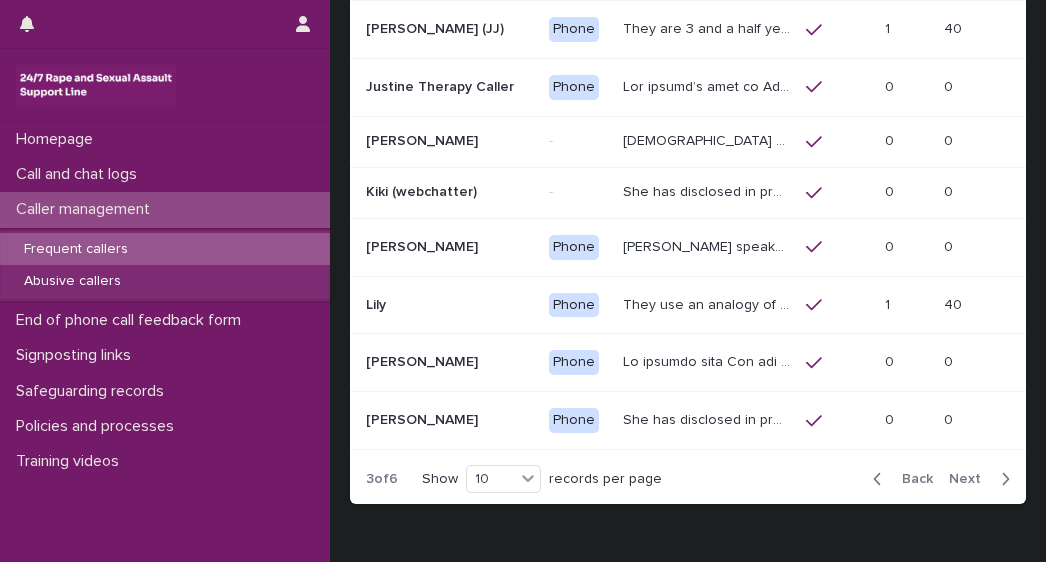 scroll, scrollTop: 416, scrollLeft: 0, axis: vertical 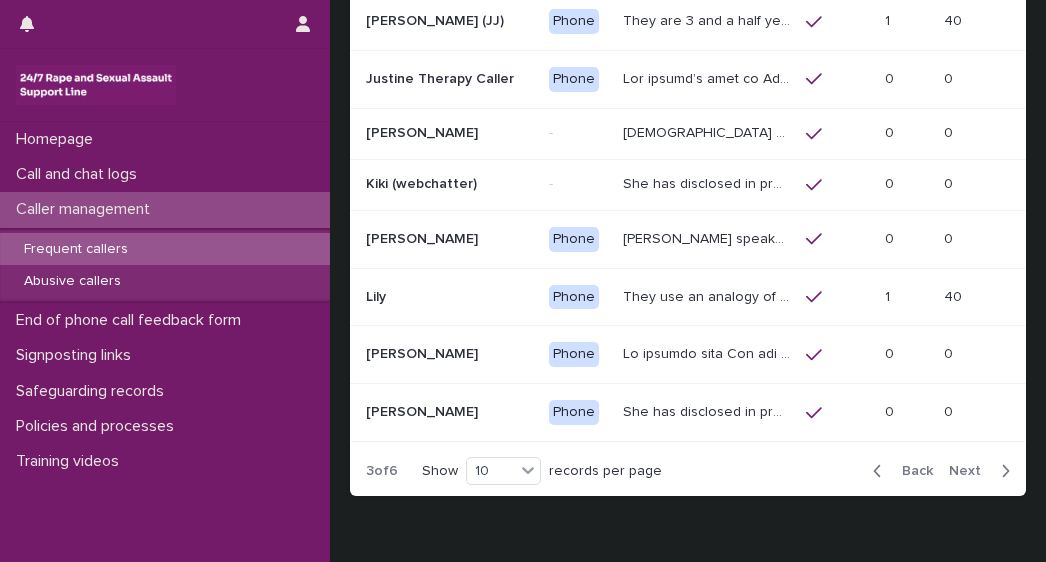 click on "Next" at bounding box center (971, 471) 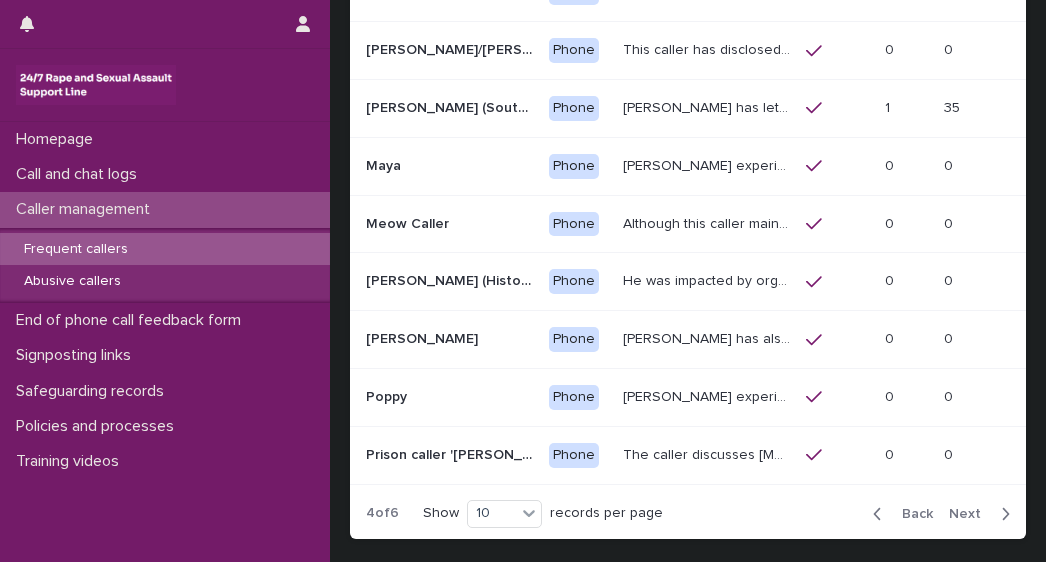 scroll, scrollTop: 390, scrollLeft: 0, axis: vertical 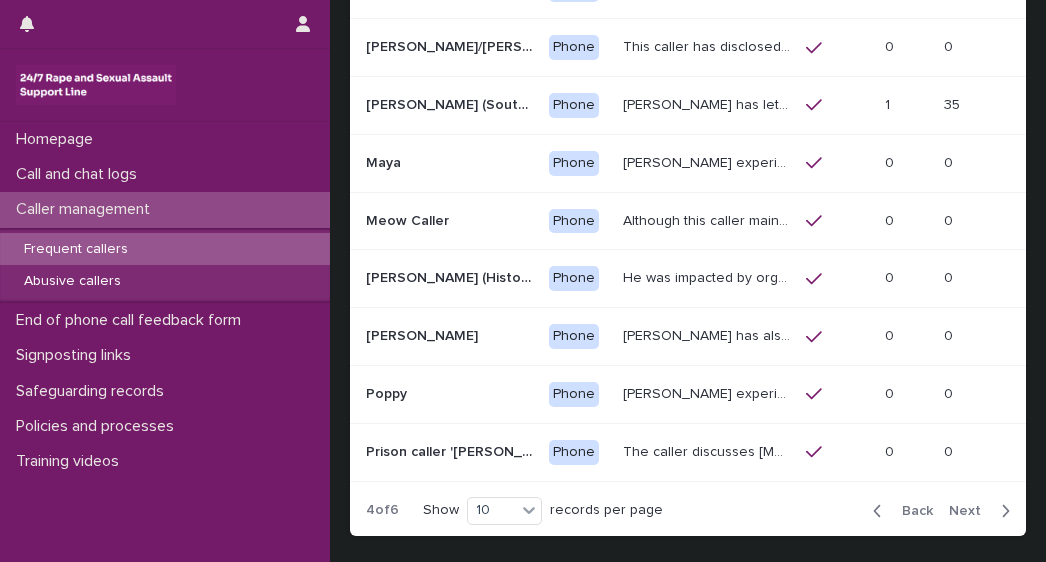 click on "Next" at bounding box center [971, 511] 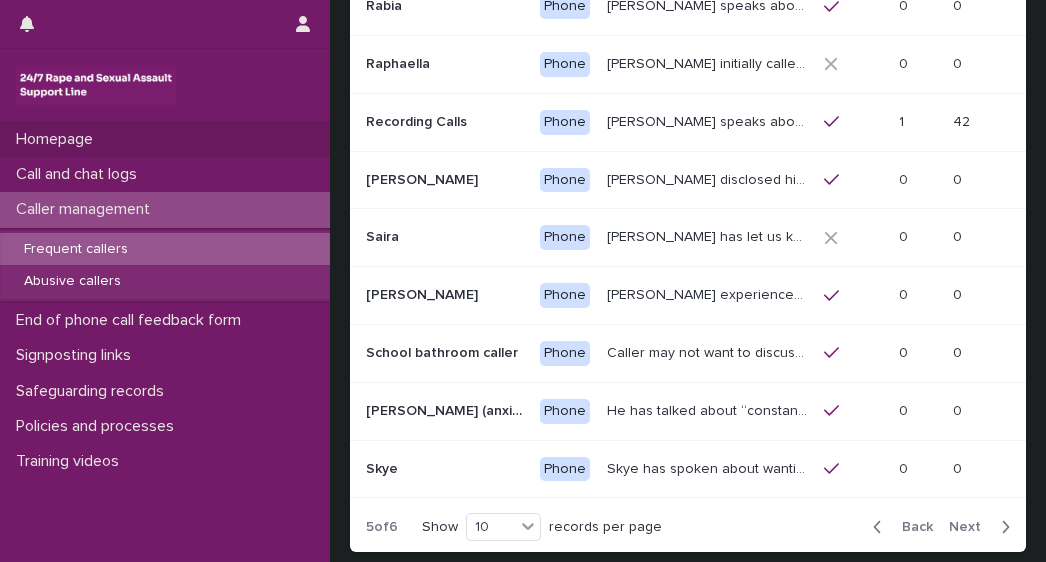 click on "Homepage" at bounding box center [165, 139] 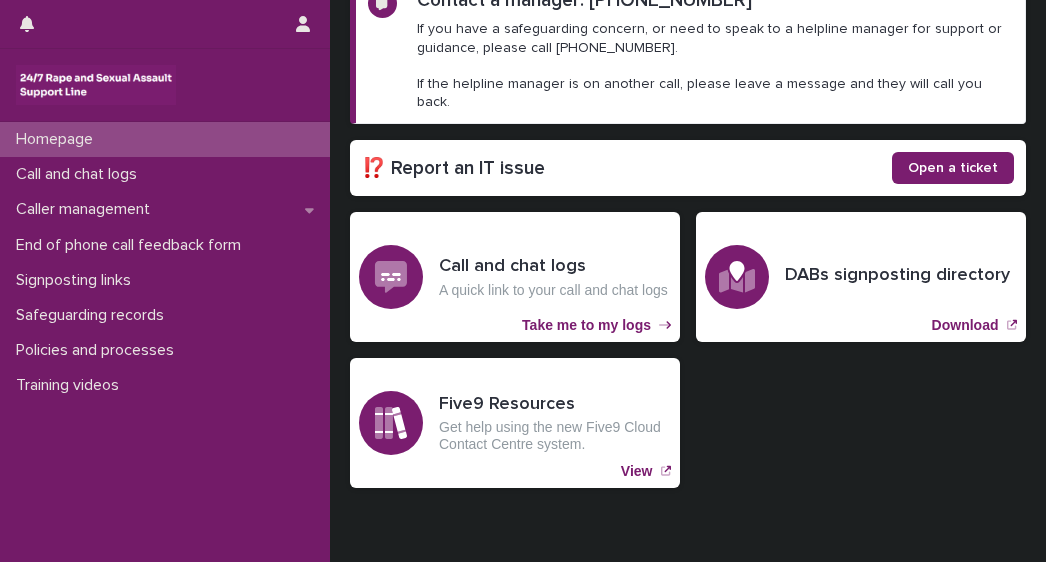 scroll, scrollTop: 390, scrollLeft: 0, axis: vertical 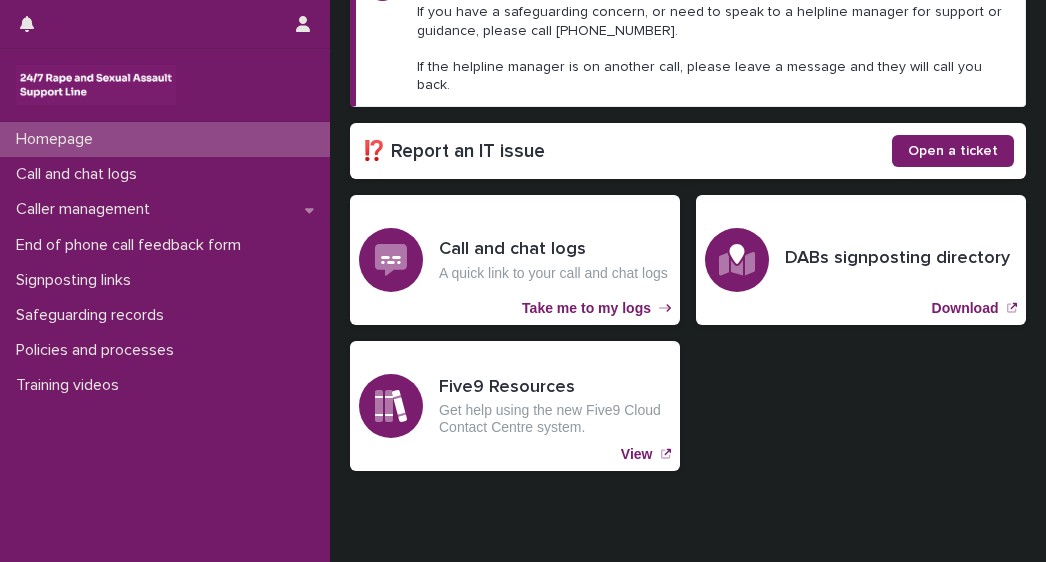 click on "Homepage" at bounding box center [58, 139] 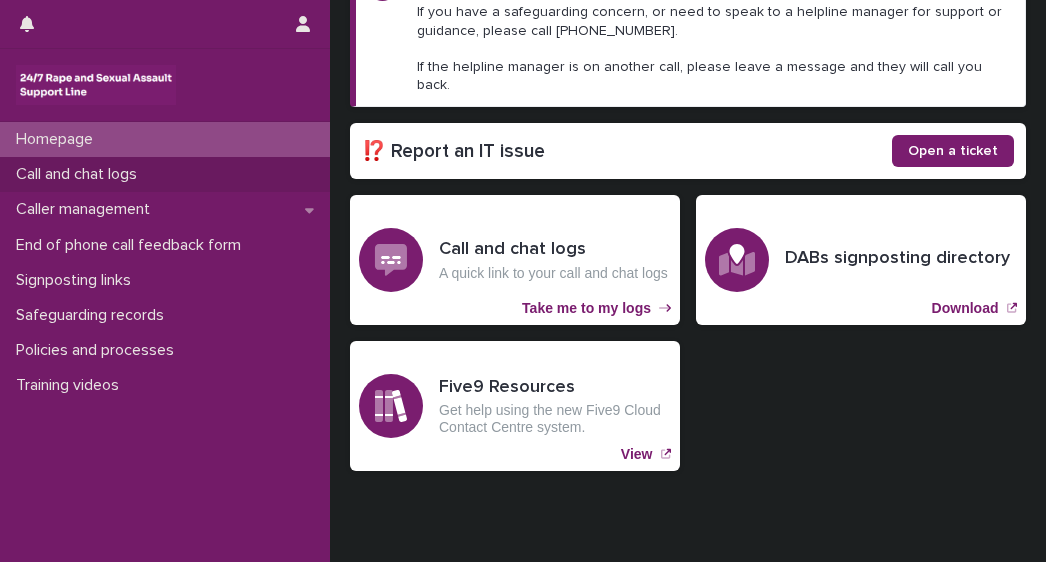 click on "Call and chat logs" at bounding box center [80, 174] 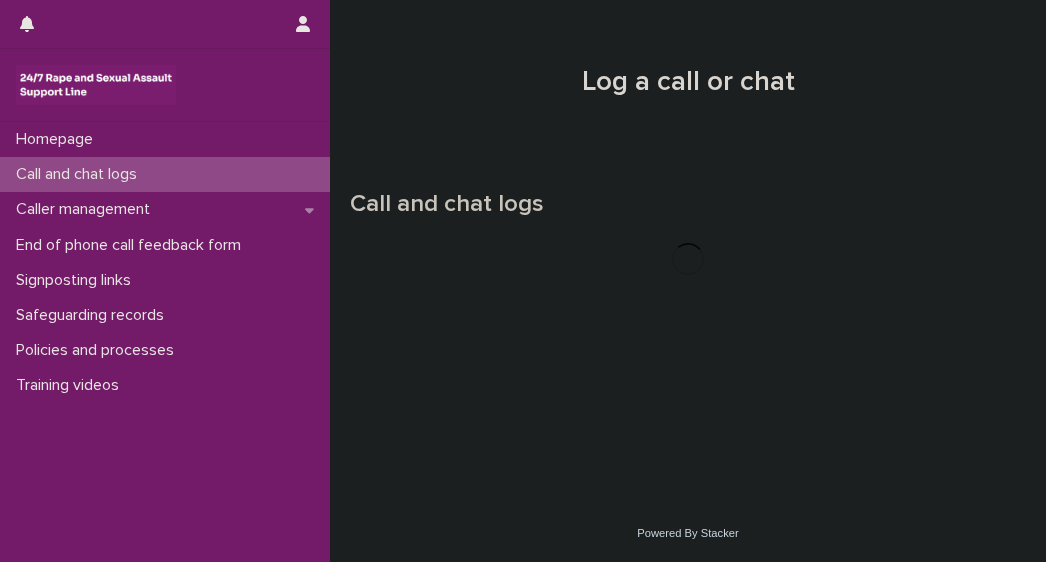 scroll, scrollTop: 0, scrollLeft: 0, axis: both 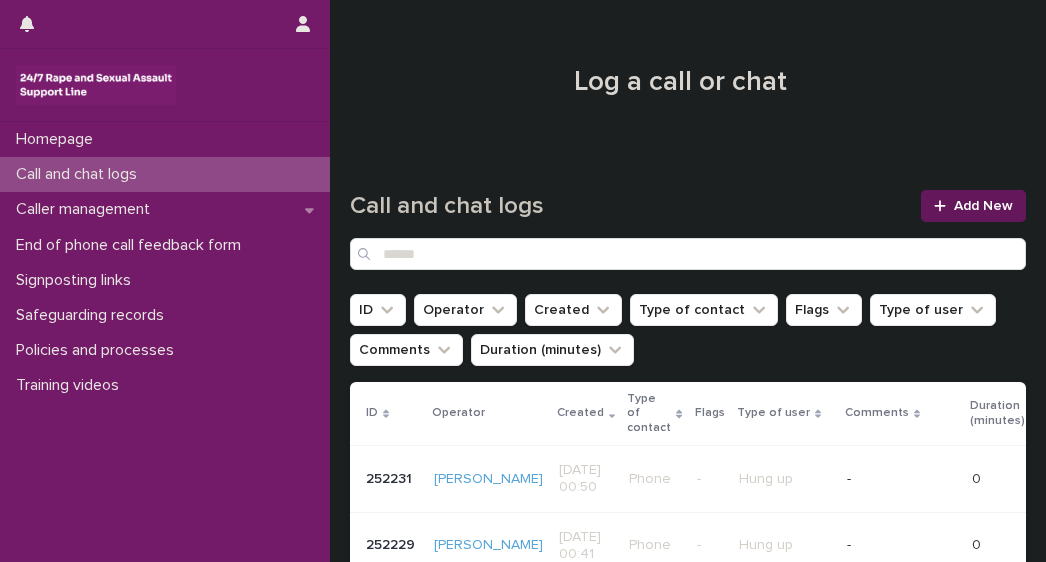 click 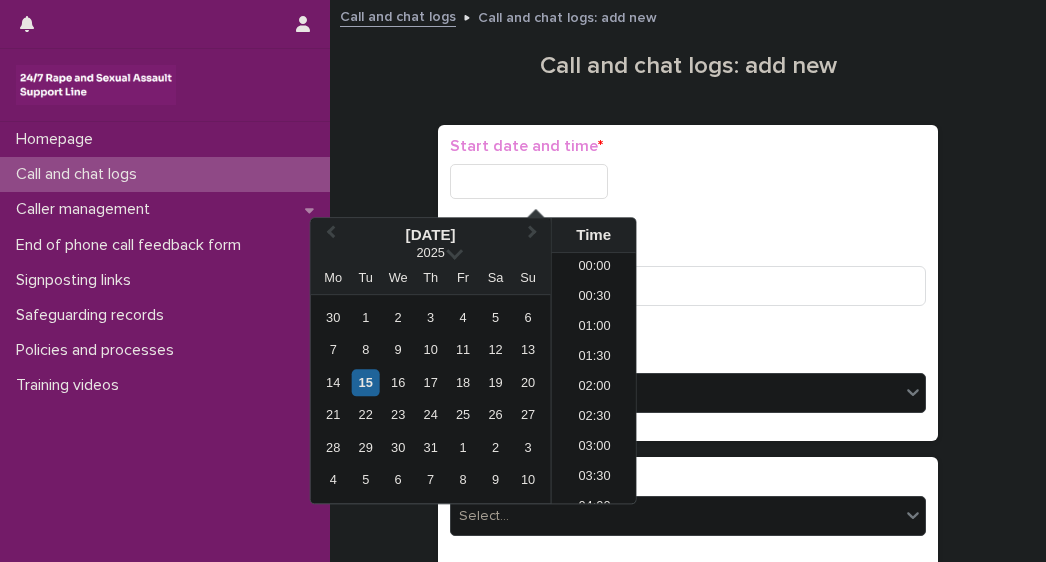 click at bounding box center (529, 181) 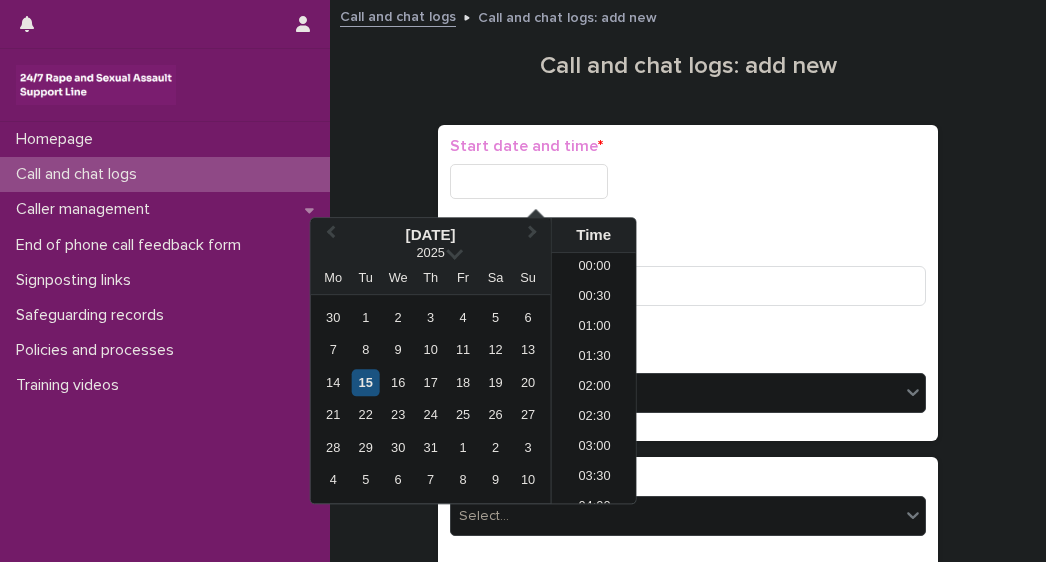 click on "15" at bounding box center [365, 382] 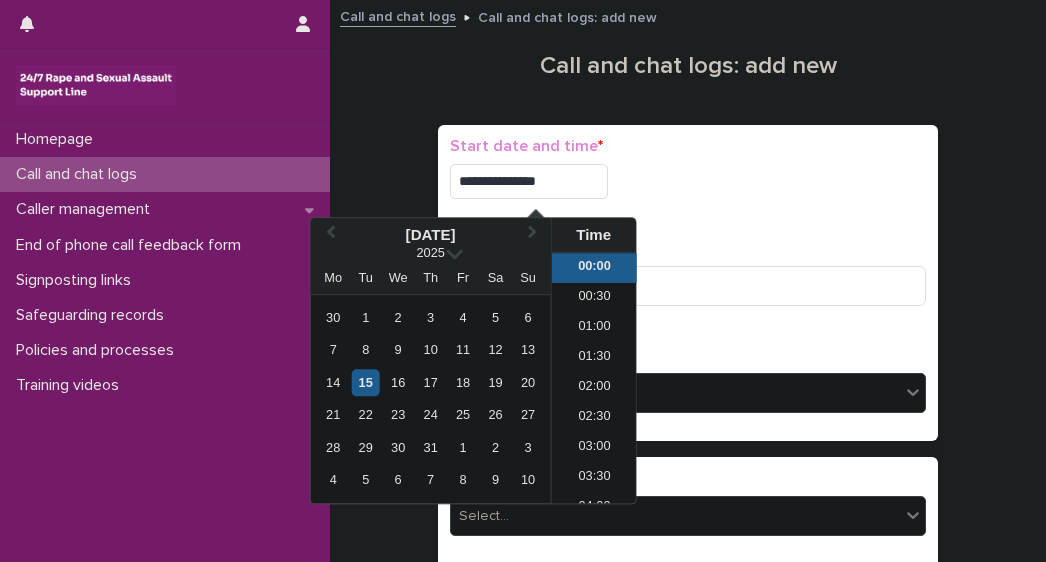 click on "**********" at bounding box center [529, 181] 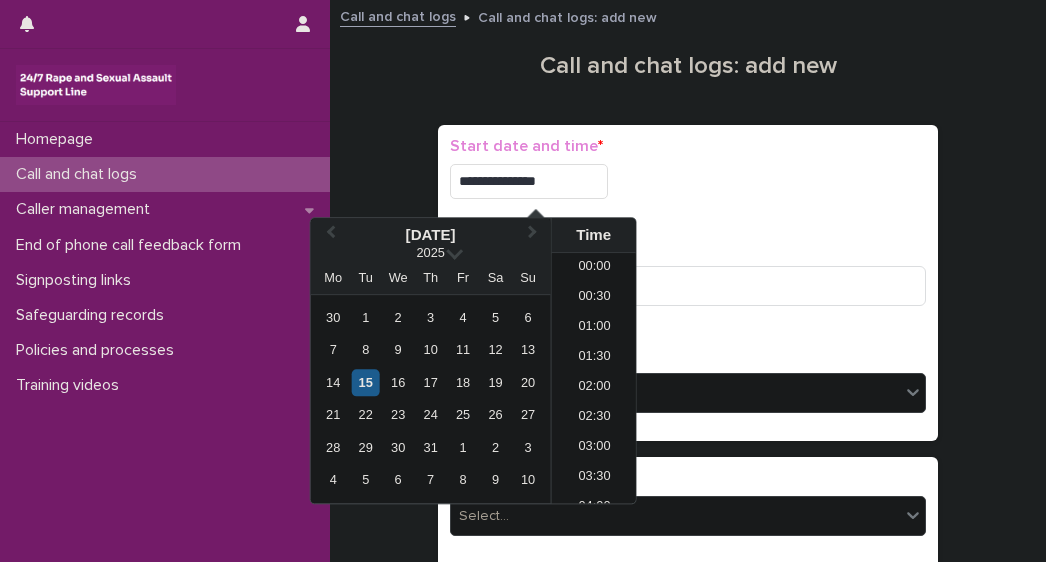 type on "**********" 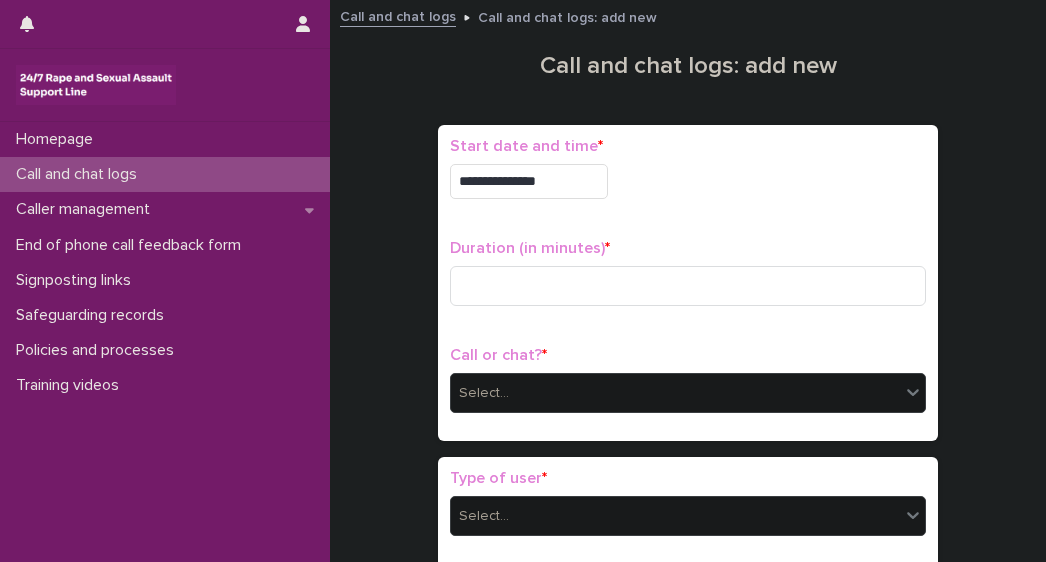 drag, startPoint x: 761, startPoint y: 239, endPoint x: 756, endPoint y: 251, distance: 13 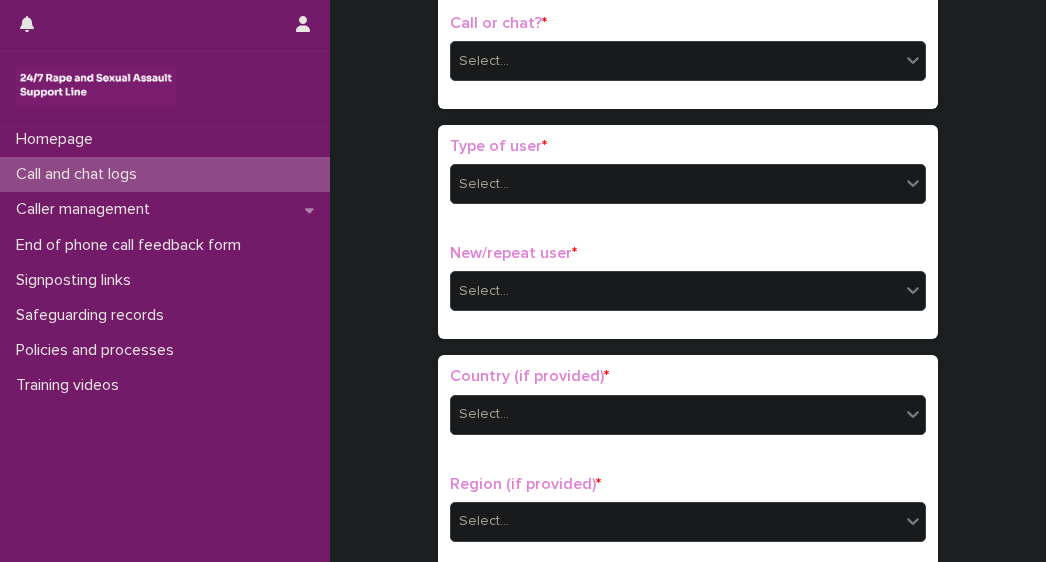 scroll, scrollTop: 383, scrollLeft: 0, axis: vertical 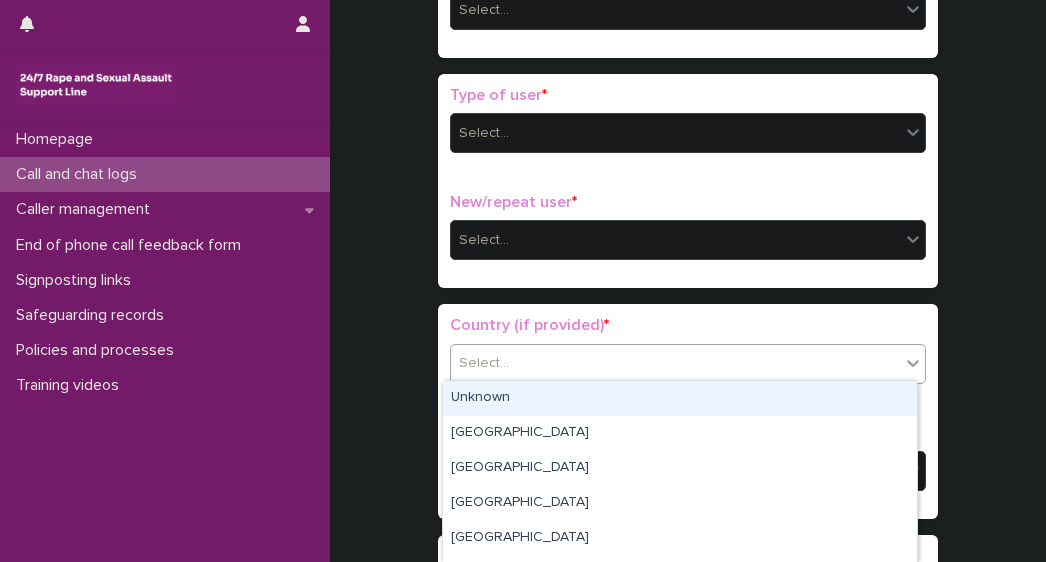 click on "Select..." at bounding box center [484, 363] 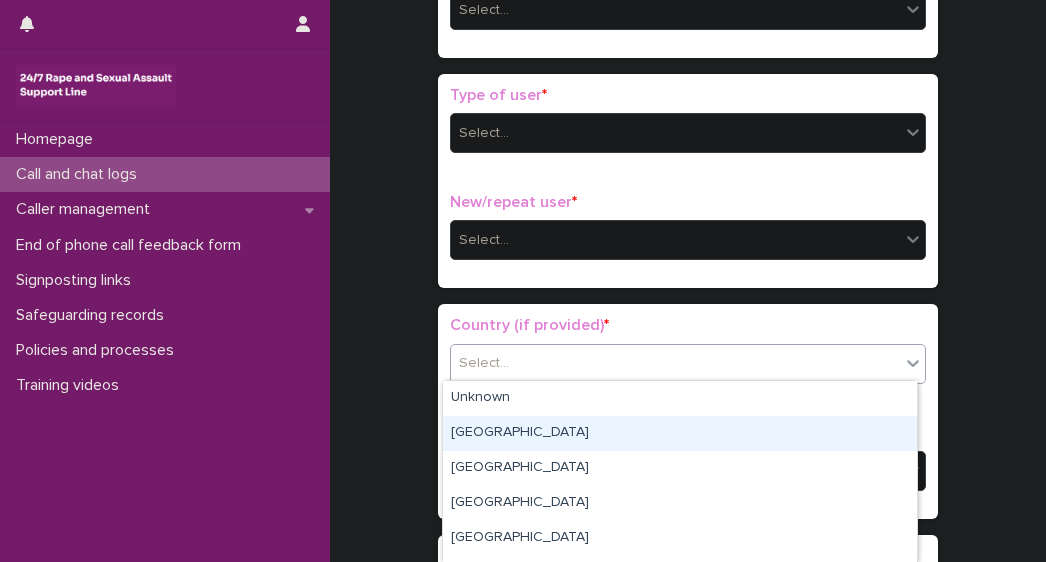 click on "[GEOGRAPHIC_DATA]" at bounding box center [680, 433] 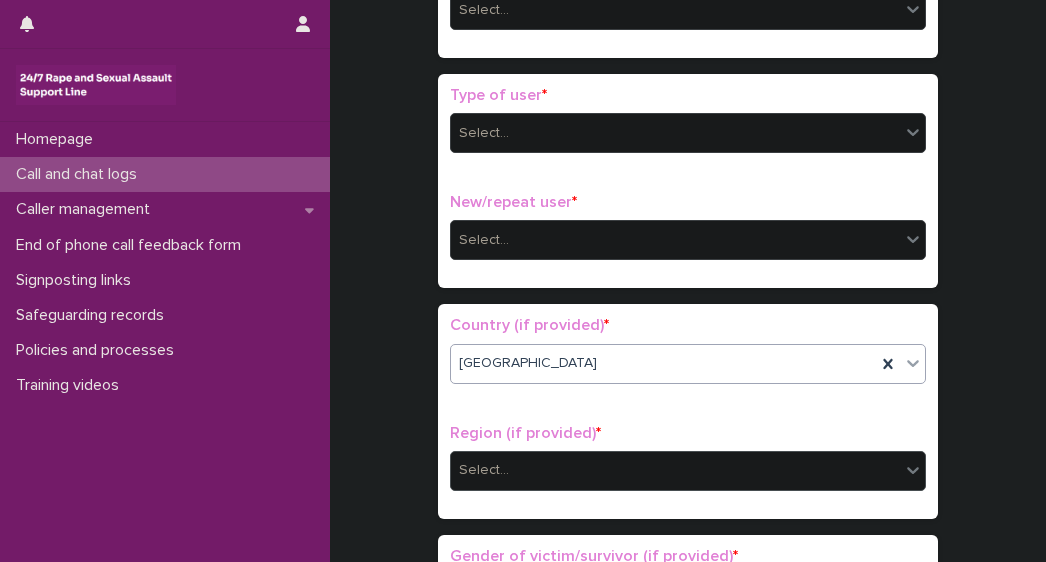 click on "Select..." at bounding box center (484, 470) 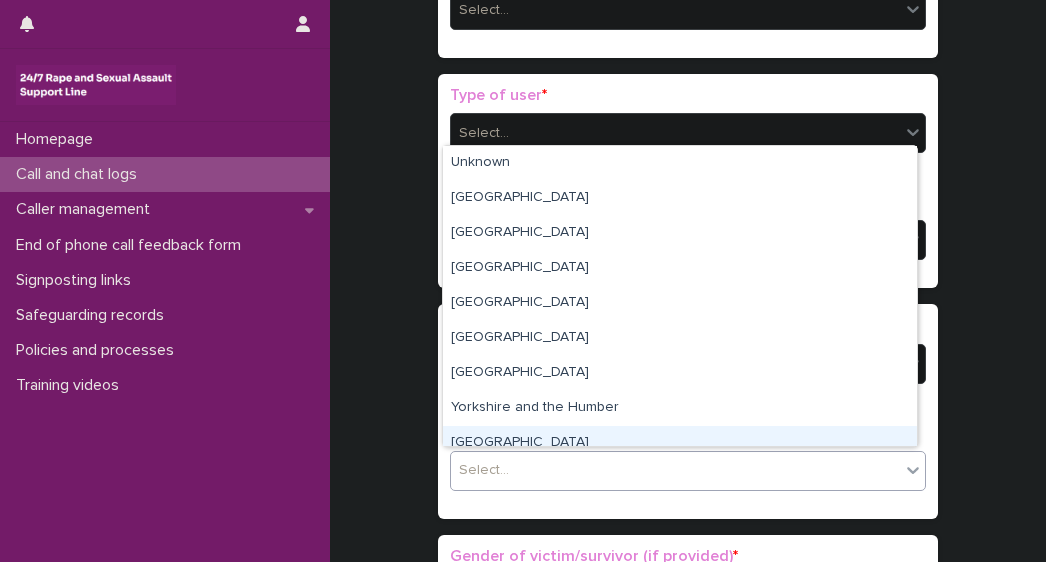click on "[GEOGRAPHIC_DATA]" at bounding box center (680, 443) 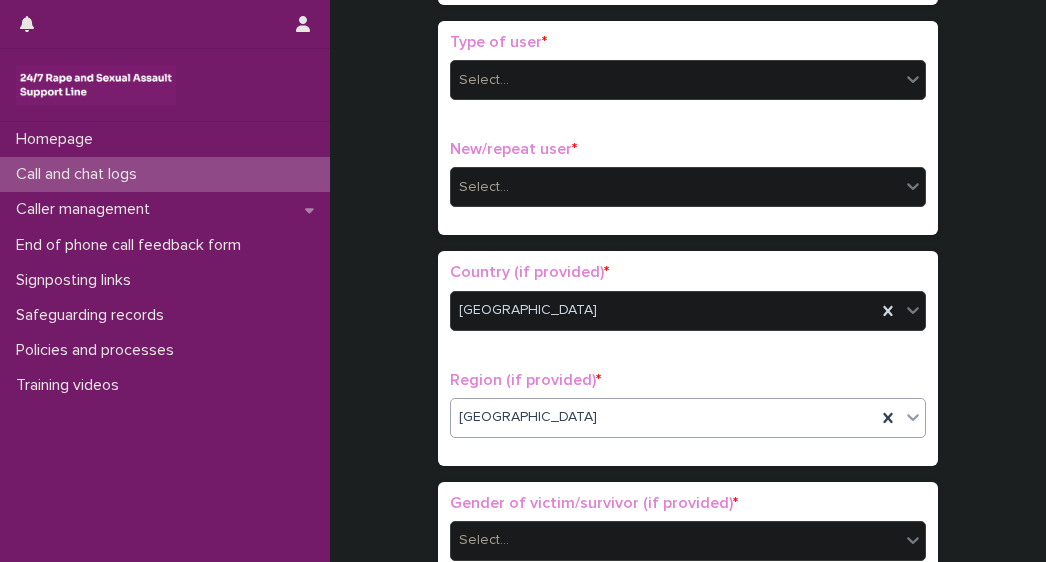 scroll, scrollTop: 438, scrollLeft: 0, axis: vertical 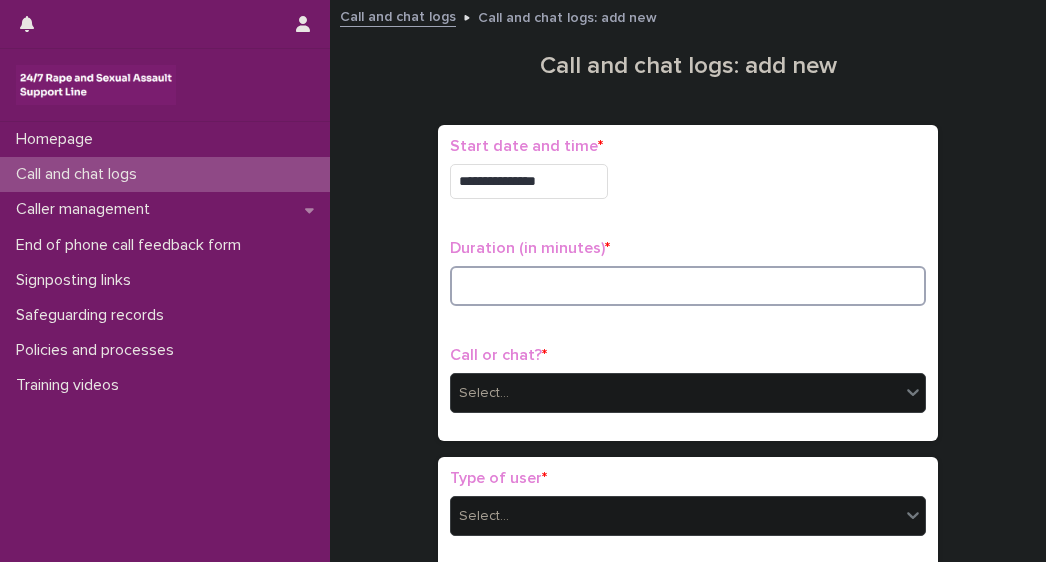 click at bounding box center [688, 286] 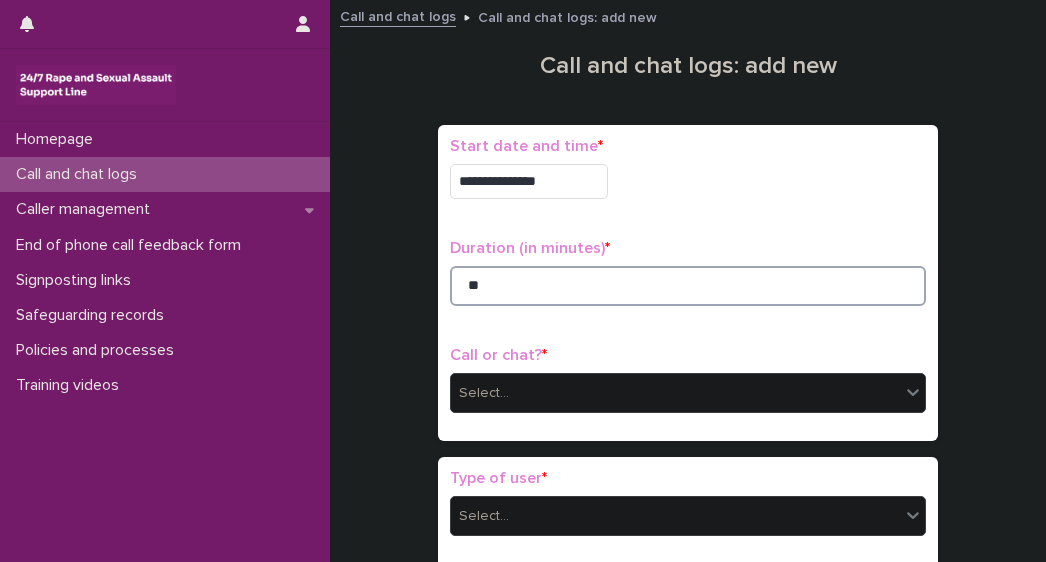 type on "**" 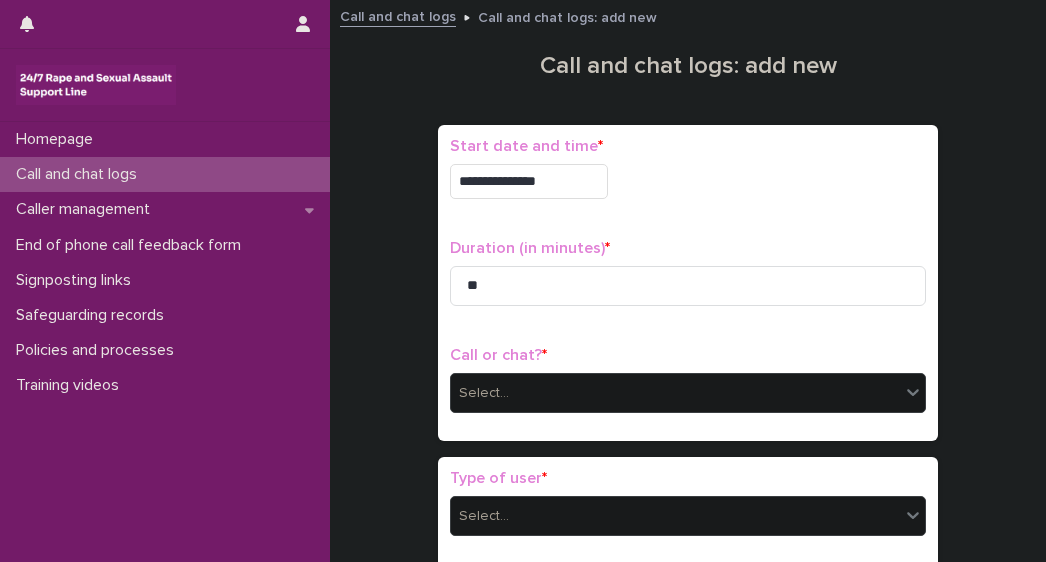 click on "Call or chat? * Select..." at bounding box center (688, 387) 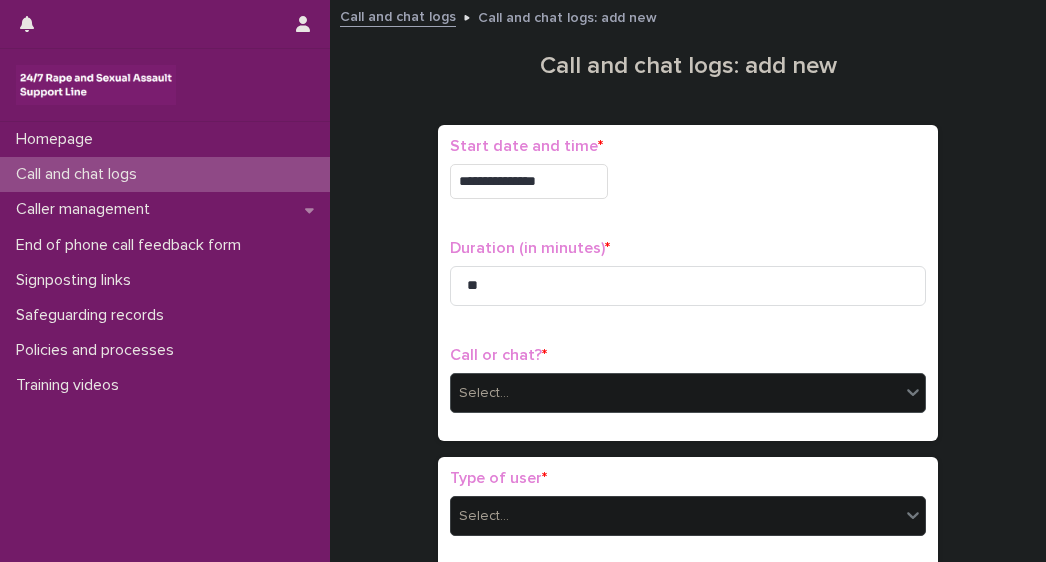 click on "Select..." at bounding box center (484, 393) 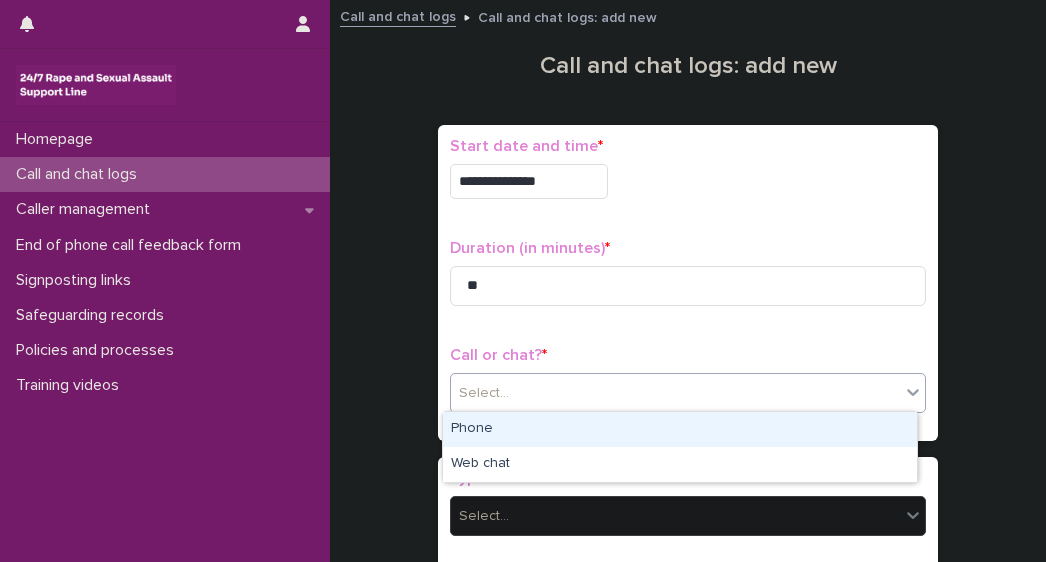 click on "Phone" at bounding box center (680, 429) 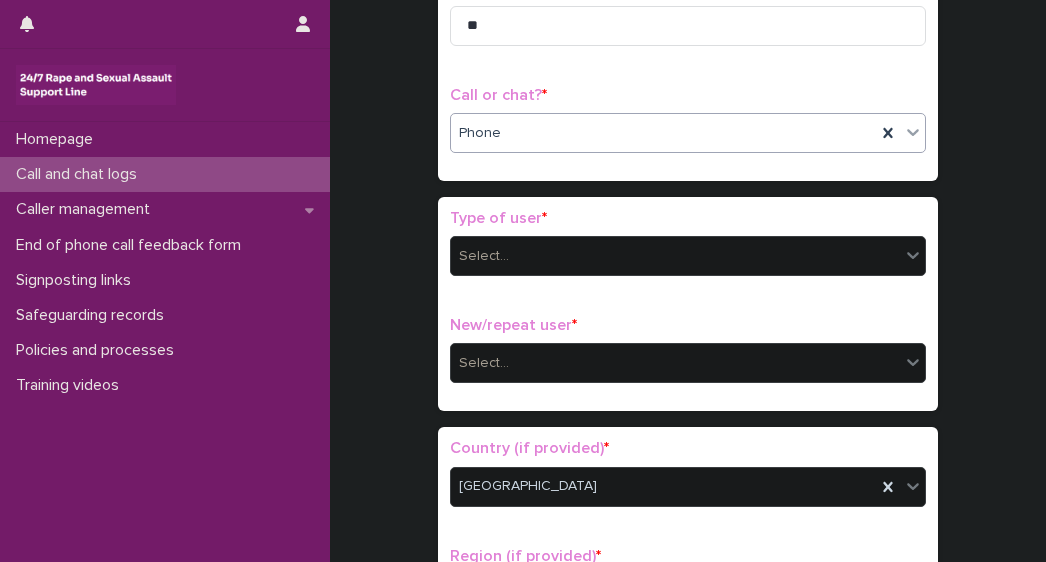 scroll, scrollTop: 422, scrollLeft: 0, axis: vertical 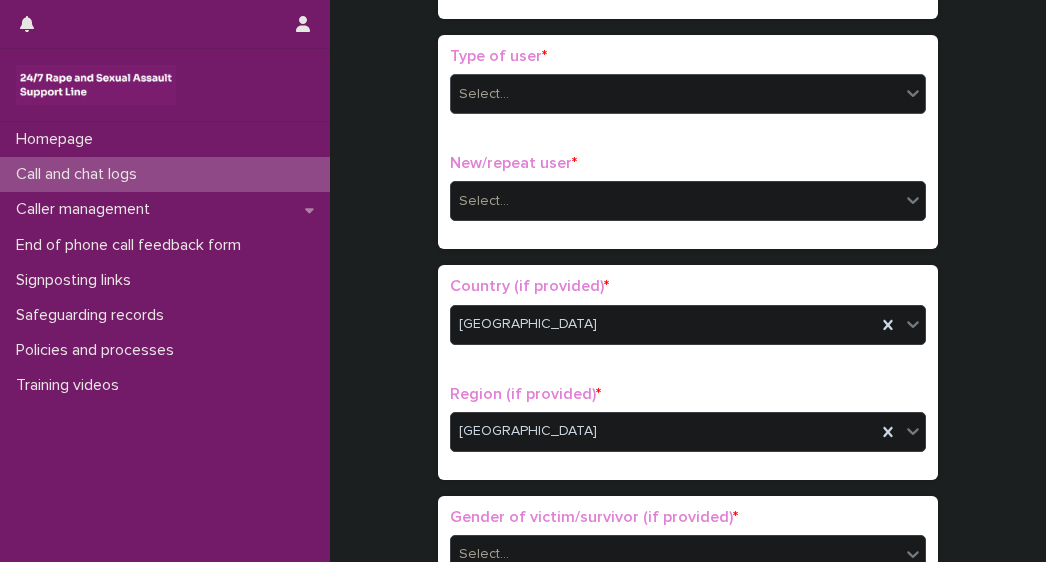 click on "Select..." at bounding box center [484, 94] 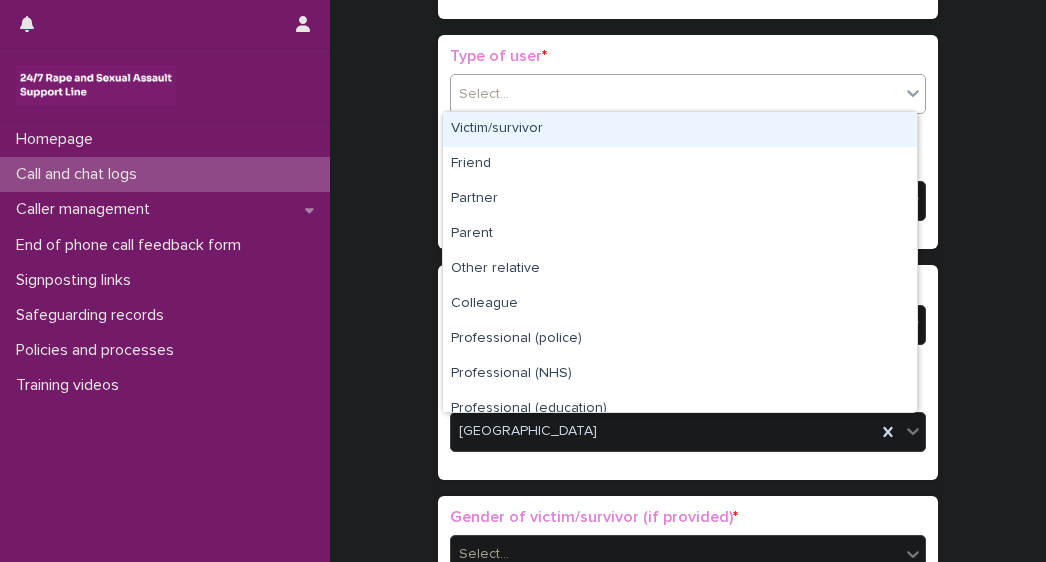 click on "Victim/survivor" at bounding box center (680, 129) 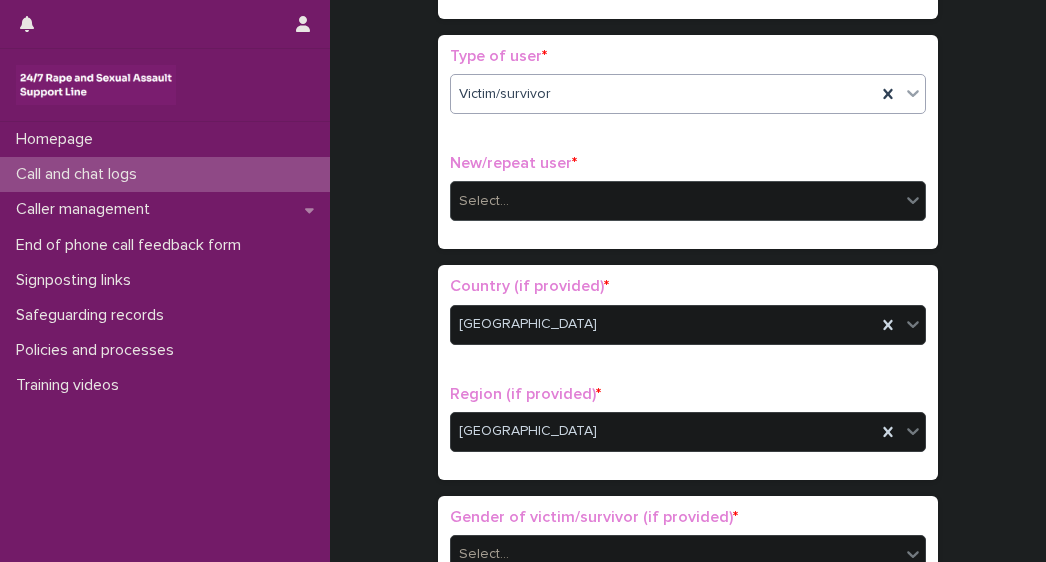 click on "Select..." at bounding box center [484, 201] 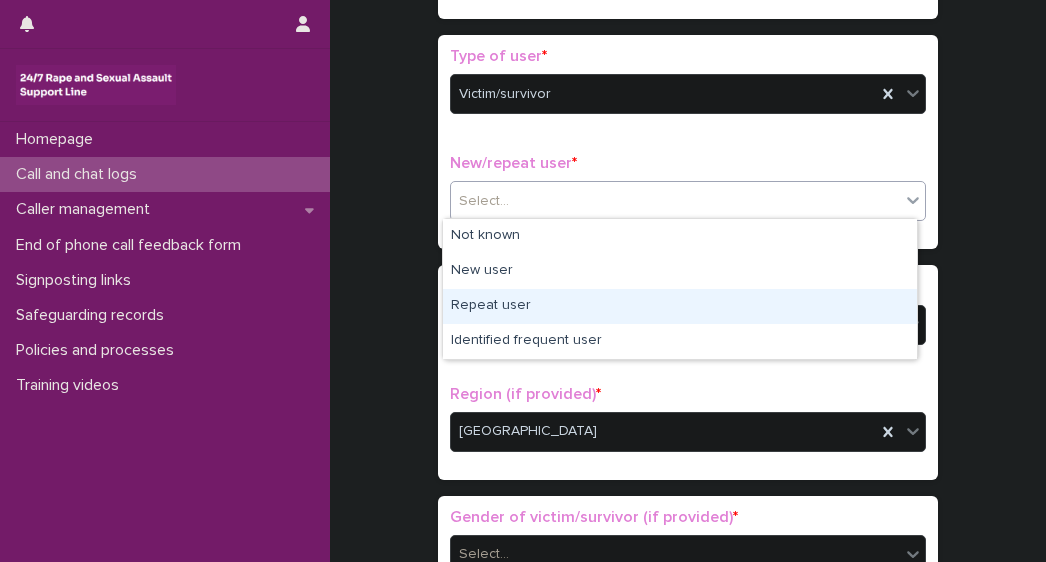 click on "Repeat user" at bounding box center (680, 306) 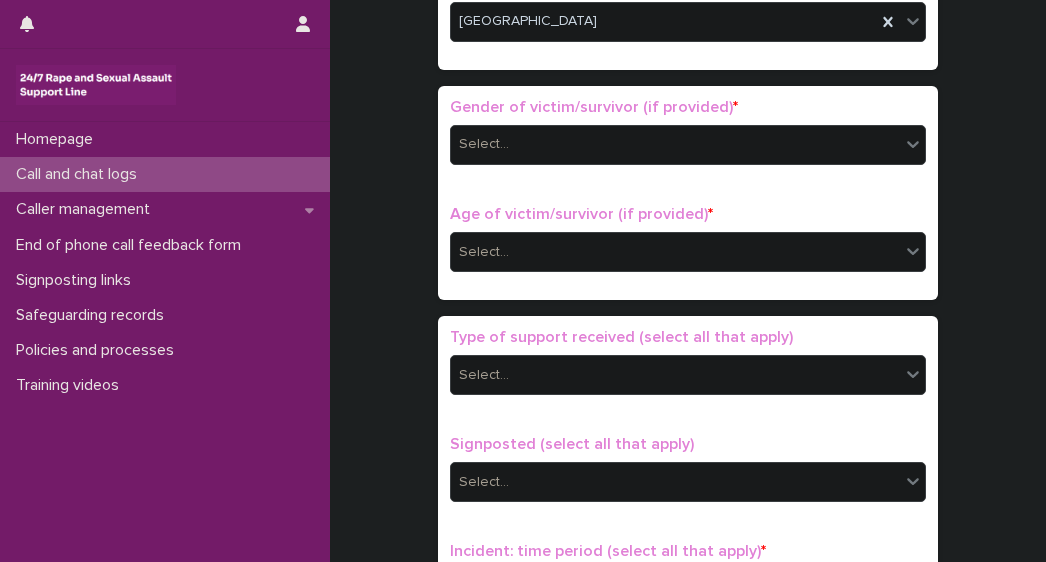 scroll, scrollTop: 792, scrollLeft: 0, axis: vertical 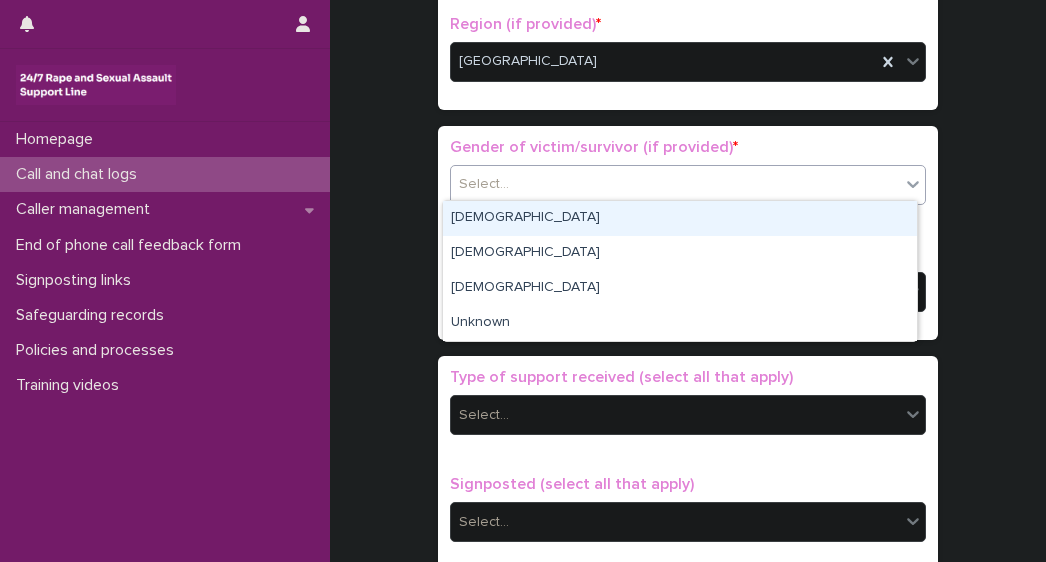 click at bounding box center (512, 184) 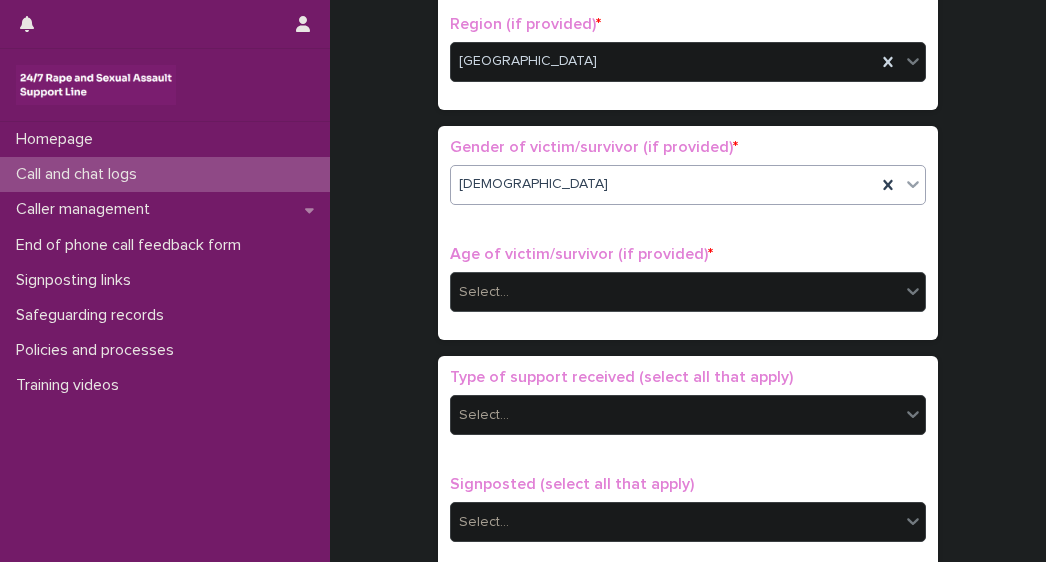 click on "Select..." at bounding box center (484, 292) 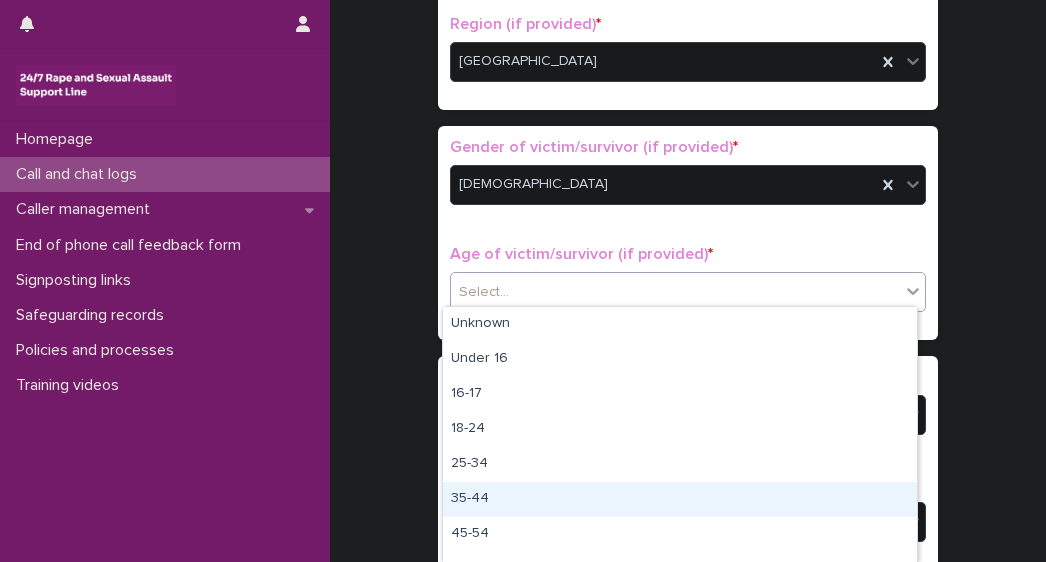 click on "35-44" at bounding box center (680, 499) 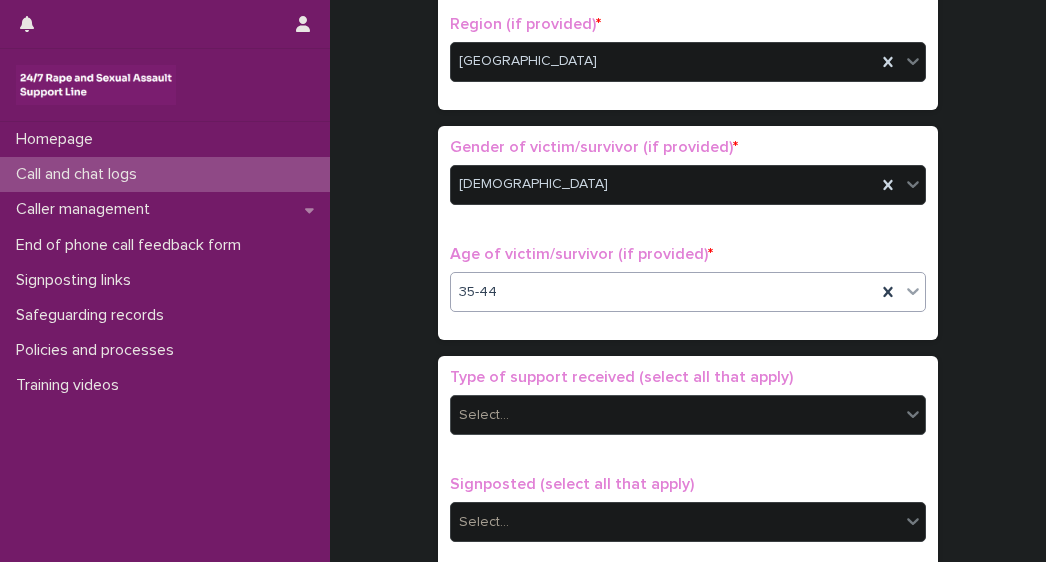 click on "Select..." at bounding box center [675, 415] 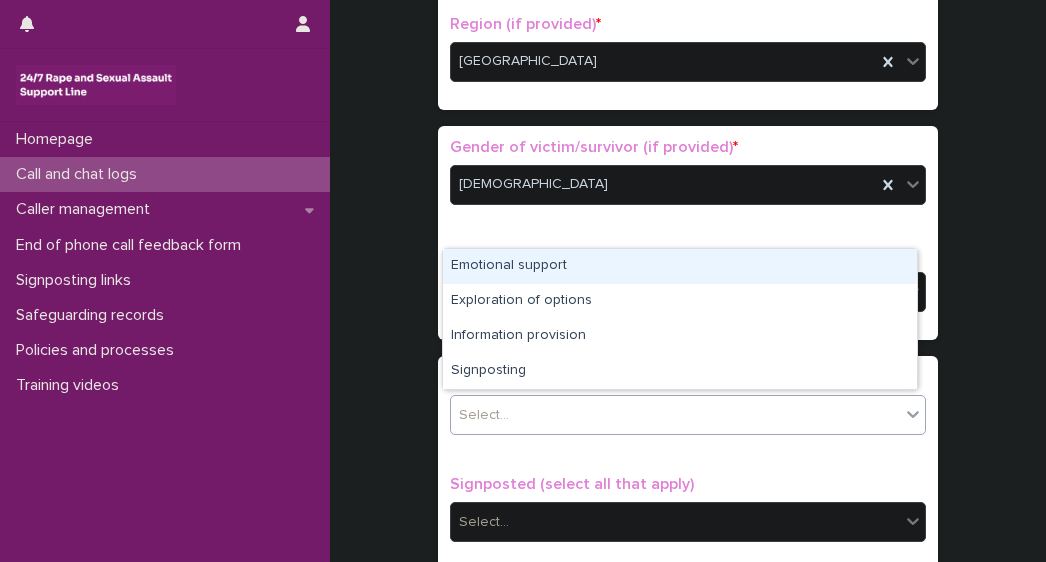 click on "Emotional support" at bounding box center [680, 266] 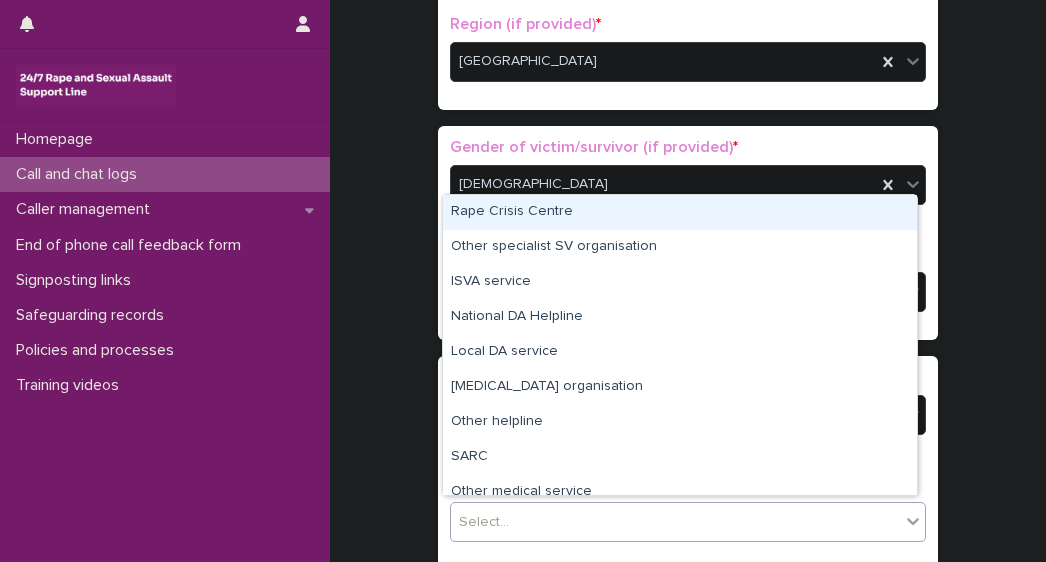 click on "Select..." at bounding box center [675, 522] 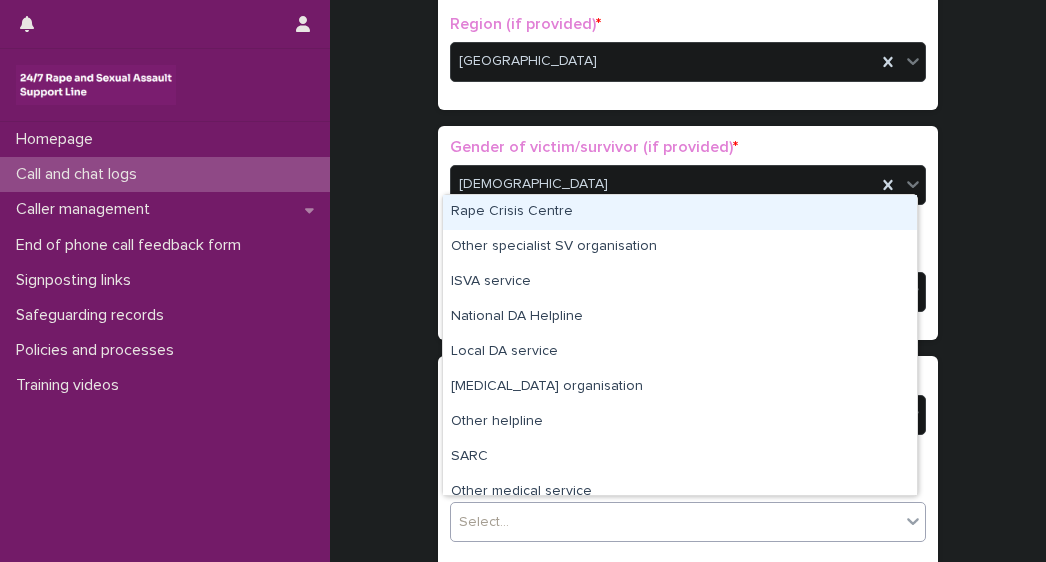 click on "Rape Crisis Centre" at bounding box center [680, 212] 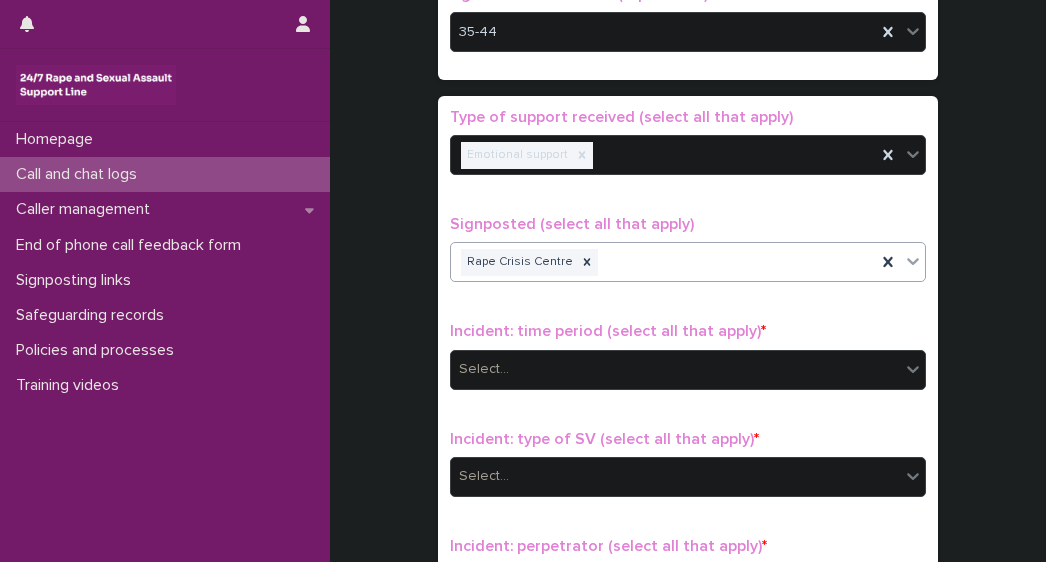 scroll, scrollTop: 1100, scrollLeft: 0, axis: vertical 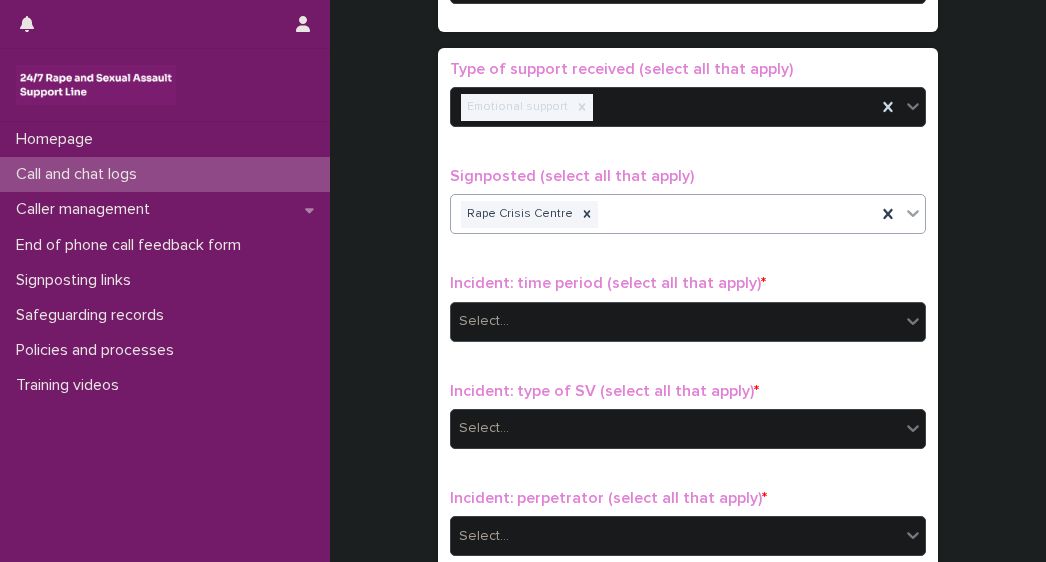 click on "Select..." at bounding box center [675, 321] 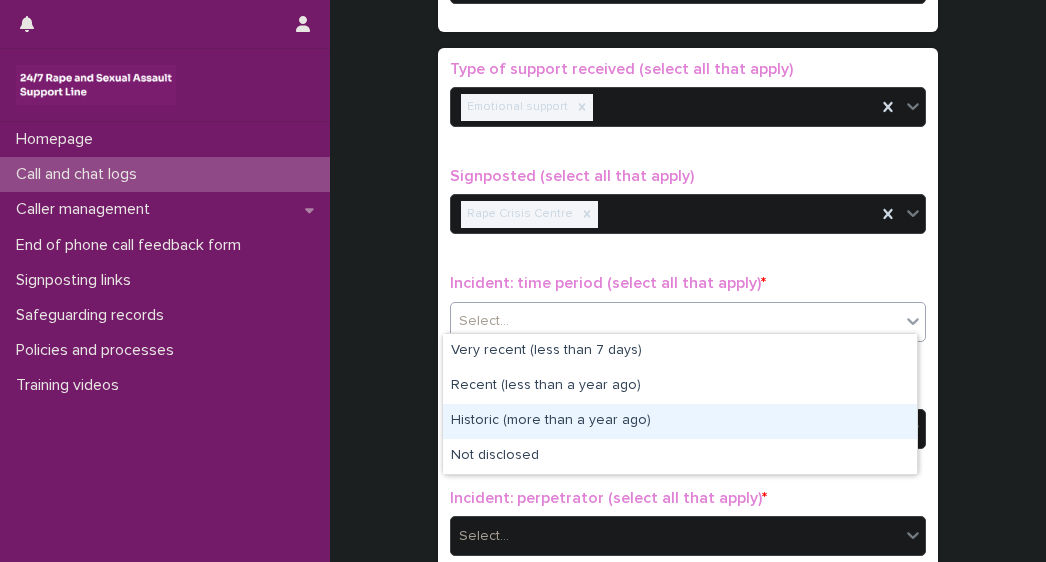 click on "Historic (more than a year ago)" at bounding box center (680, 421) 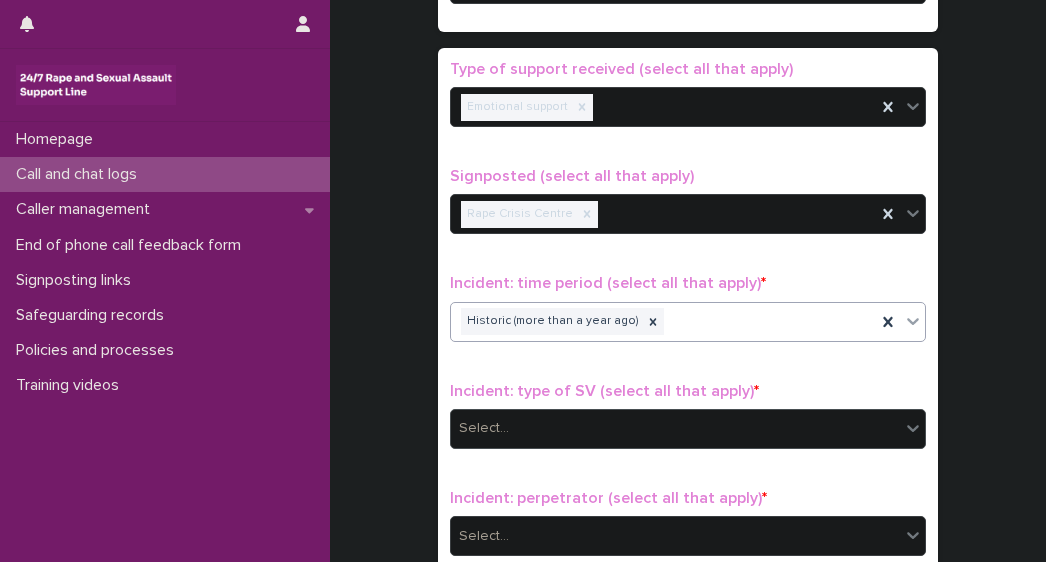 click on "Select..." at bounding box center (484, 428) 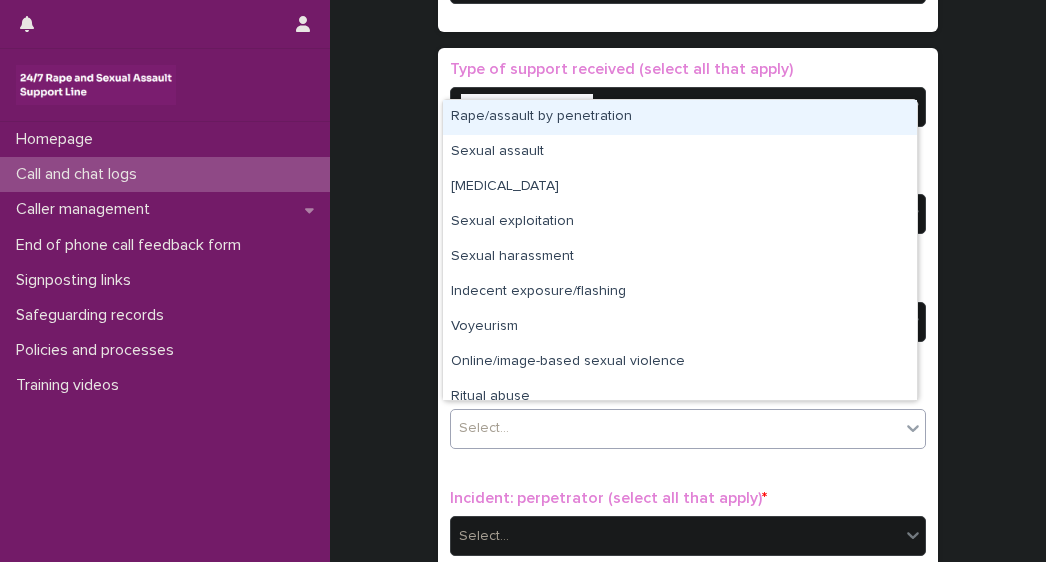 click on "Rape/assault by penetration" at bounding box center (680, 117) 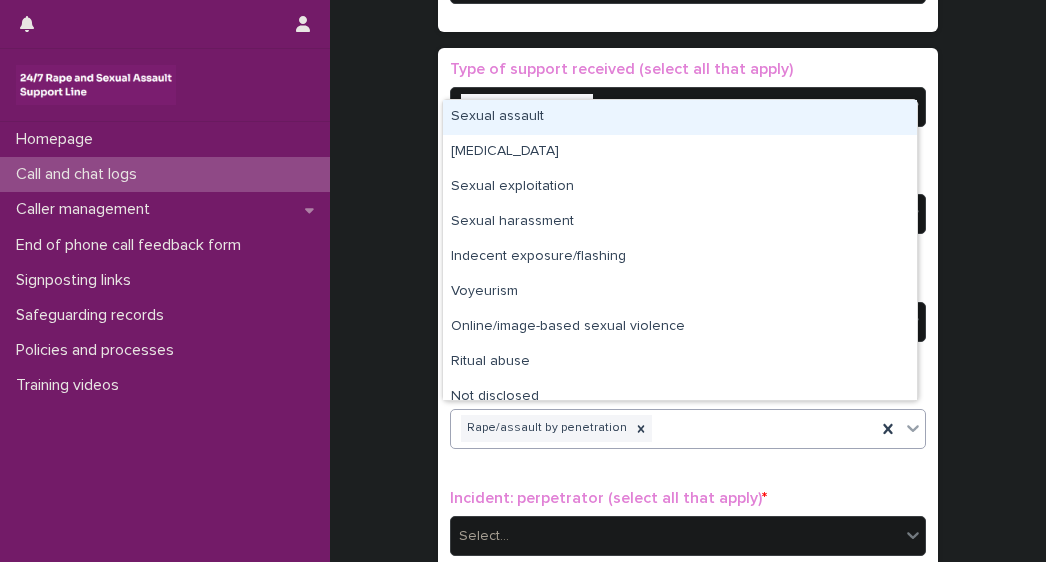 click on "Rape/assault by penetration" at bounding box center (663, 428) 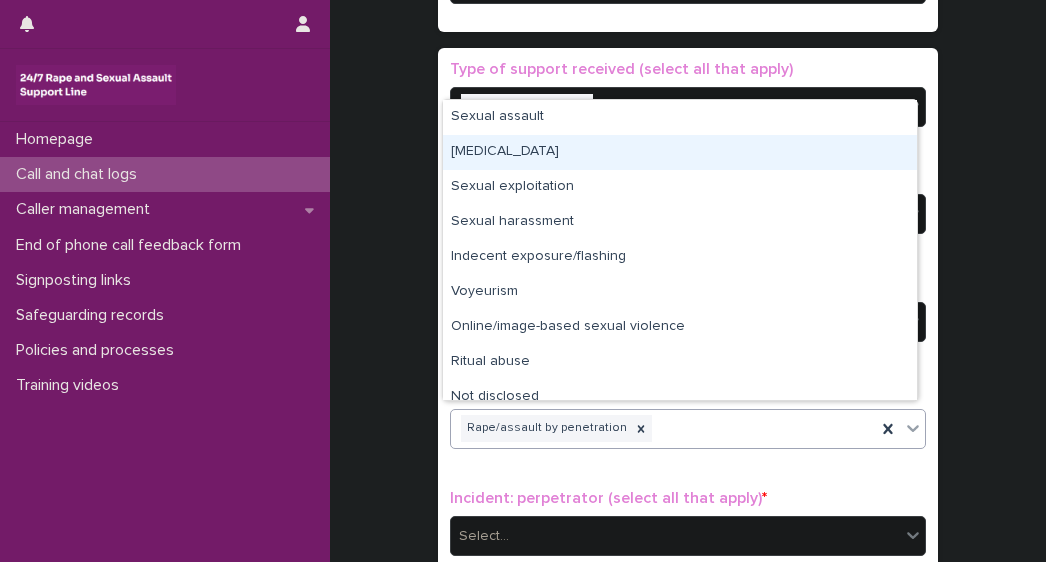 click on "[MEDICAL_DATA]" at bounding box center (680, 152) 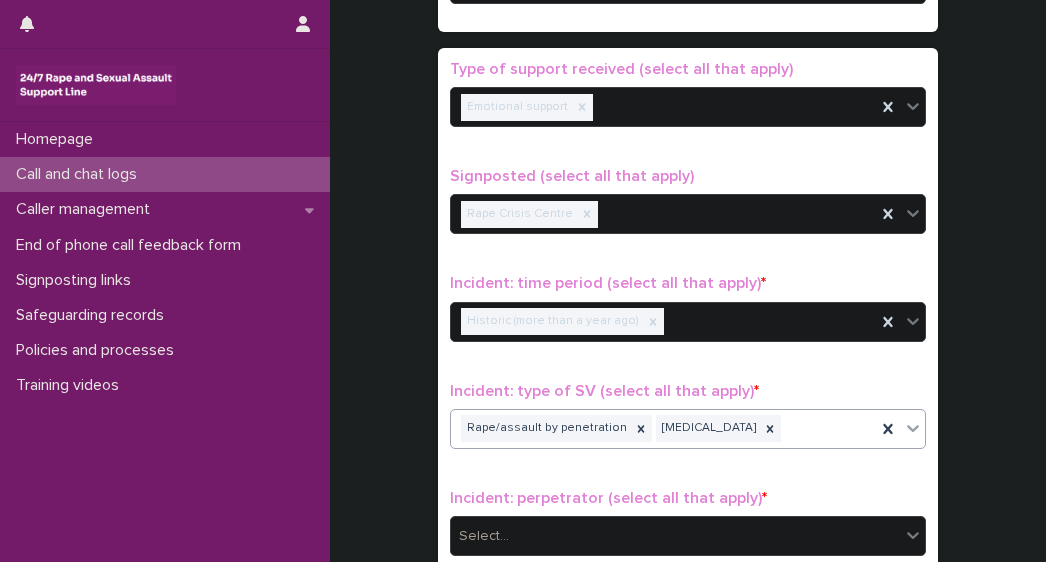 click on "Rape/assault by penetration [MEDICAL_DATA]" at bounding box center [663, 428] 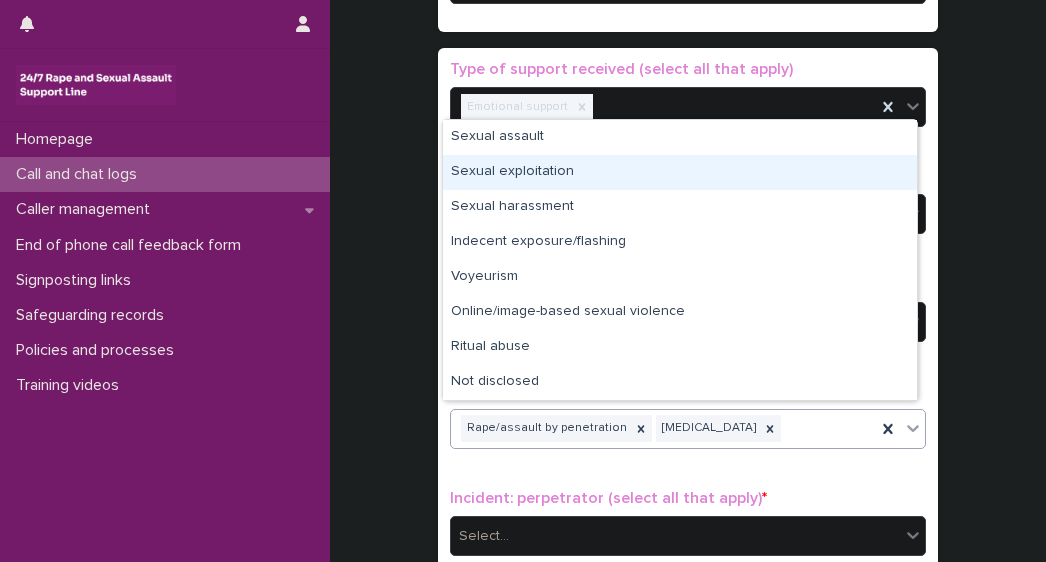 click on "Sexual exploitation" at bounding box center [680, 172] 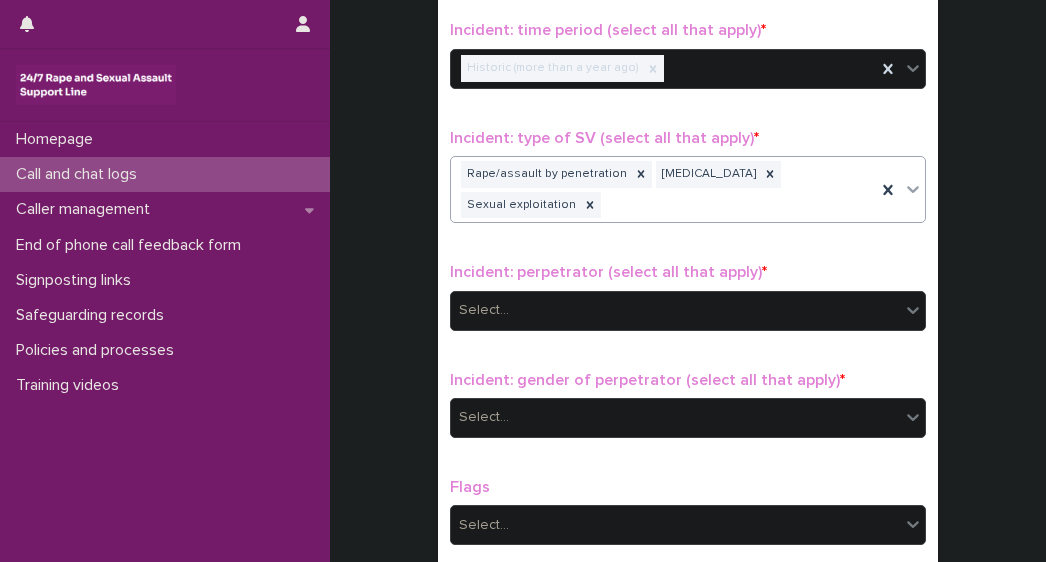 scroll, scrollTop: 1373, scrollLeft: 0, axis: vertical 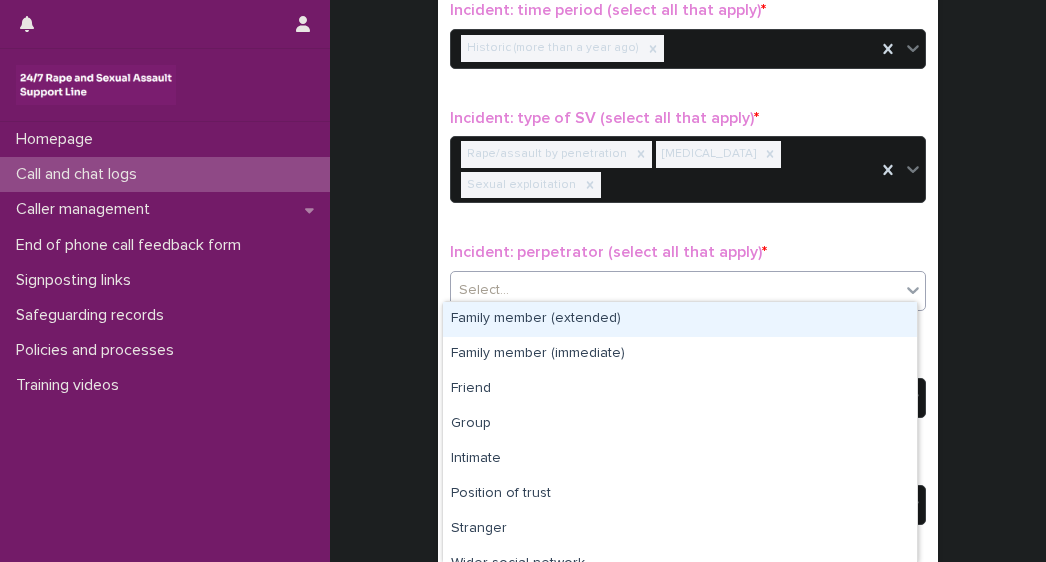 click on "Select..." at bounding box center (484, 290) 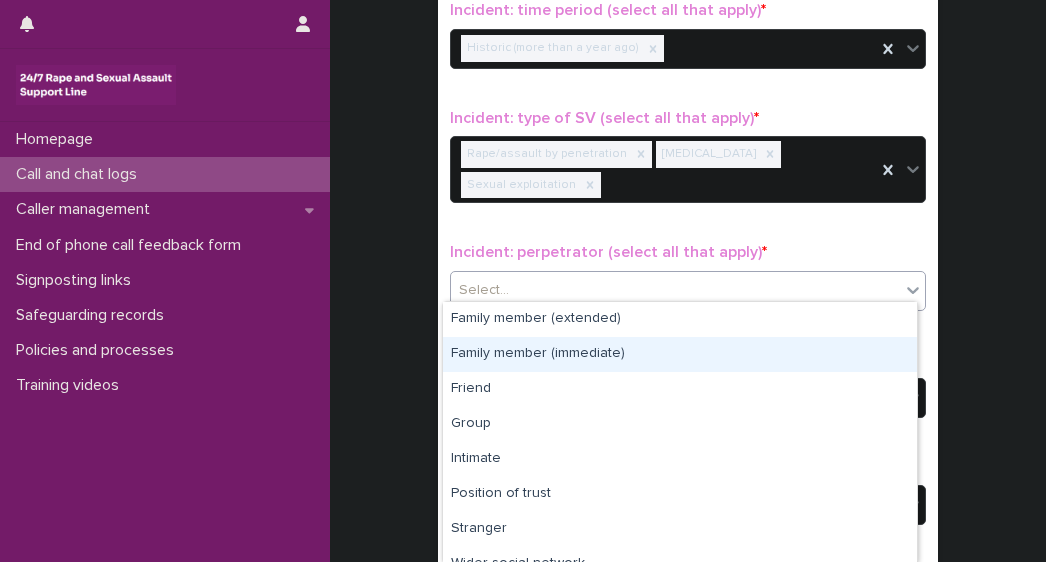 click on "Family member (immediate)" at bounding box center (680, 354) 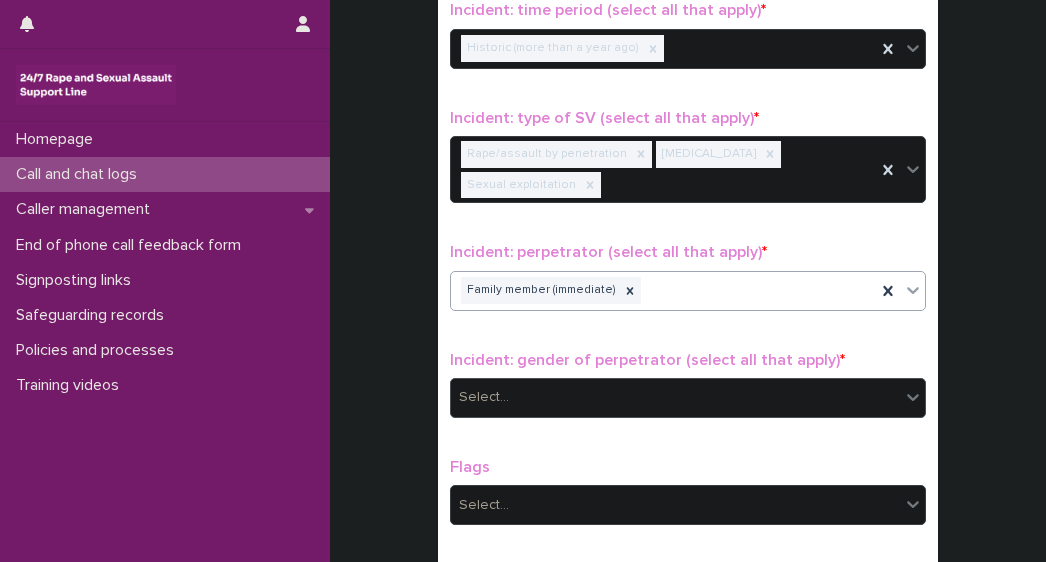 click on "Select..." at bounding box center [675, 397] 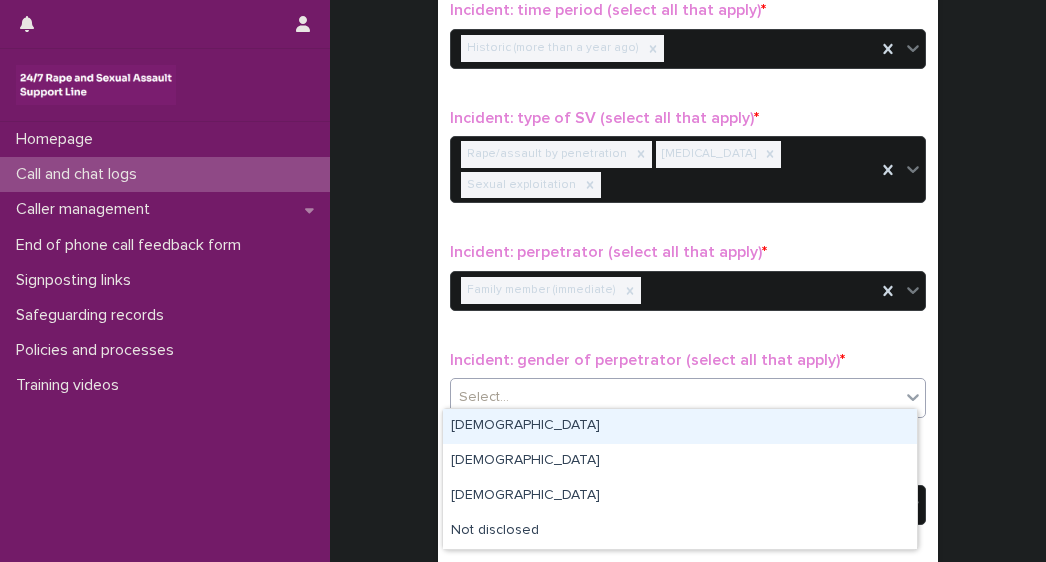 click on "[DEMOGRAPHIC_DATA]" at bounding box center [680, 426] 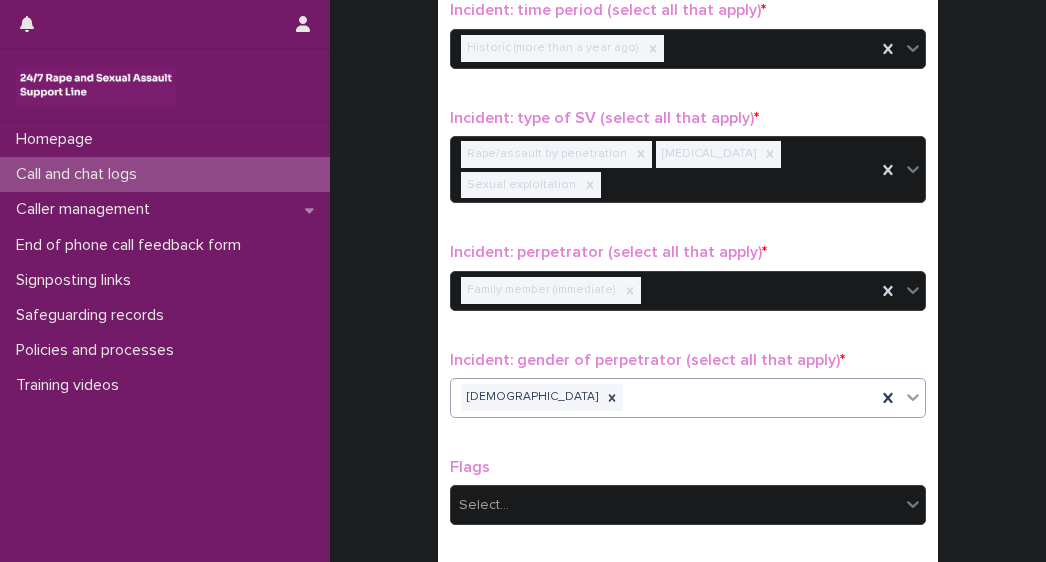 click on "[DEMOGRAPHIC_DATA]" at bounding box center (663, 397) 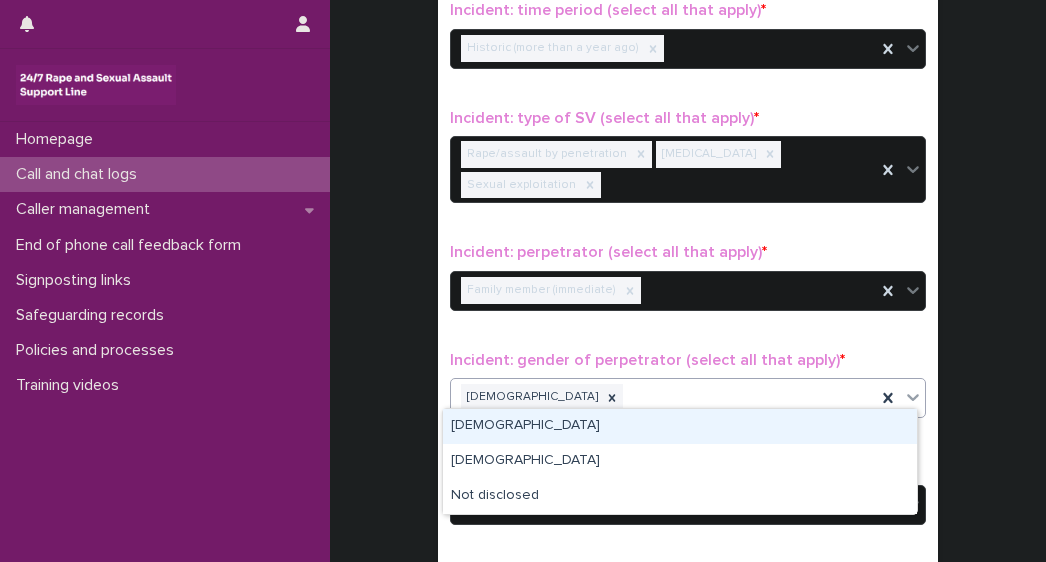 click on "[DEMOGRAPHIC_DATA]" at bounding box center (680, 426) 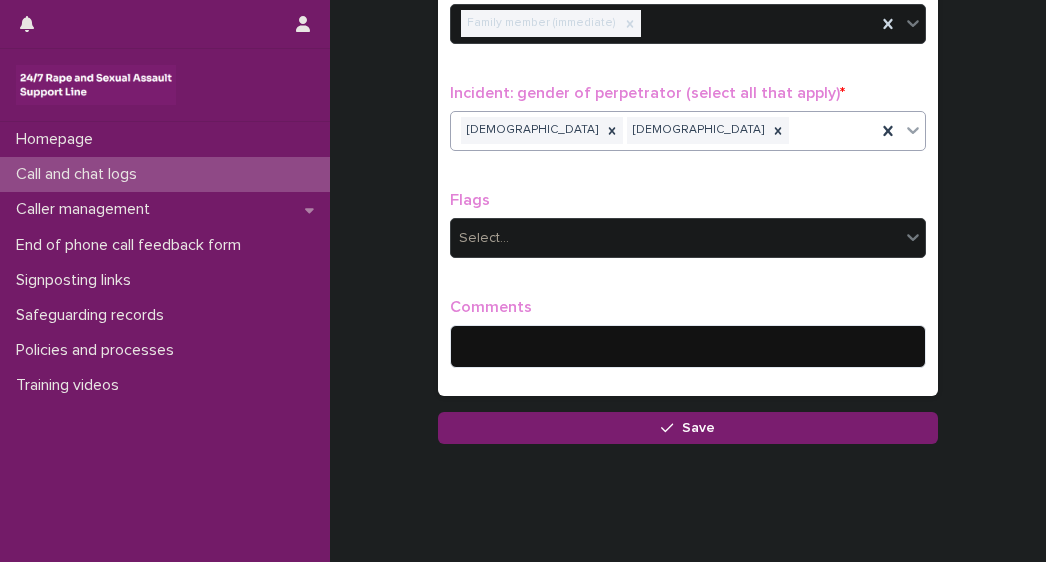 scroll, scrollTop: 1668, scrollLeft: 0, axis: vertical 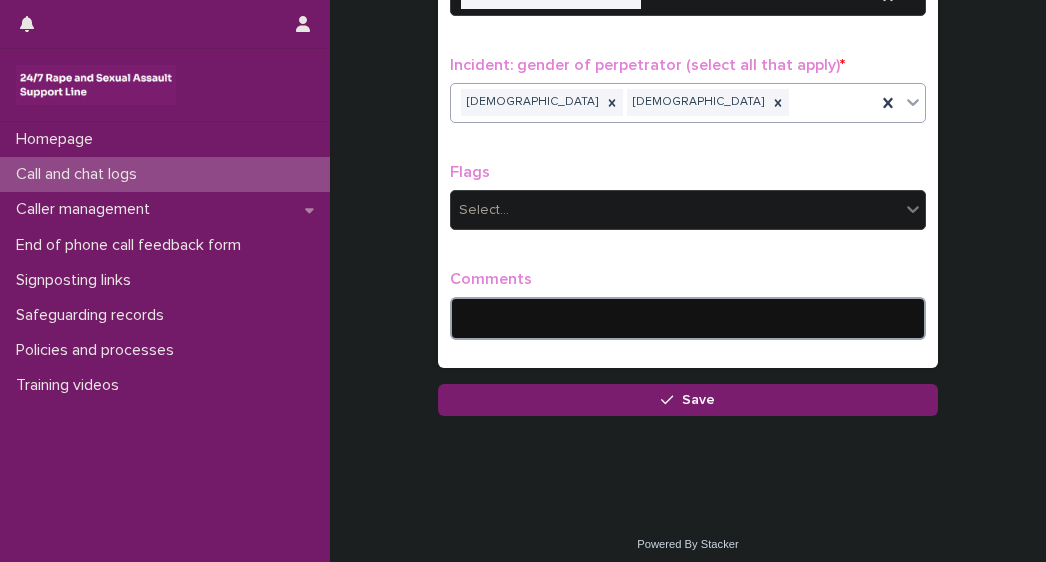 click at bounding box center [688, 318] 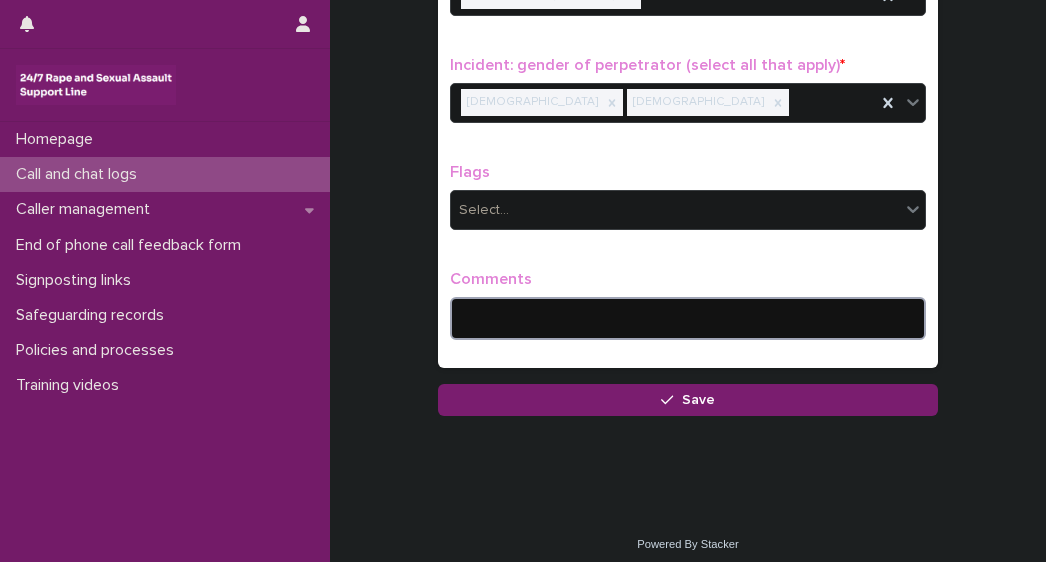 paste on "**********" 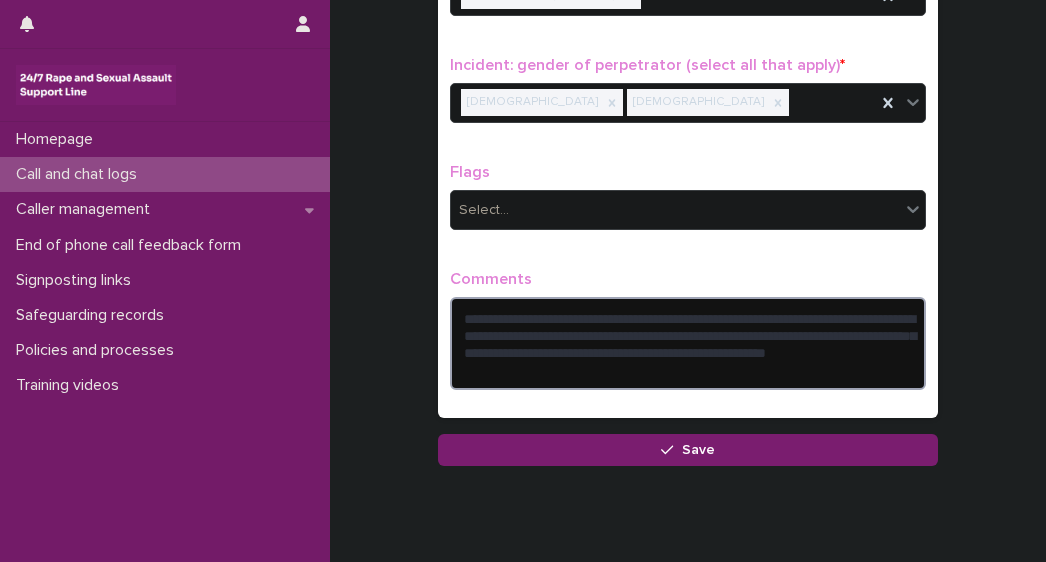 drag, startPoint x: 613, startPoint y: 346, endPoint x: 474, endPoint y: 367, distance: 140.57738 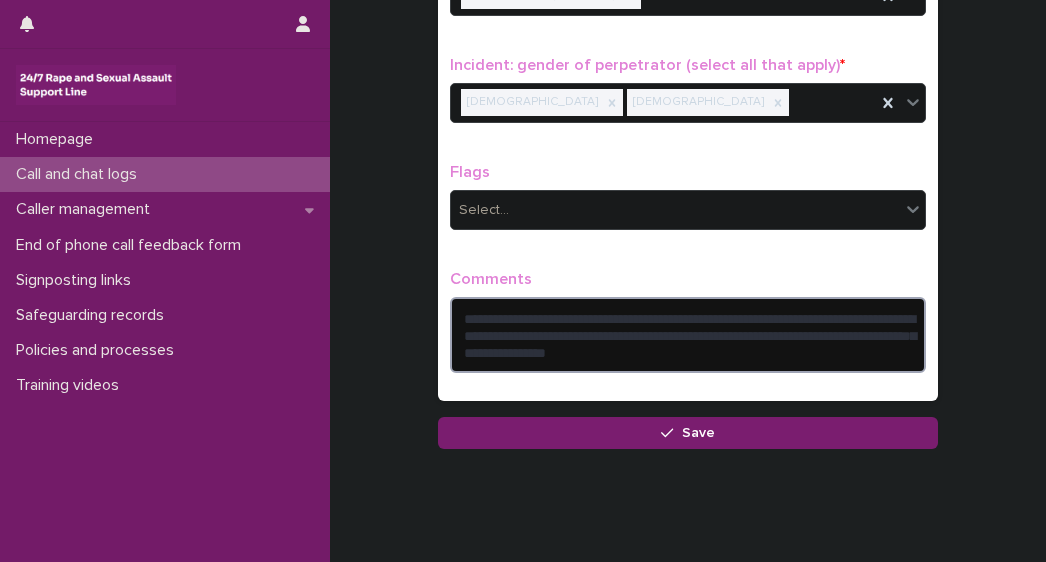 click on "**********" at bounding box center (688, 334) 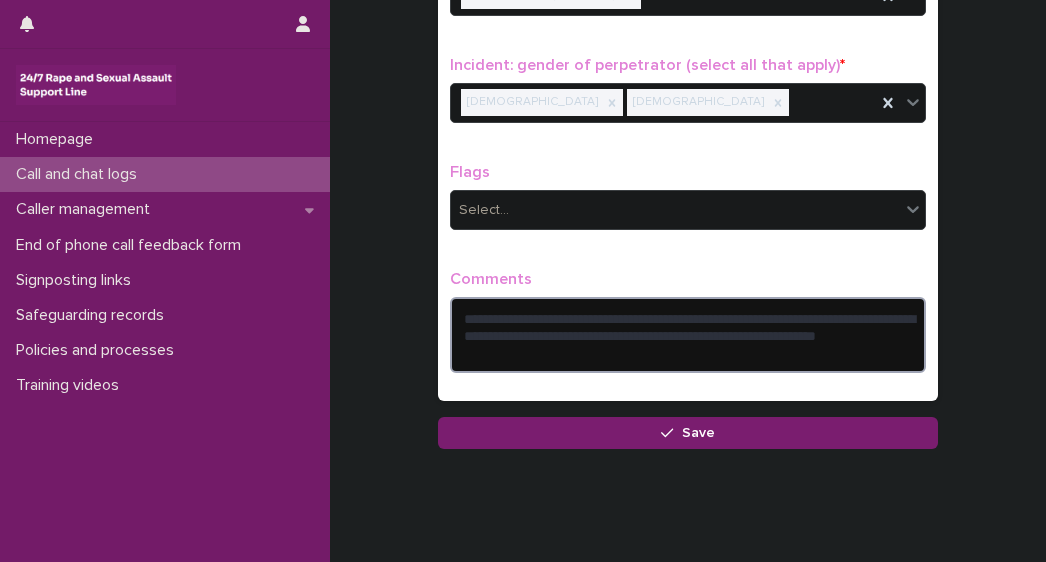 click on "**********" at bounding box center [688, 334] 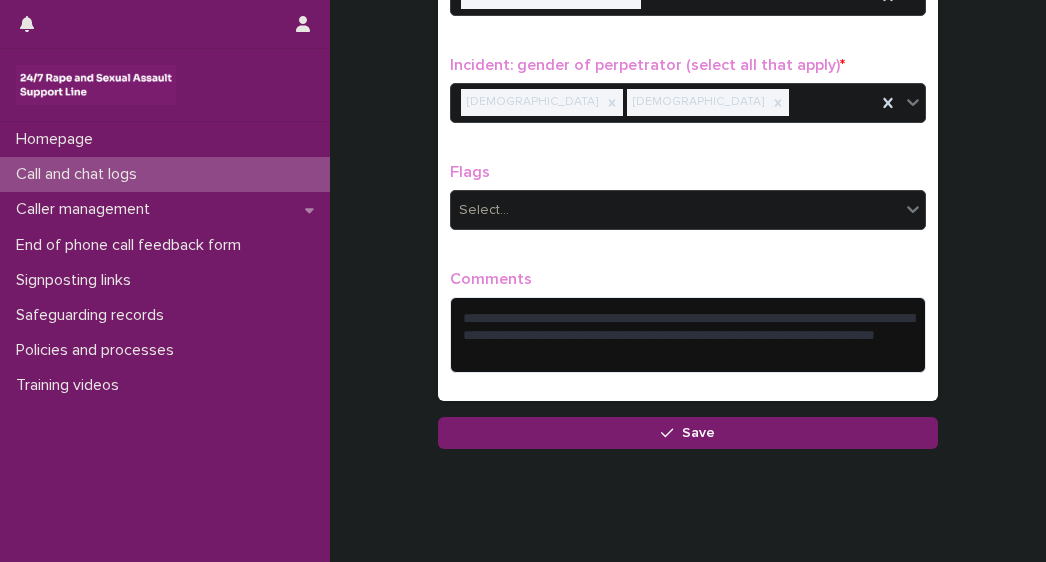drag, startPoint x: 800, startPoint y: 314, endPoint x: 768, endPoint y: 367, distance: 61.91123 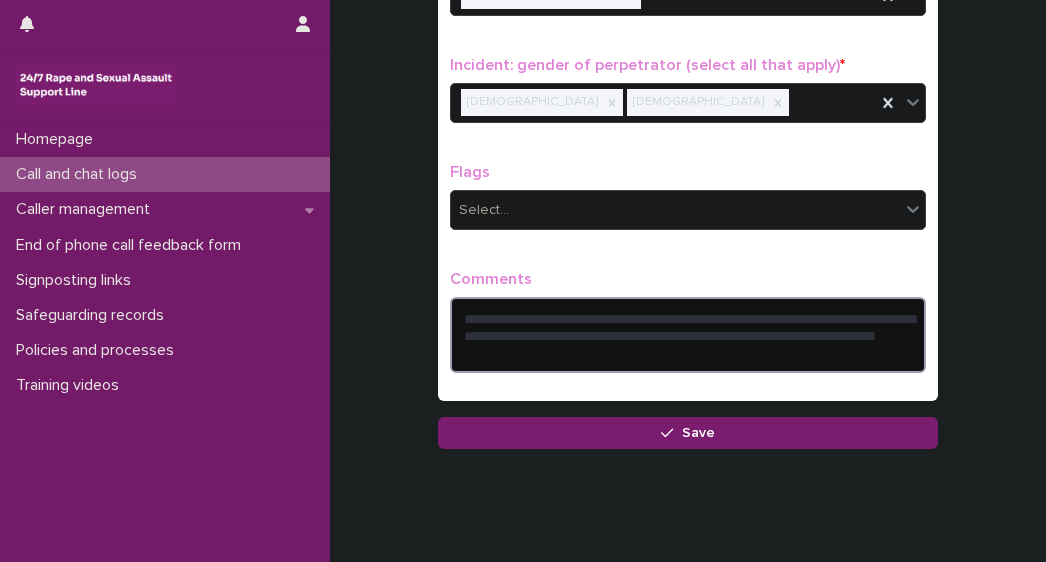 click on "**********" at bounding box center (688, 334) 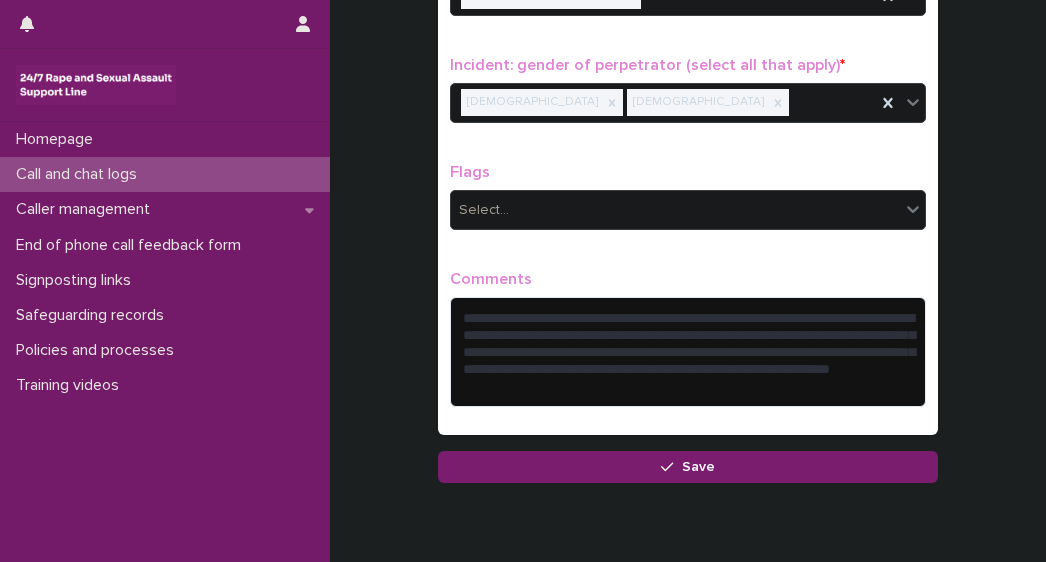 drag, startPoint x: 720, startPoint y: 312, endPoint x: 572, endPoint y: 256, distance: 158.24033 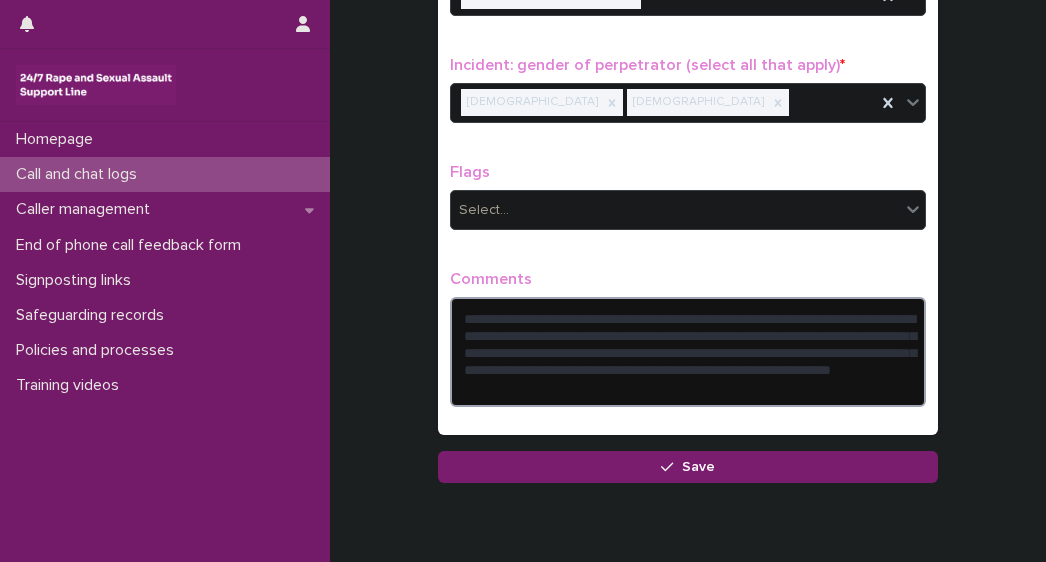 drag, startPoint x: 587, startPoint y: 365, endPoint x: 715, endPoint y: 387, distance: 129.87686 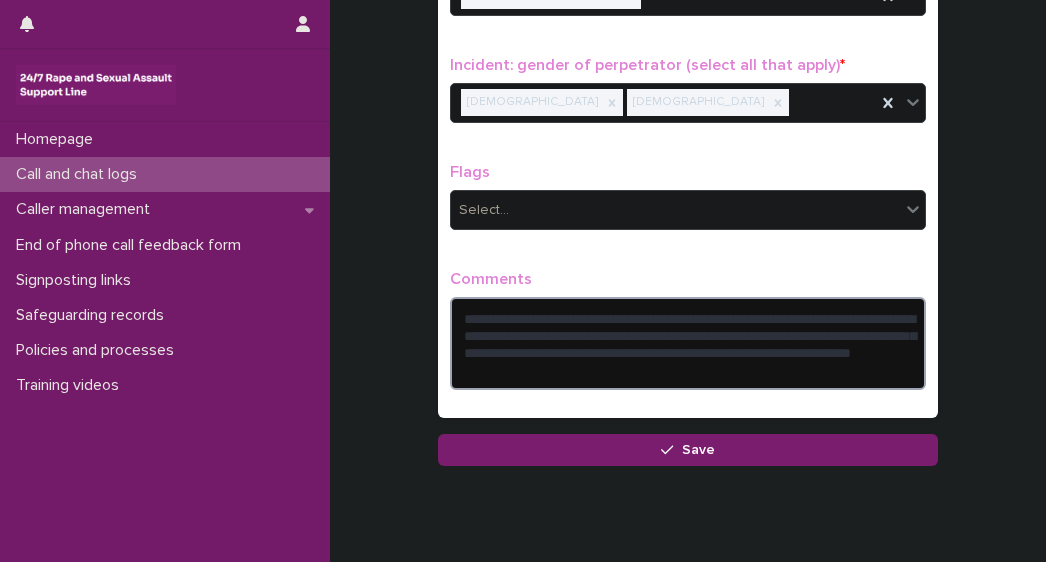 click on "**********" at bounding box center (688, 343) 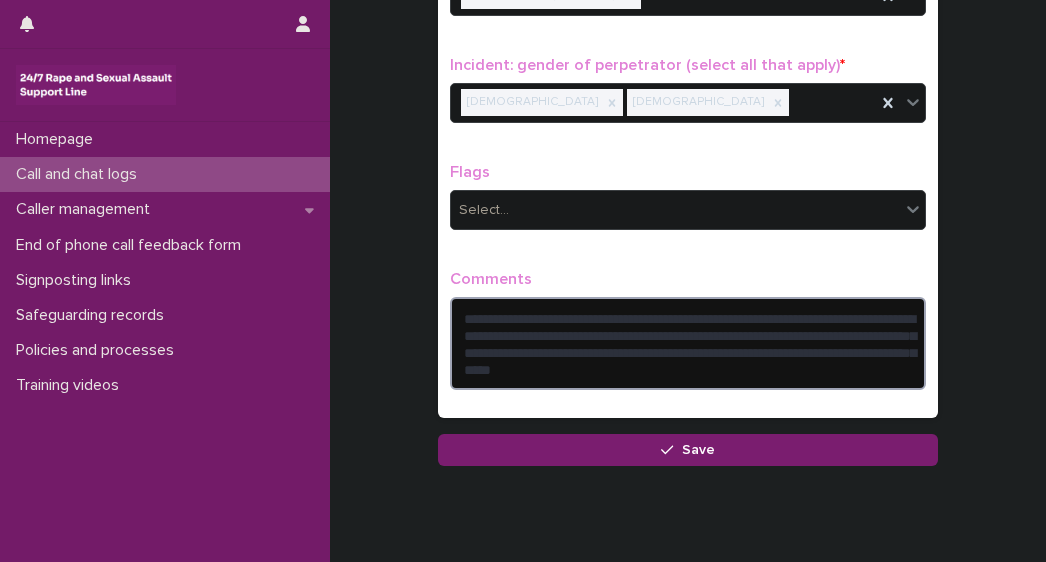 click on "**********" at bounding box center (688, 343) 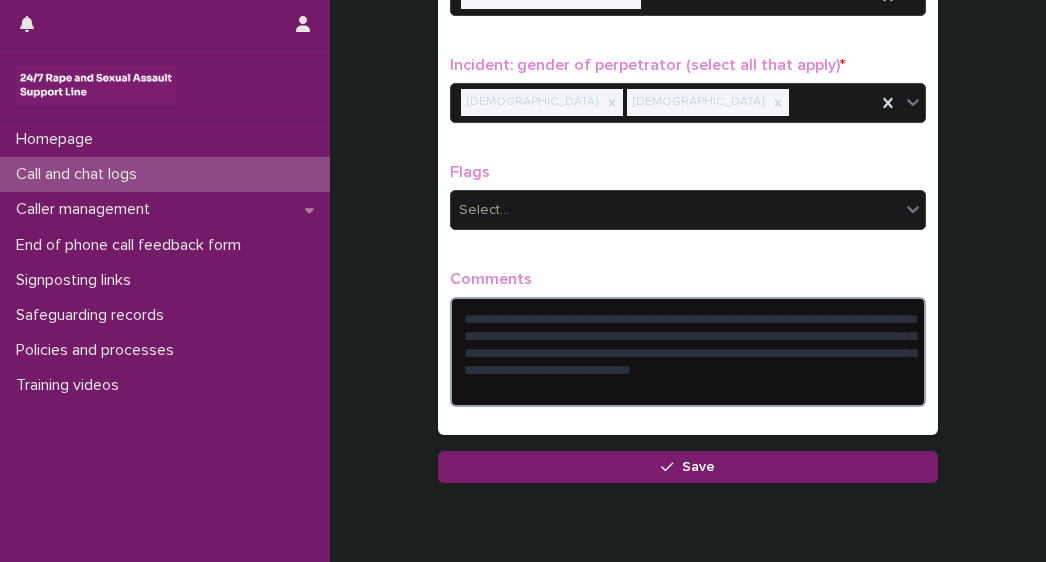 click on "**********" at bounding box center [688, 351] 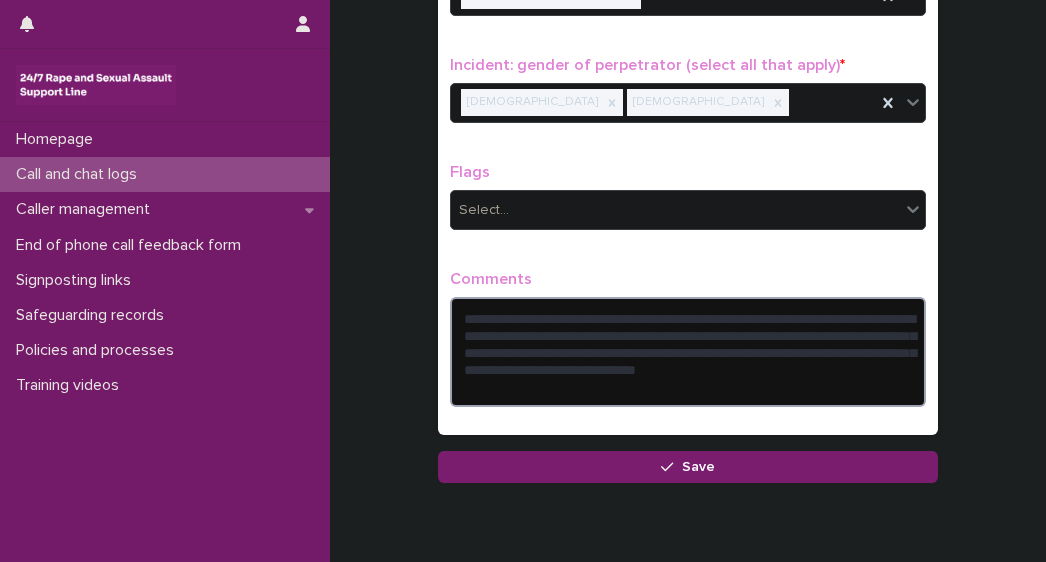 drag, startPoint x: 856, startPoint y: 349, endPoint x: 844, endPoint y: 374, distance: 27.730848 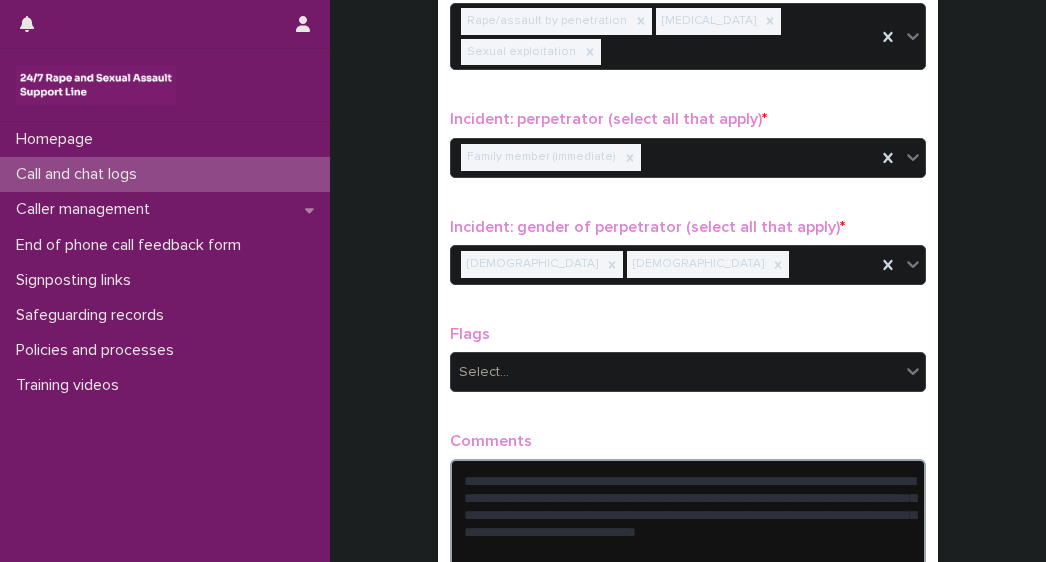 scroll, scrollTop: 1577, scrollLeft: 0, axis: vertical 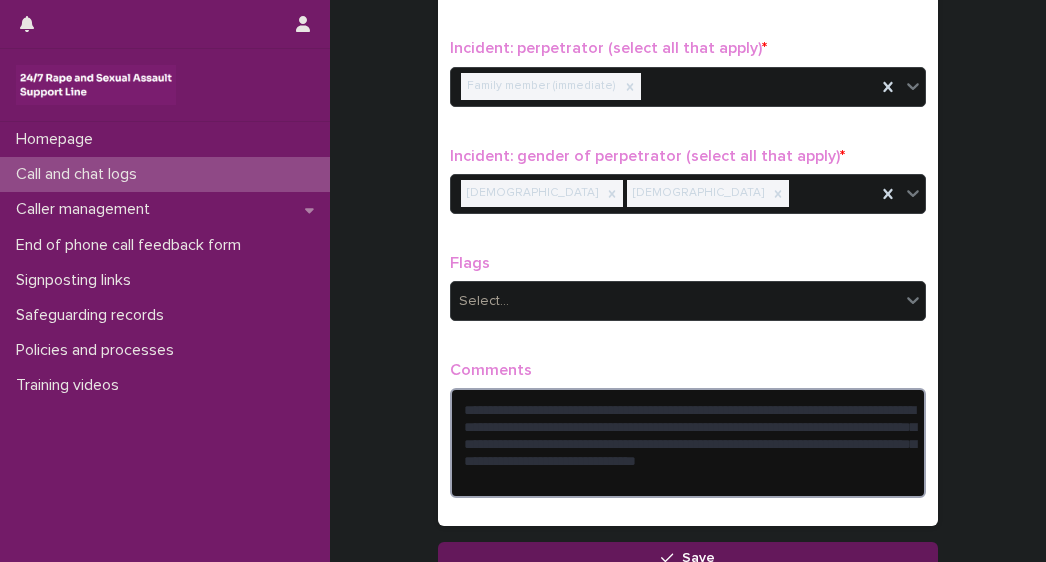 type on "**********" 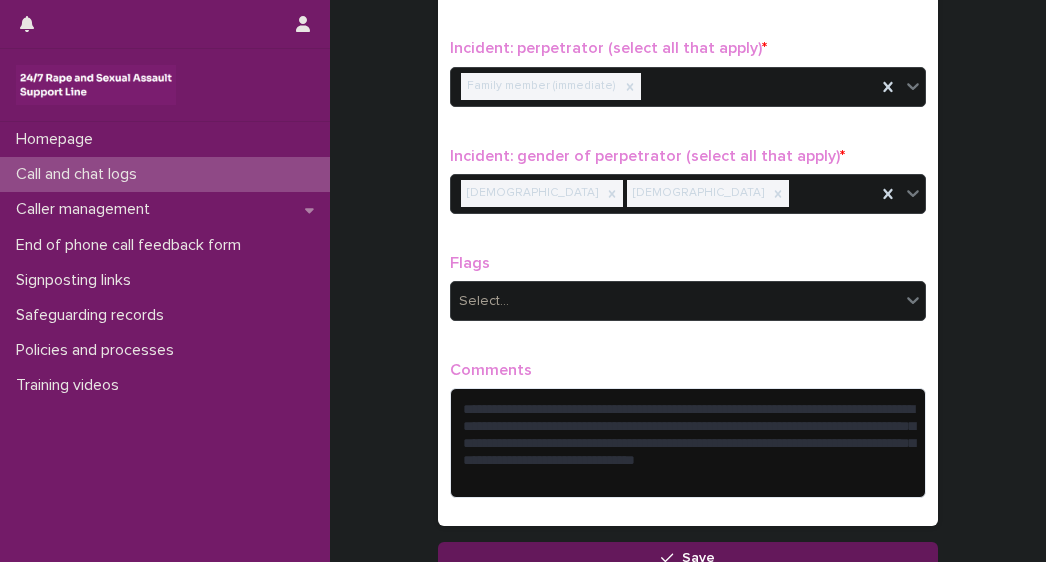 click on "Save" at bounding box center [688, 558] 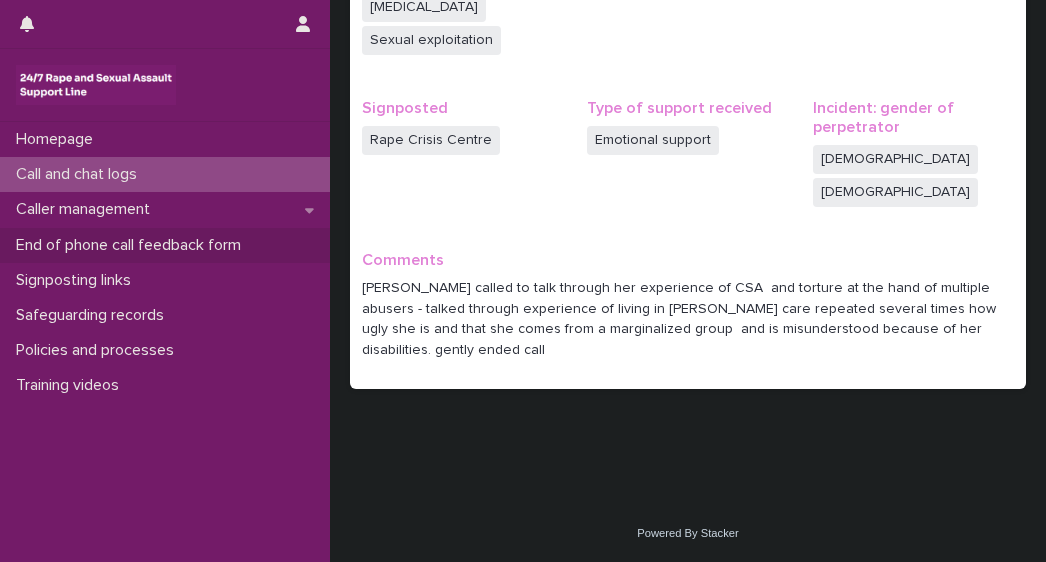 scroll, scrollTop: 0, scrollLeft: 0, axis: both 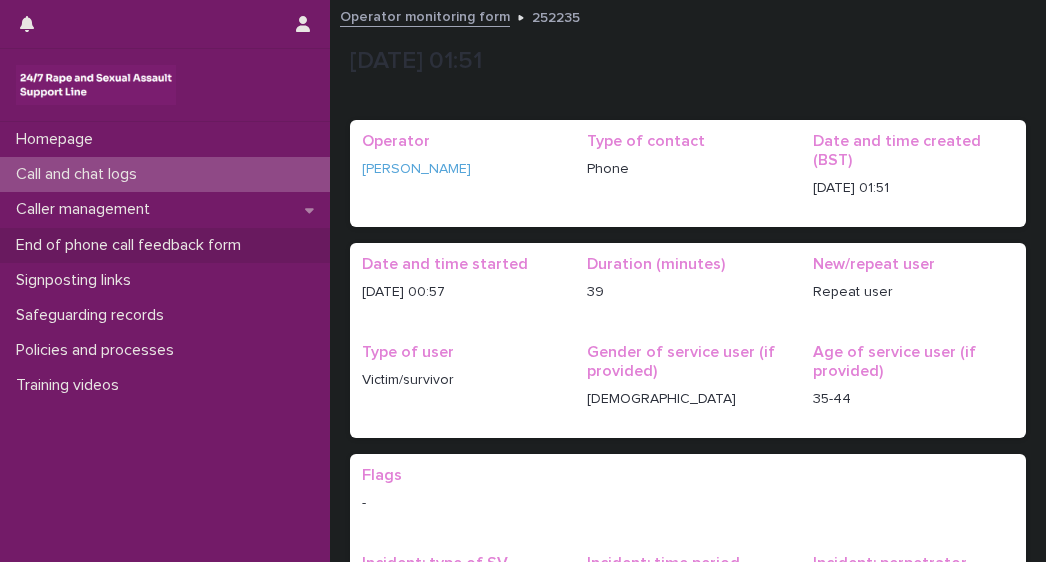 click on "End of phone call feedback form" at bounding box center [132, 245] 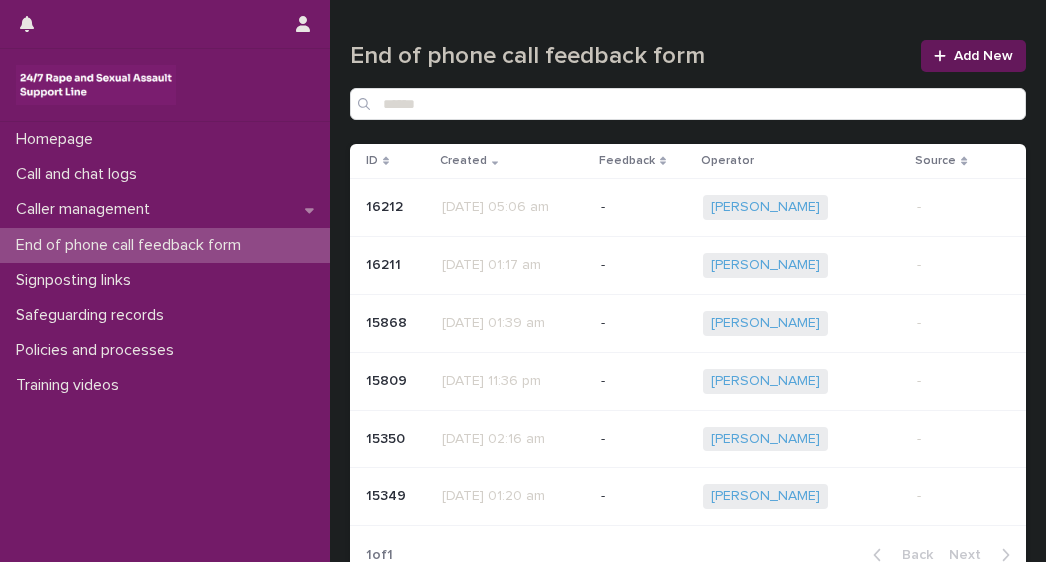 click on "Add New" at bounding box center (973, 56) 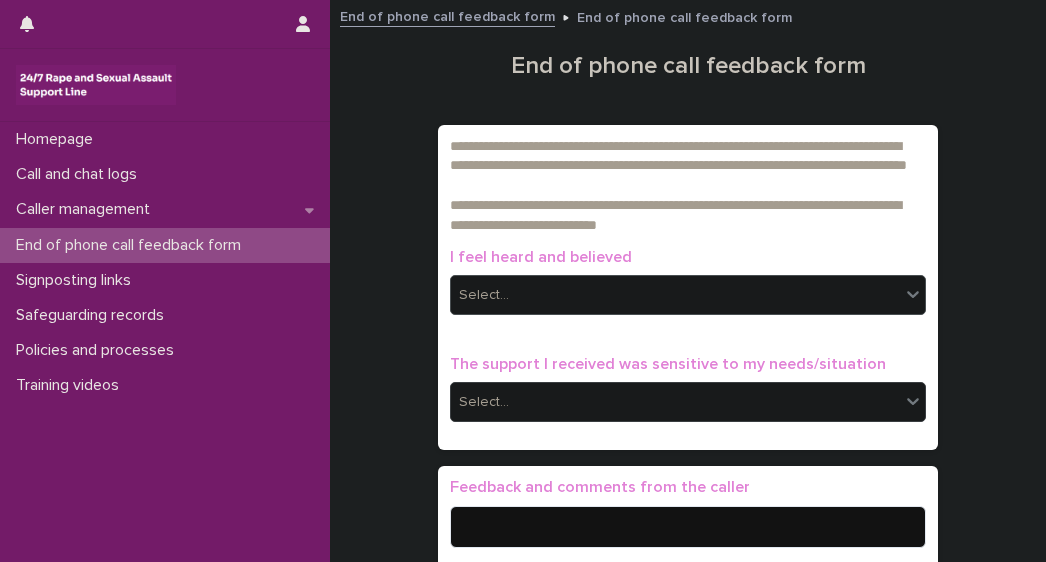 click on "Select..." at bounding box center (484, 295) 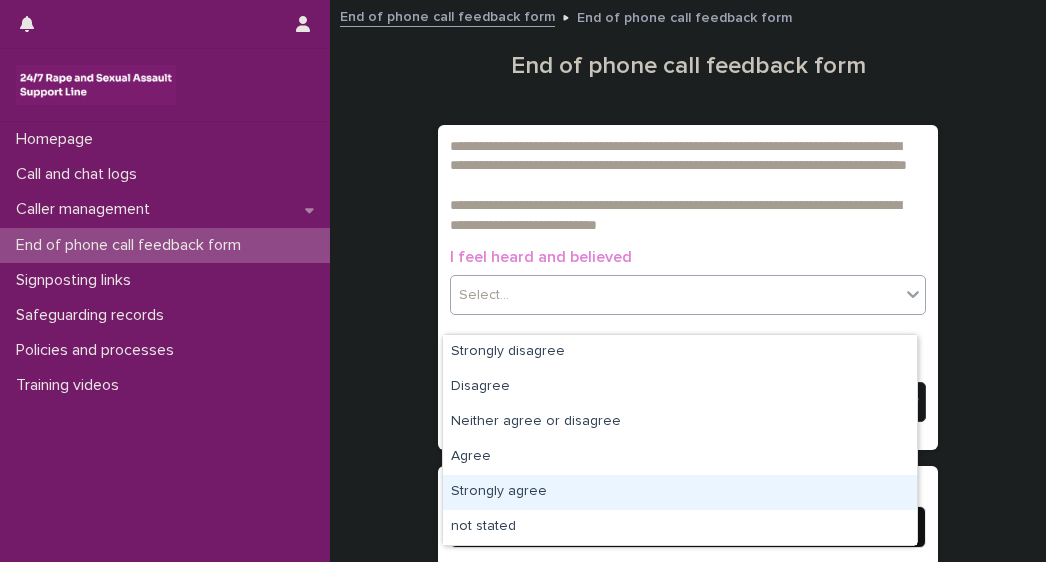 click on "Strongly agree" at bounding box center (680, 492) 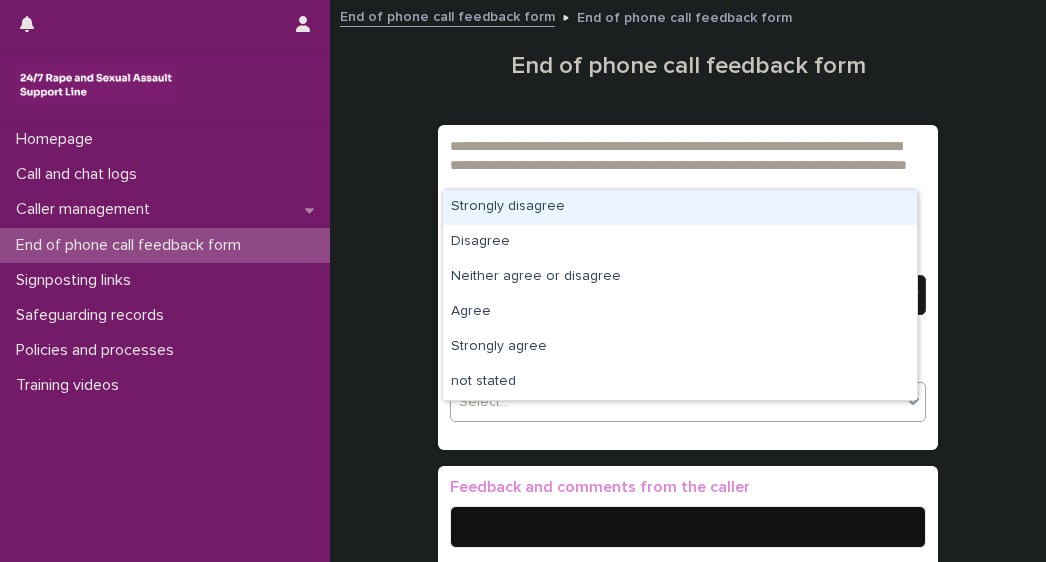 click on "Select..." at bounding box center [675, 402] 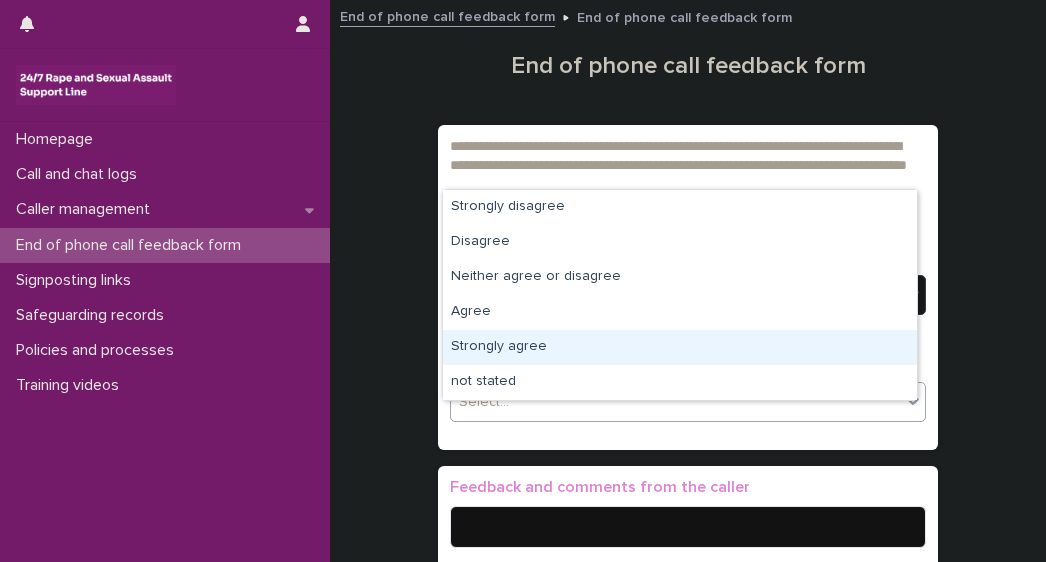 click on "Strongly agree" at bounding box center [680, 347] 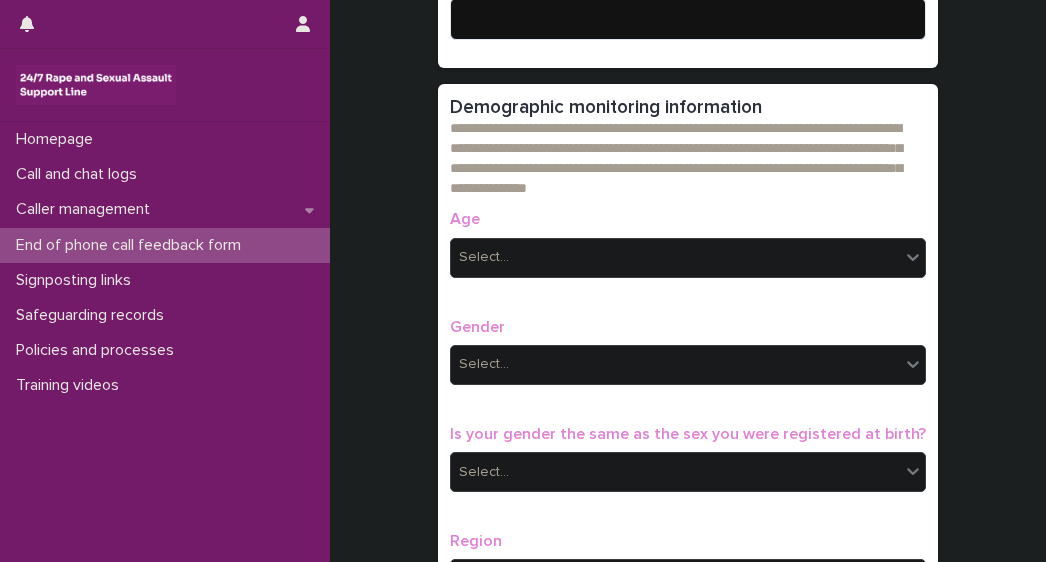 scroll, scrollTop: 534, scrollLeft: 0, axis: vertical 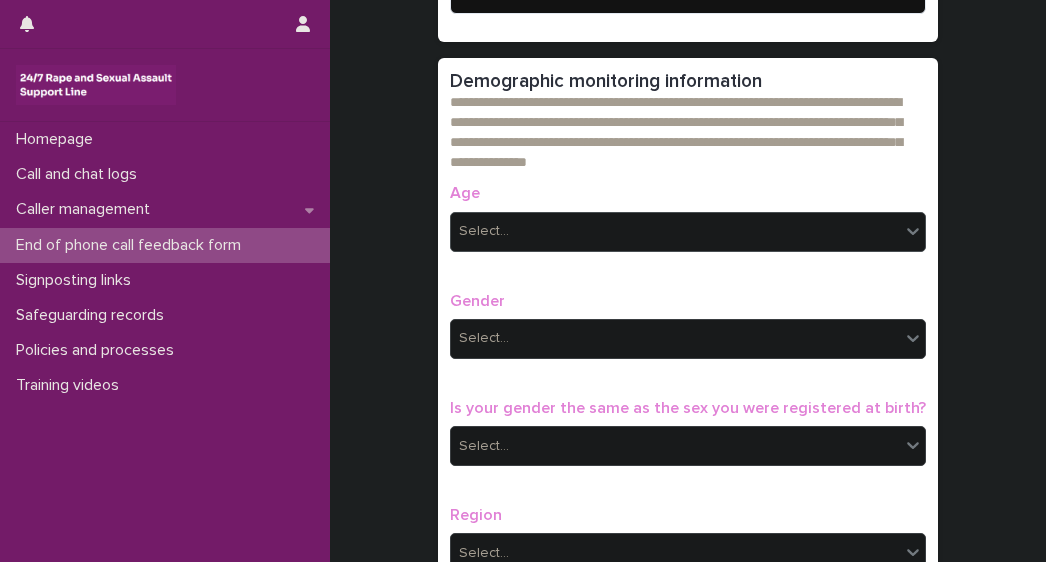 click on "Select..." at bounding box center [688, 232] 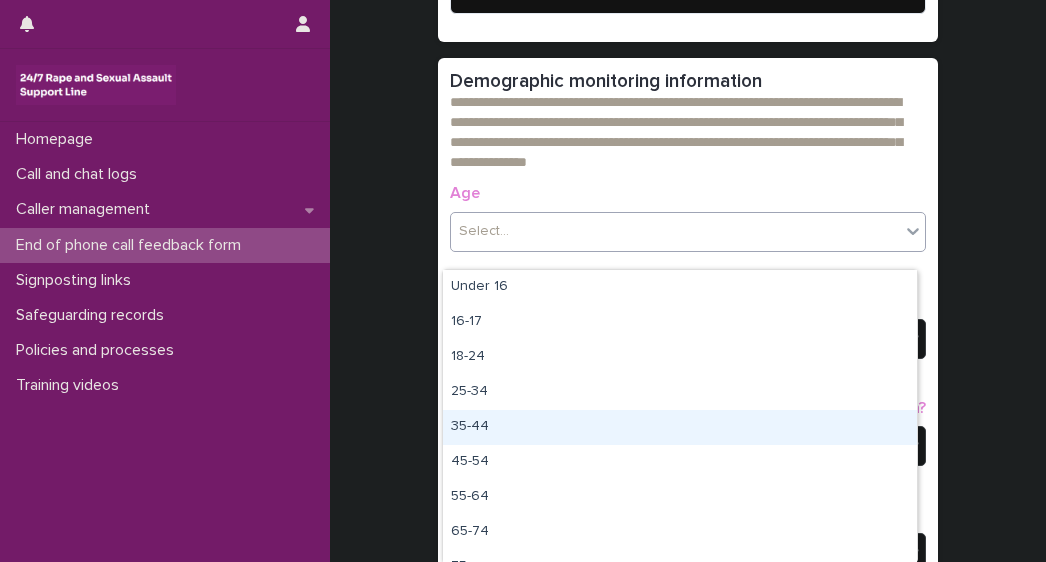 click on "35-44" at bounding box center [680, 427] 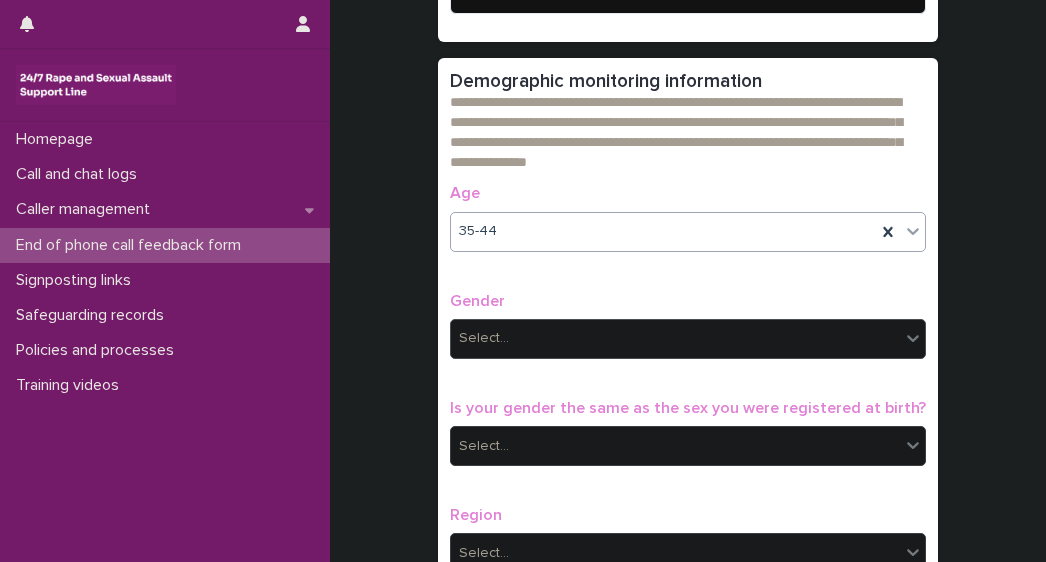 click on "Select..." at bounding box center (484, 338) 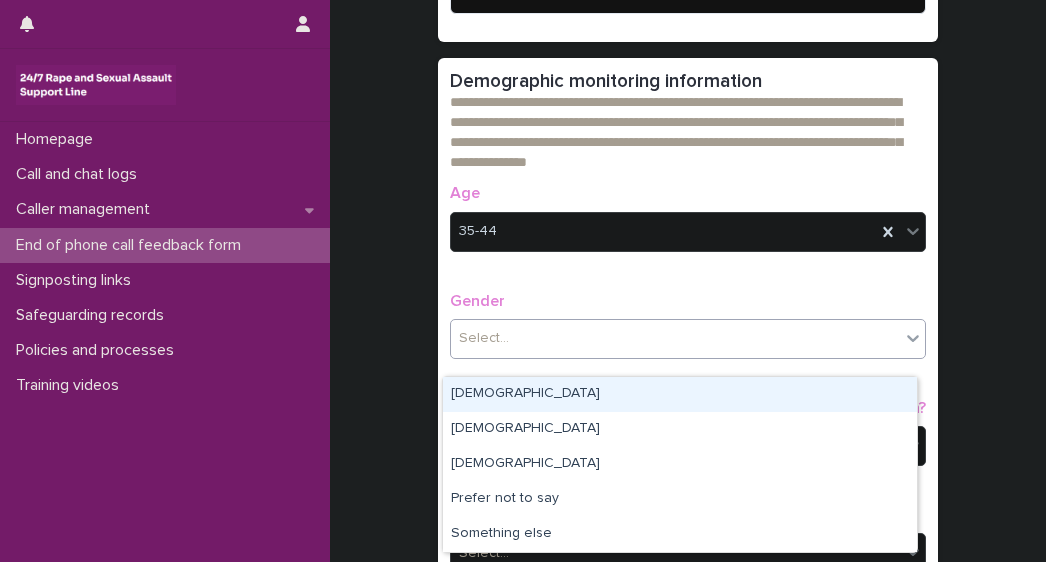 click on "[DEMOGRAPHIC_DATA]" at bounding box center [680, 394] 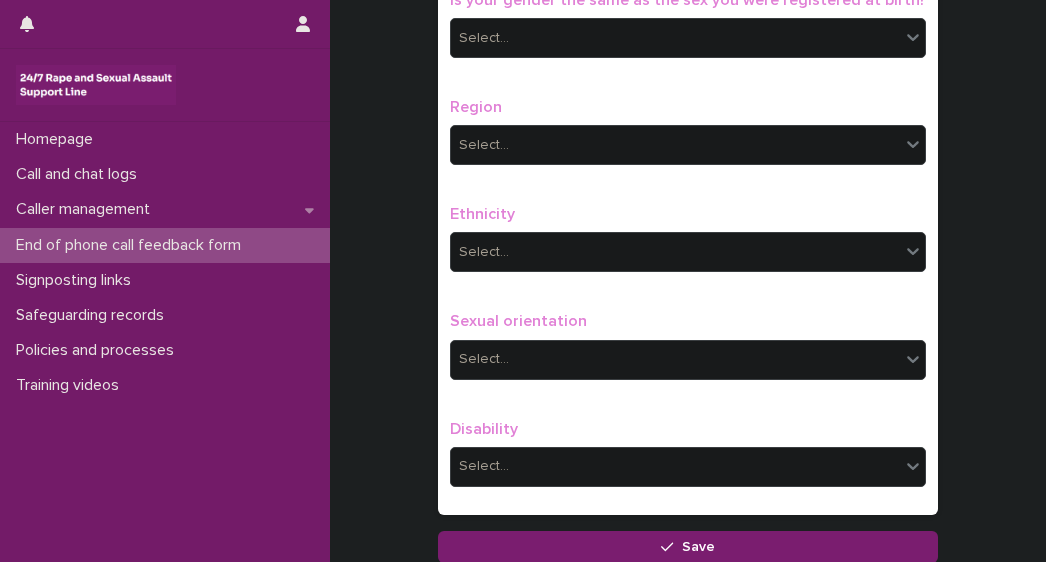 scroll, scrollTop: 959, scrollLeft: 0, axis: vertical 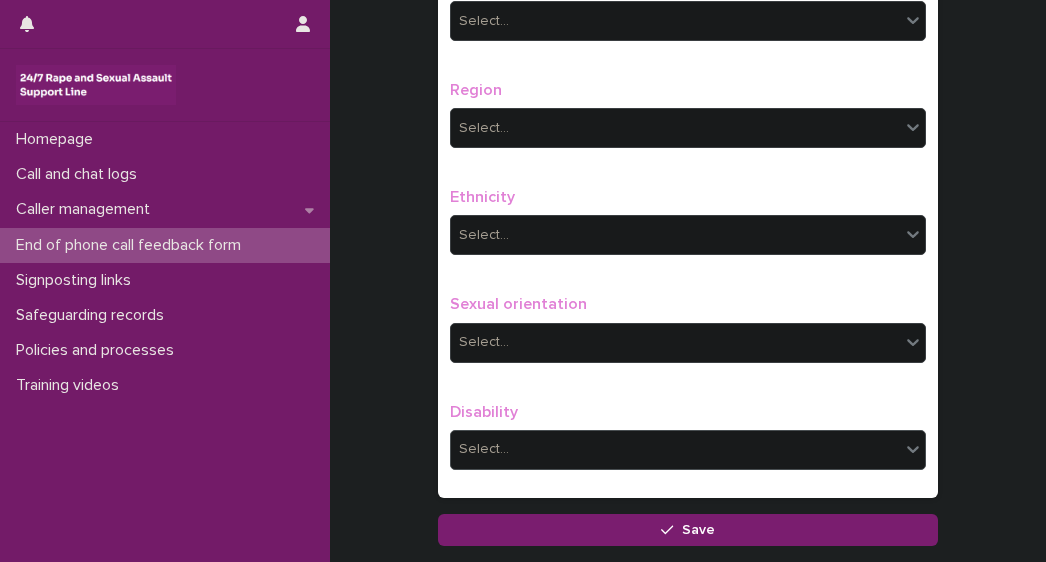 click on "Select..." at bounding box center [484, 449] 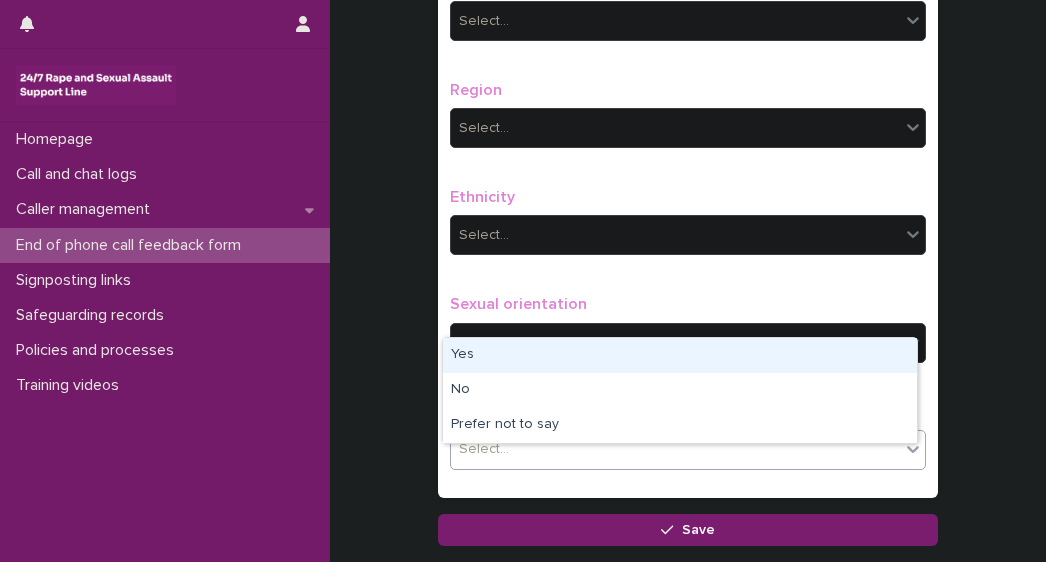 click on "Yes" at bounding box center [680, 355] 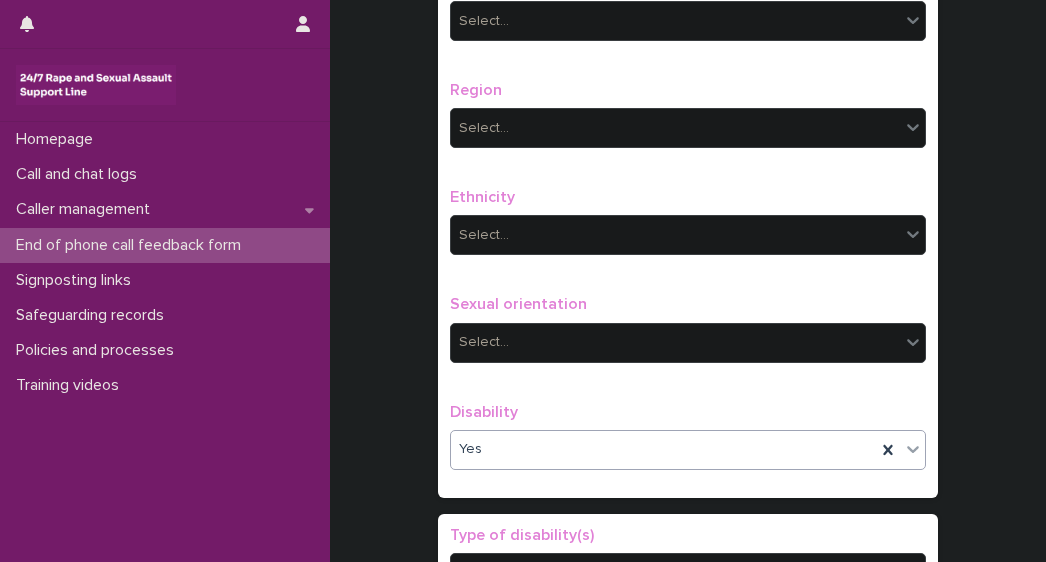 scroll, scrollTop: 1236, scrollLeft: 0, axis: vertical 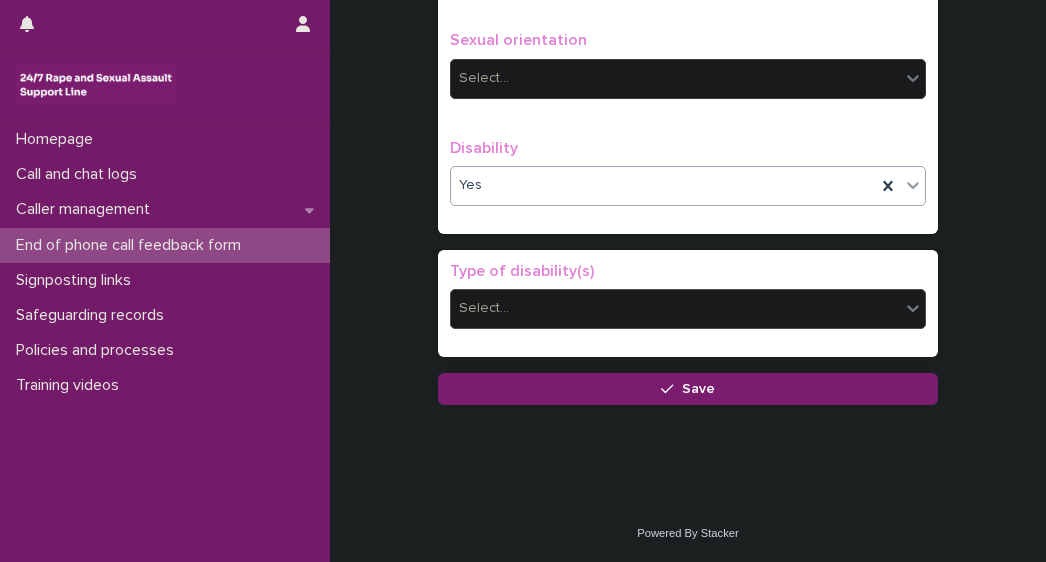 click on "Select..." at bounding box center (484, 308) 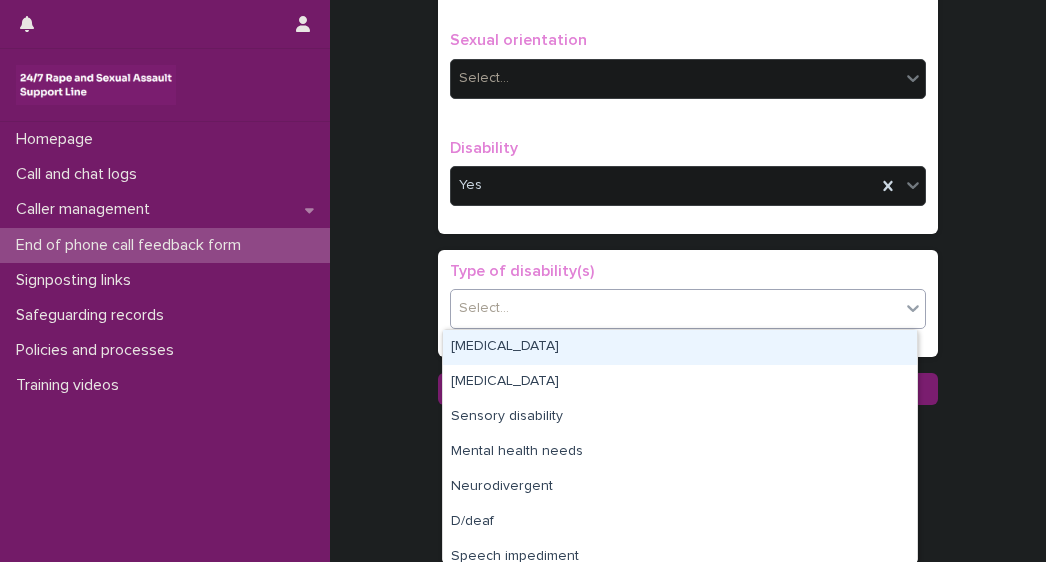click on "[MEDICAL_DATA]" at bounding box center (680, 347) 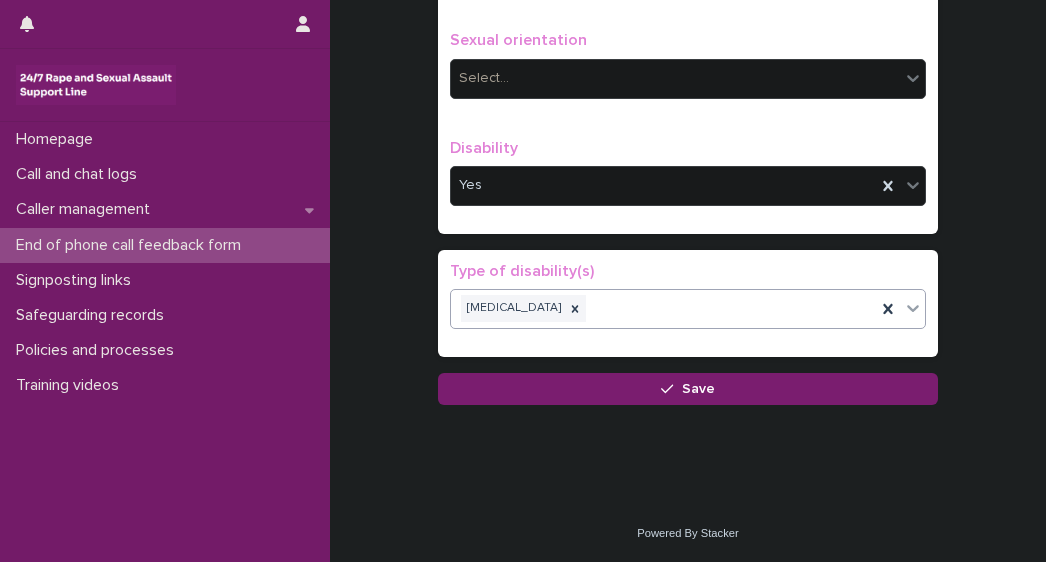 click on "[MEDICAL_DATA]" at bounding box center [663, 308] 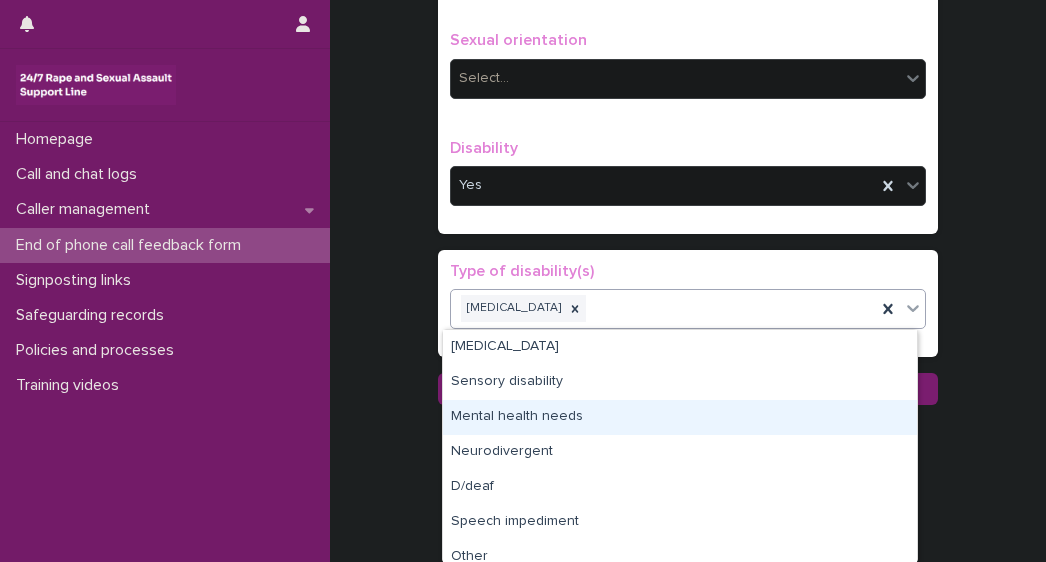 click on "Mental health needs" at bounding box center (680, 417) 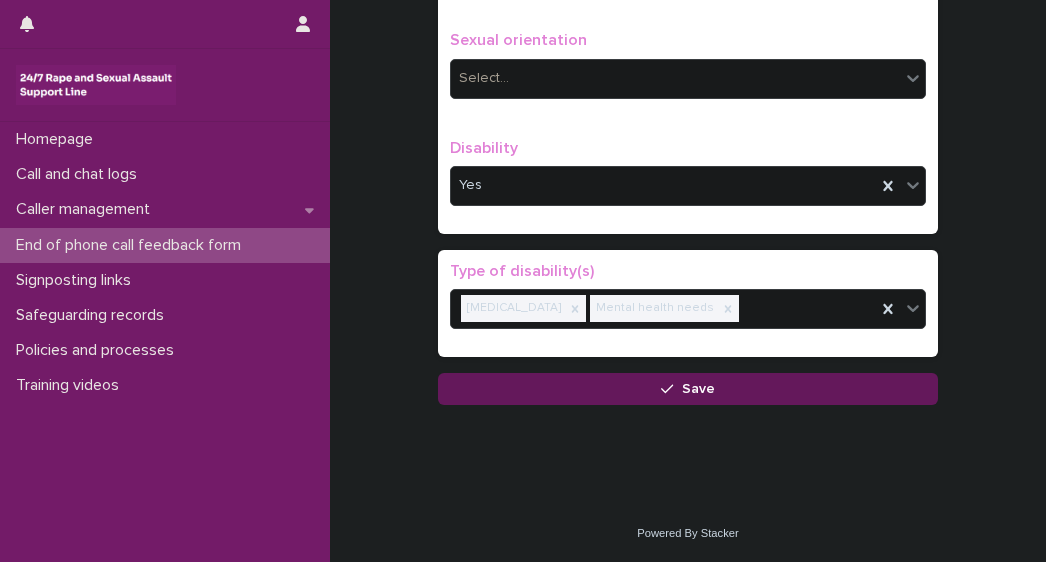 click on "Save" at bounding box center (688, 389) 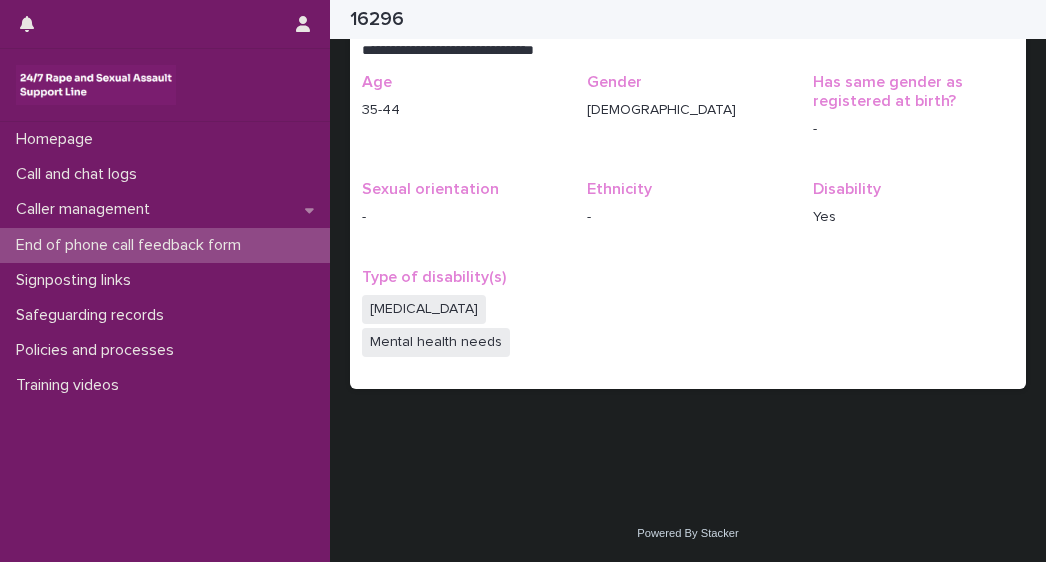 scroll, scrollTop: 424, scrollLeft: 0, axis: vertical 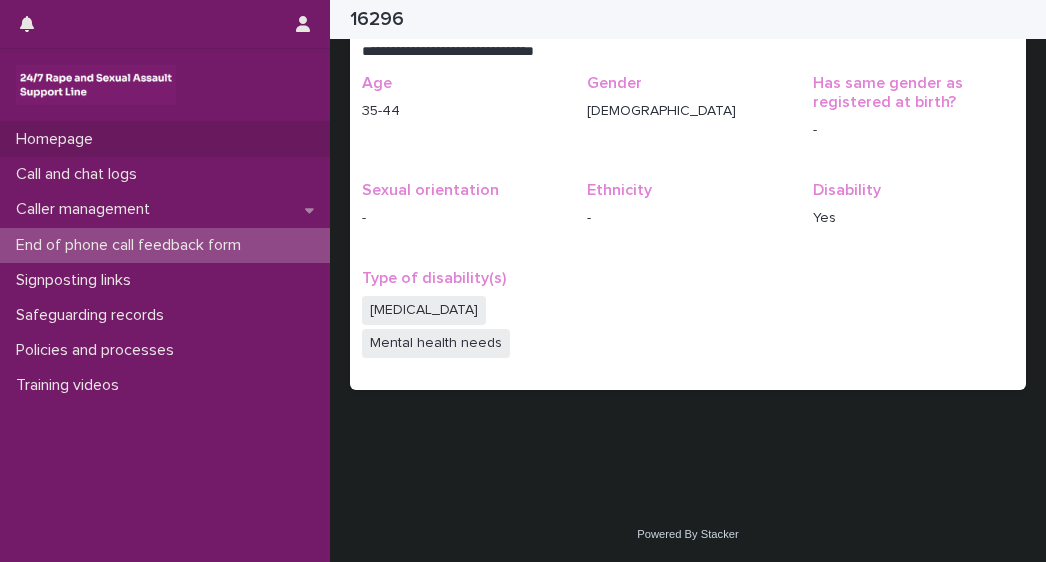 click on "Homepage" at bounding box center [58, 139] 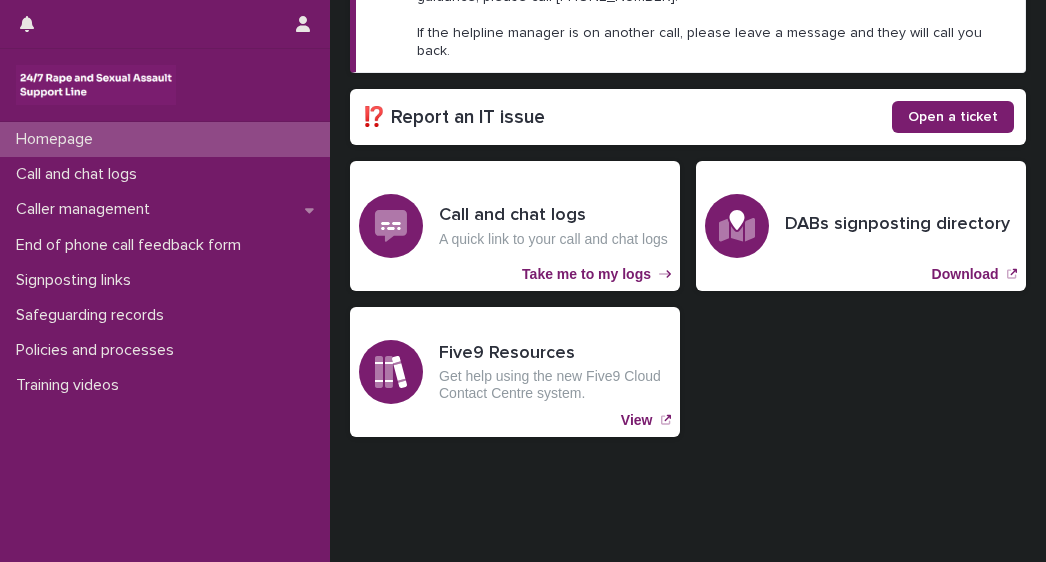 scroll, scrollTop: 390, scrollLeft: 0, axis: vertical 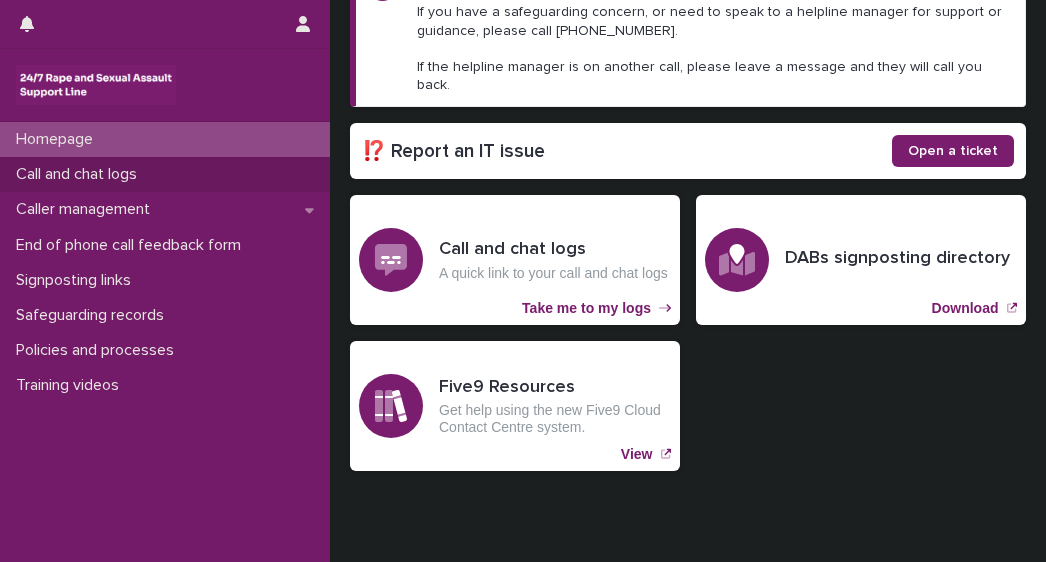 click on "Call and chat logs" at bounding box center (80, 174) 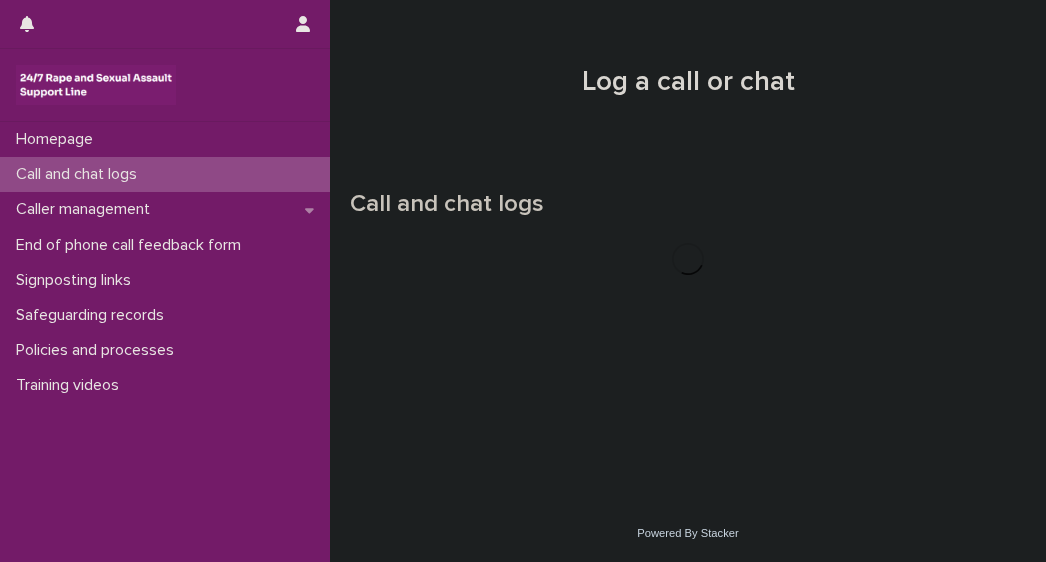 scroll, scrollTop: 0, scrollLeft: 0, axis: both 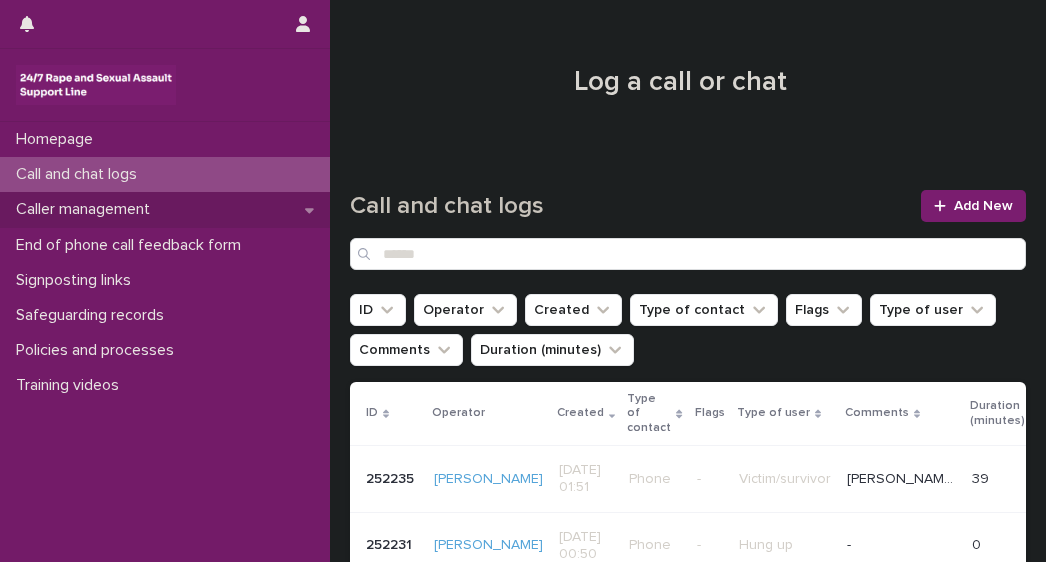 click on "Caller management" at bounding box center (87, 209) 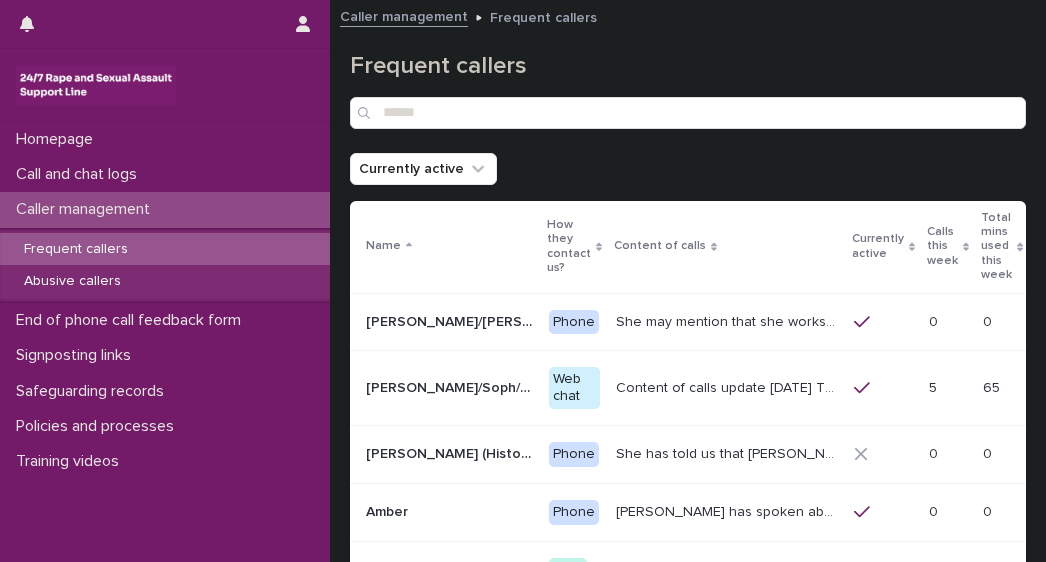 click on "Frequent callers" at bounding box center (76, 249) 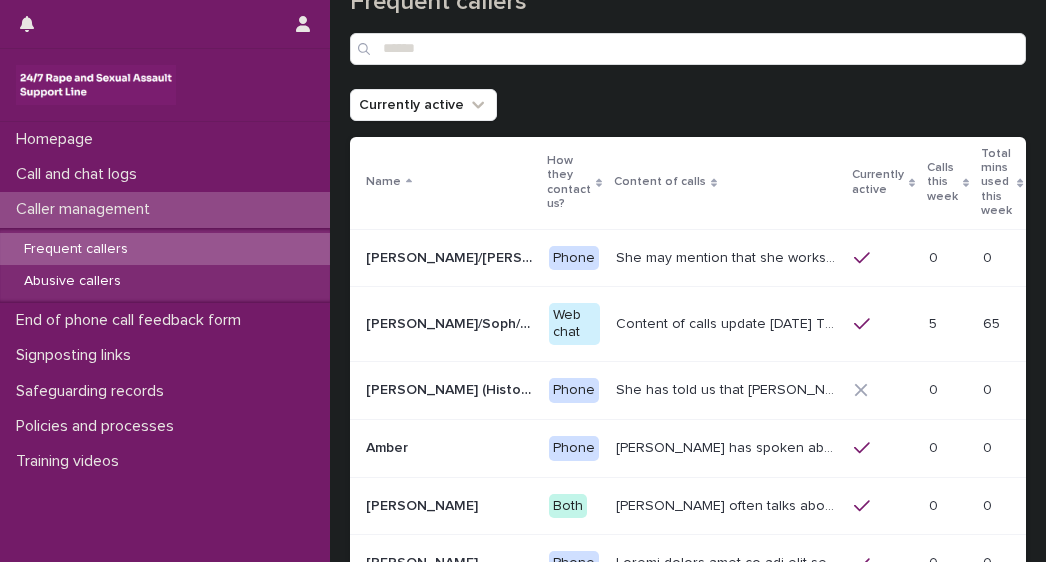 scroll, scrollTop: 54, scrollLeft: 0, axis: vertical 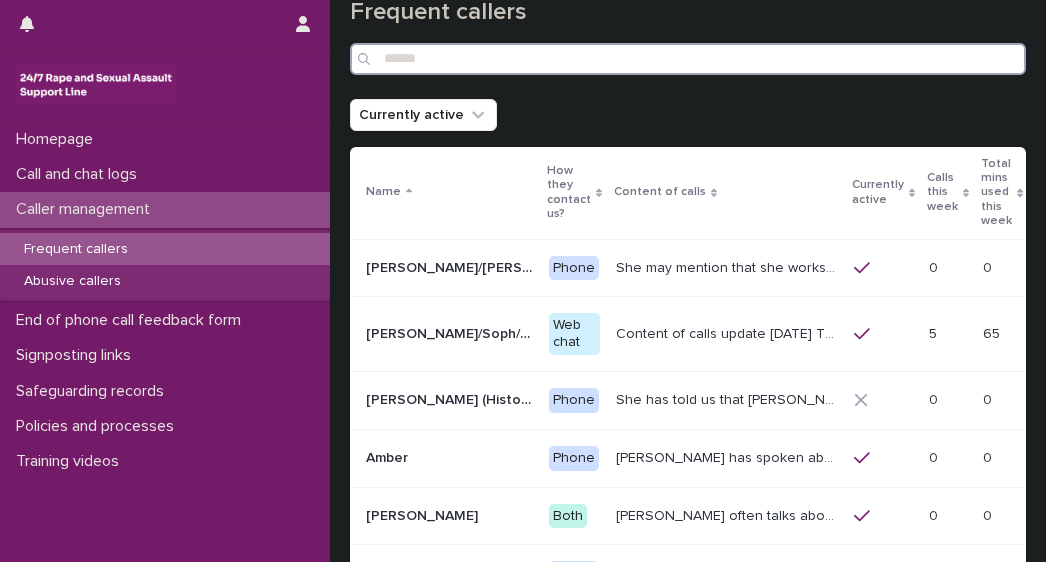 click at bounding box center [688, 59] 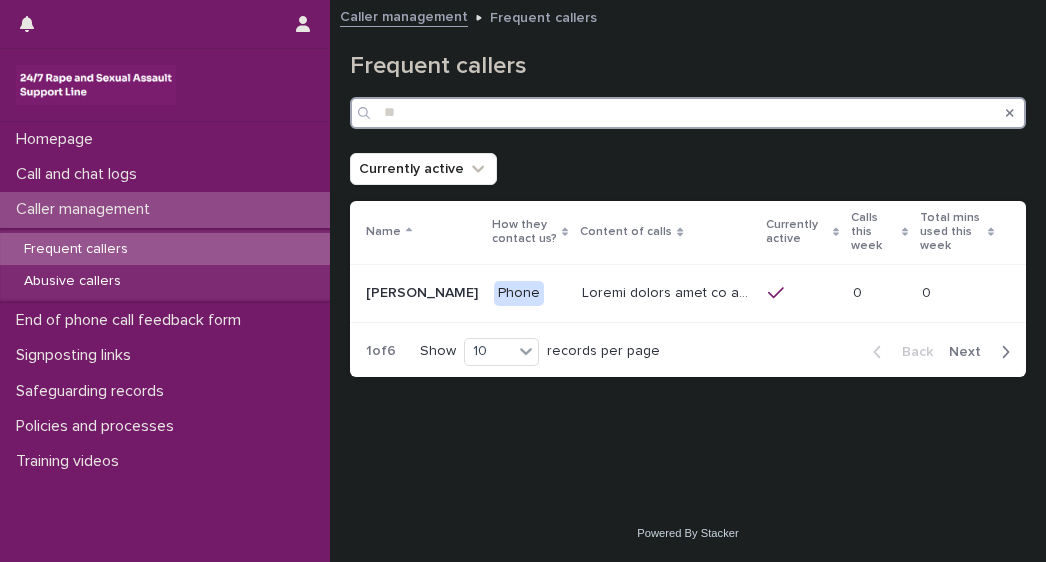 scroll, scrollTop: 0, scrollLeft: 0, axis: both 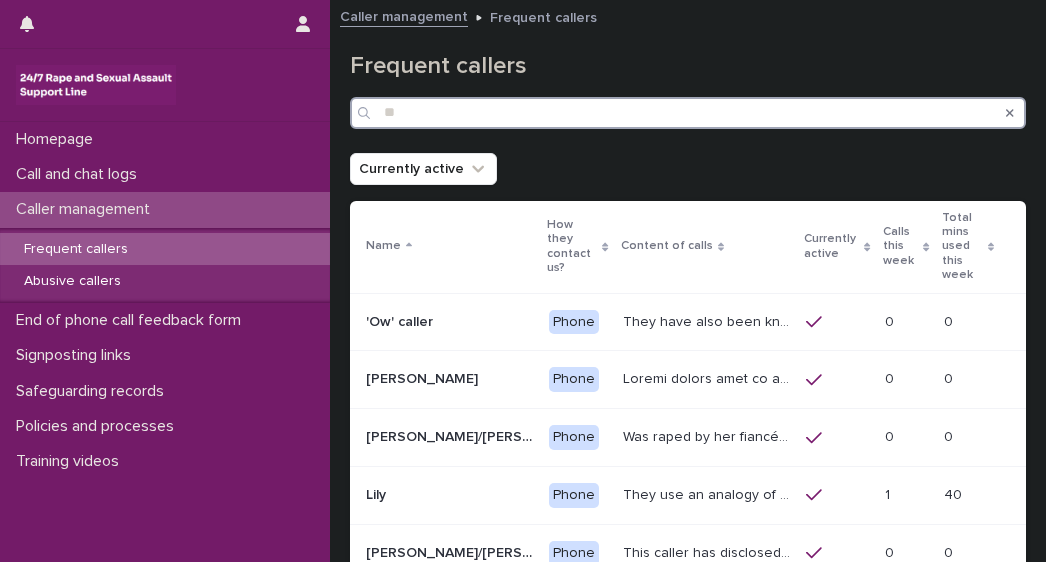 type on "*" 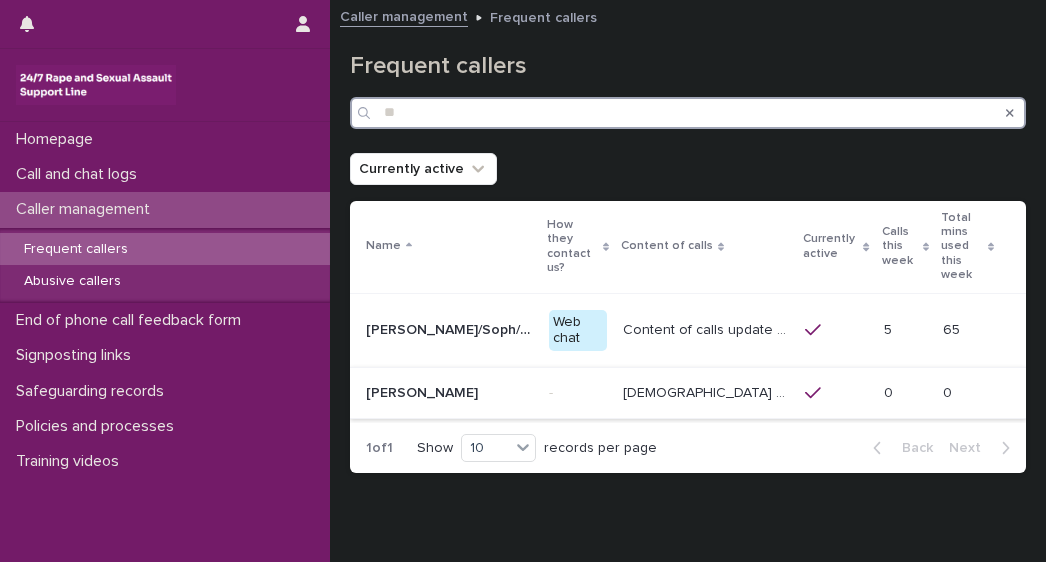 type on "**" 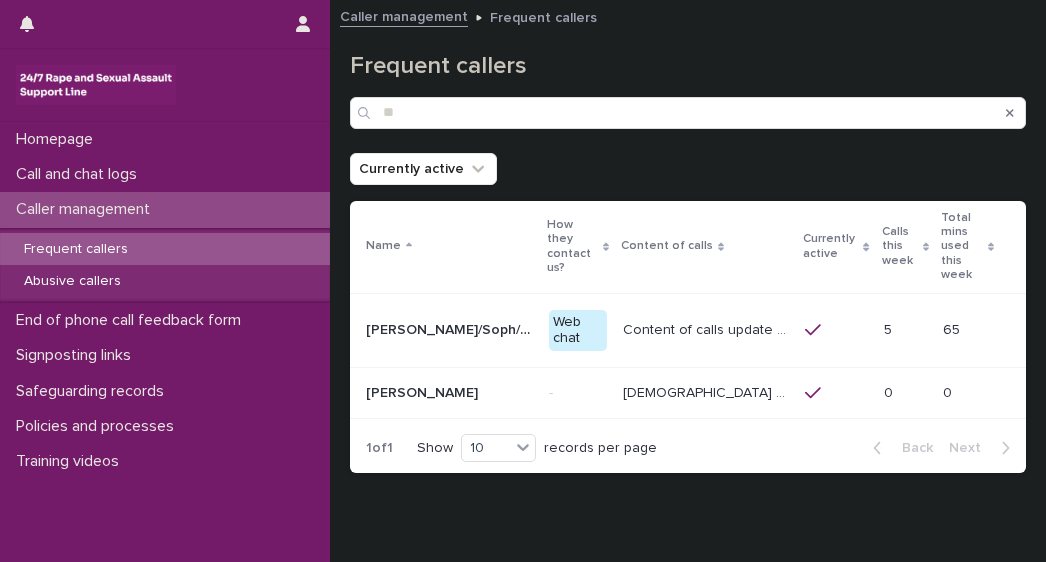 click at bounding box center (449, 393) 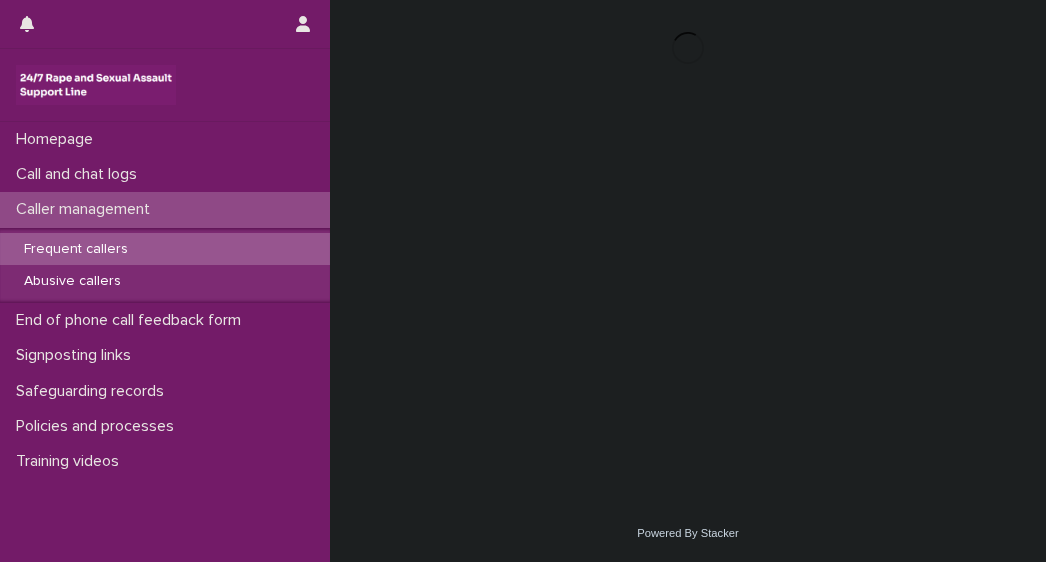 scroll, scrollTop: 0, scrollLeft: 0, axis: both 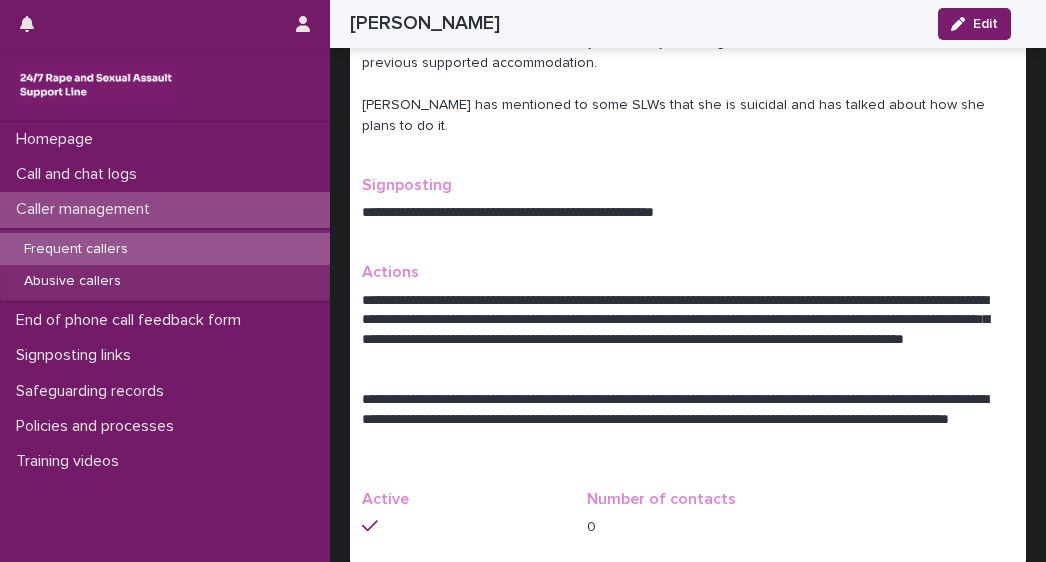 click at bounding box center [165, 85] 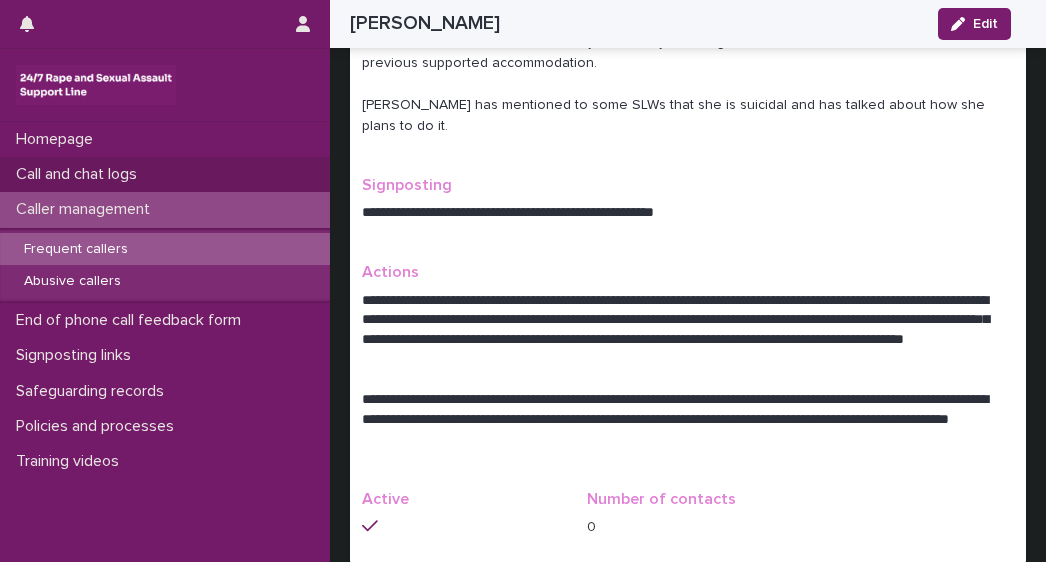 click on "Call and chat logs" at bounding box center (80, 174) 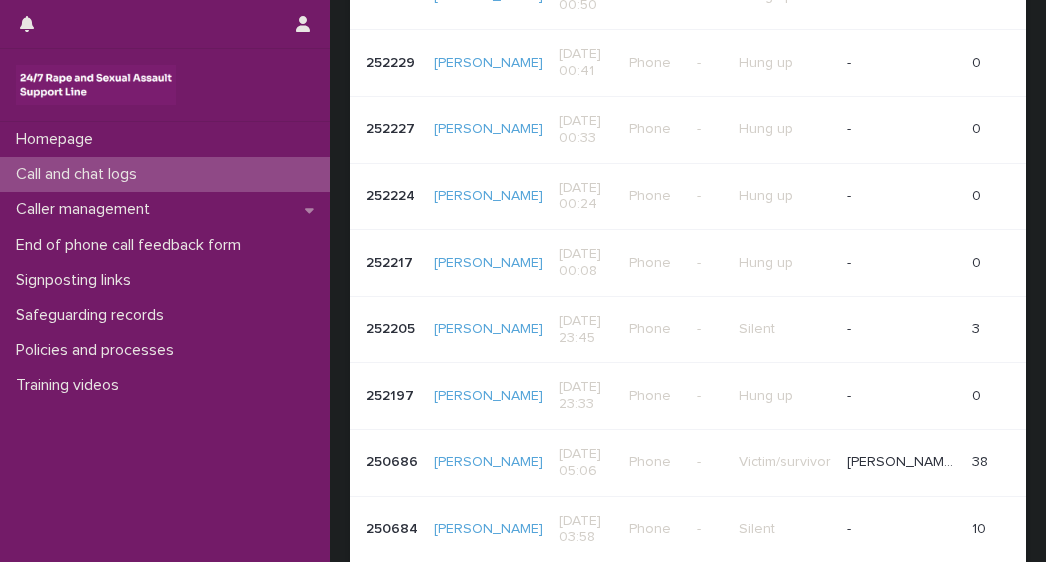 scroll, scrollTop: 0, scrollLeft: 0, axis: both 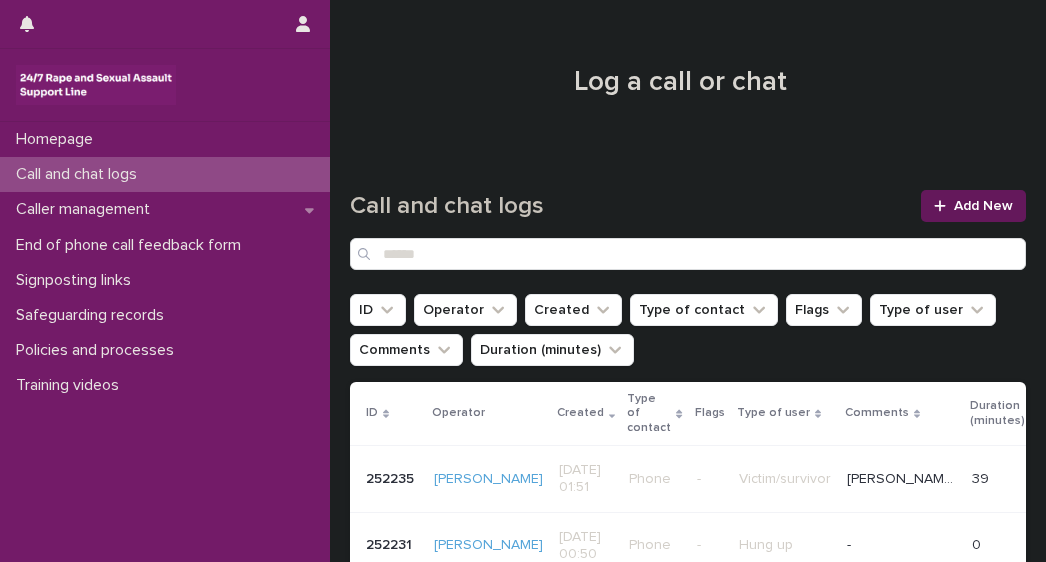click on "Add New" at bounding box center [983, 206] 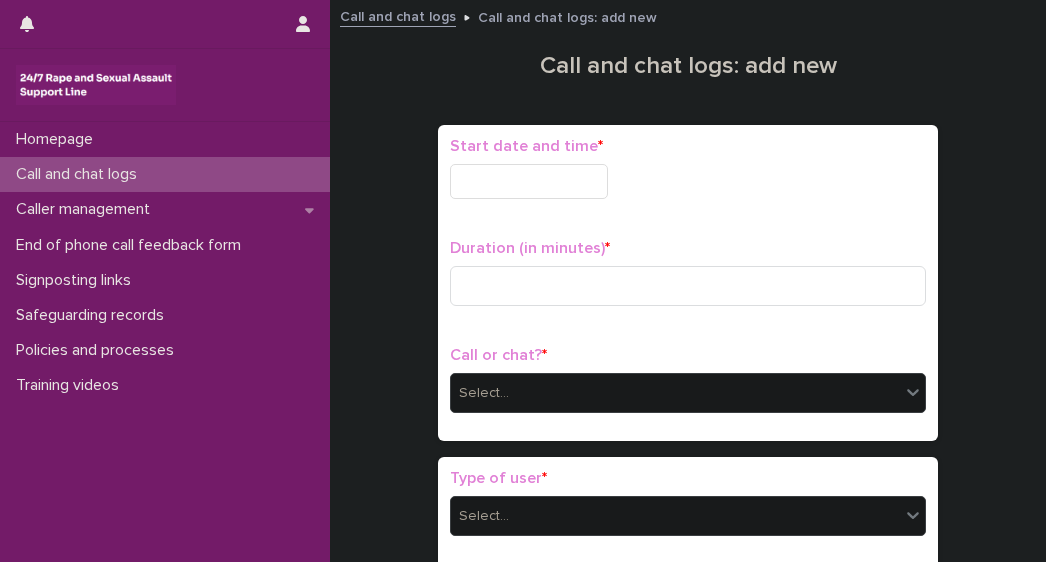 click at bounding box center [529, 181] 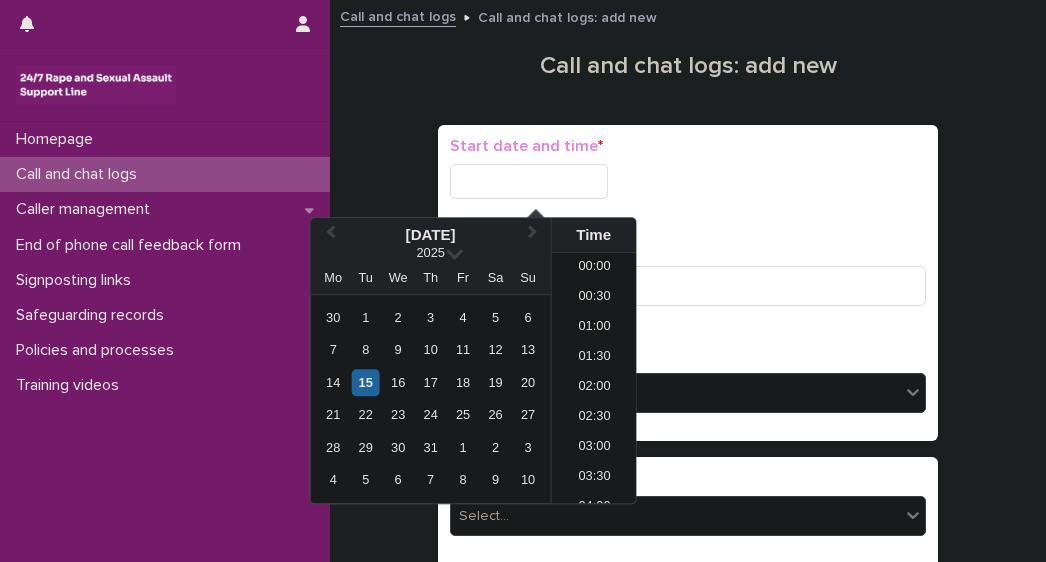 scroll, scrollTop: 10, scrollLeft: 0, axis: vertical 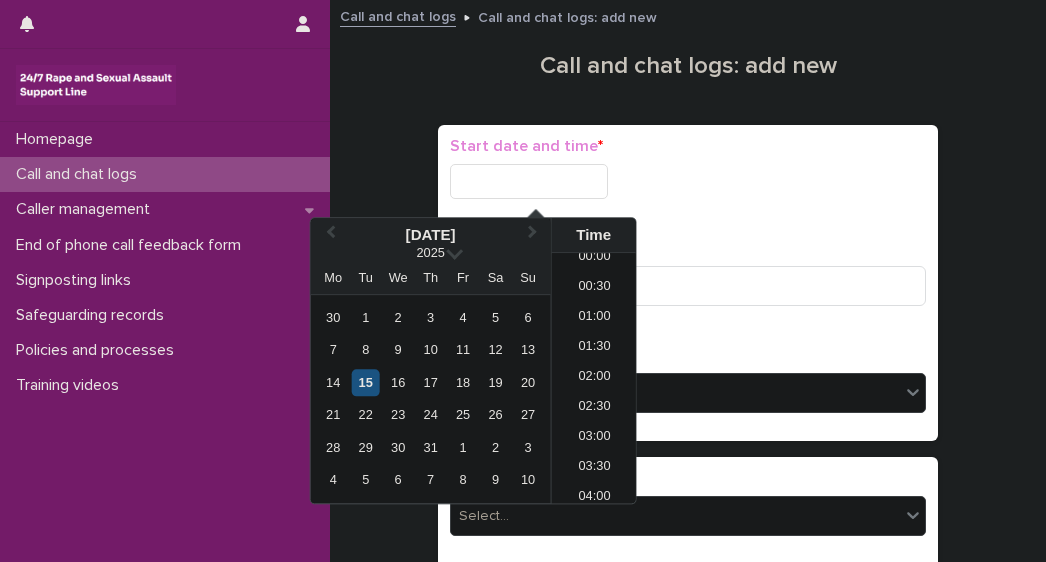 click on "15" at bounding box center [365, 382] 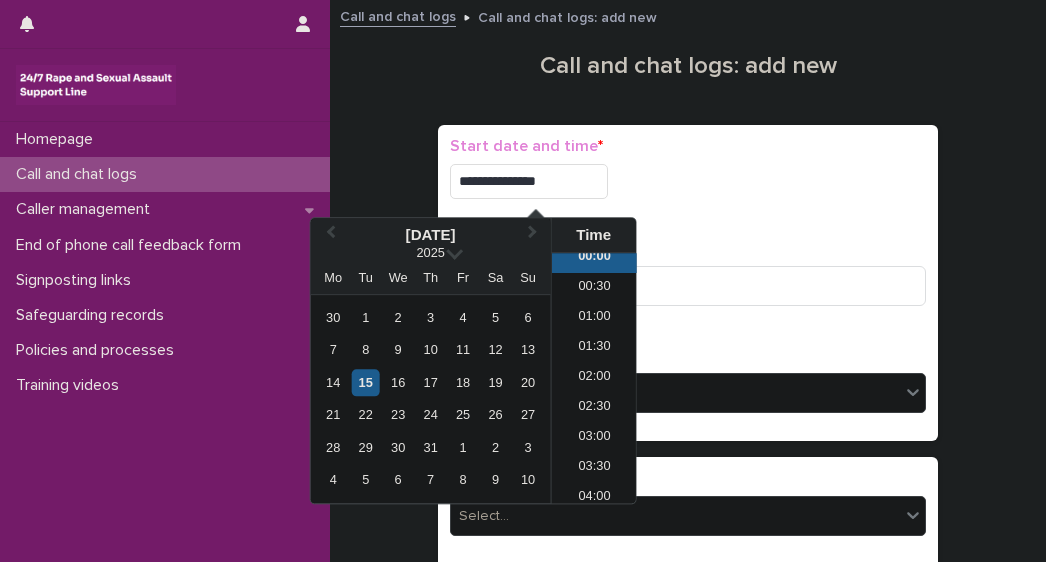 click on "Start date and time *" at bounding box center (526, 146) 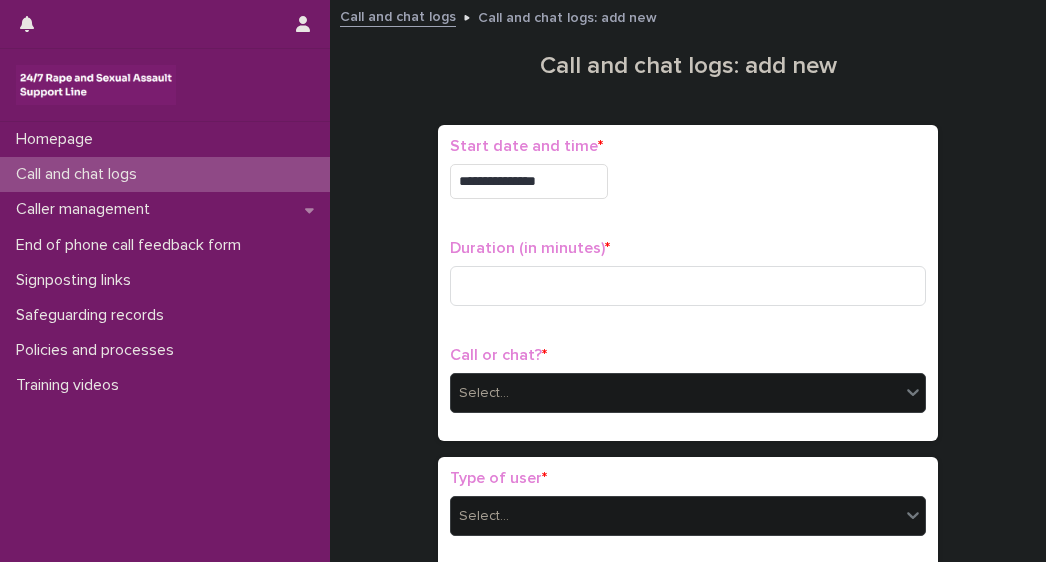 click on "**********" at bounding box center [529, 181] 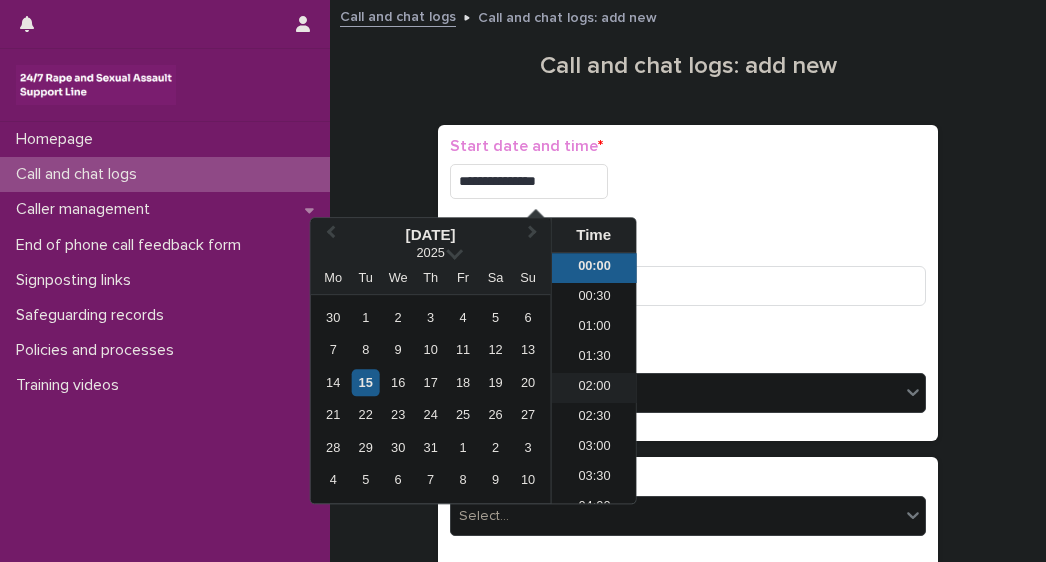 click on "02:00" at bounding box center [594, 388] 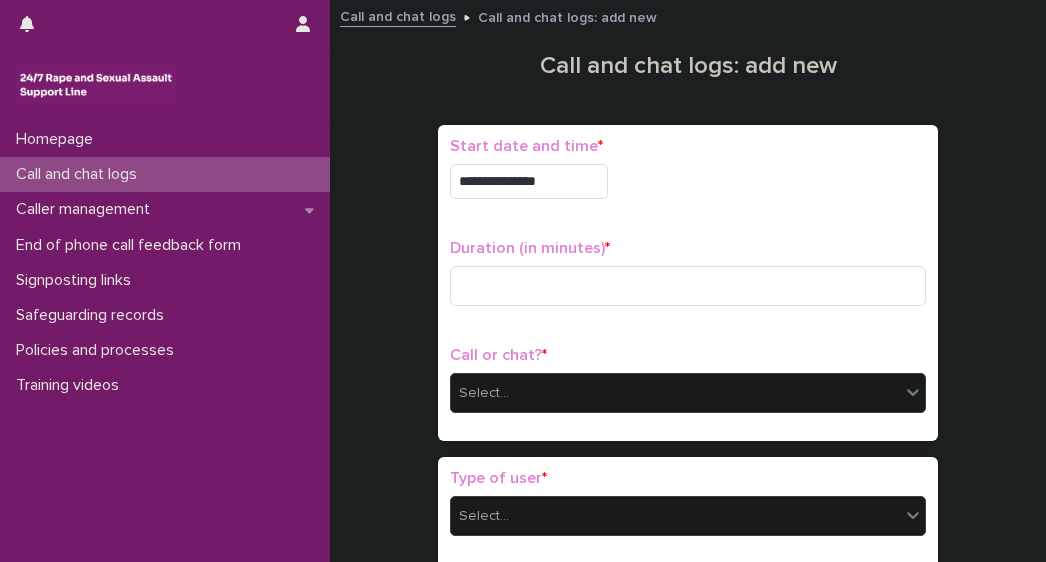 type on "**********" 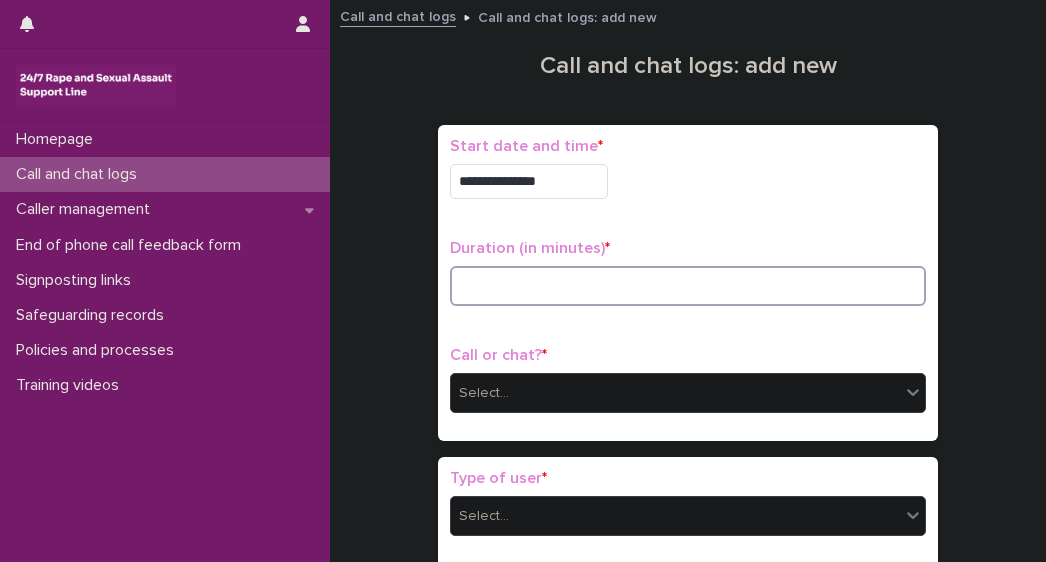 click at bounding box center [688, 286] 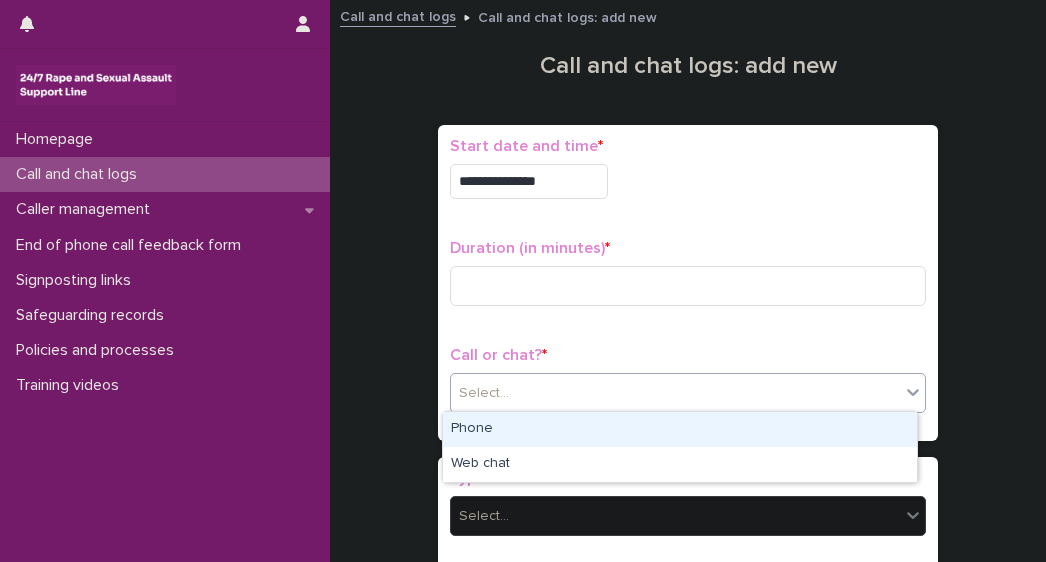 click at bounding box center (512, 393) 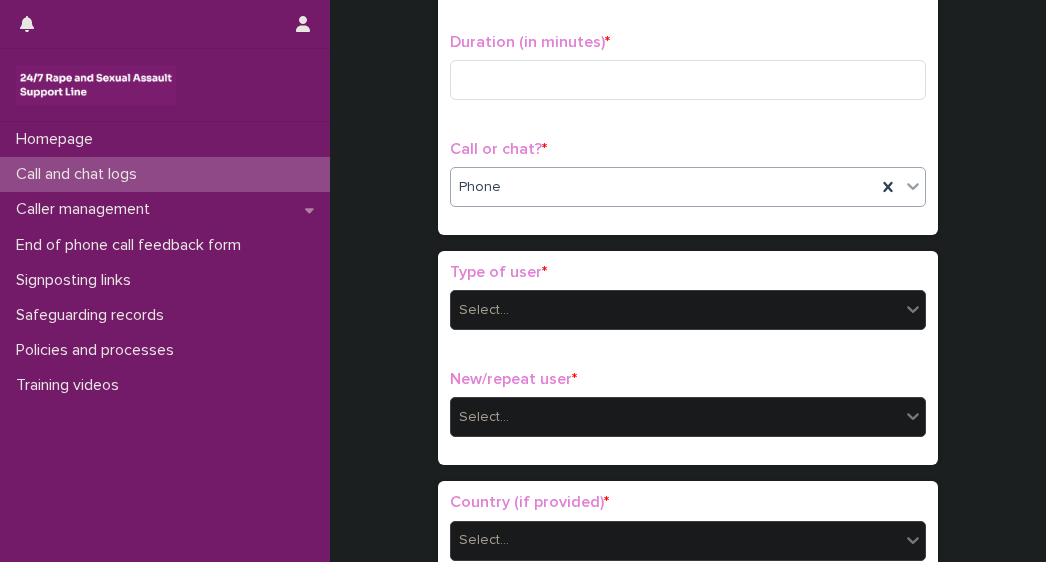 scroll, scrollTop: 266, scrollLeft: 0, axis: vertical 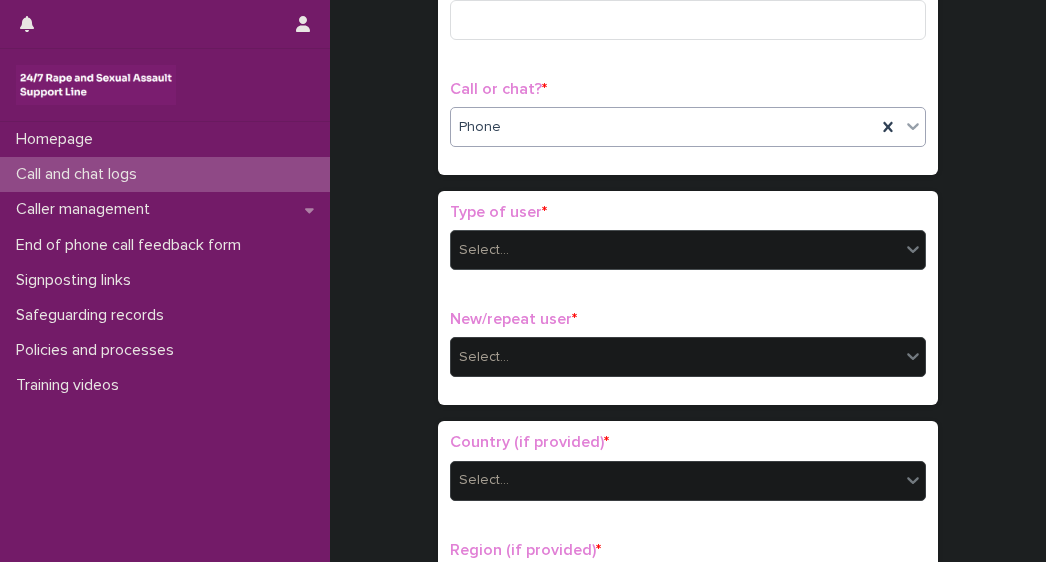 click on "Select..." at bounding box center (688, 250) 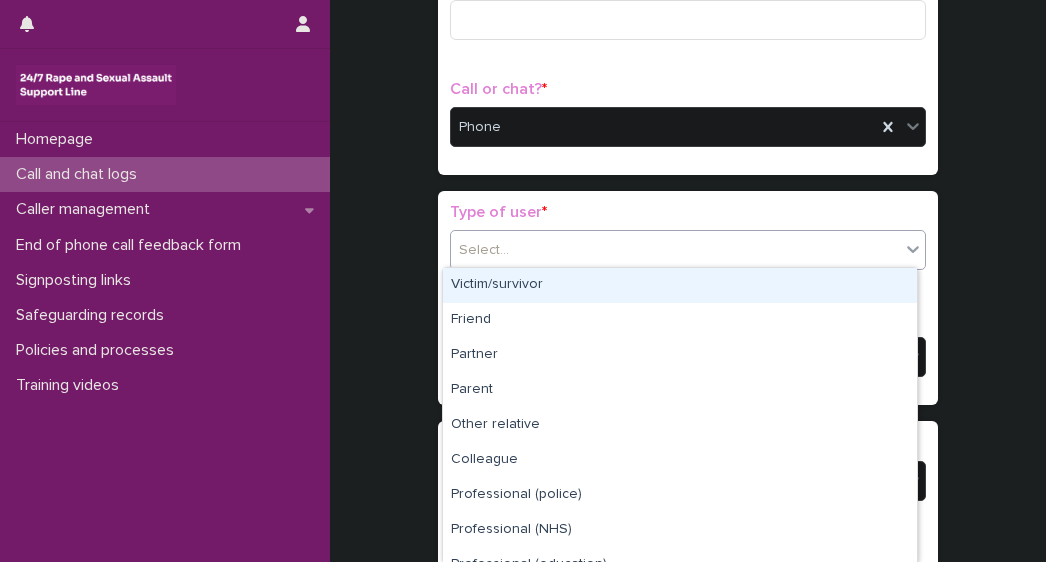 click on "Victim/survivor" at bounding box center [680, 285] 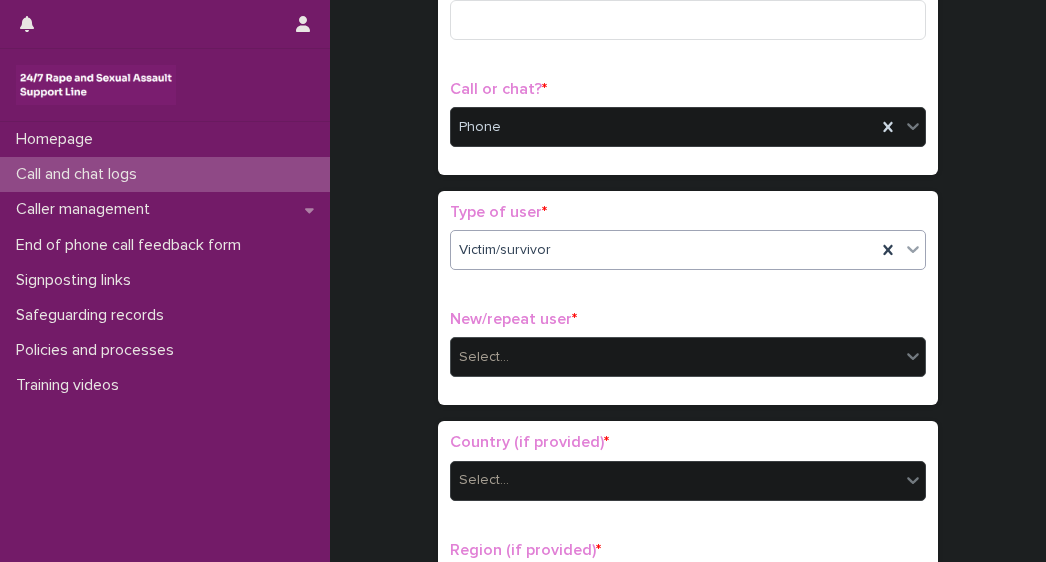 click on "Select..." at bounding box center [675, 357] 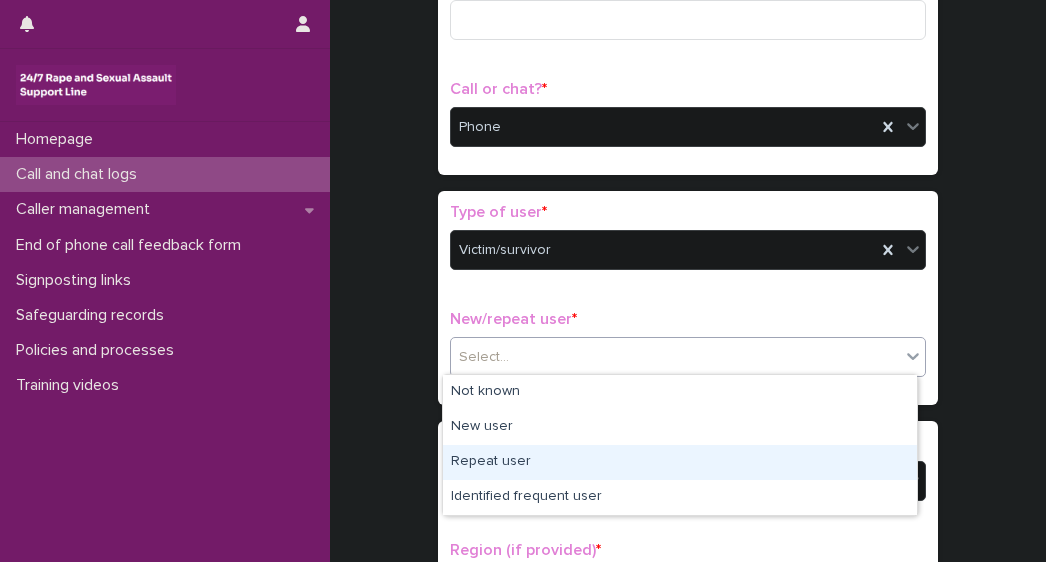 click on "Repeat user" at bounding box center [680, 462] 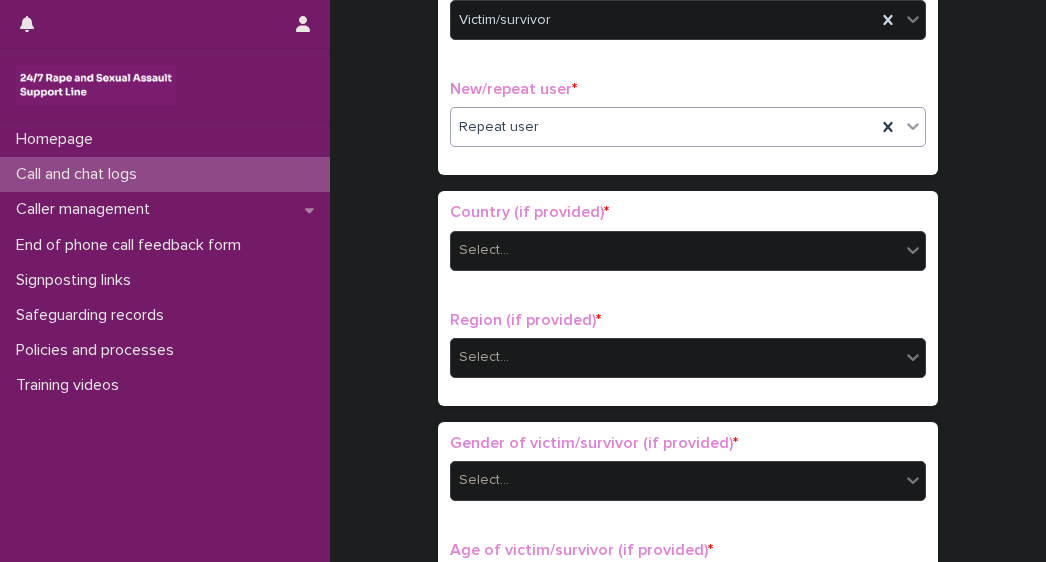 scroll, scrollTop: 518, scrollLeft: 0, axis: vertical 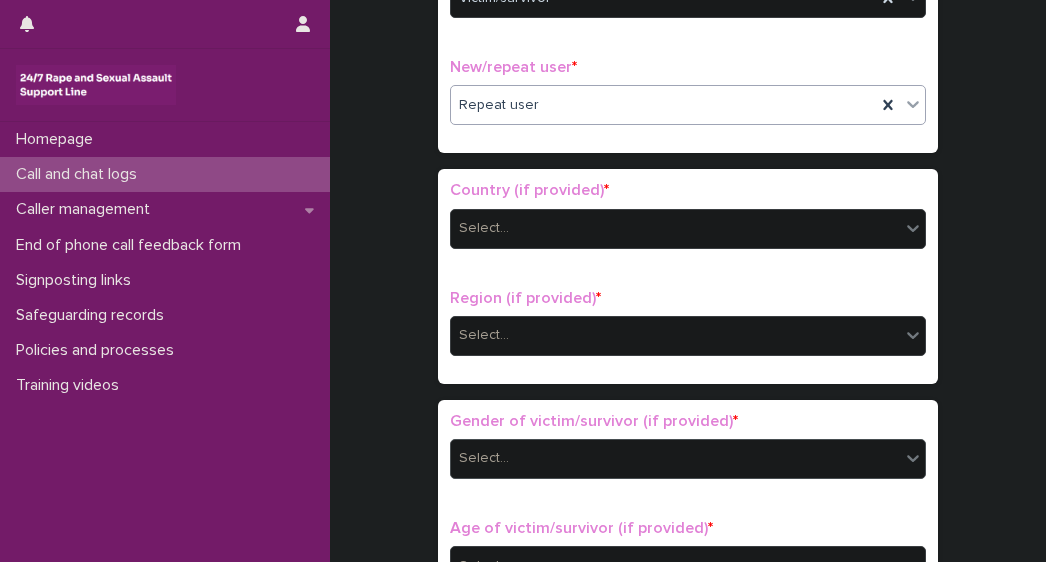 click on "Select..." at bounding box center [675, 458] 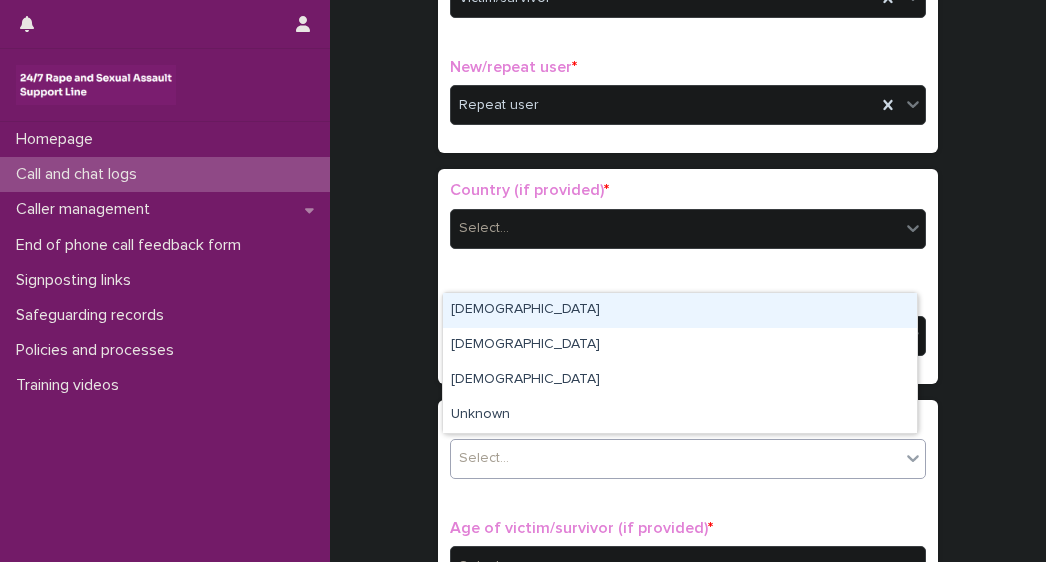 click on "[DEMOGRAPHIC_DATA]" at bounding box center [680, 310] 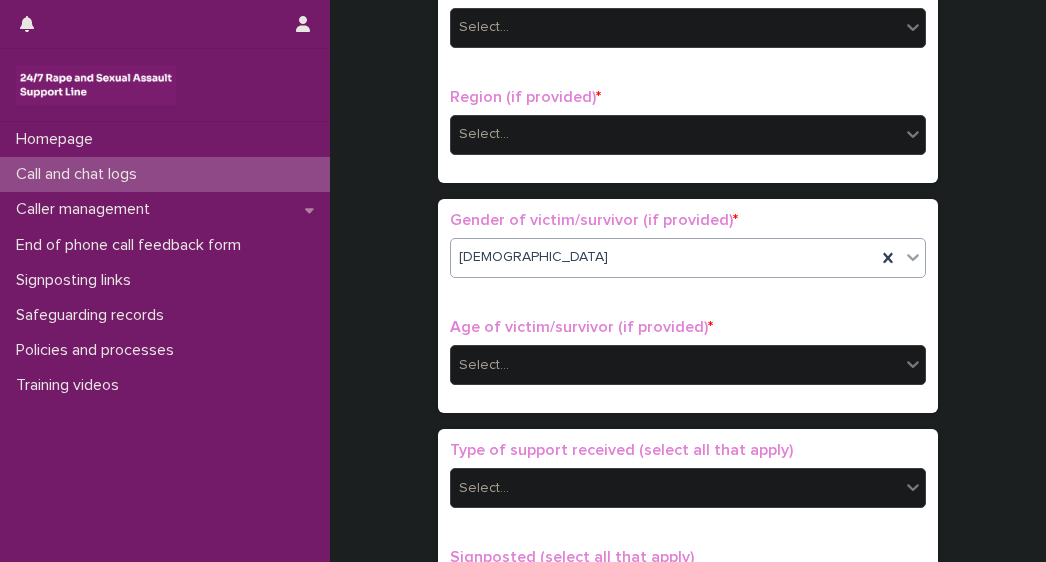 scroll, scrollTop: 722, scrollLeft: 0, axis: vertical 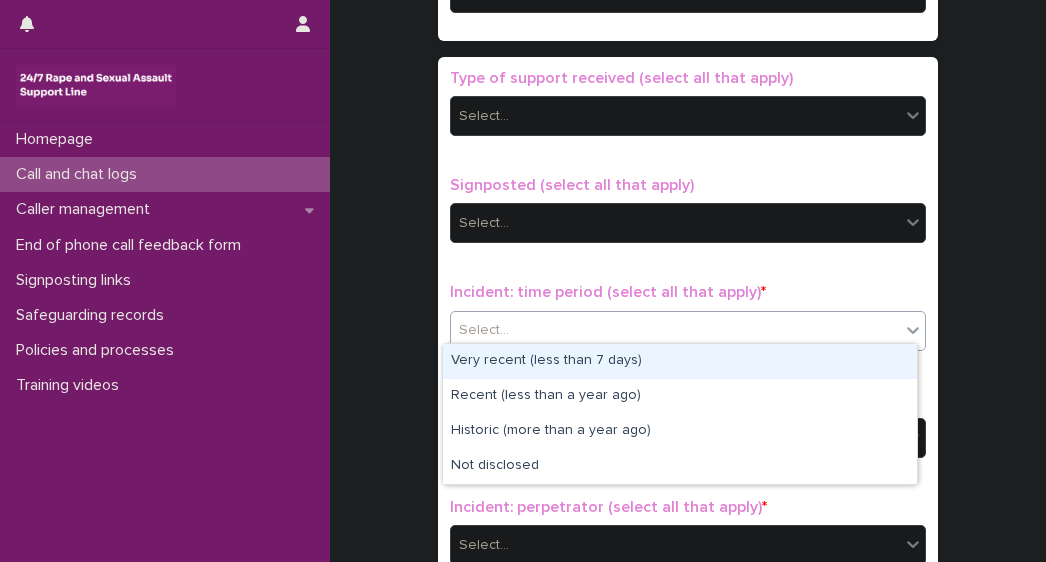 click on "Select..." at bounding box center (484, 330) 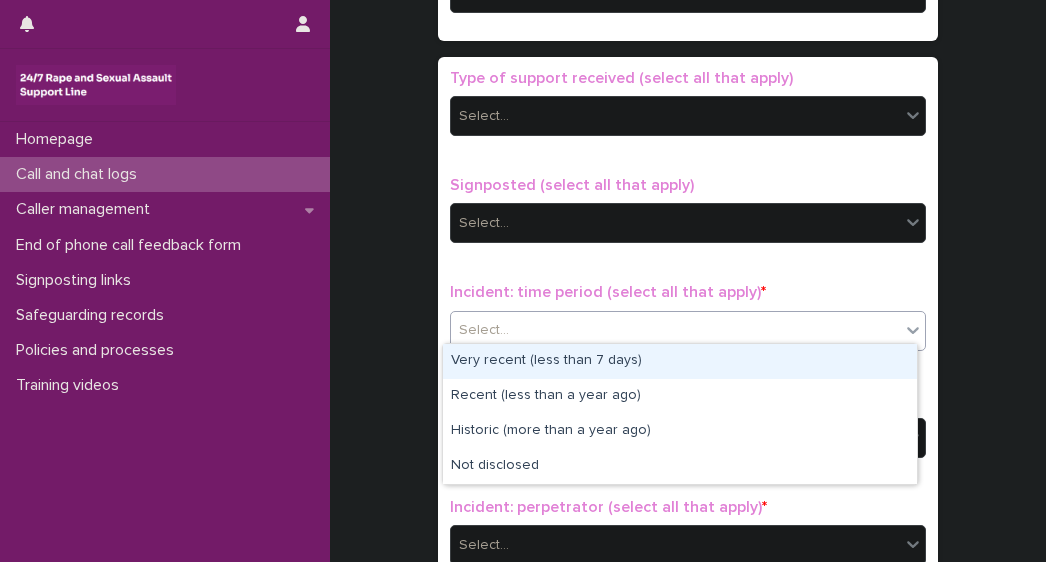click on "**********" at bounding box center (688, -57) 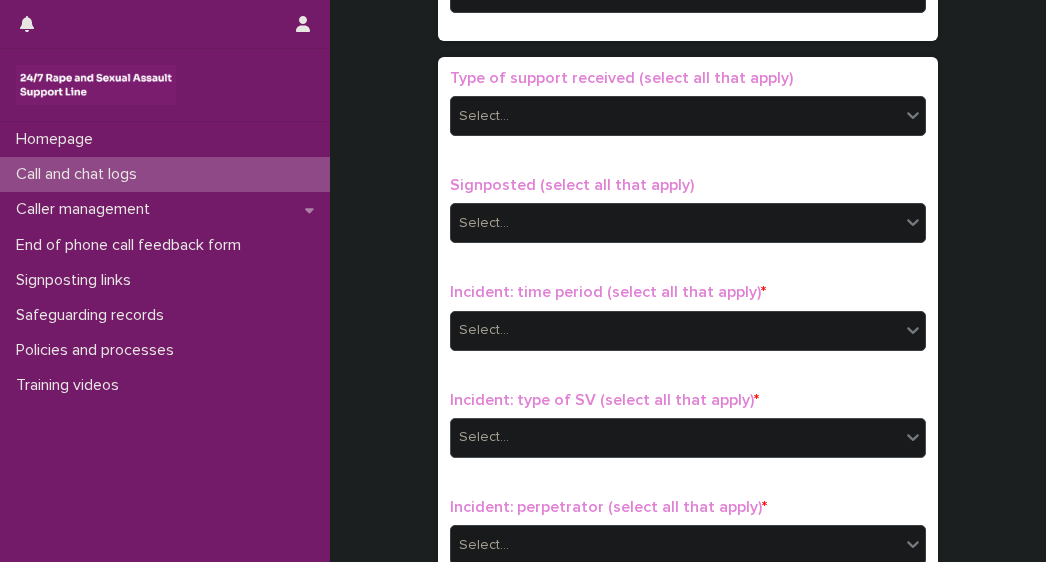 click on "Select..." at bounding box center [675, 437] 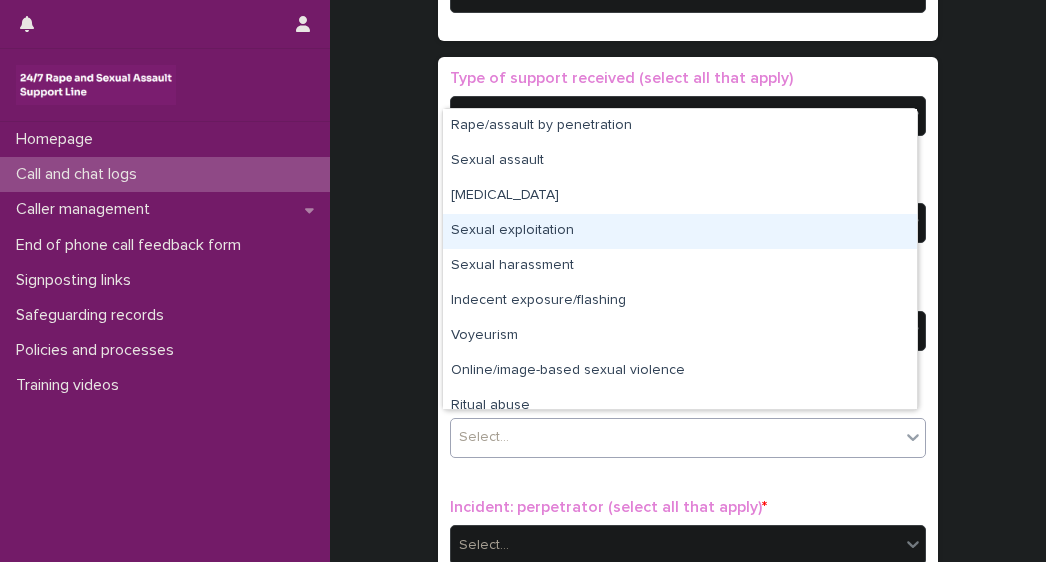 click on "Sexual exploitation" at bounding box center (680, 231) 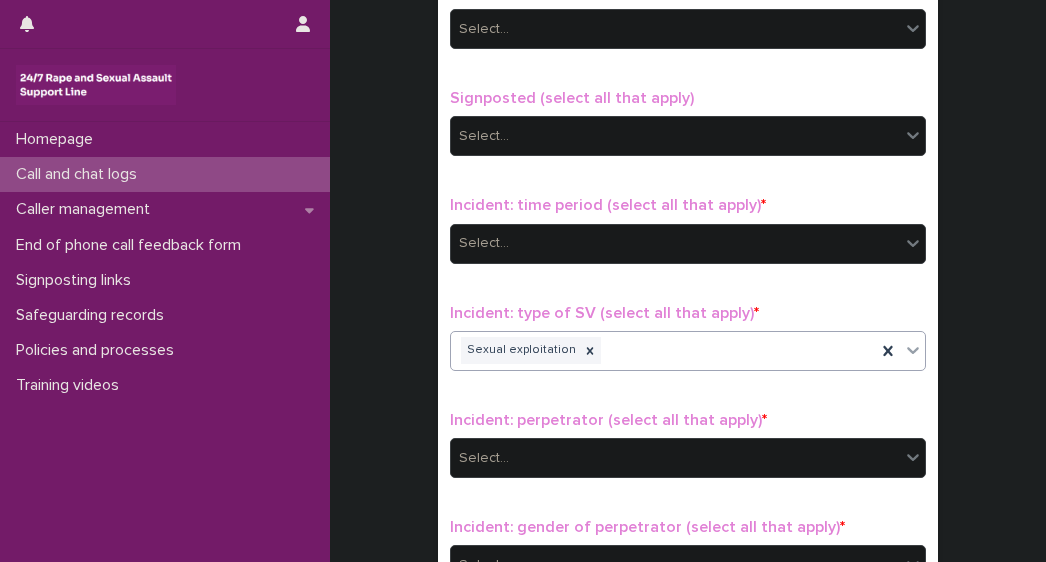 scroll, scrollTop: 1095, scrollLeft: 0, axis: vertical 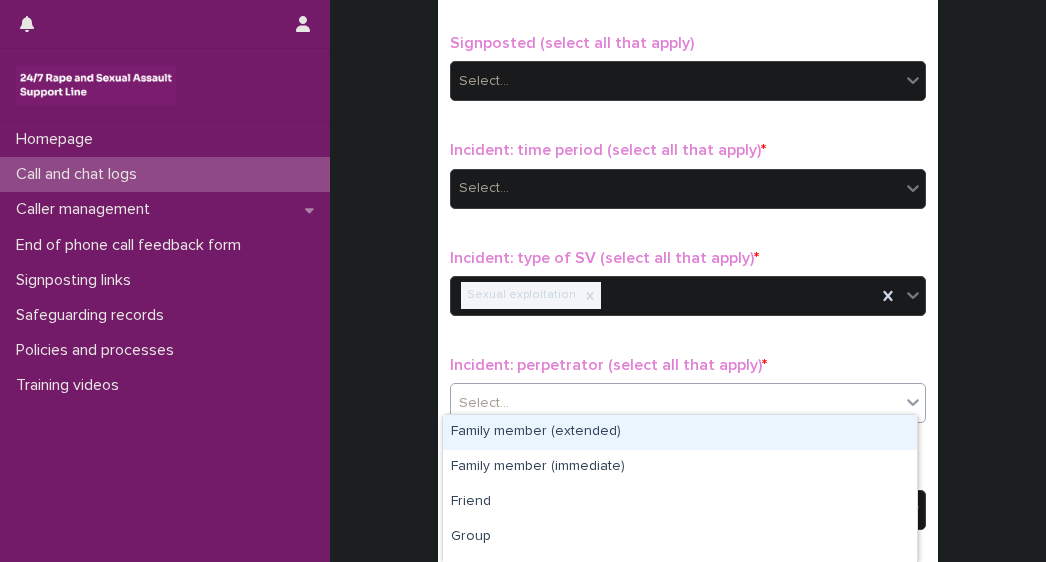 click on "Select..." at bounding box center (675, 403) 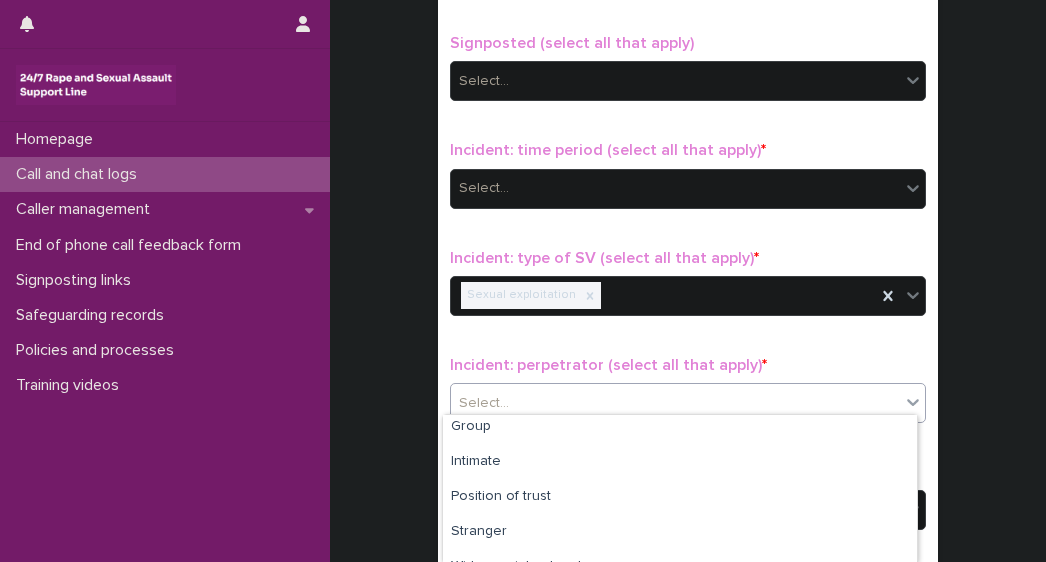 scroll, scrollTop: 92, scrollLeft: 0, axis: vertical 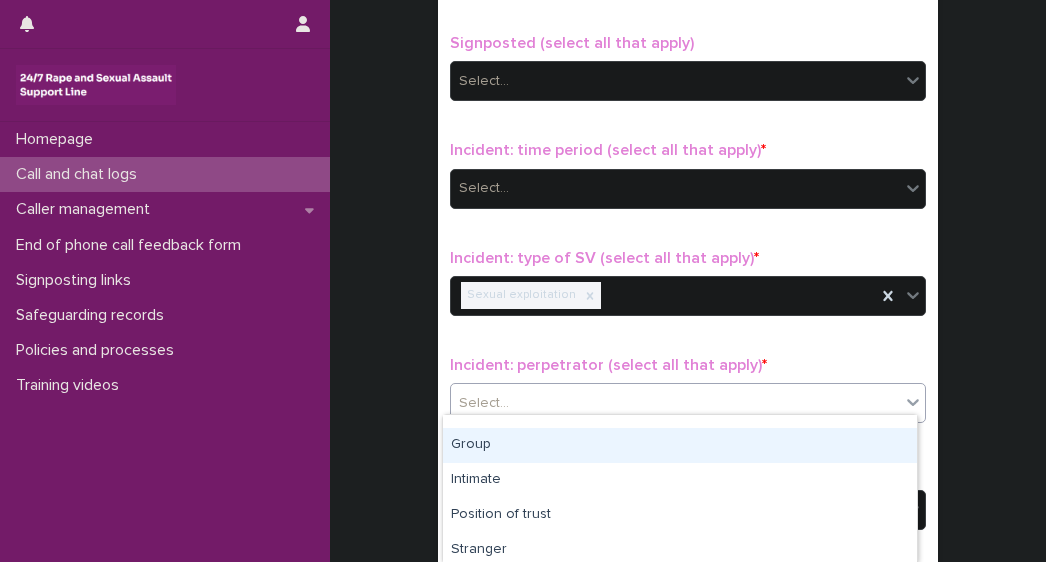 click on "Group" at bounding box center (680, 445) 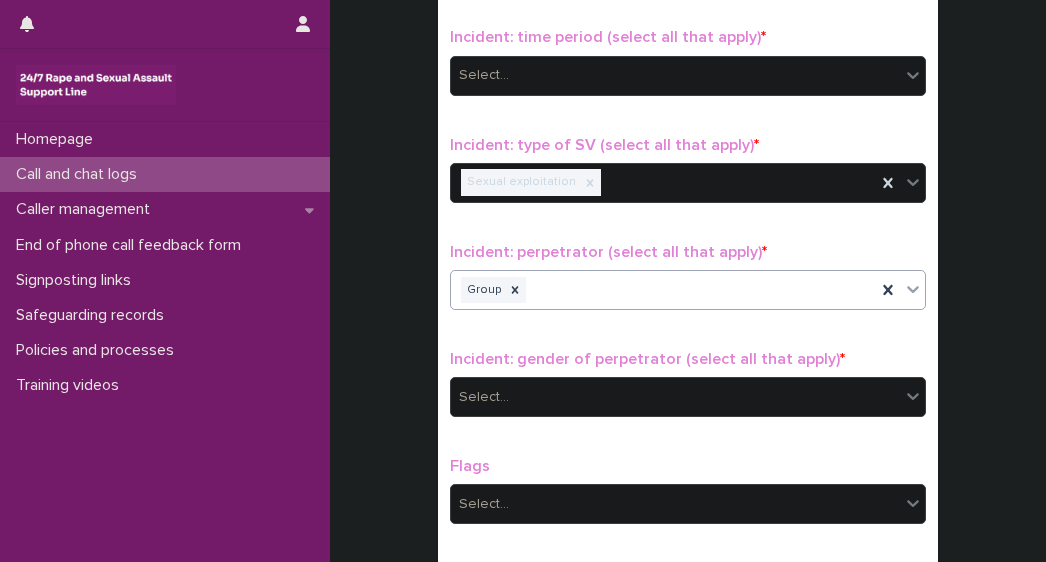 scroll, scrollTop: 1412, scrollLeft: 0, axis: vertical 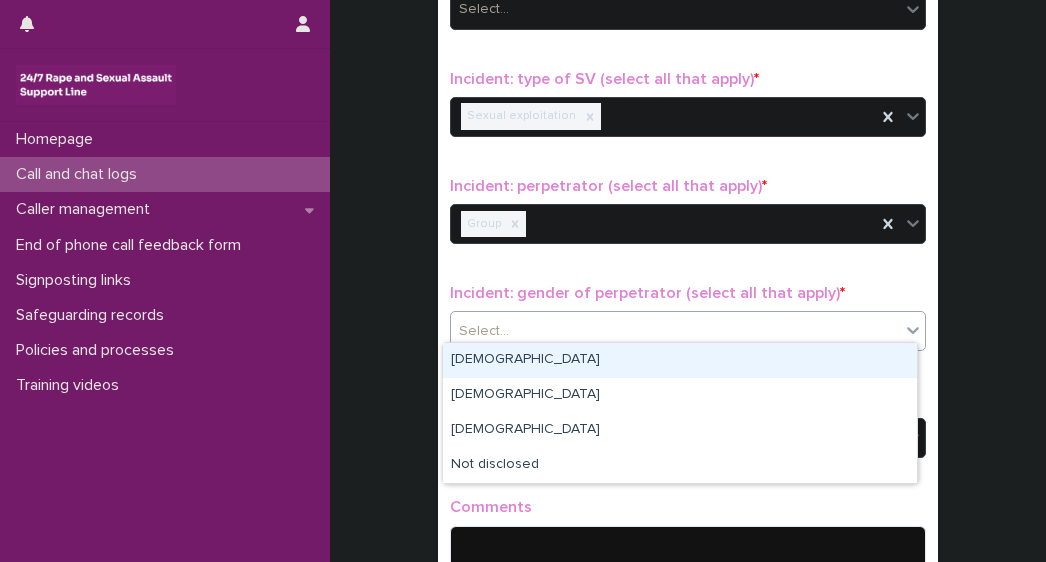 click on "Select..." at bounding box center [675, 331] 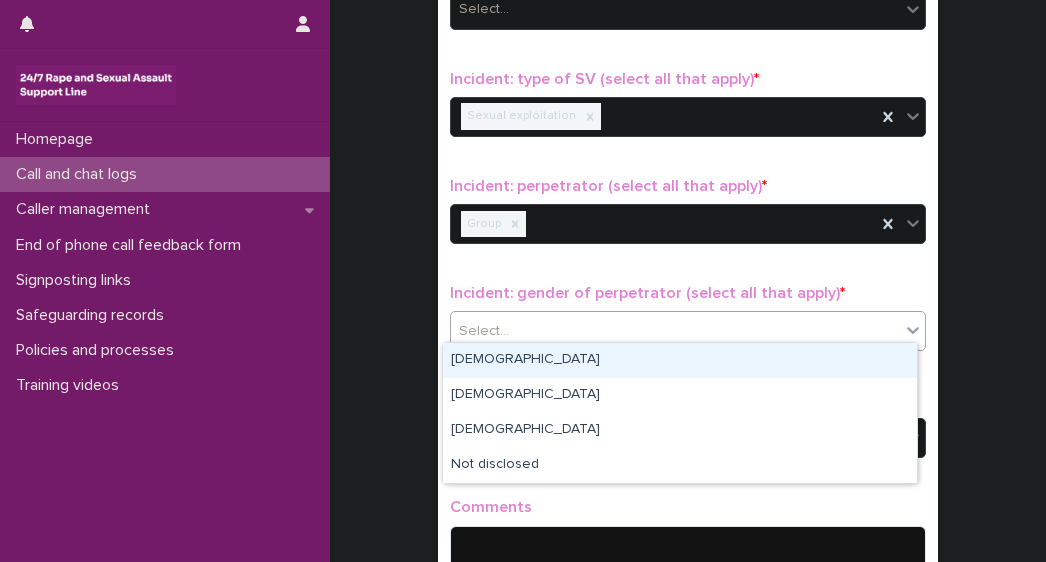click on "[DEMOGRAPHIC_DATA]" at bounding box center [680, 360] 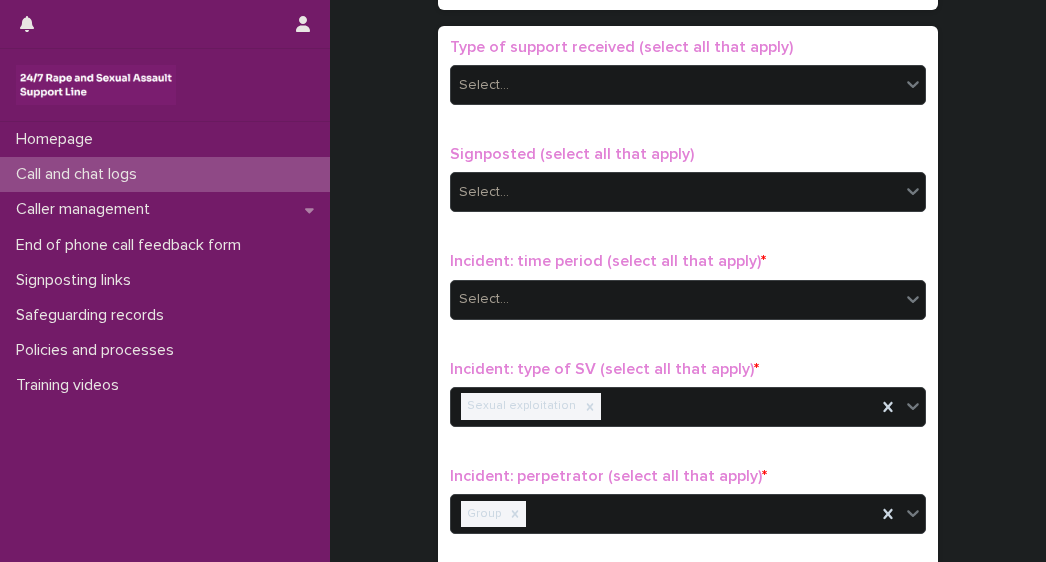 scroll, scrollTop: 1120, scrollLeft: 0, axis: vertical 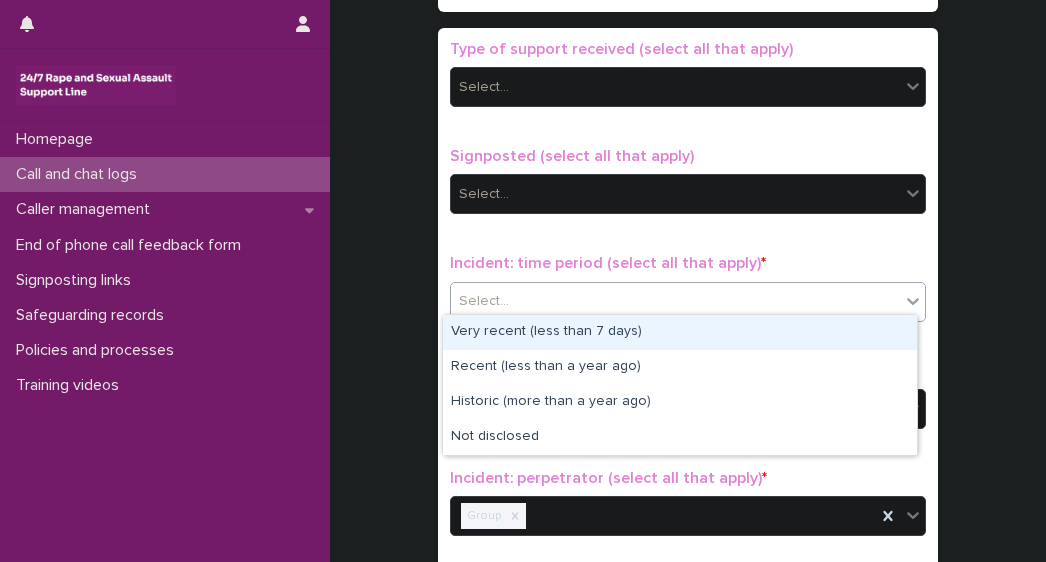 click on "Select..." at bounding box center [675, 301] 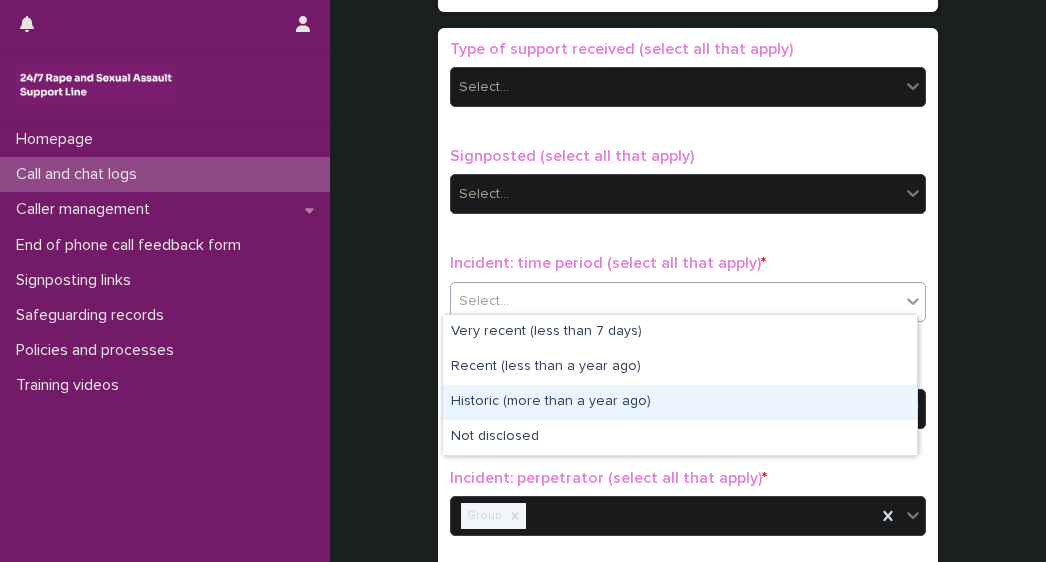 click on "Historic (more than a year ago)" at bounding box center (680, 402) 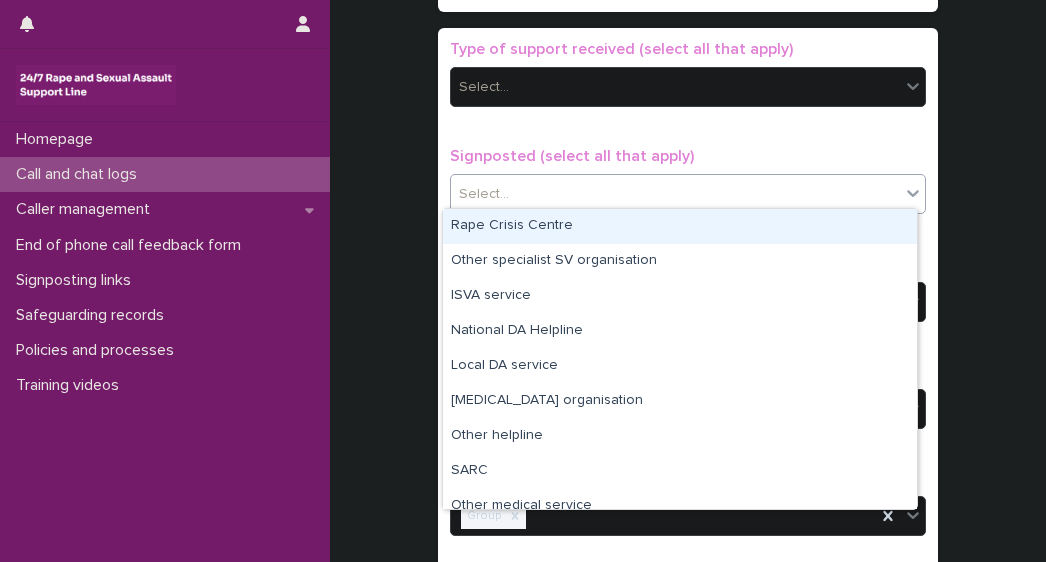 click on "Select..." at bounding box center [484, 194] 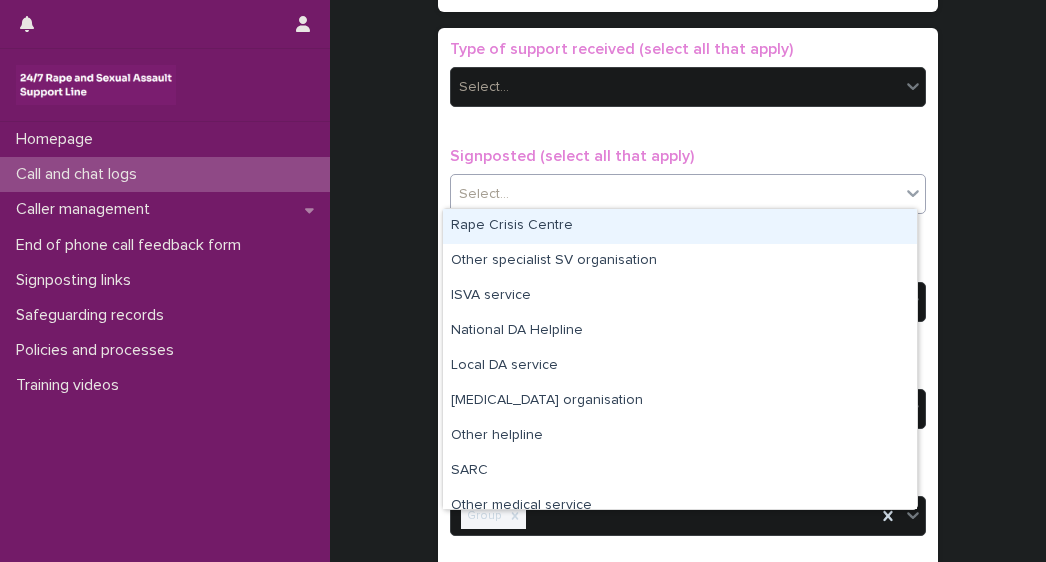 click on "Rape Crisis Centre" at bounding box center (680, 226) 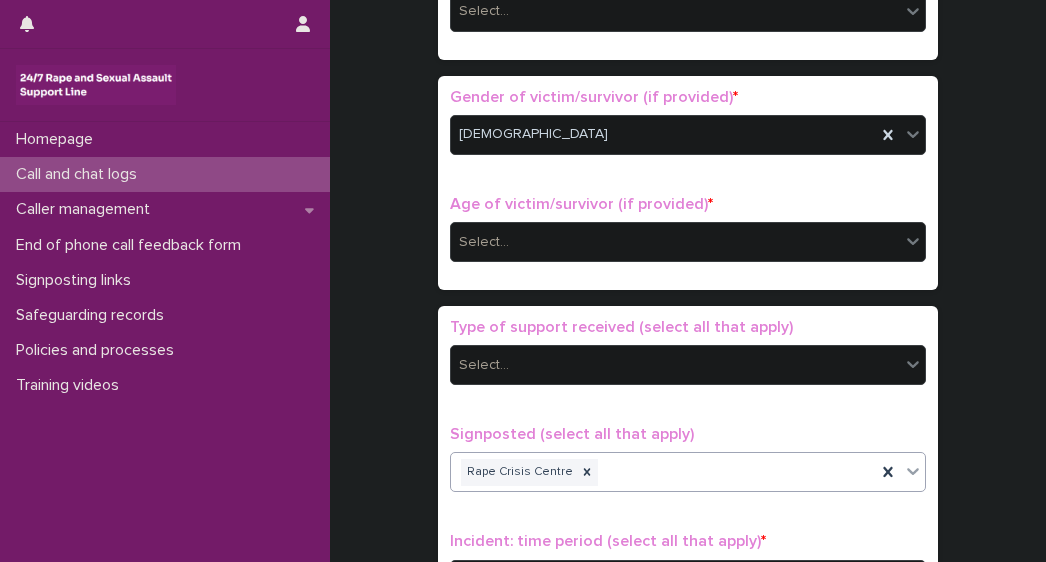 scroll, scrollTop: 870, scrollLeft: 0, axis: vertical 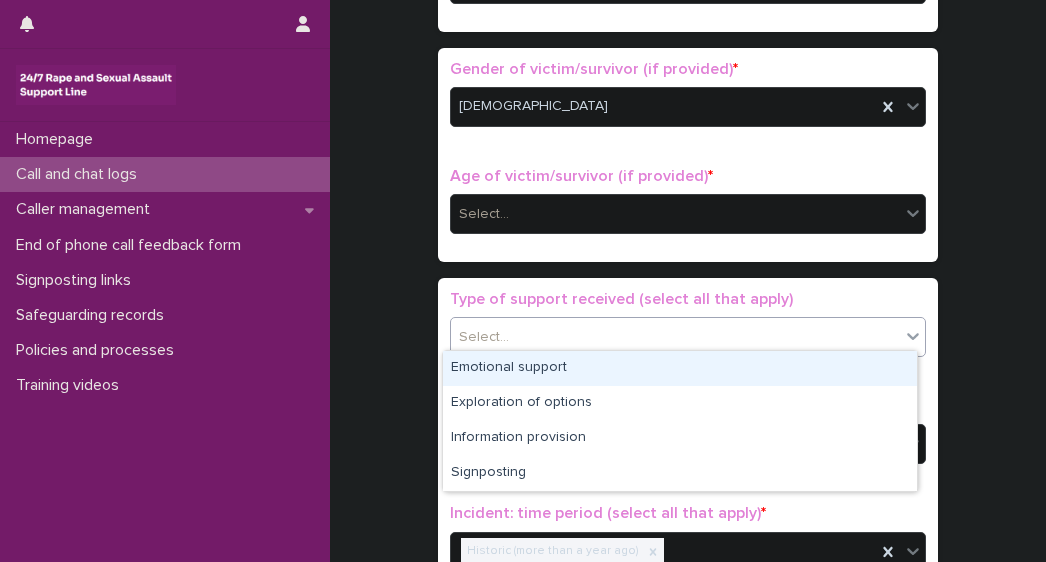 click on "Select..." at bounding box center [675, 337] 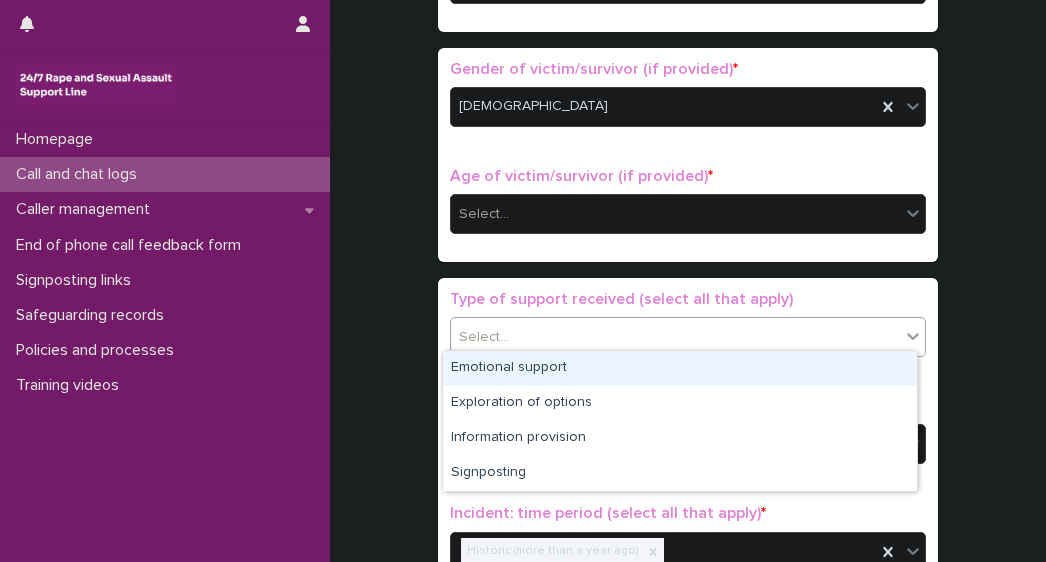 click on "Emotional support" at bounding box center (680, 368) 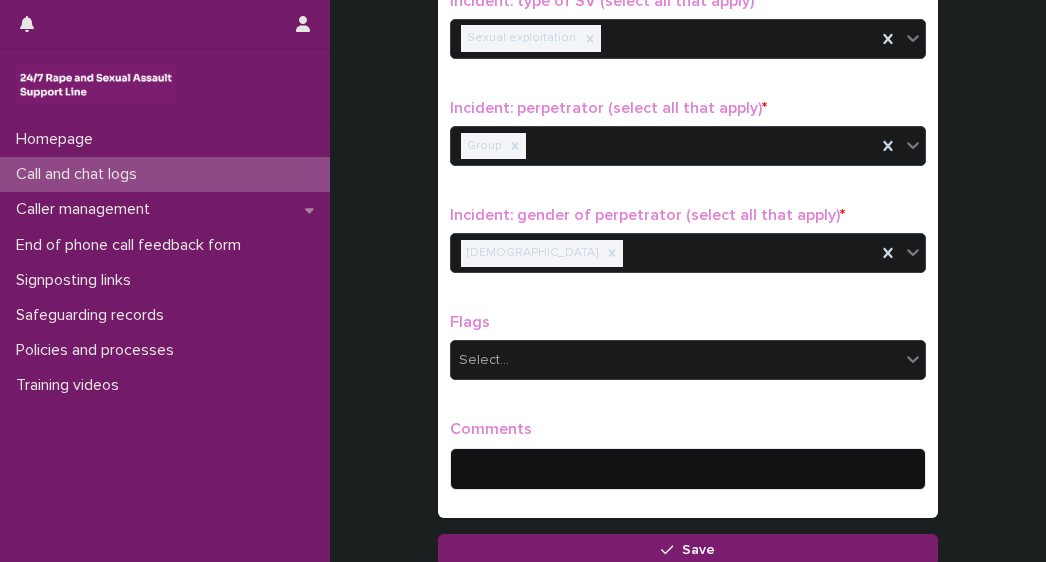 scroll, scrollTop: 1492, scrollLeft: 0, axis: vertical 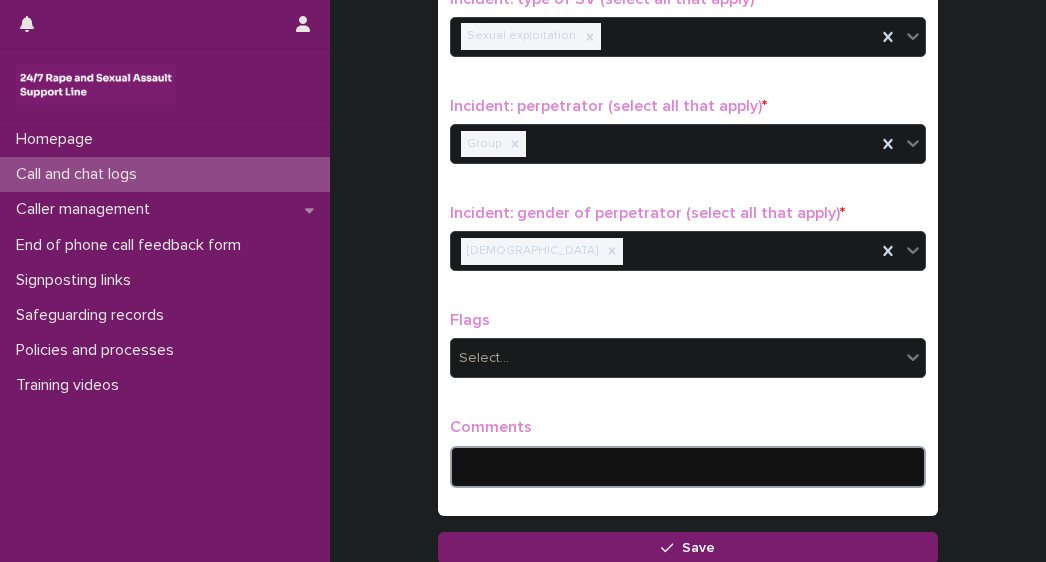 click at bounding box center [688, 467] 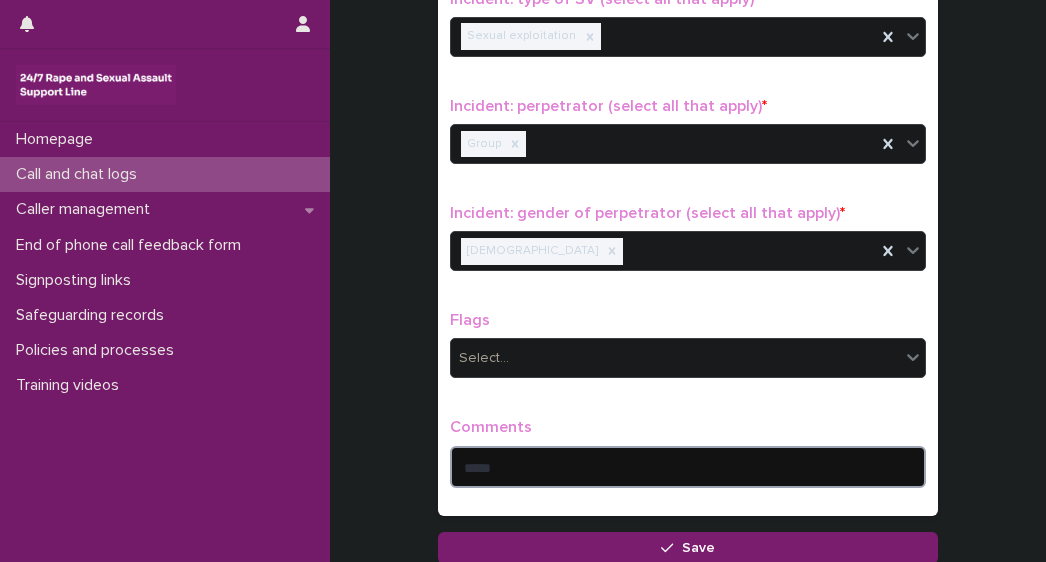 click on "*****" at bounding box center (688, 467) 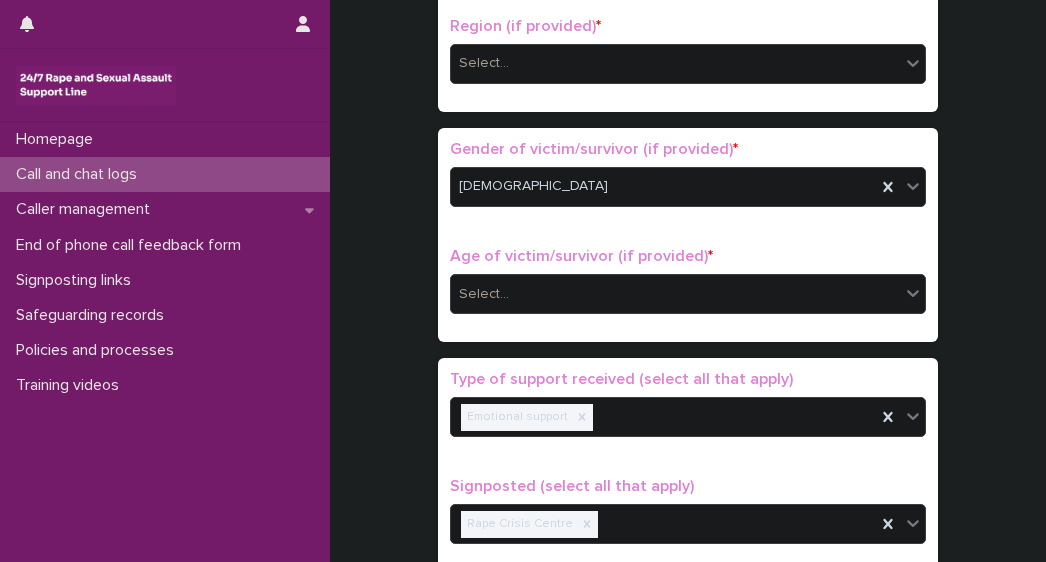 scroll, scrollTop: 785, scrollLeft: 0, axis: vertical 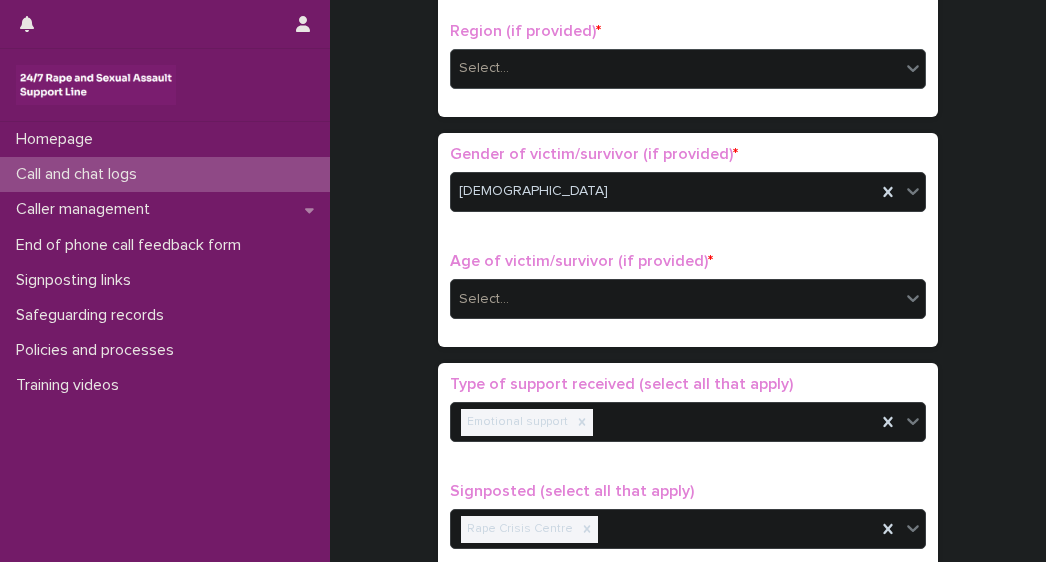 type on "**********" 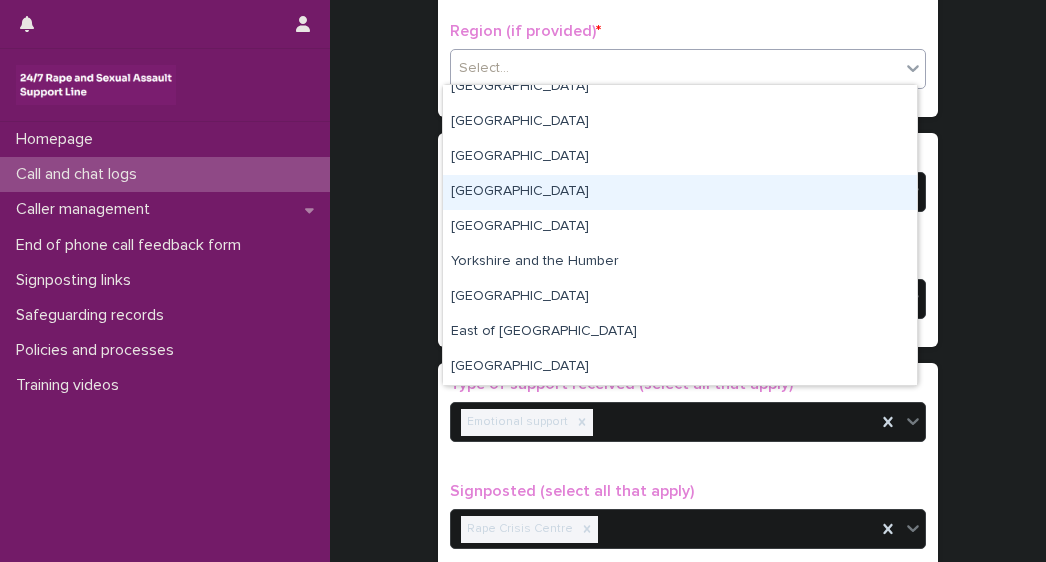 scroll, scrollTop: 0, scrollLeft: 0, axis: both 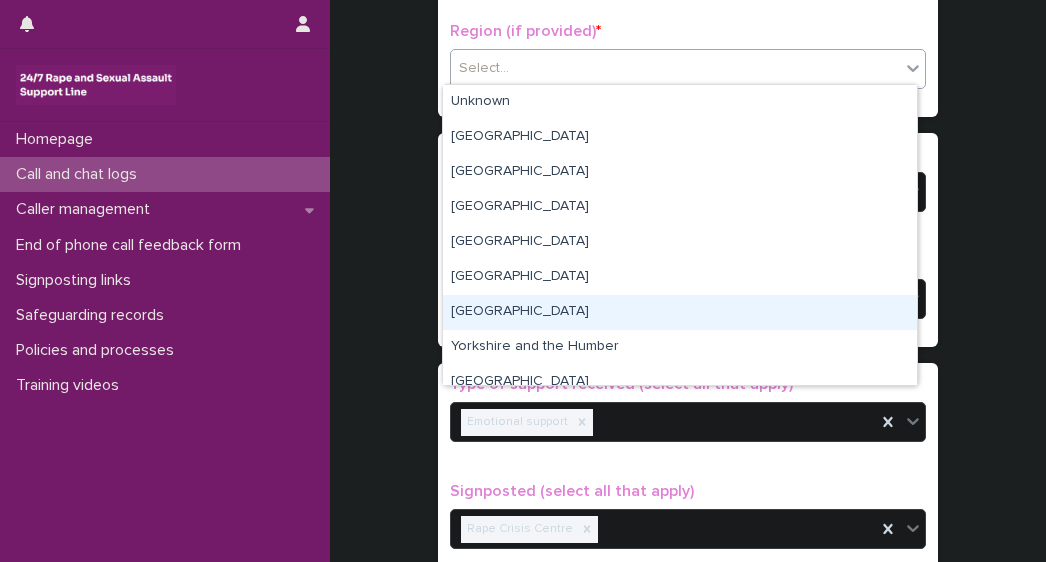 click on "[GEOGRAPHIC_DATA]" at bounding box center (680, 312) 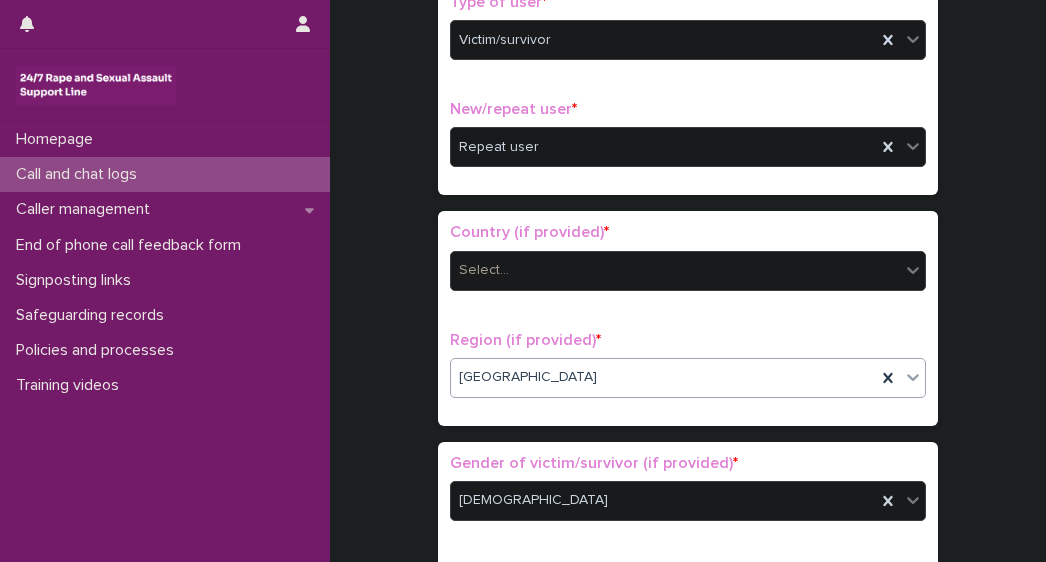 scroll, scrollTop: 419, scrollLeft: 0, axis: vertical 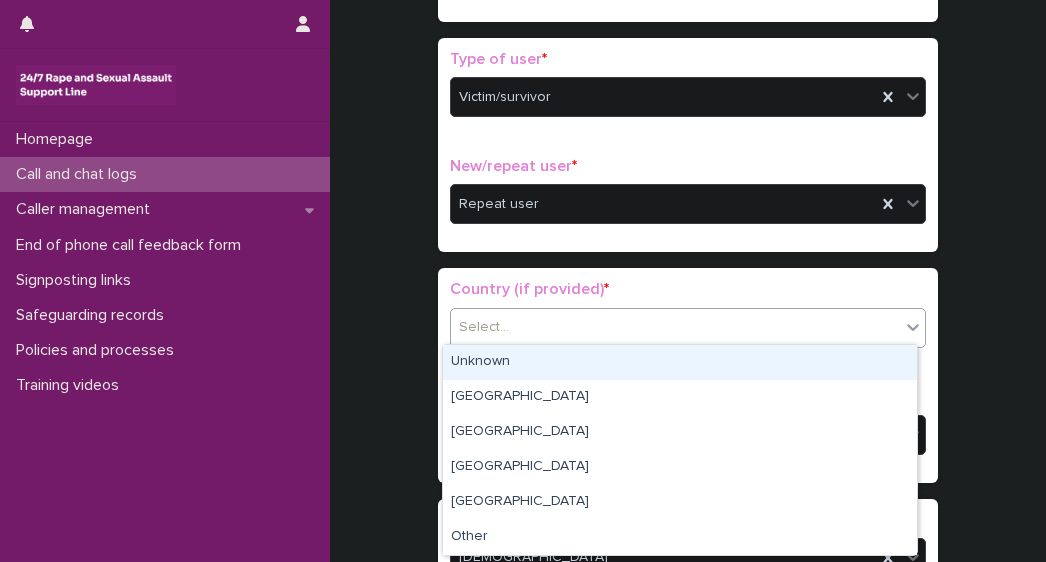 click on "Select..." at bounding box center [484, 327] 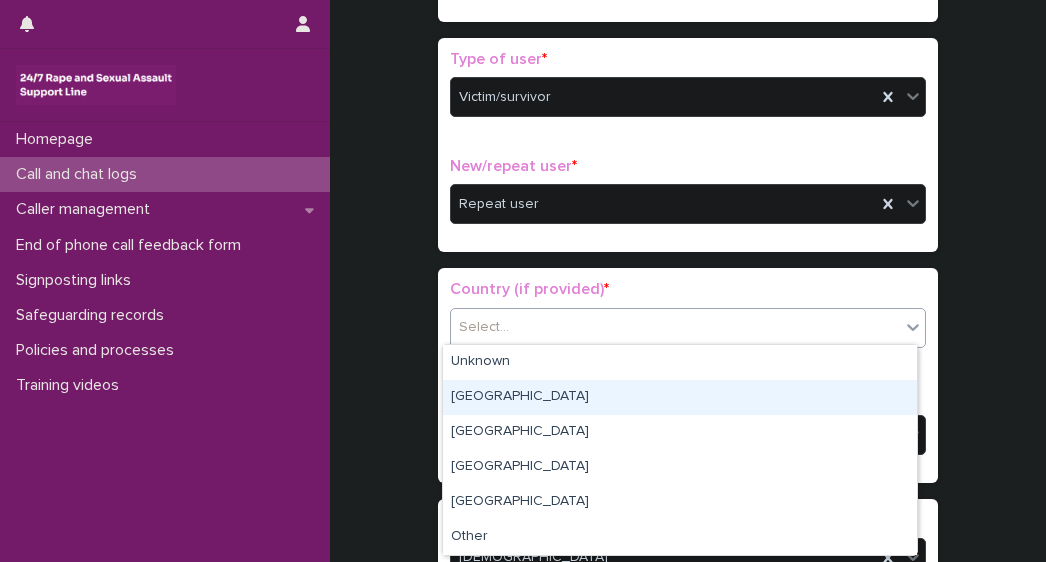 click on "[GEOGRAPHIC_DATA]" at bounding box center [680, 397] 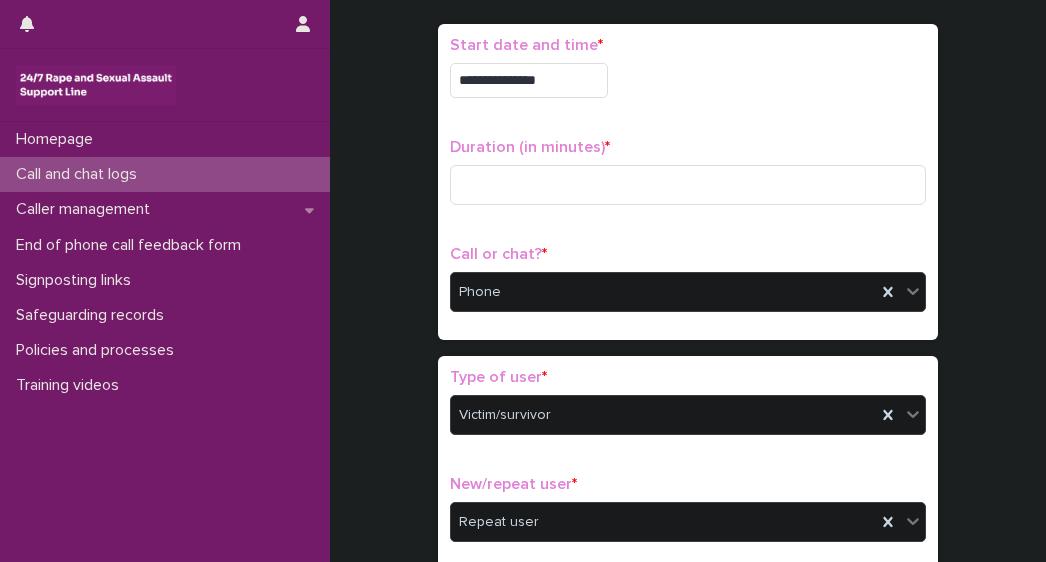 scroll, scrollTop: 78, scrollLeft: 0, axis: vertical 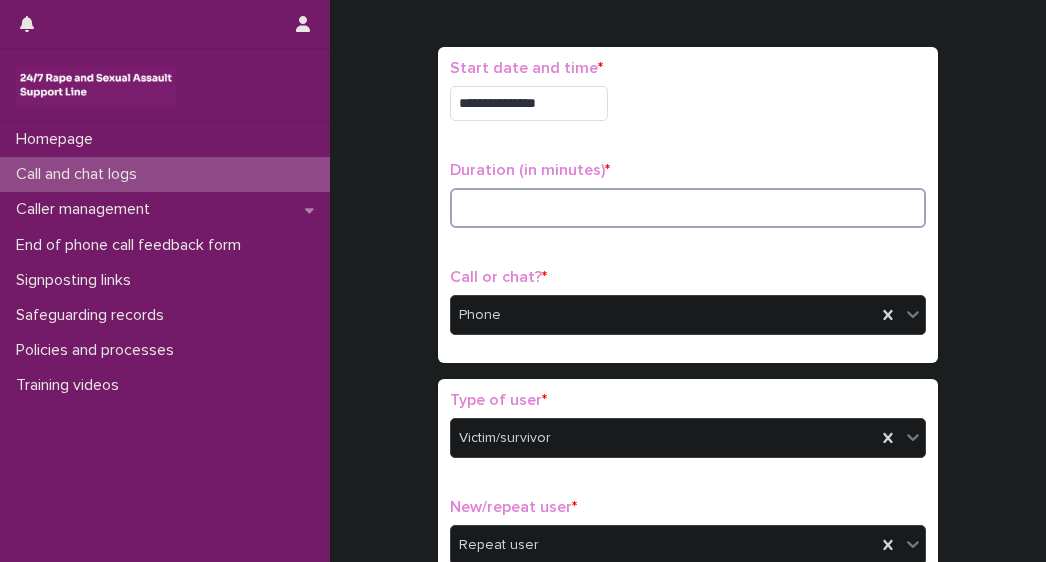 click at bounding box center (688, 208) 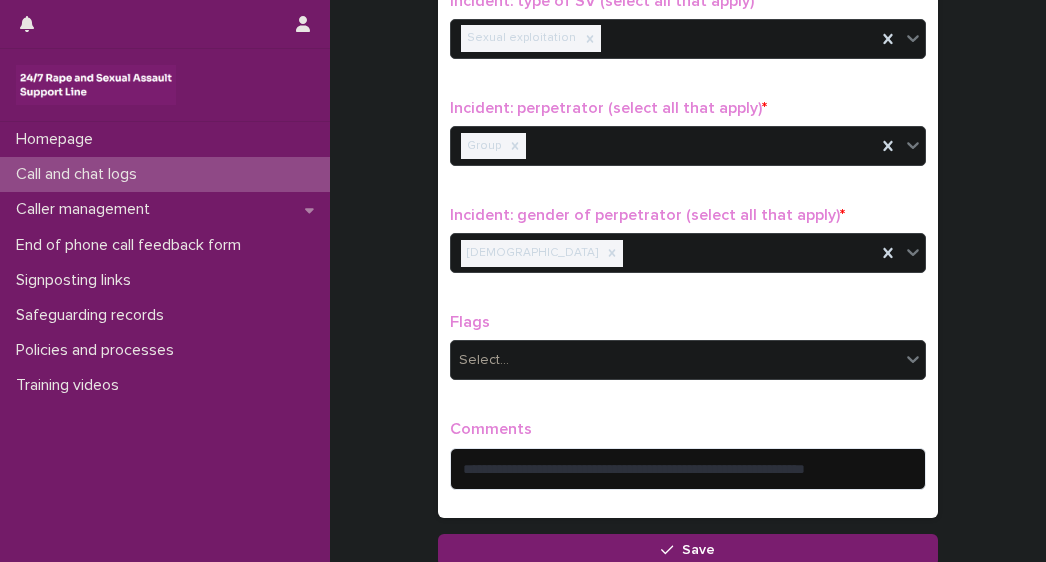 scroll, scrollTop: 1492, scrollLeft: 0, axis: vertical 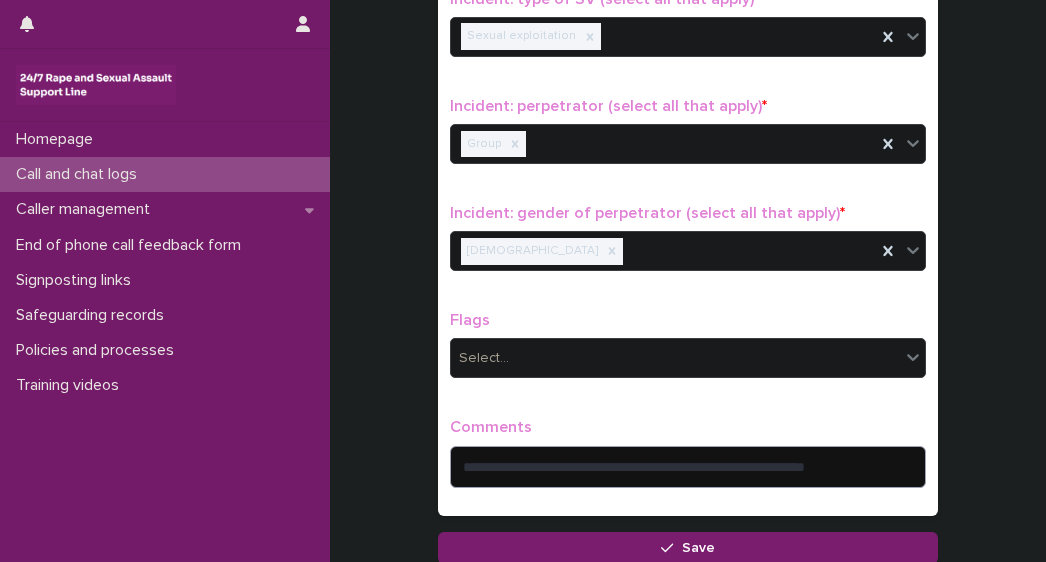 type on "**" 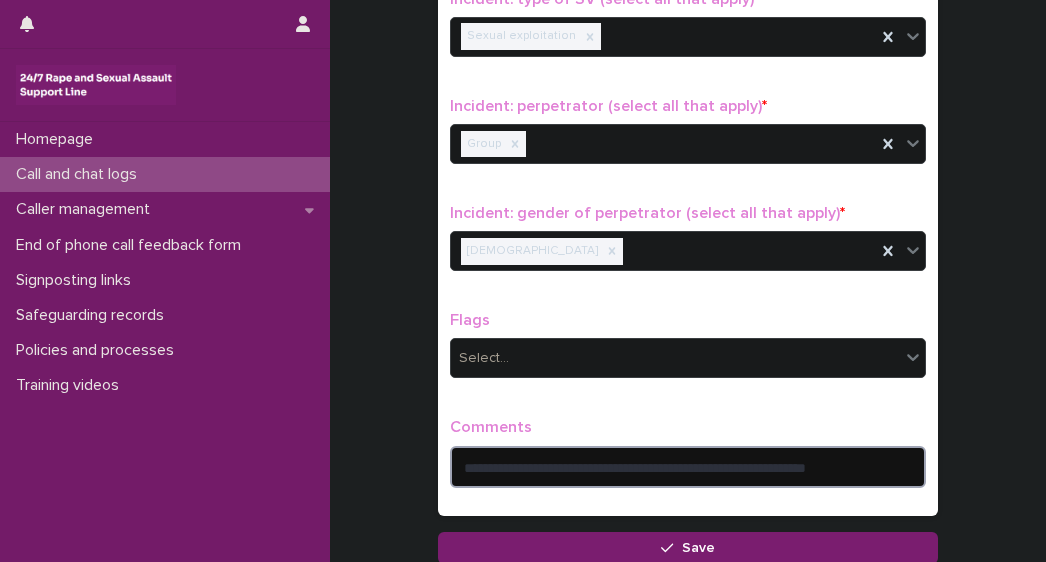 click on "**********" at bounding box center (688, 467) 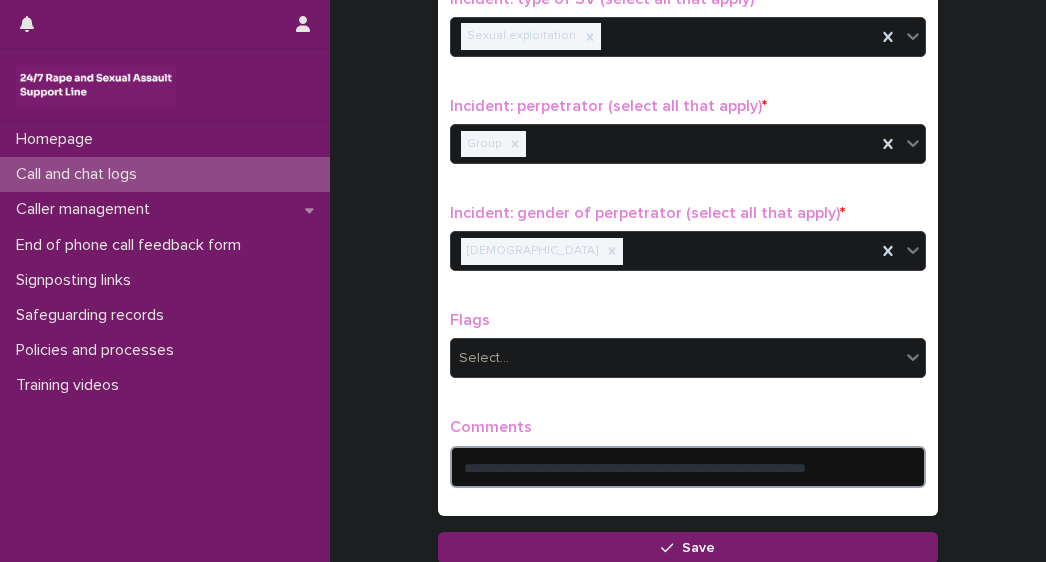 click on "**********" at bounding box center (688, 467) 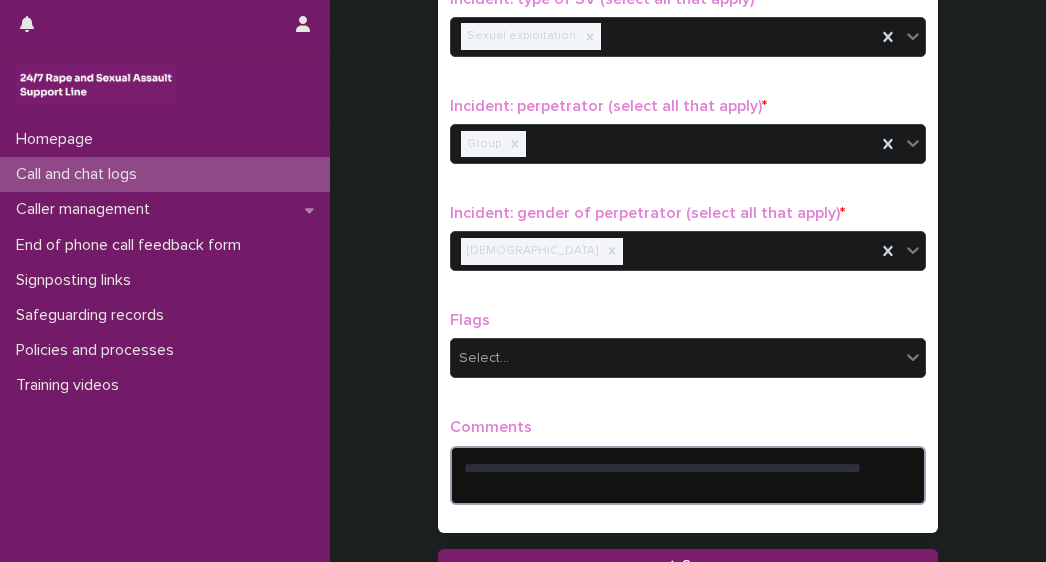 click on "**********" at bounding box center [688, 475] 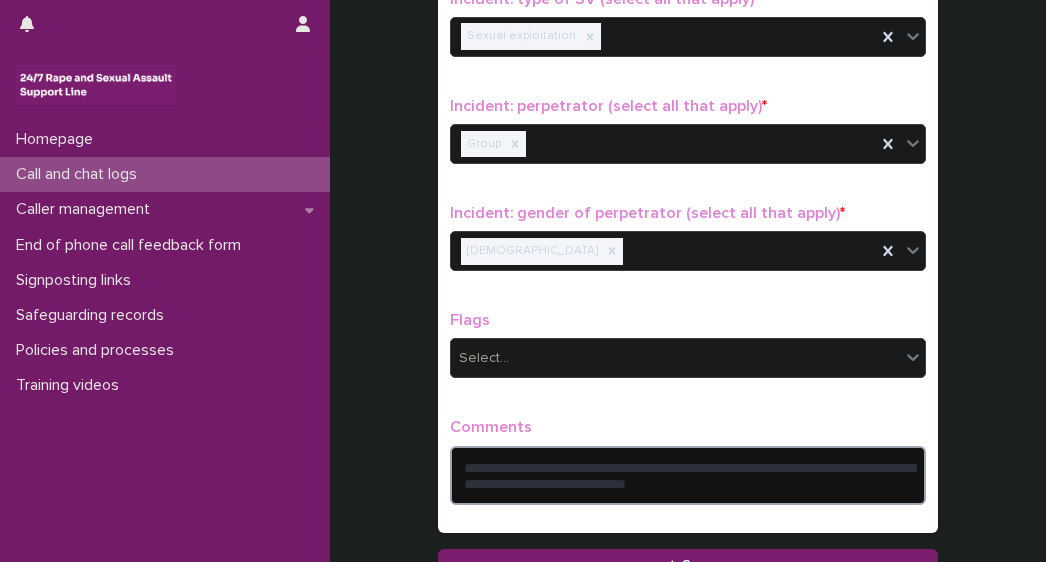 click on "**********" at bounding box center [688, 475] 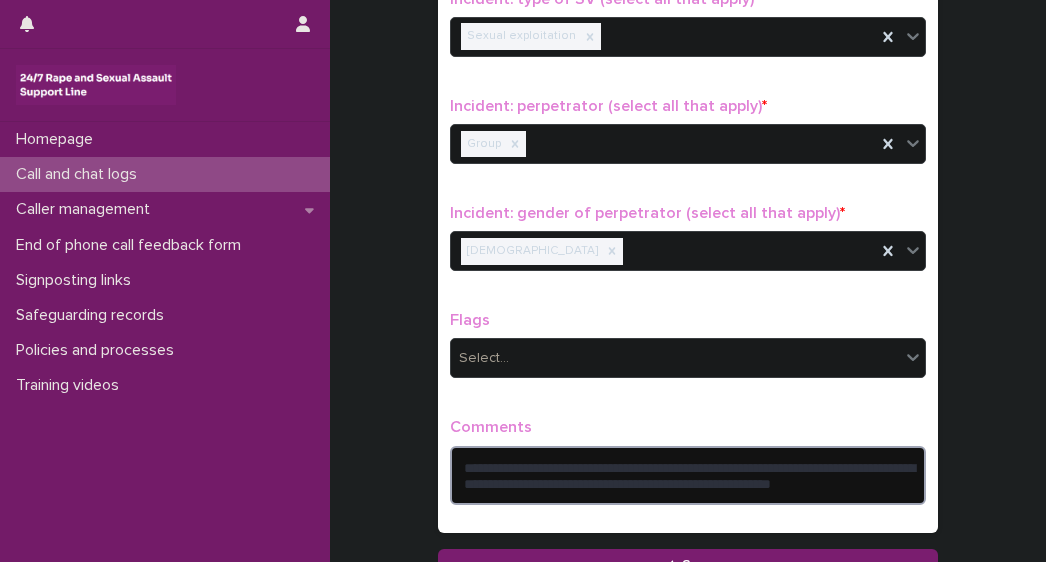 click on "**********" at bounding box center [688, 475] 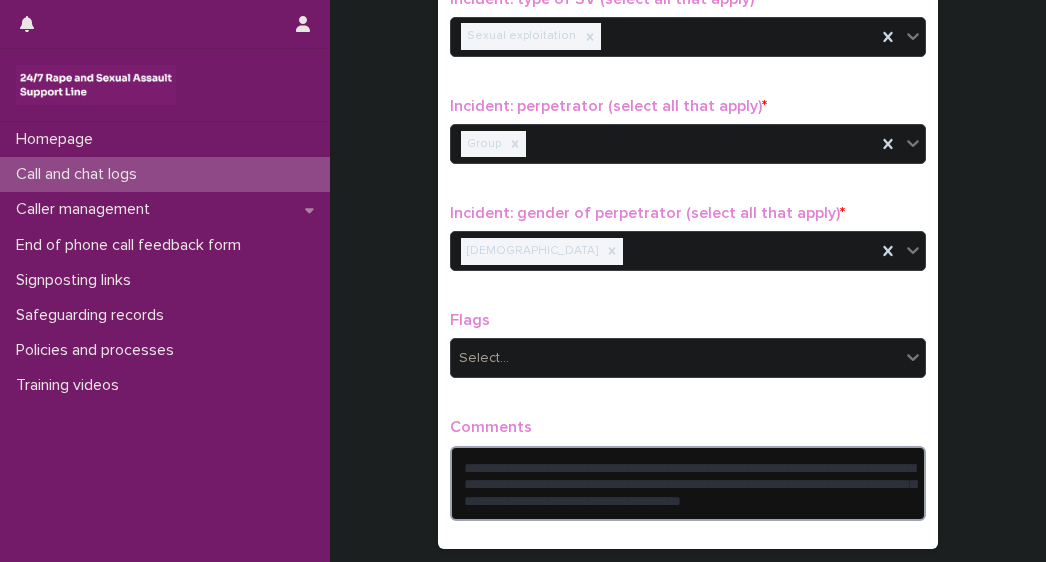 click on "**********" at bounding box center [688, 483] 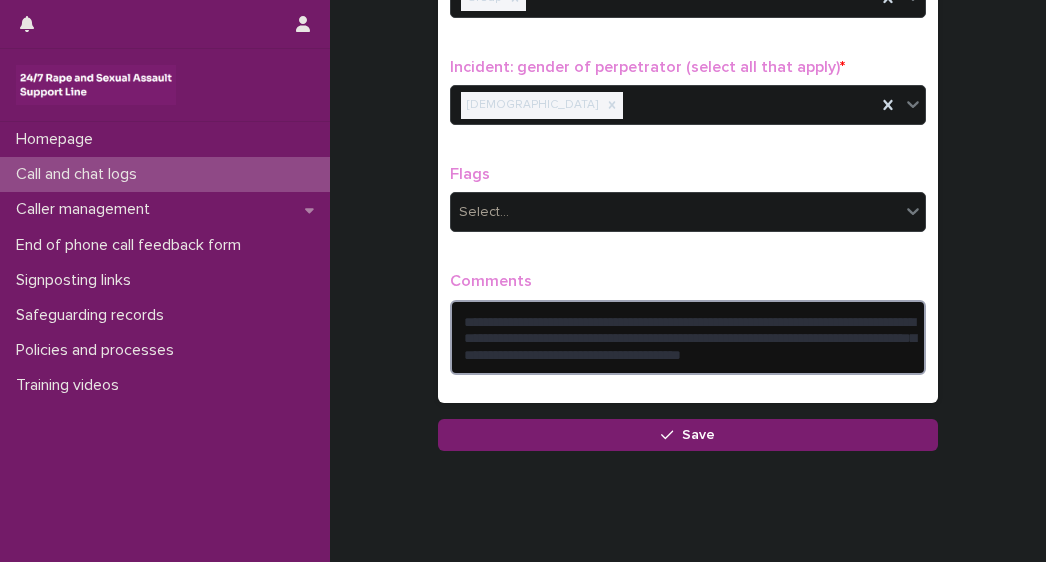 scroll, scrollTop: 1647, scrollLeft: 0, axis: vertical 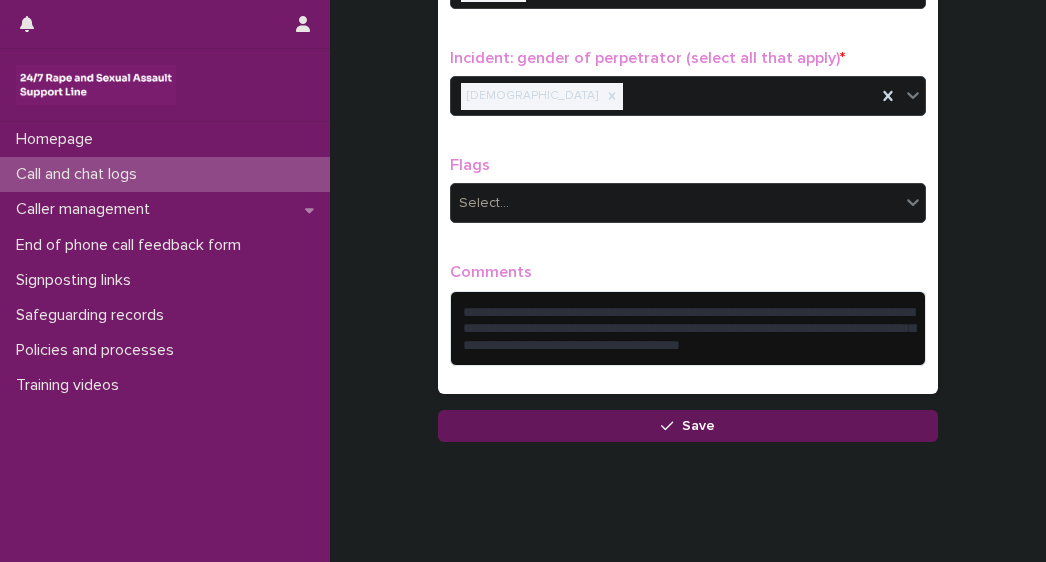 click 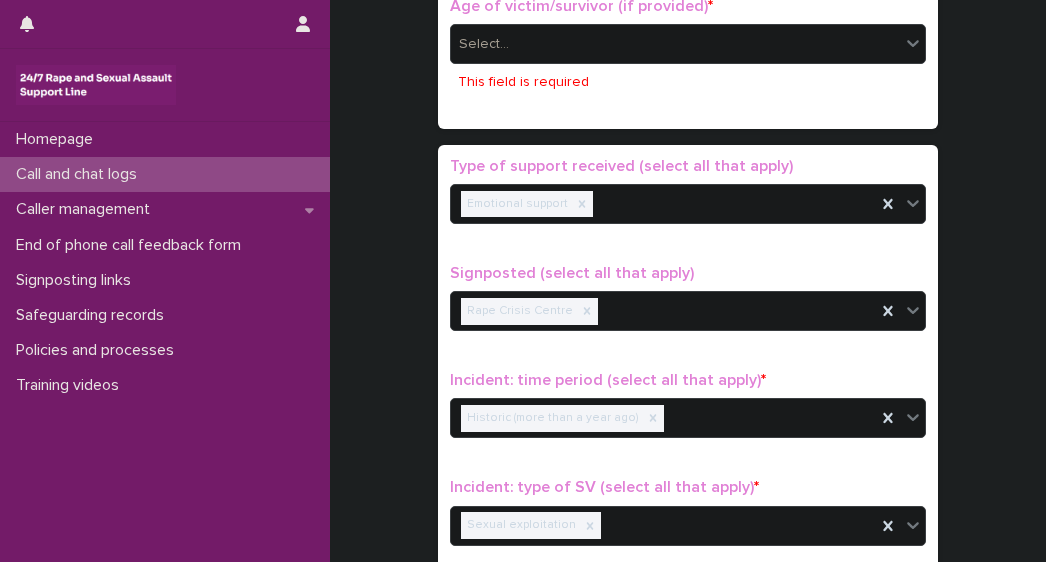 scroll, scrollTop: 1046, scrollLeft: 0, axis: vertical 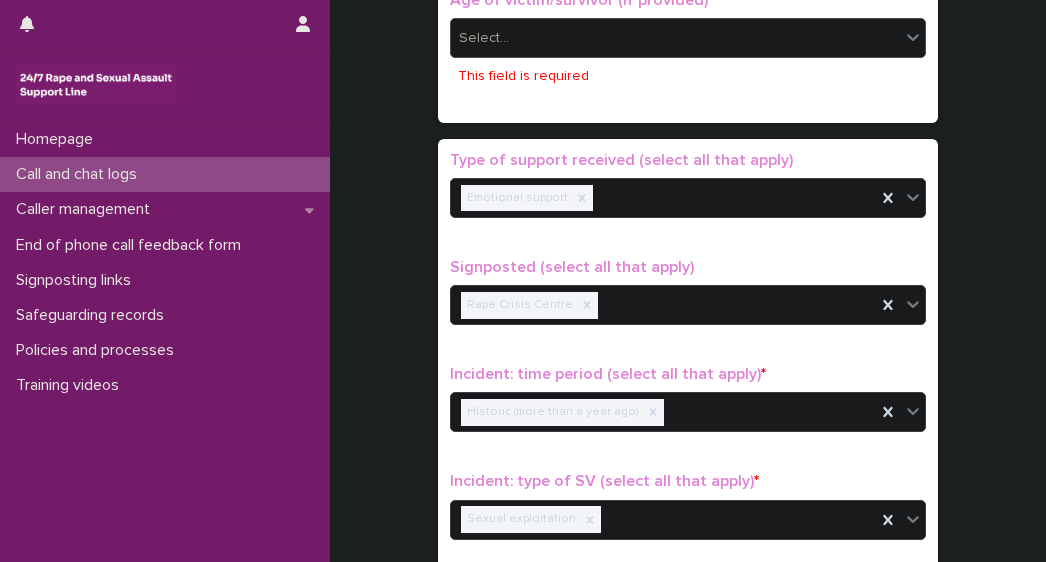 click on "Select..." at bounding box center (675, 38) 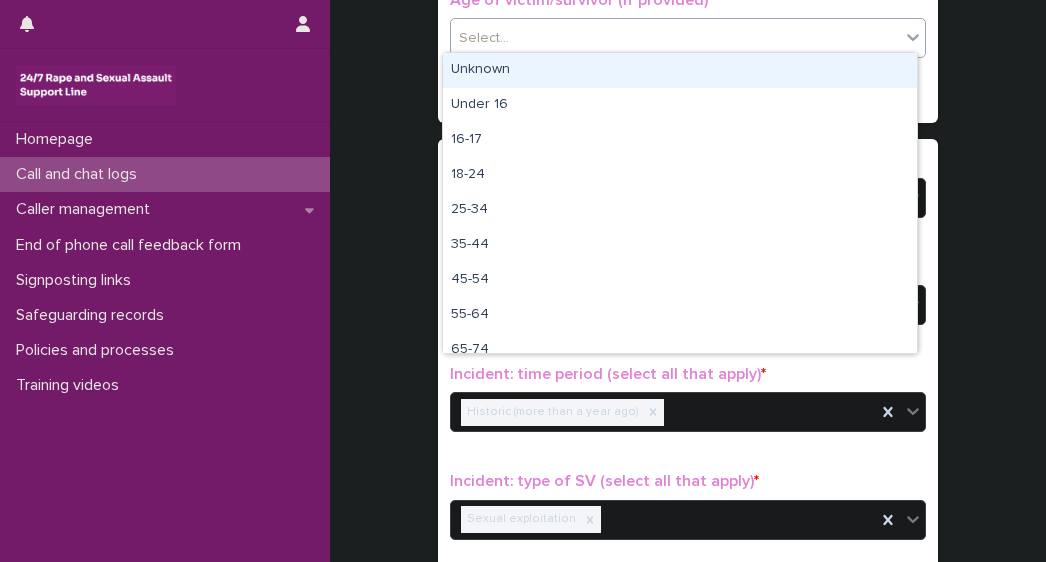 click on "Unknown" at bounding box center [680, 70] 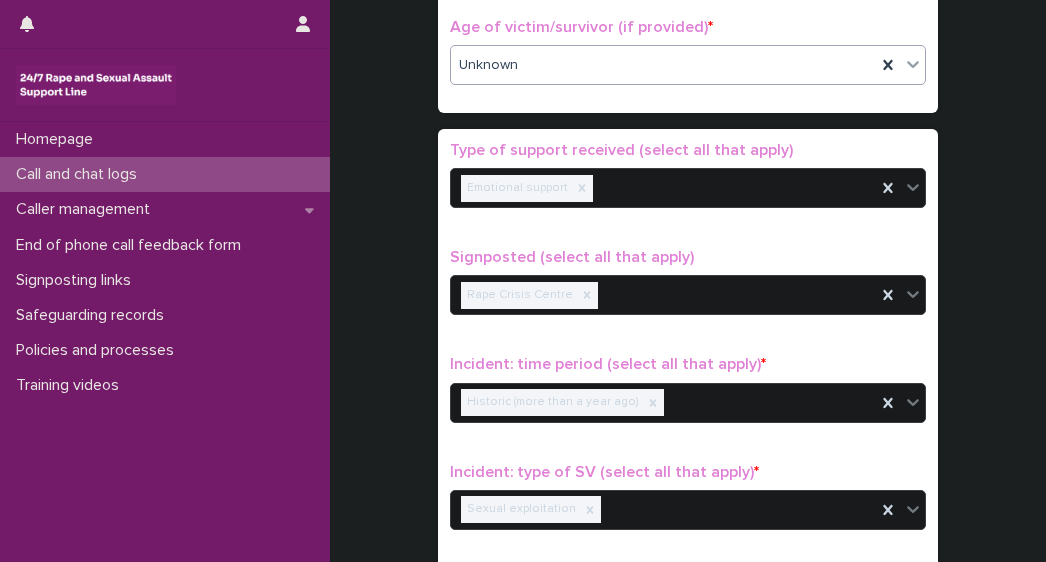 scroll, scrollTop: 1013, scrollLeft: 0, axis: vertical 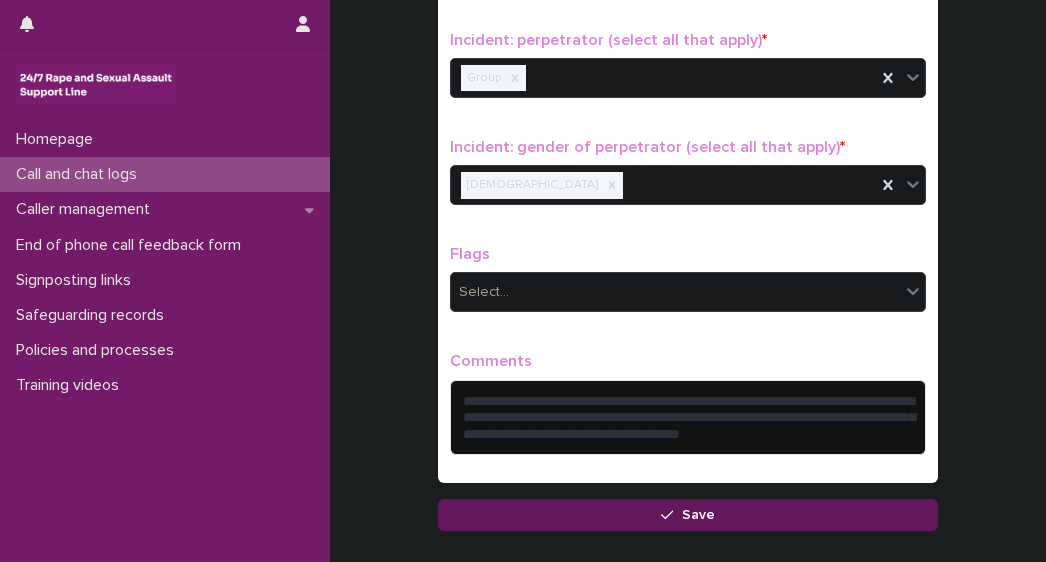 click on "Save" at bounding box center (688, 515) 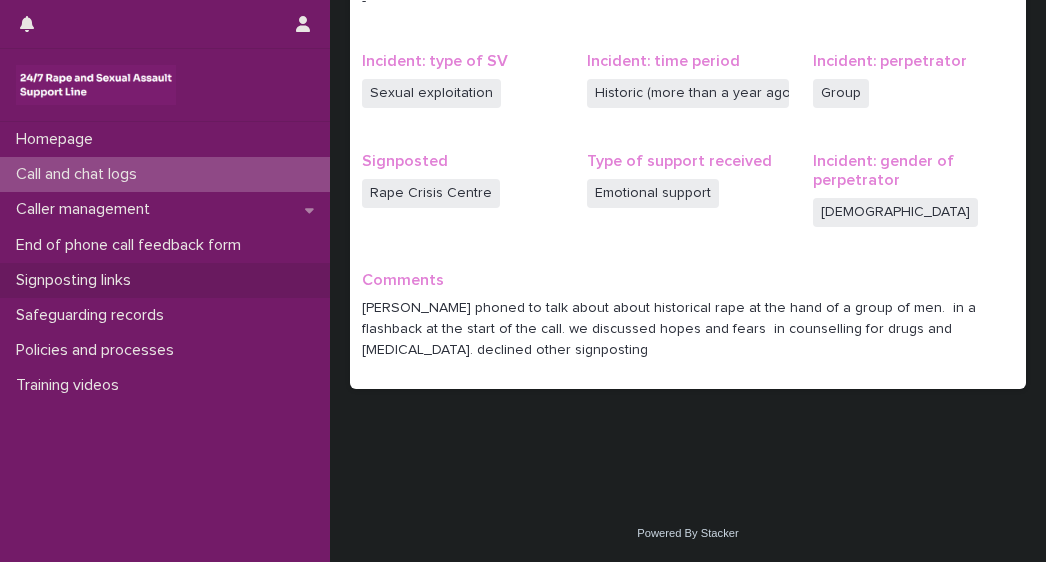 scroll, scrollTop: 0, scrollLeft: 0, axis: both 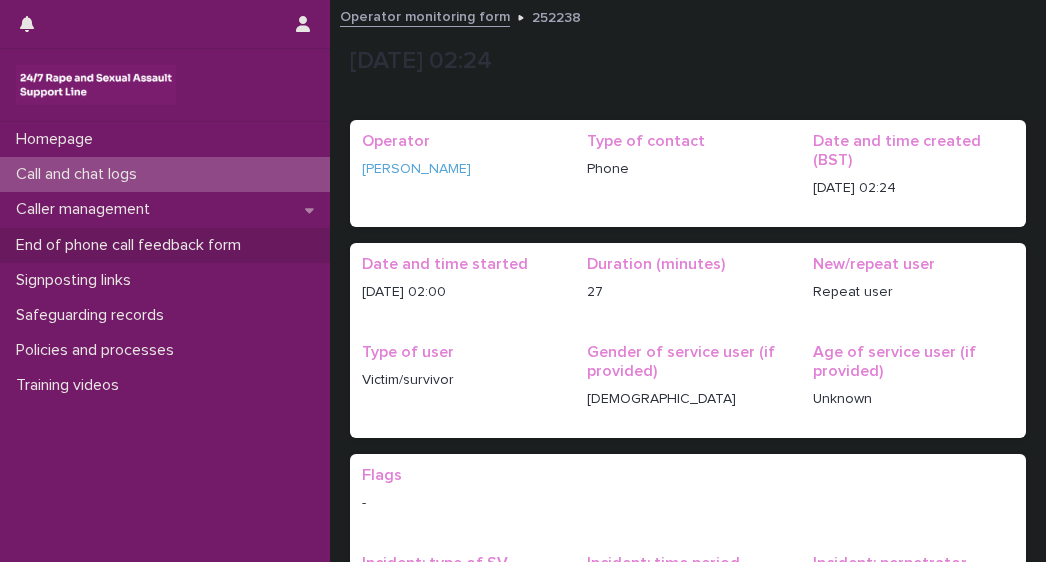 click on "End of phone call feedback form" at bounding box center [165, 245] 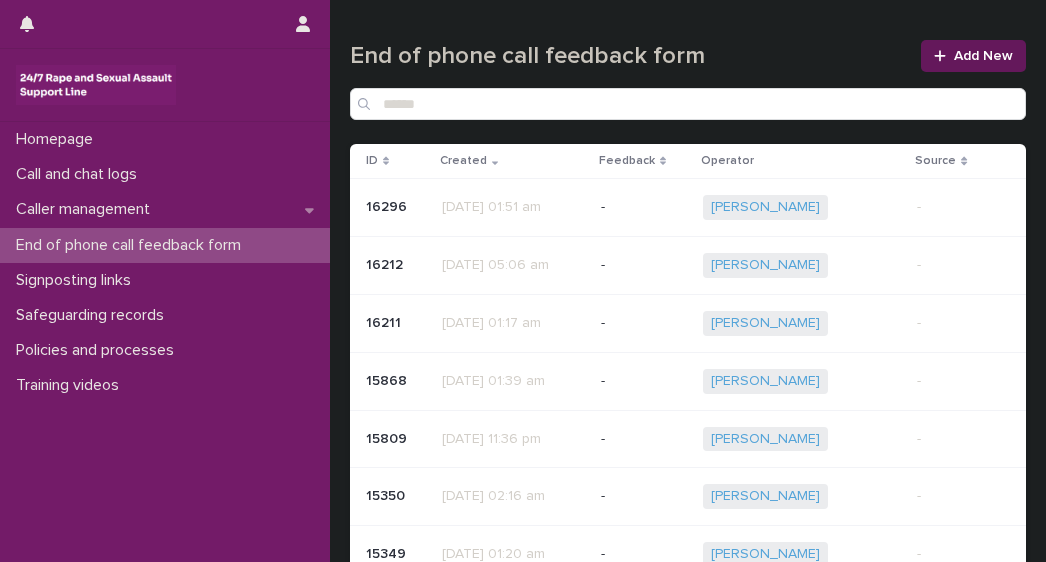 click on "Add New" at bounding box center (973, 56) 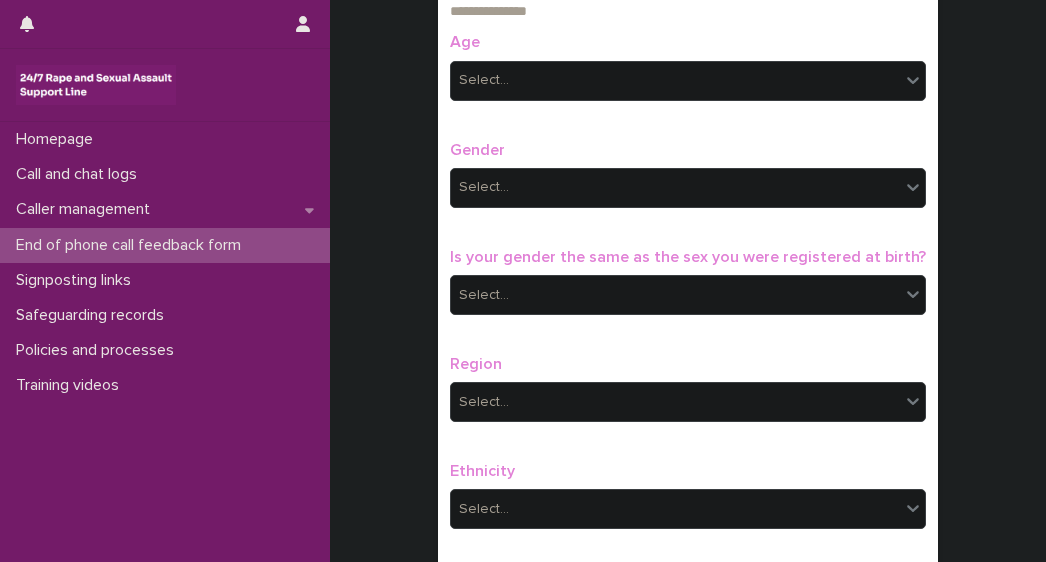 scroll, scrollTop: 711, scrollLeft: 0, axis: vertical 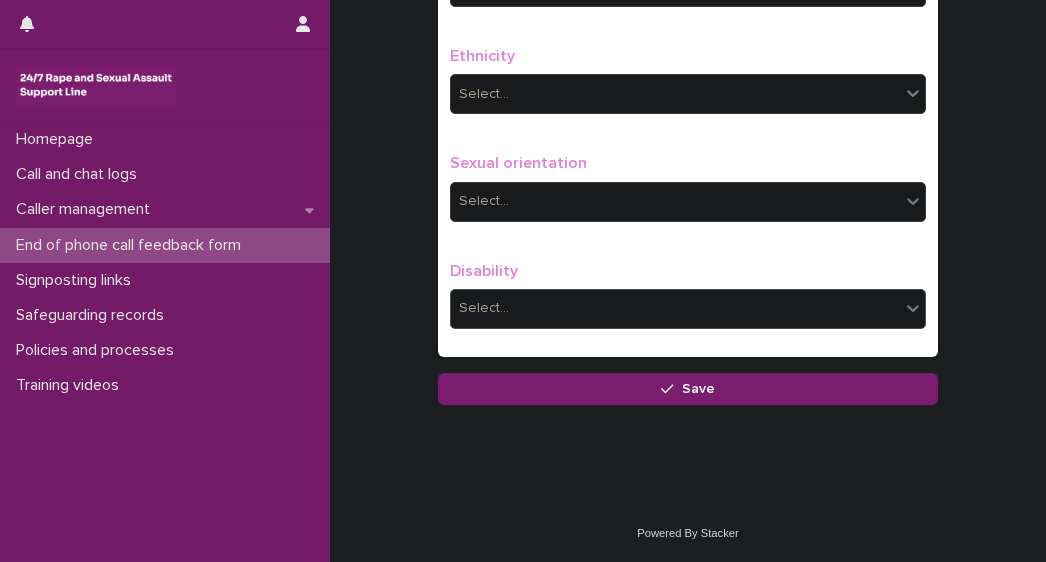 click on "Select..." at bounding box center [675, 308] 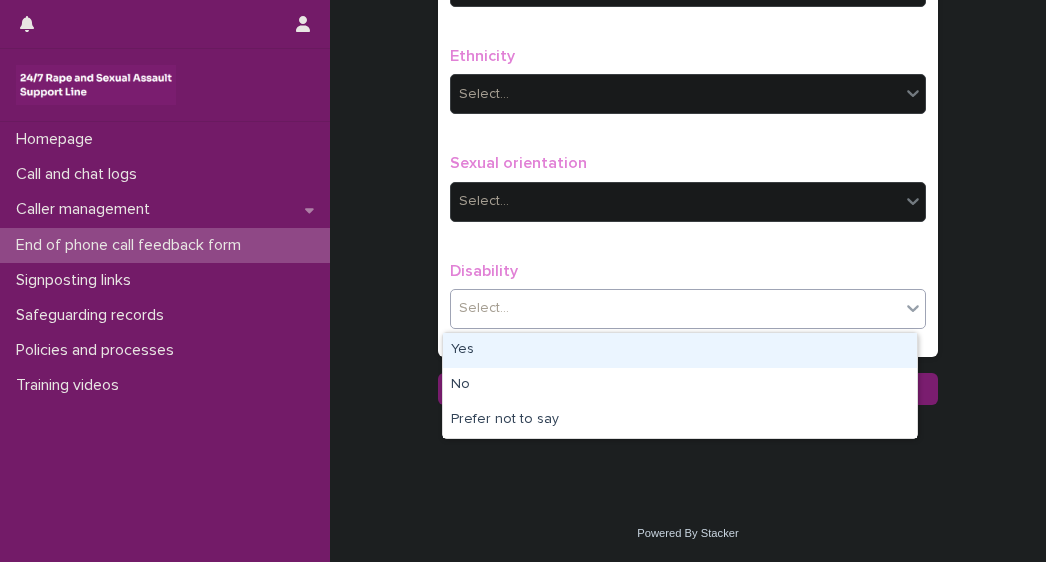 click on "Yes" at bounding box center (680, 350) 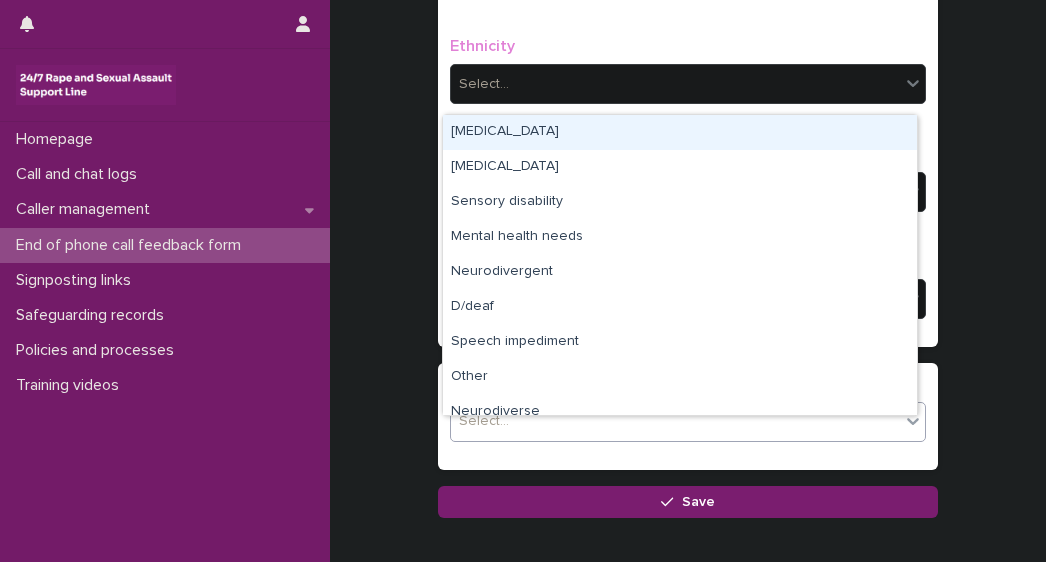 click on "Select..." at bounding box center (675, 421) 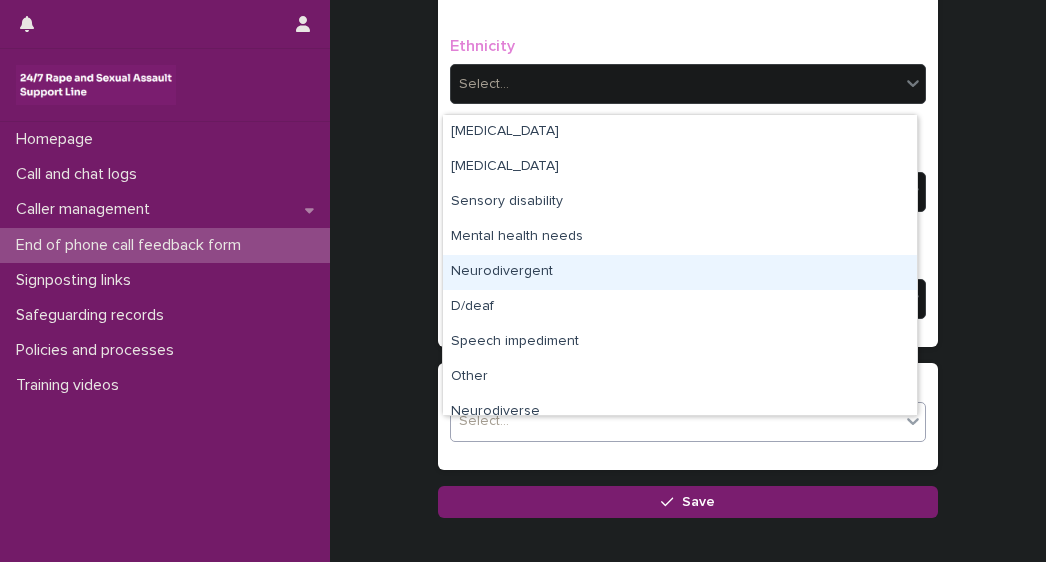 click on "Neurodivergent" at bounding box center (680, 272) 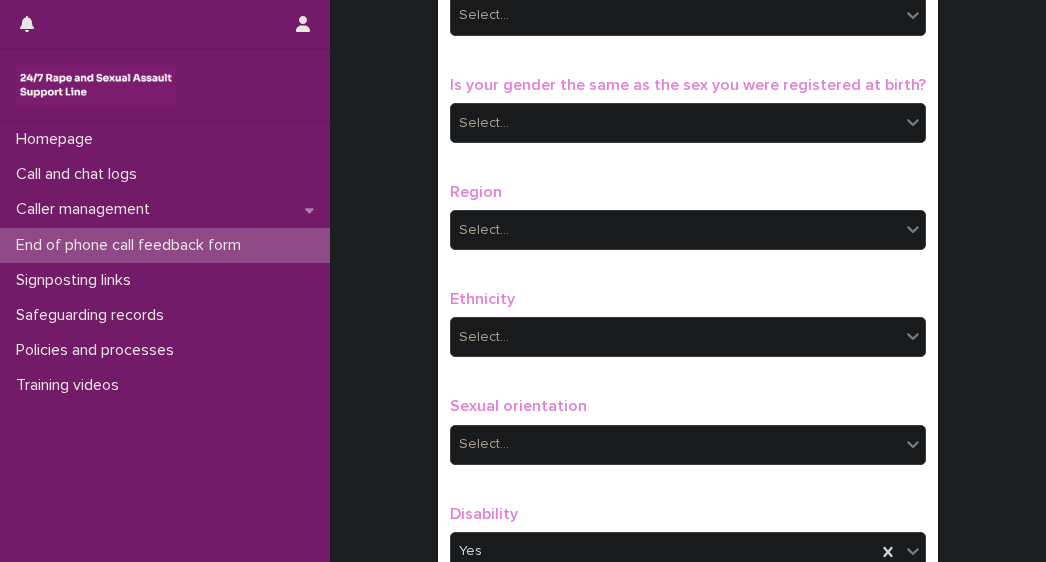scroll, scrollTop: 852, scrollLeft: 0, axis: vertical 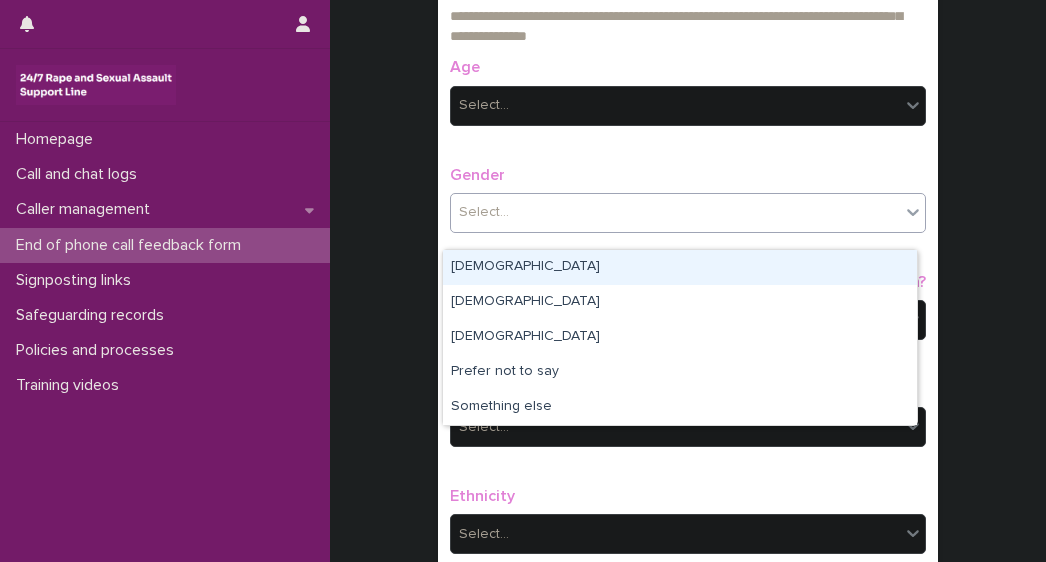 click on "Select..." at bounding box center (675, 212) 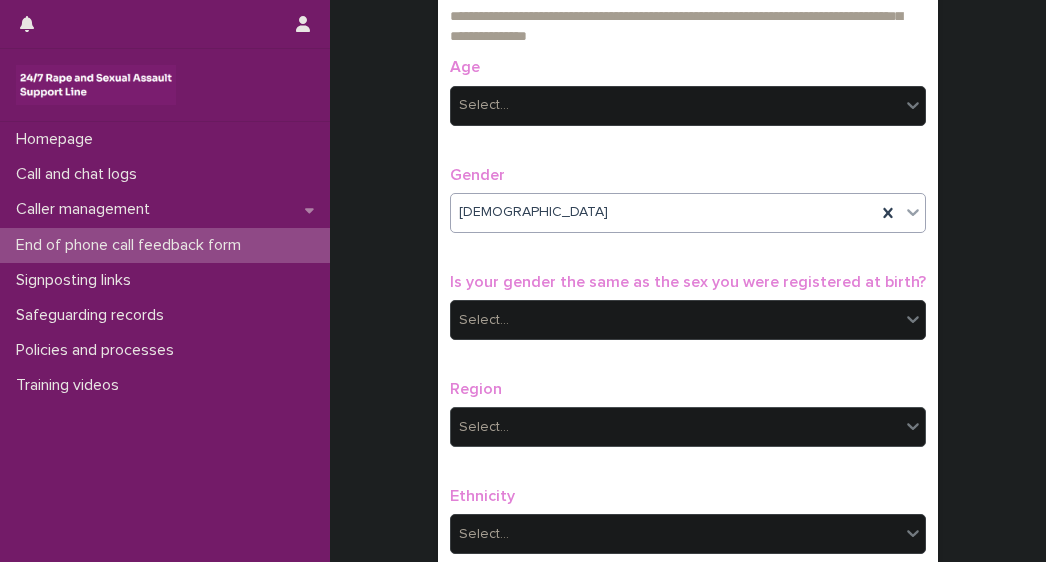 click on "Select..." at bounding box center [675, 427] 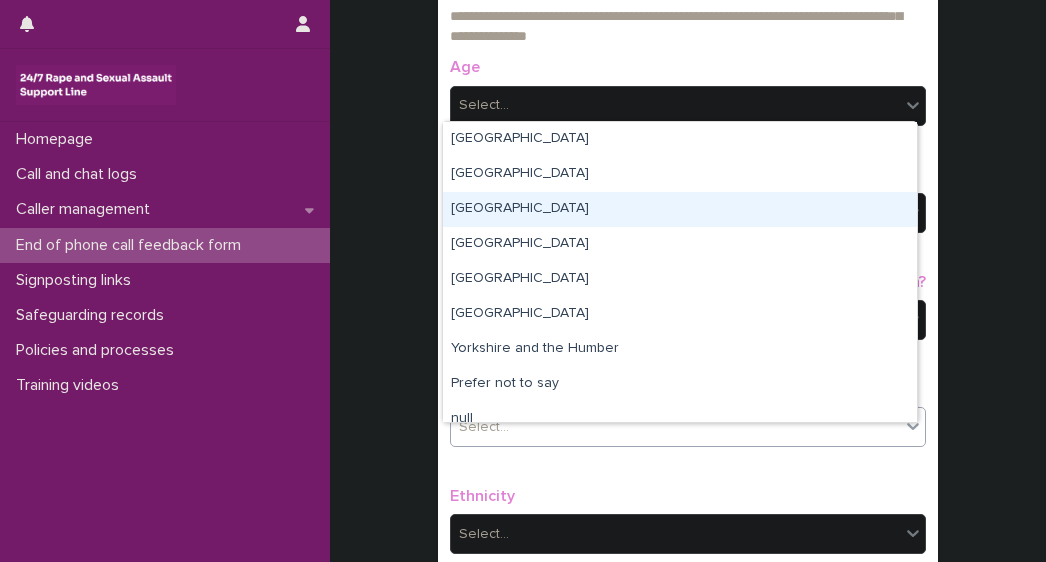 scroll, scrollTop: 104, scrollLeft: 0, axis: vertical 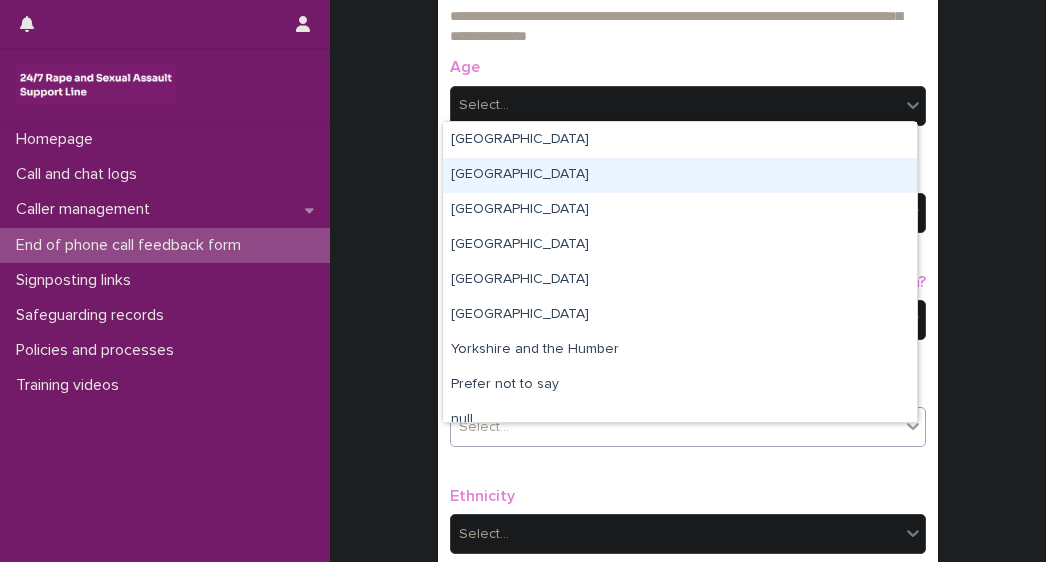 click on "[GEOGRAPHIC_DATA]" at bounding box center [680, 175] 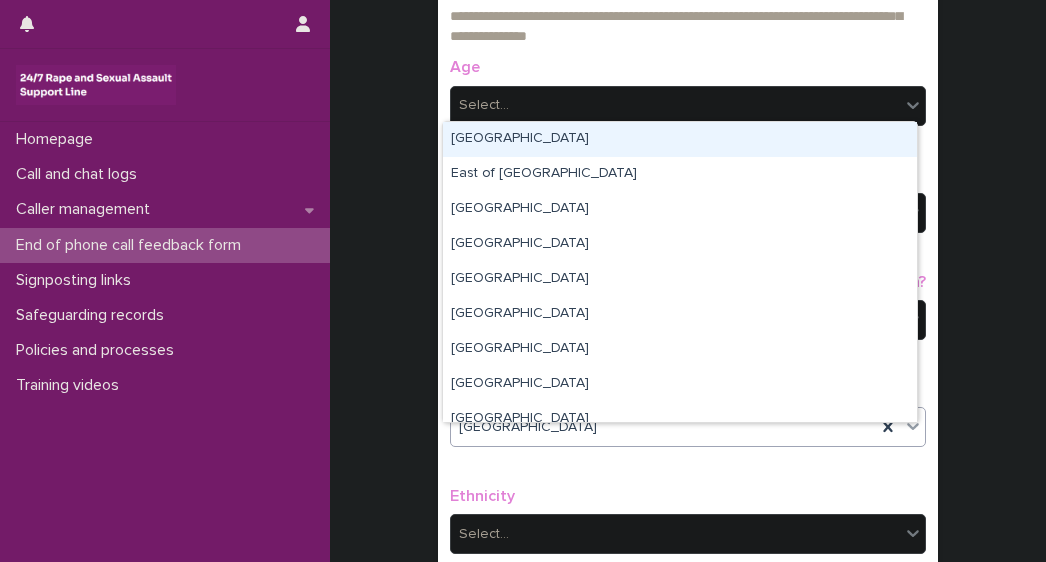 click on "[GEOGRAPHIC_DATA]" at bounding box center [663, 427] 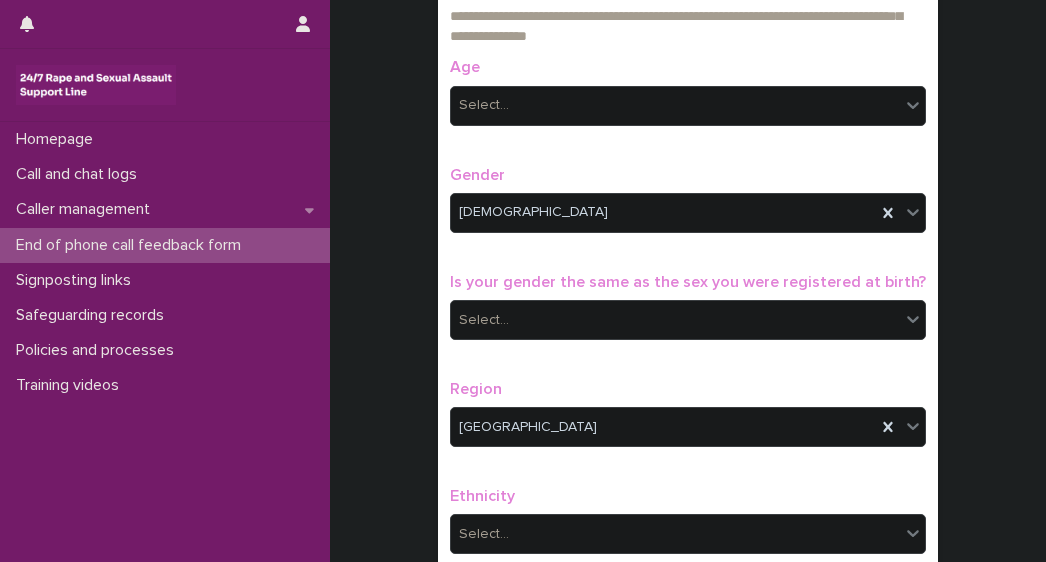 click on "**********" at bounding box center (688, 160) 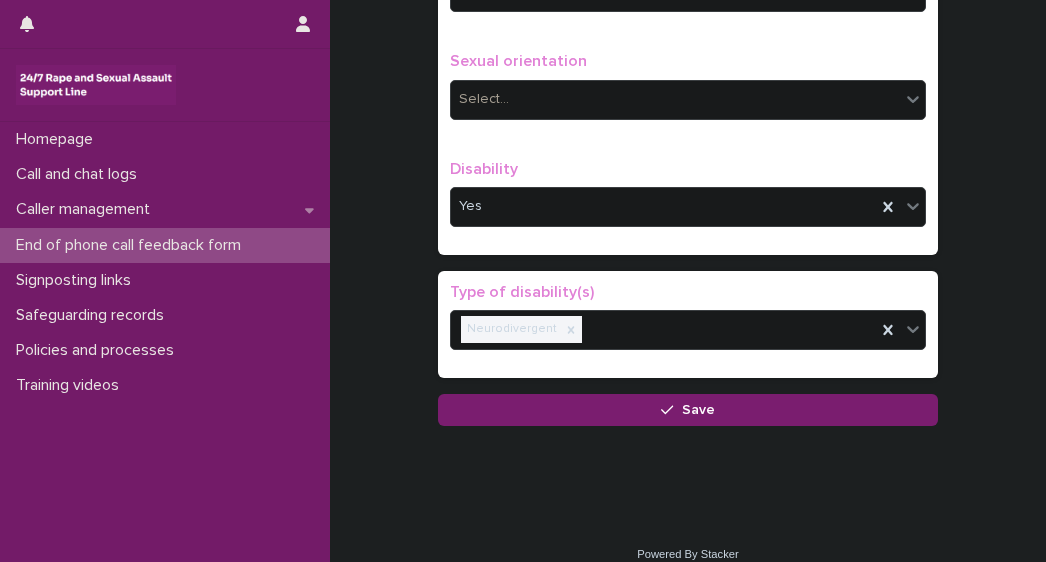 scroll, scrollTop: 1209, scrollLeft: 0, axis: vertical 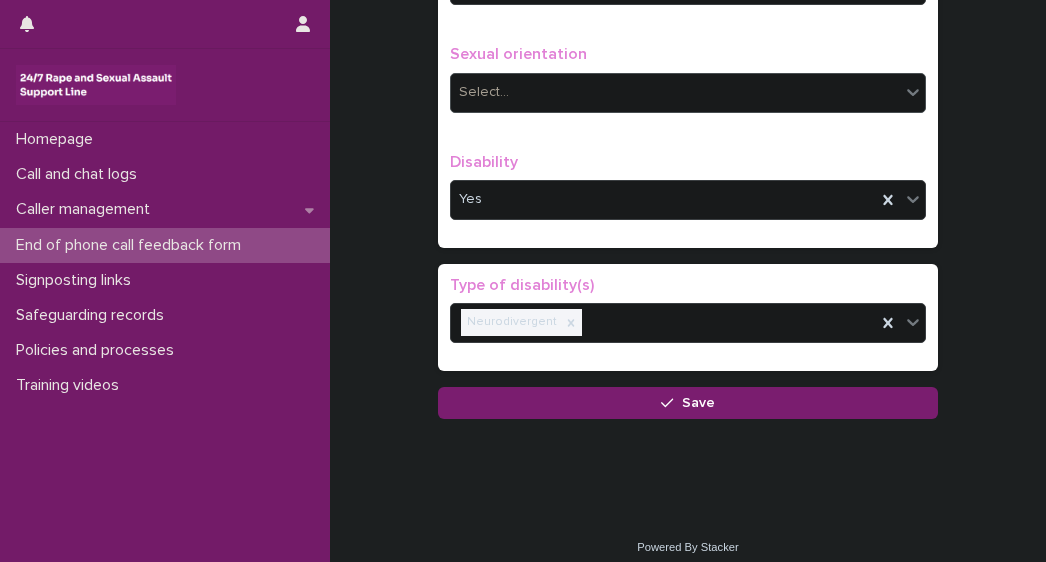 click on "Select..." at bounding box center (675, 92) 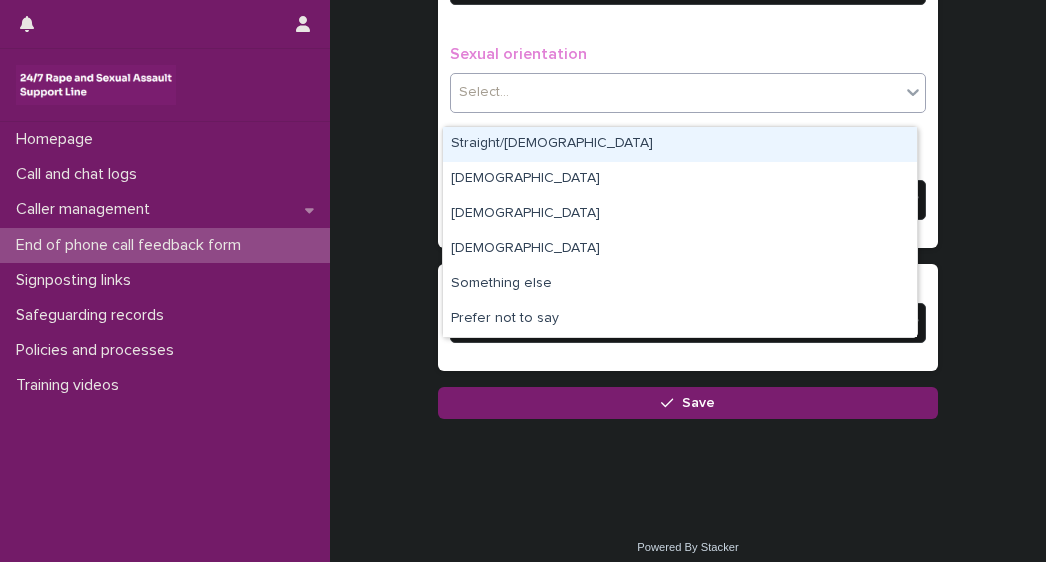 click on "Straight/[DEMOGRAPHIC_DATA]" at bounding box center (680, 144) 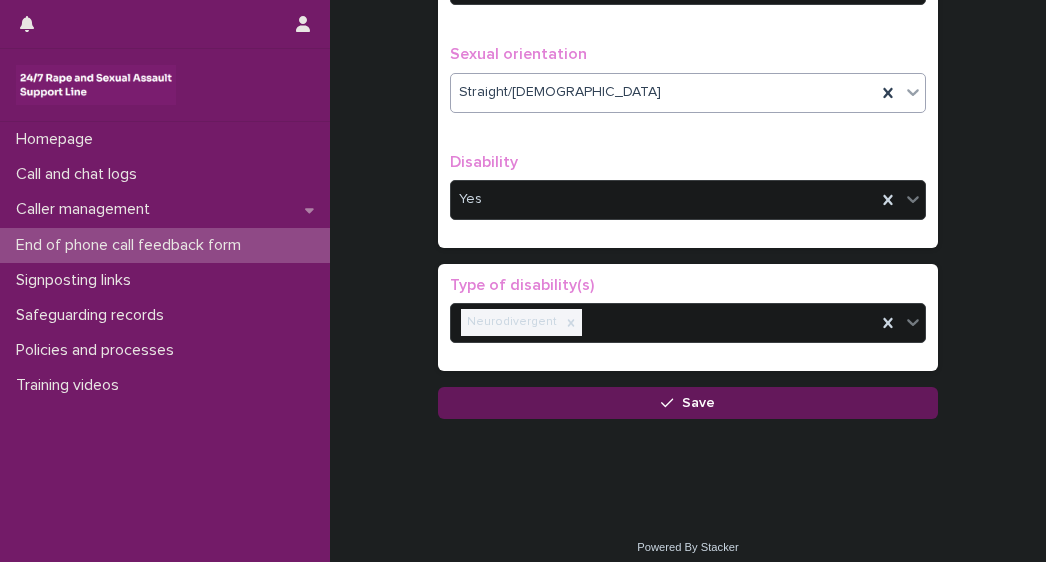 click on "Save" at bounding box center (688, 403) 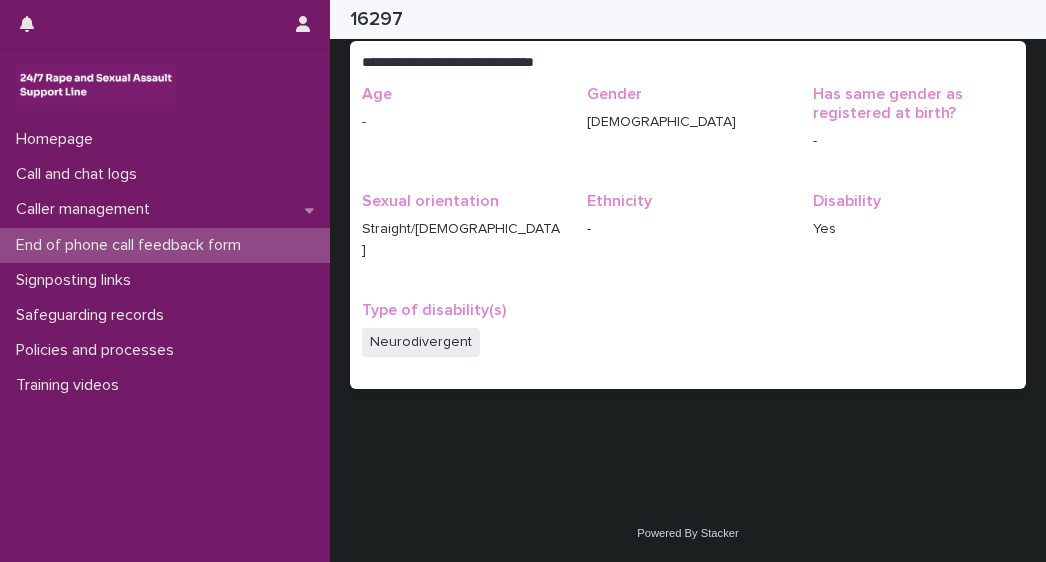scroll, scrollTop: 392, scrollLeft: 0, axis: vertical 